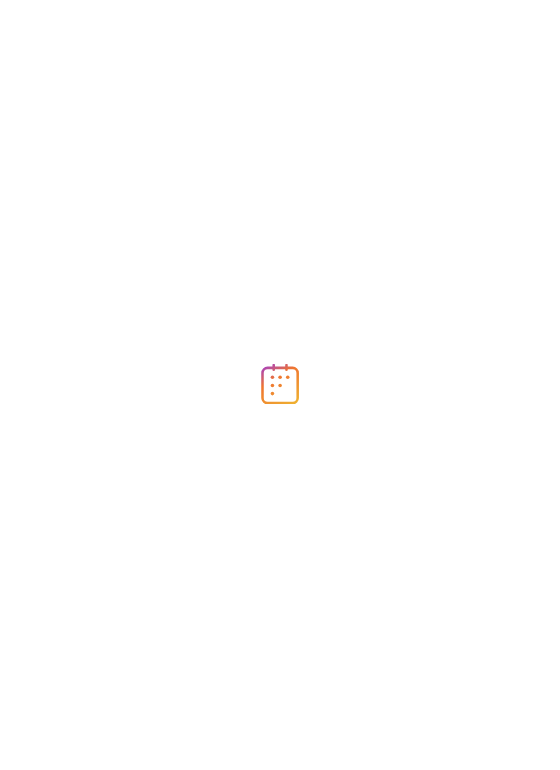 scroll, scrollTop: 0, scrollLeft: 0, axis: both 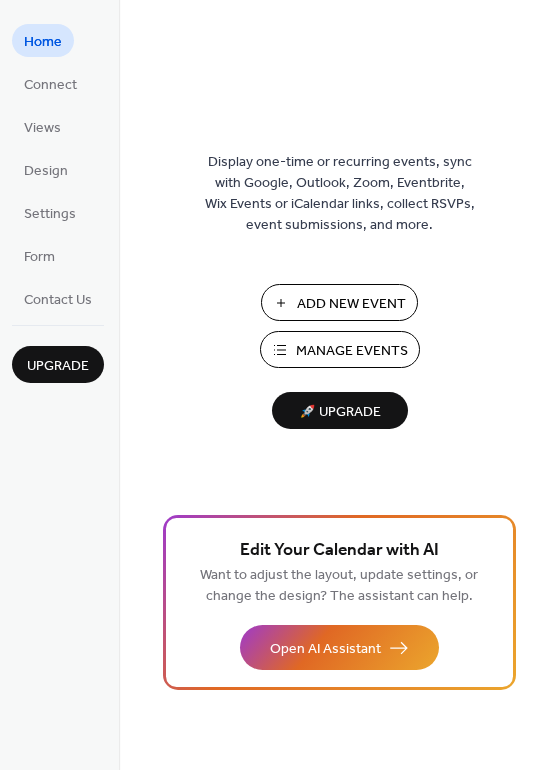 click on "Add New Event" at bounding box center (351, 304) 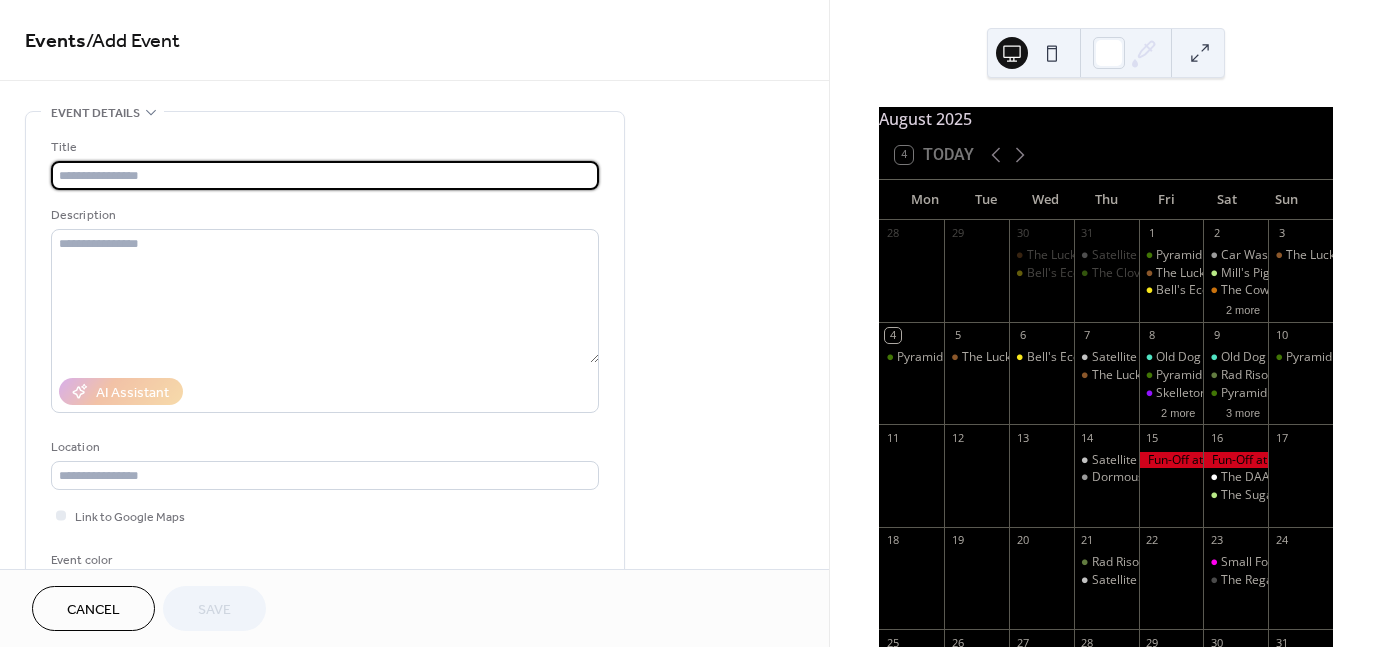 scroll, scrollTop: 0, scrollLeft: 0, axis: both 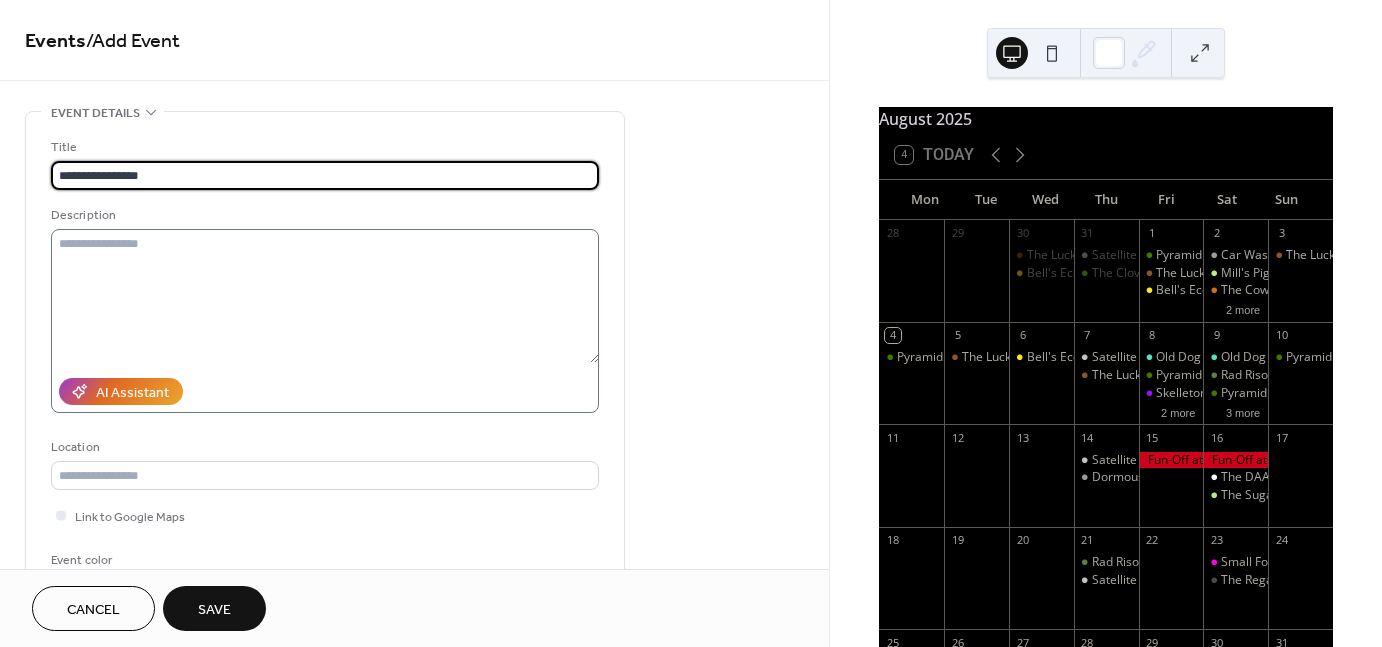 type on "**********" 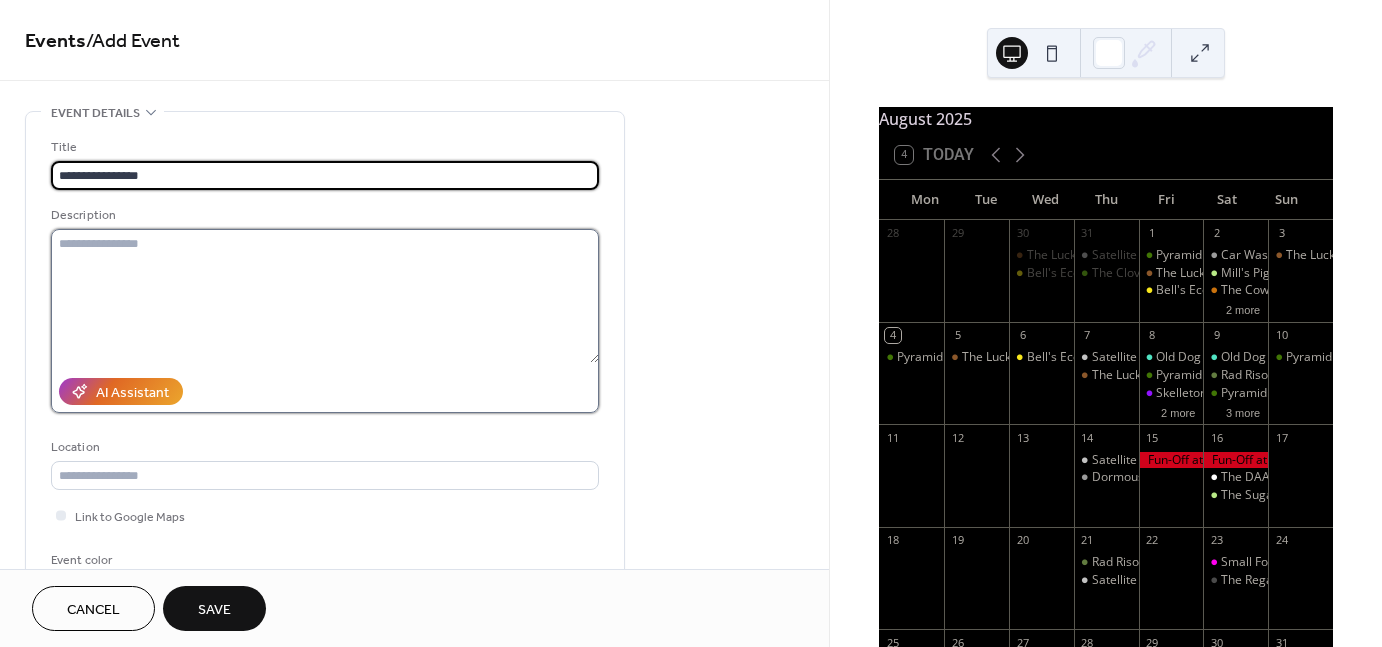 click at bounding box center (325, 296) 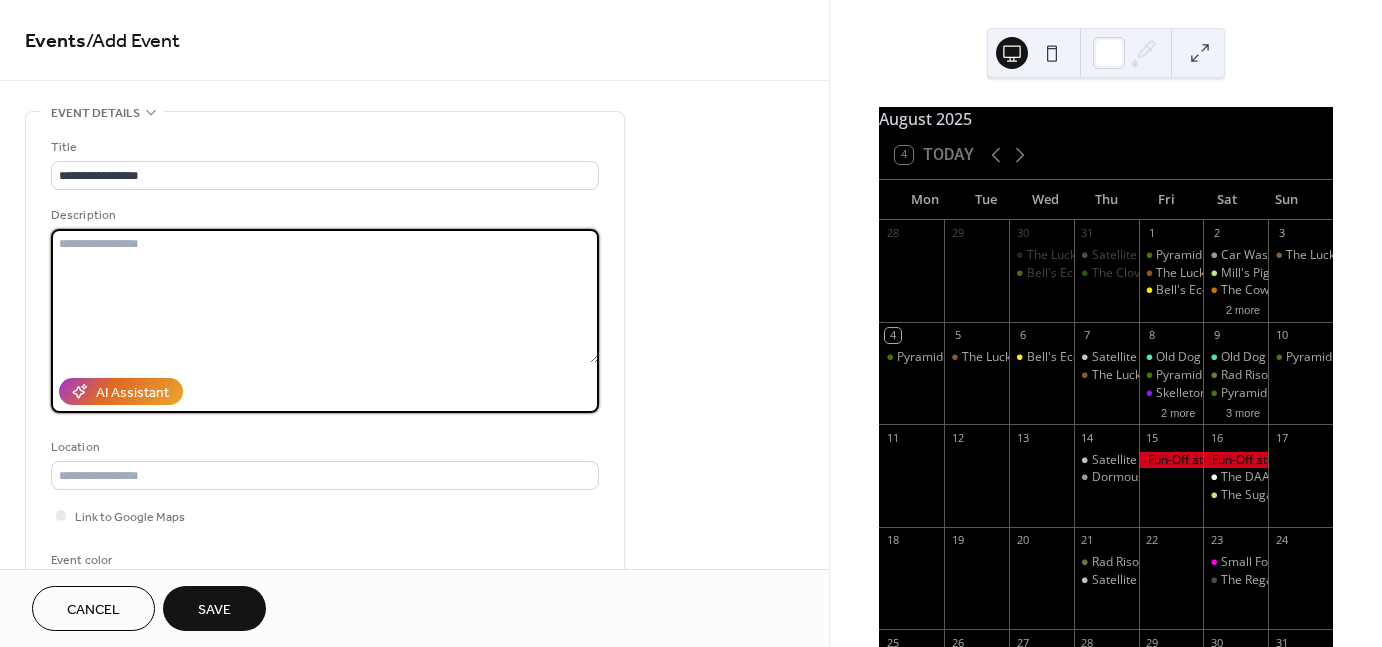 paste on "**********" 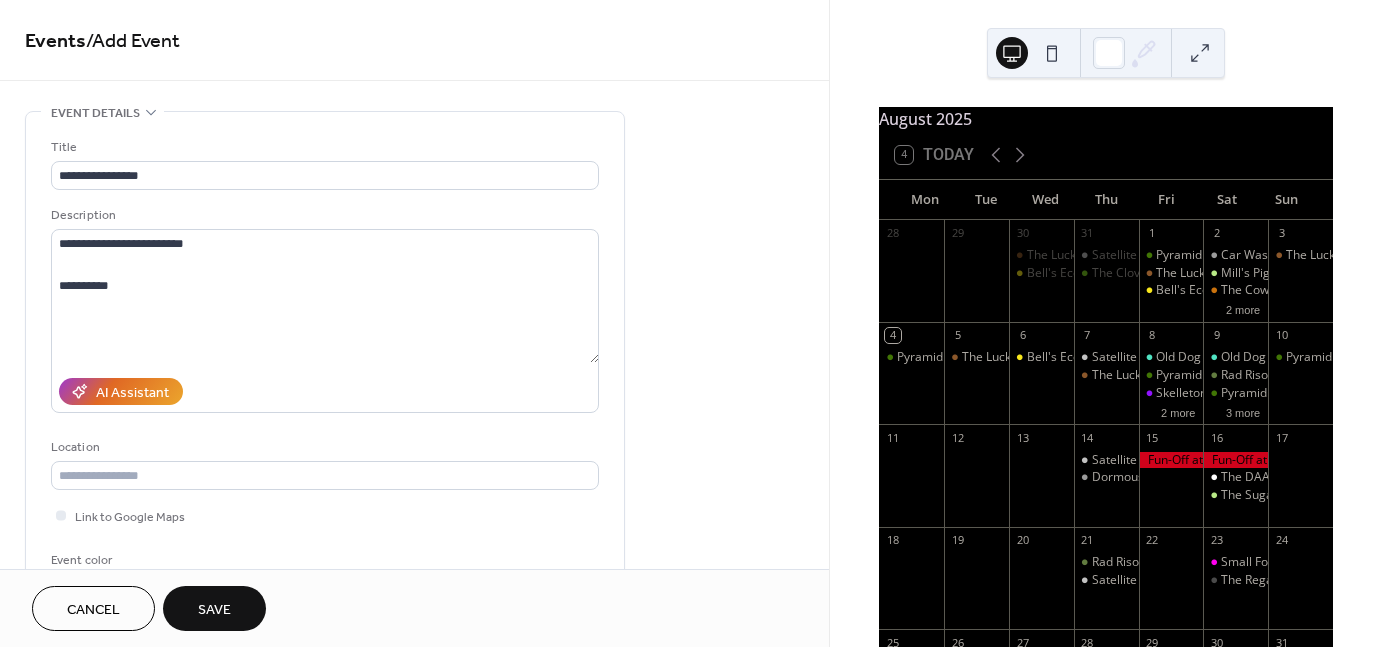drag, startPoint x: 158, startPoint y: 36, endPoint x: 145, endPoint y: 45, distance: 15.811388 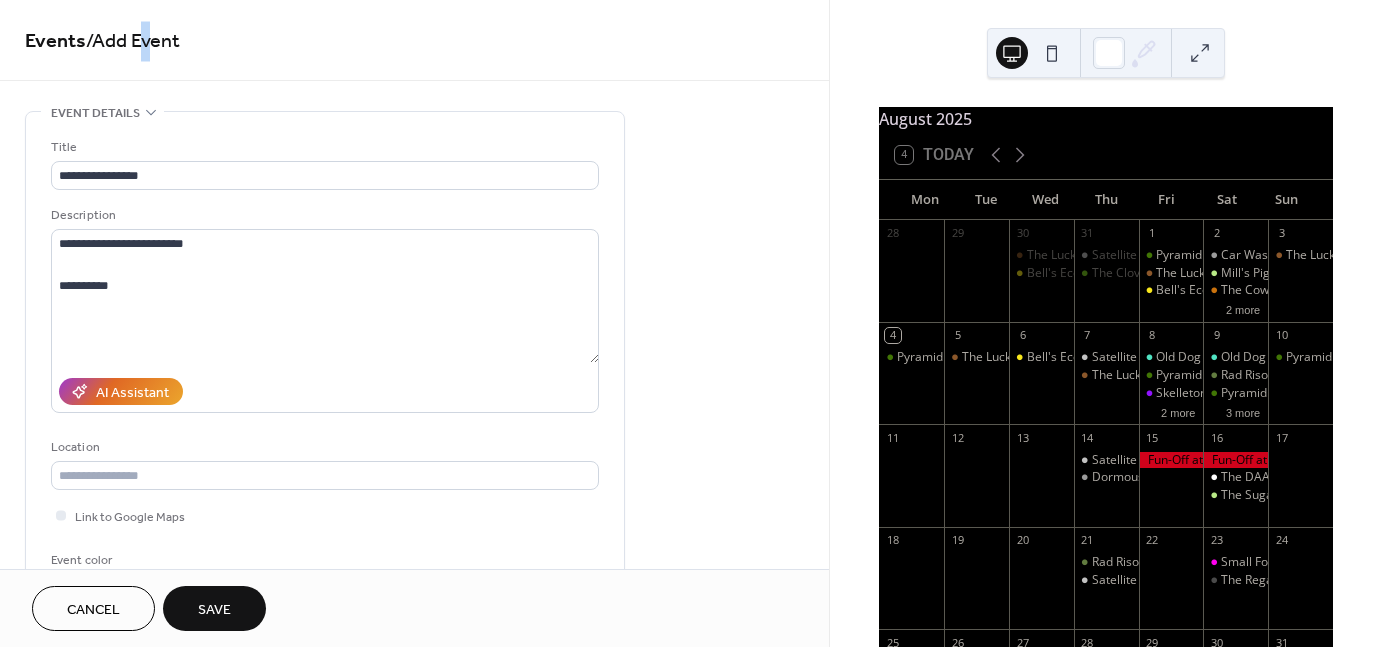 drag, startPoint x: 148, startPoint y: 34, endPoint x: 158, endPoint y: 42, distance: 12.806249 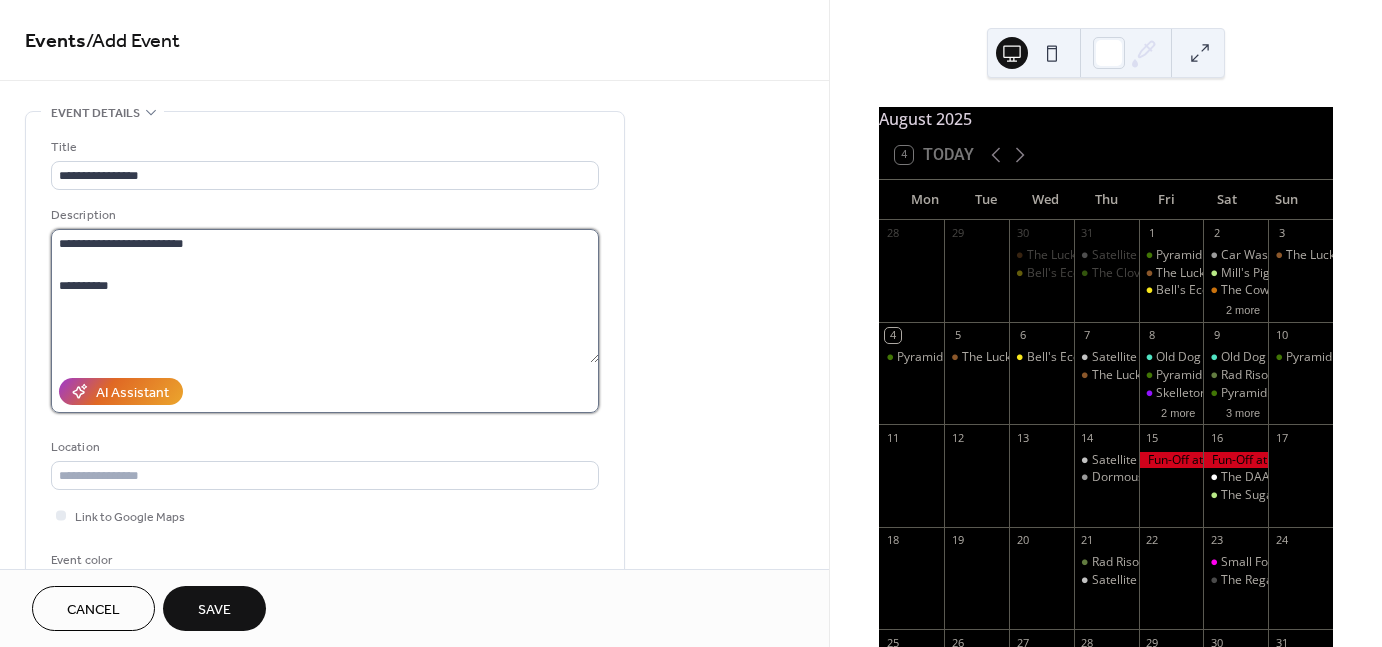 click on "**********" at bounding box center (325, 296) 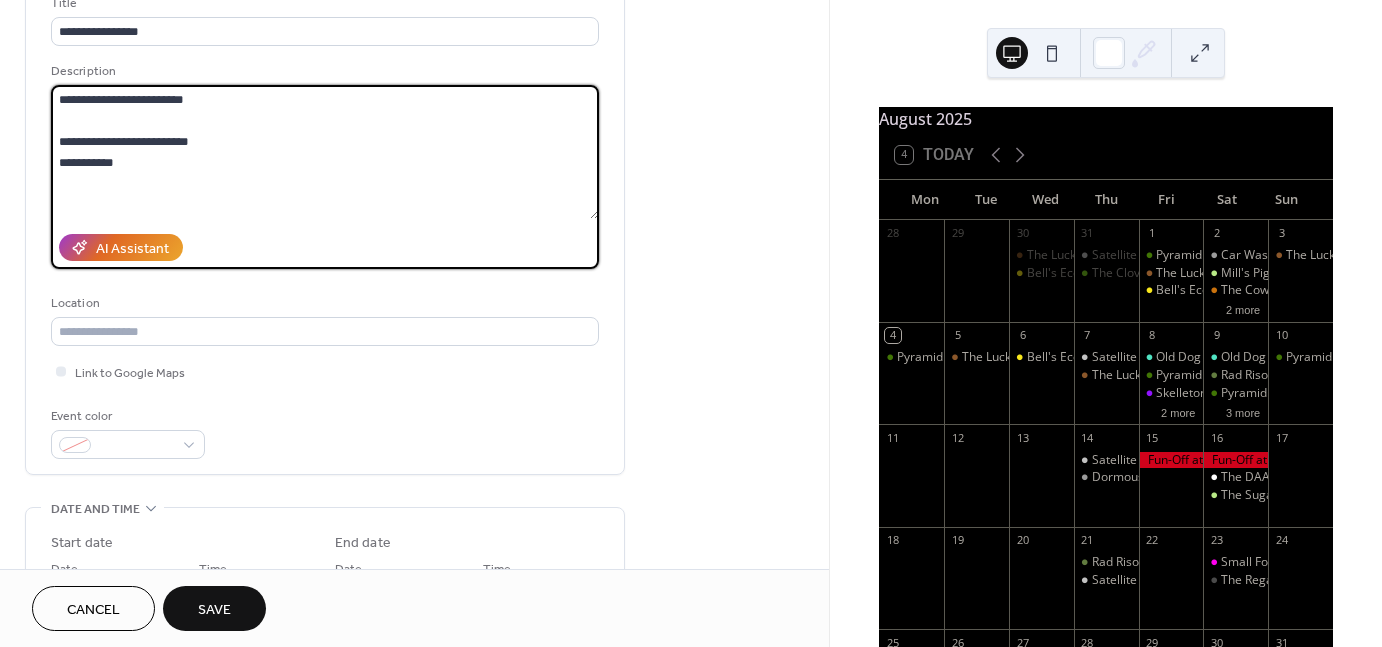 scroll, scrollTop: 172, scrollLeft: 0, axis: vertical 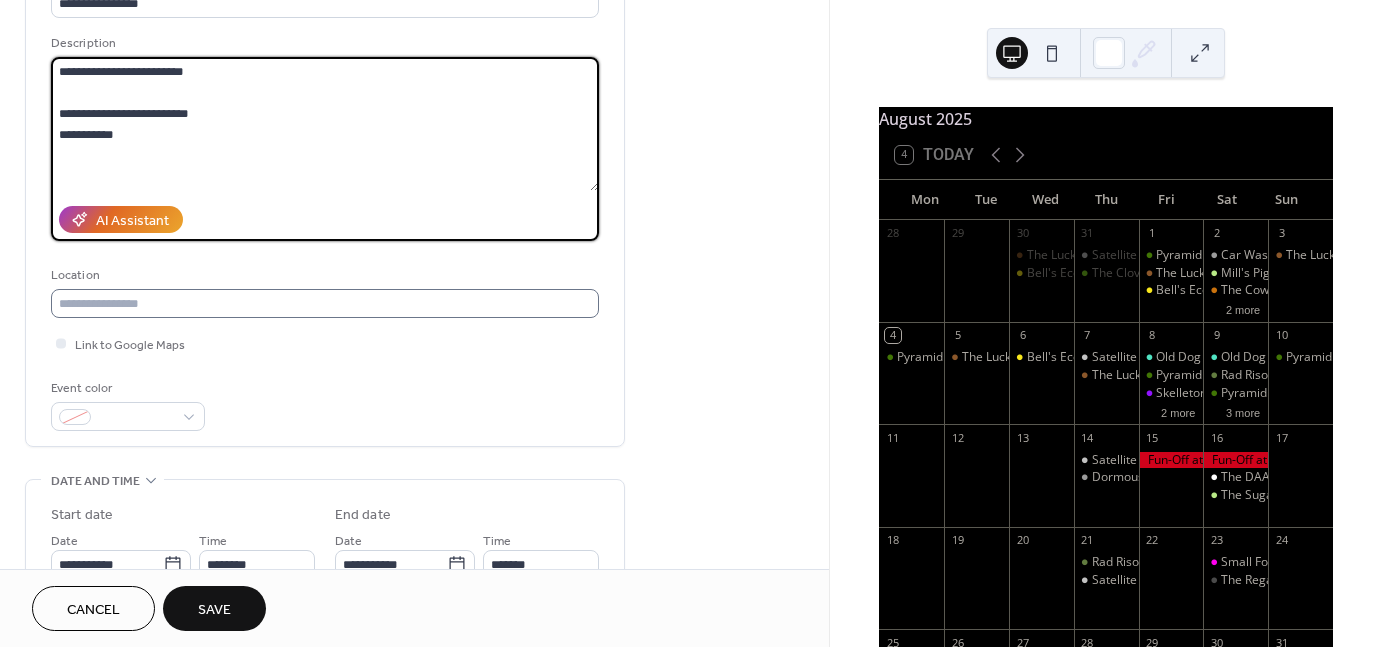 type on "**********" 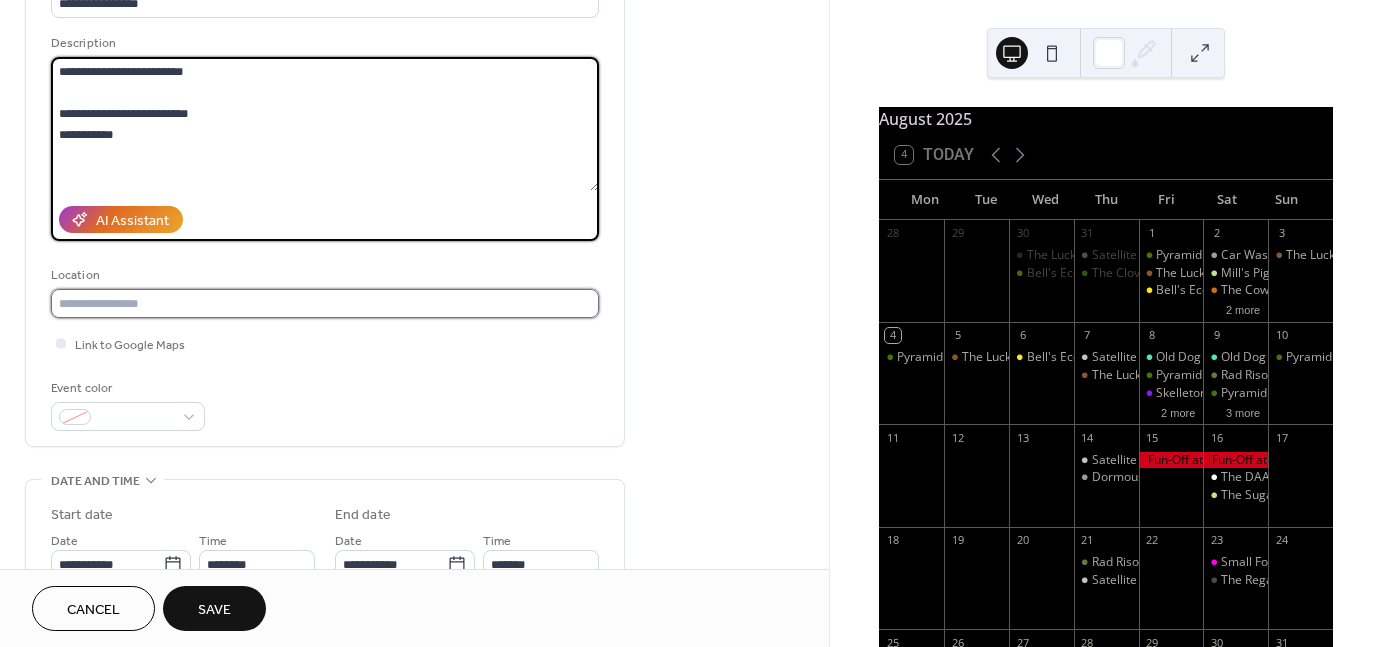 click at bounding box center [325, 303] 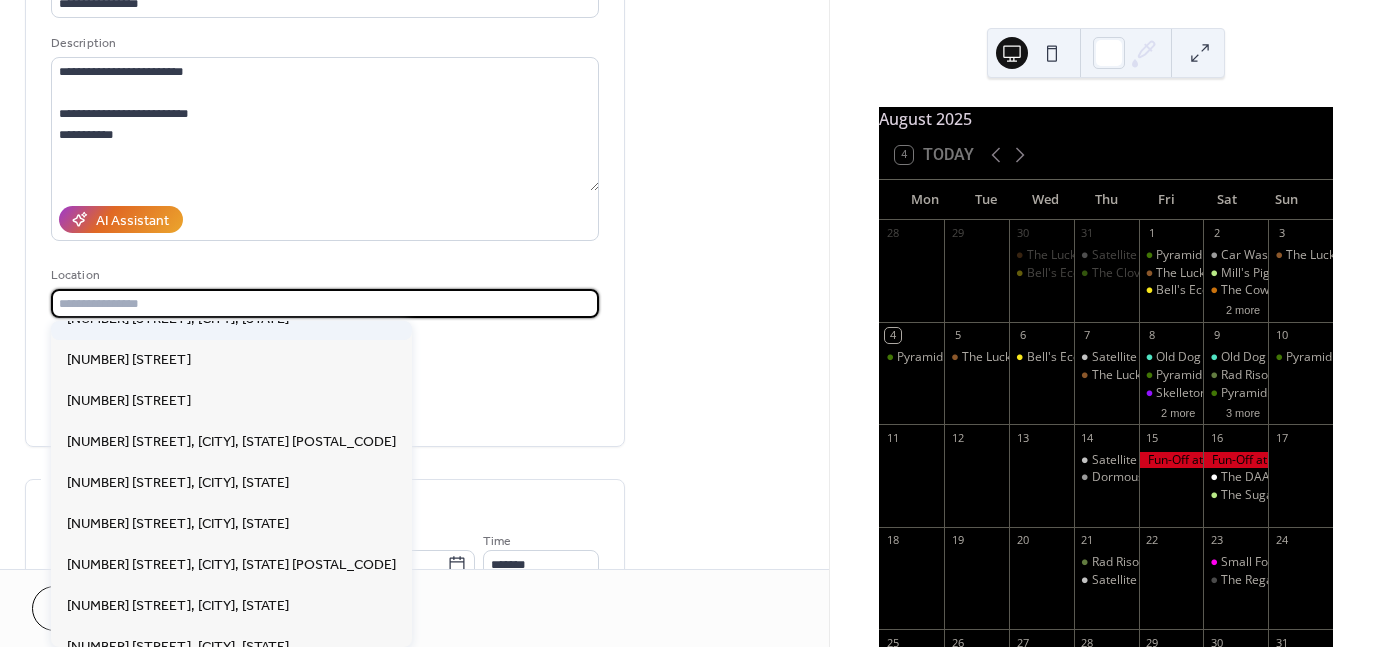 scroll, scrollTop: 188, scrollLeft: 0, axis: vertical 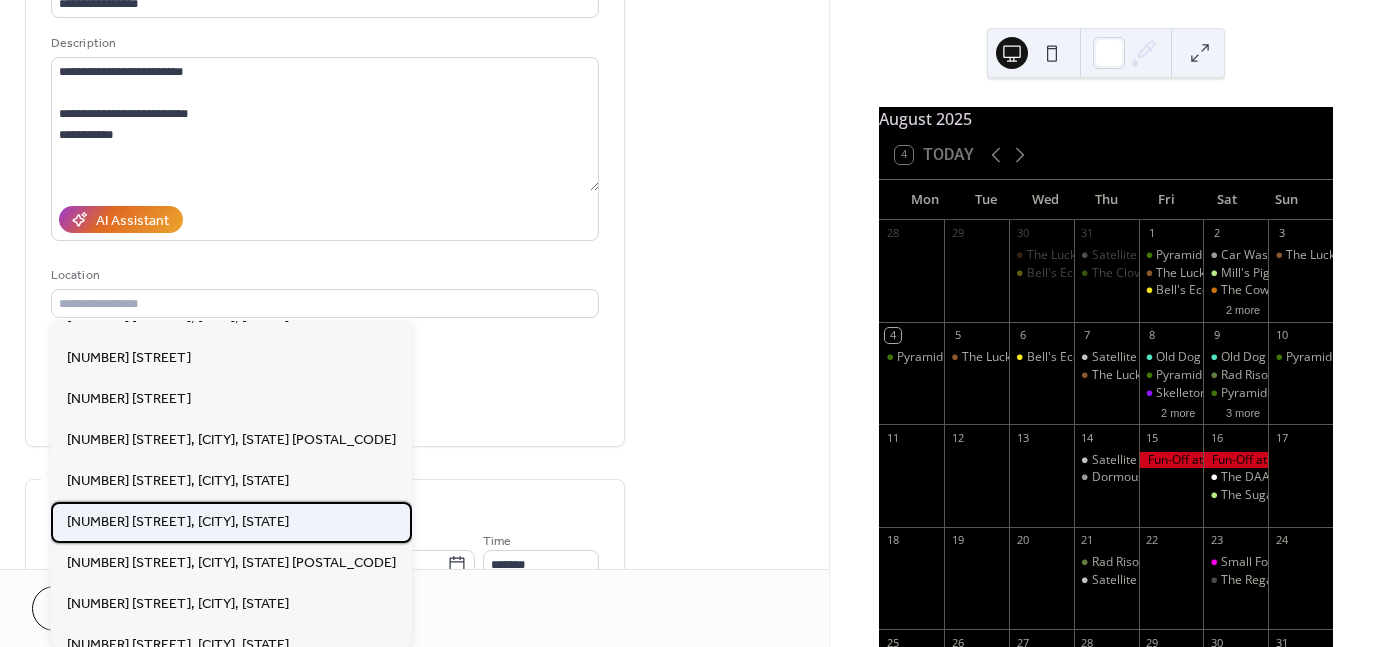click on "355 E Kalamazoo Ave, Kalamazoo, MI 49007" at bounding box center [178, 521] 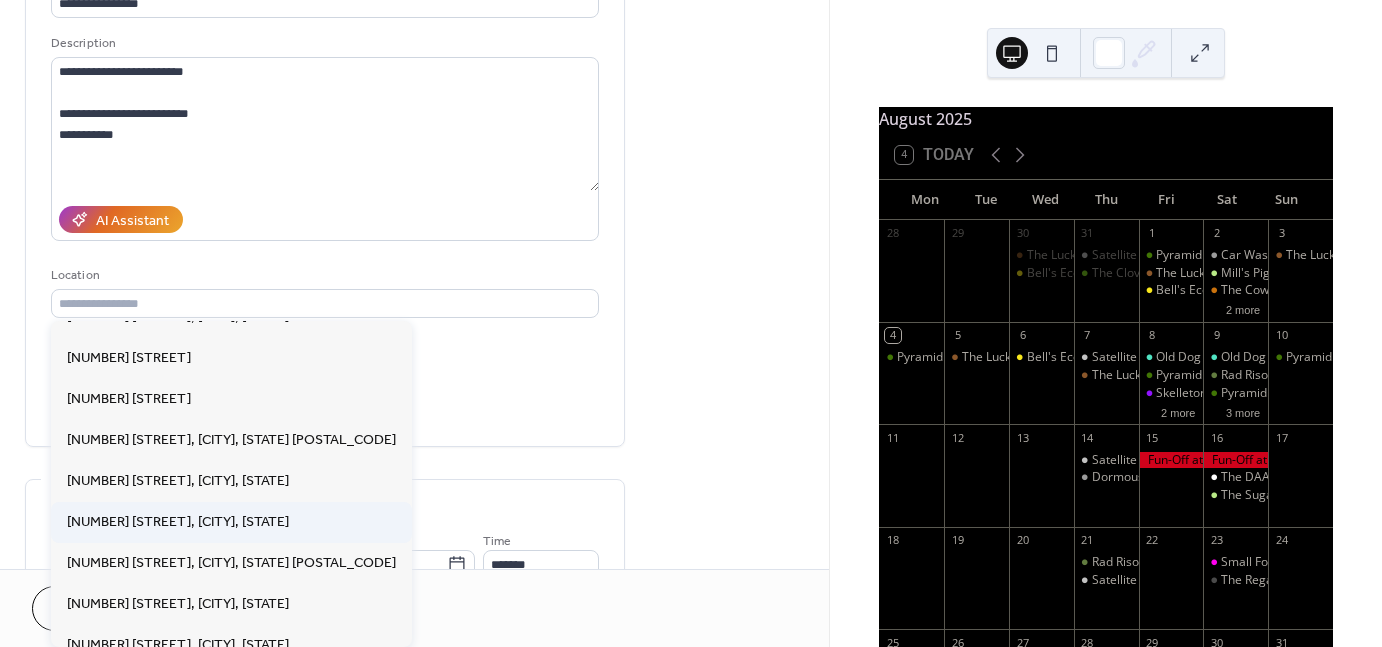 type on "**********" 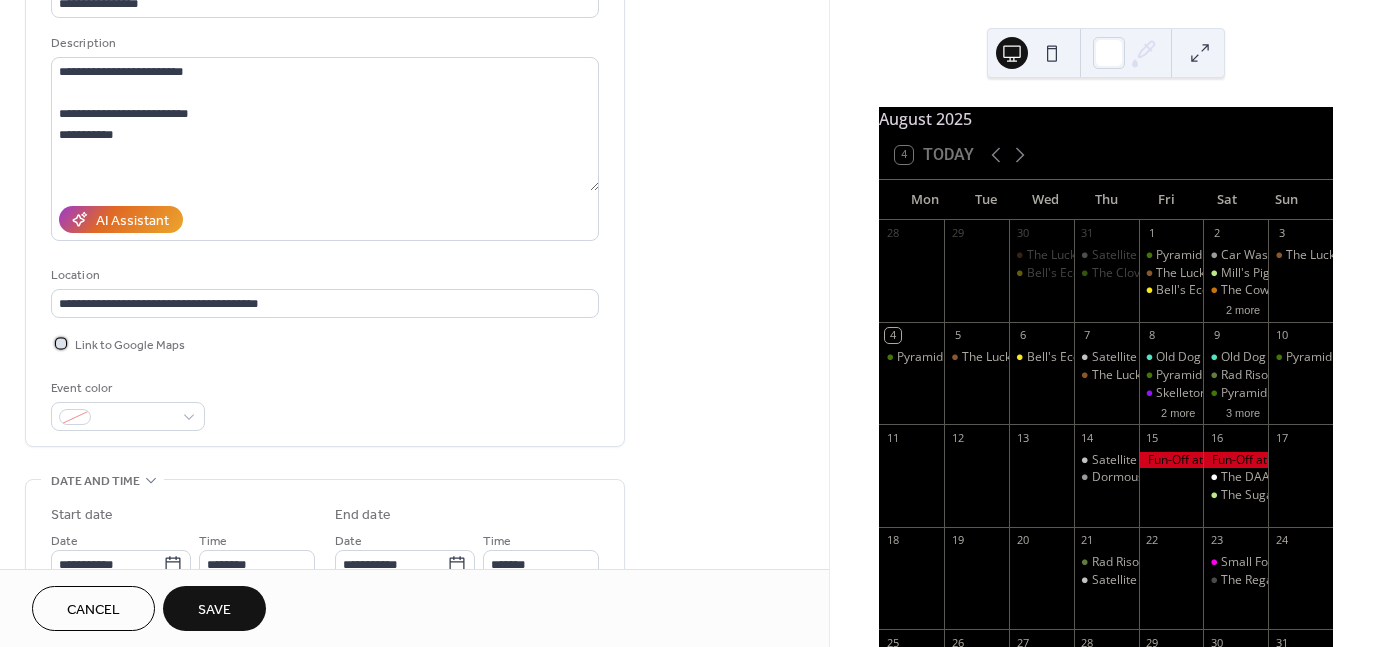 click on "Link to Google Maps" at bounding box center [130, 345] 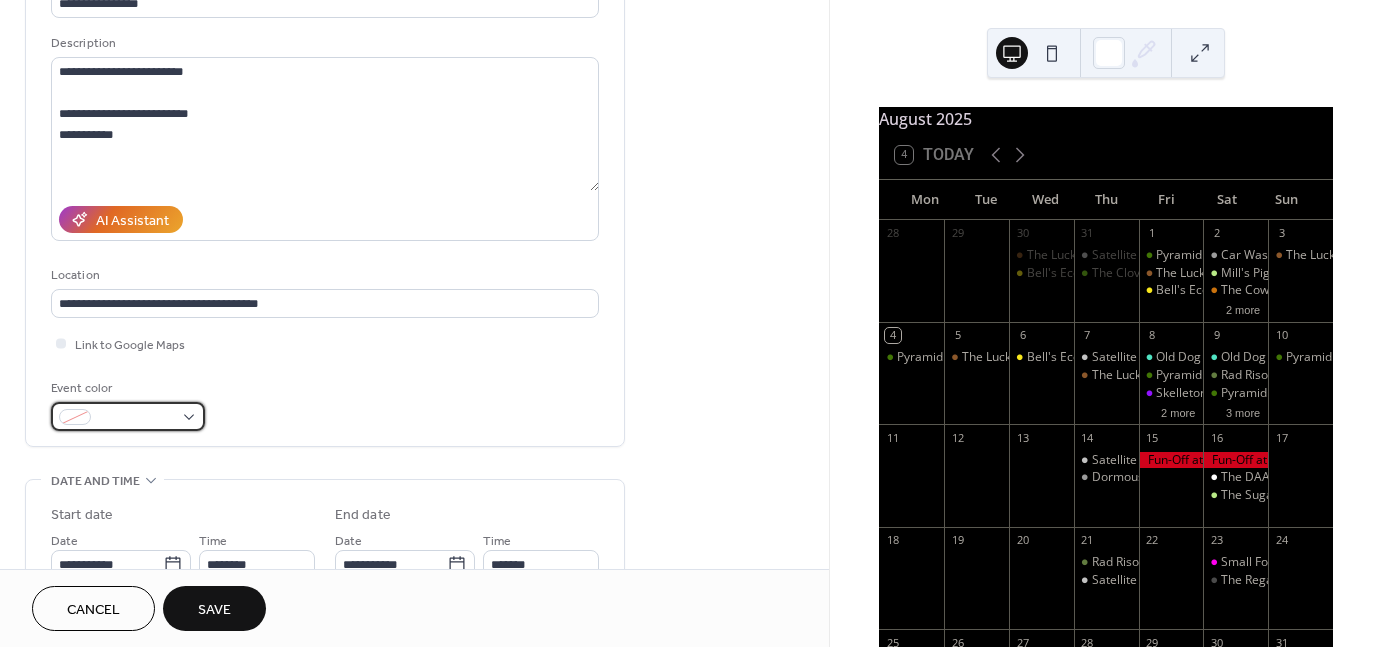 click at bounding box center (136, 418) 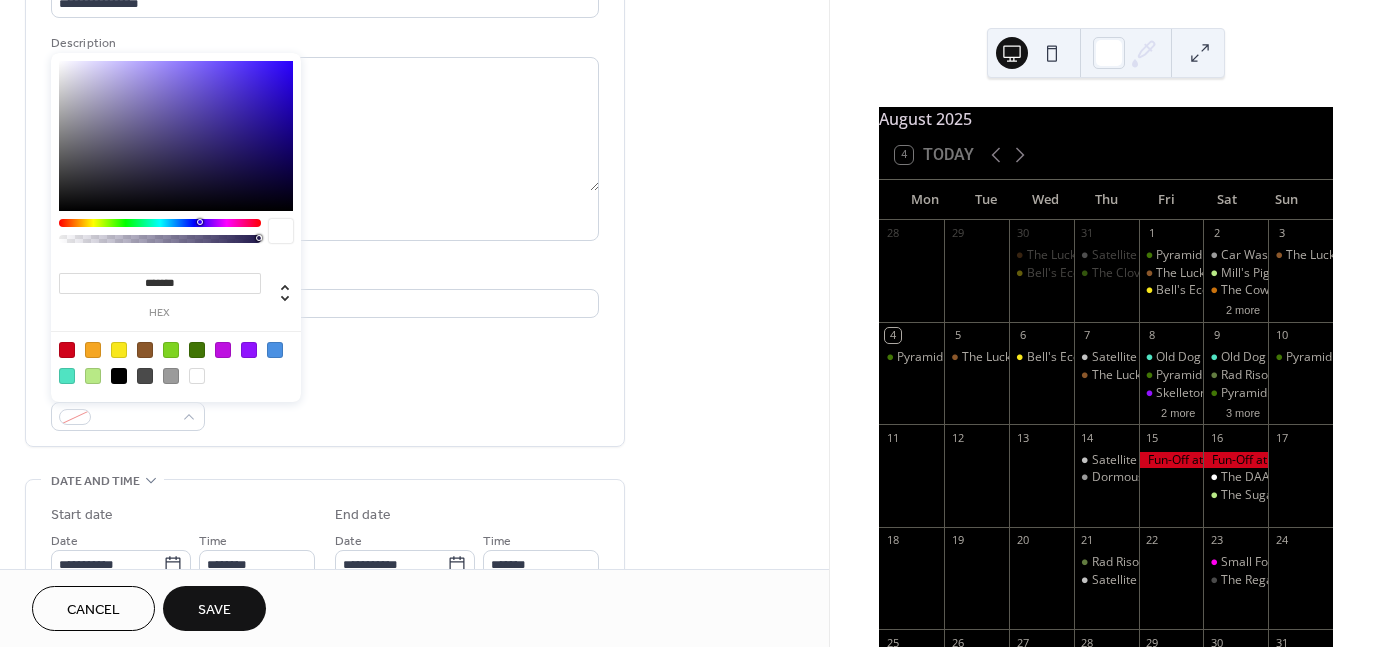 click at bounding box center (119, 350) 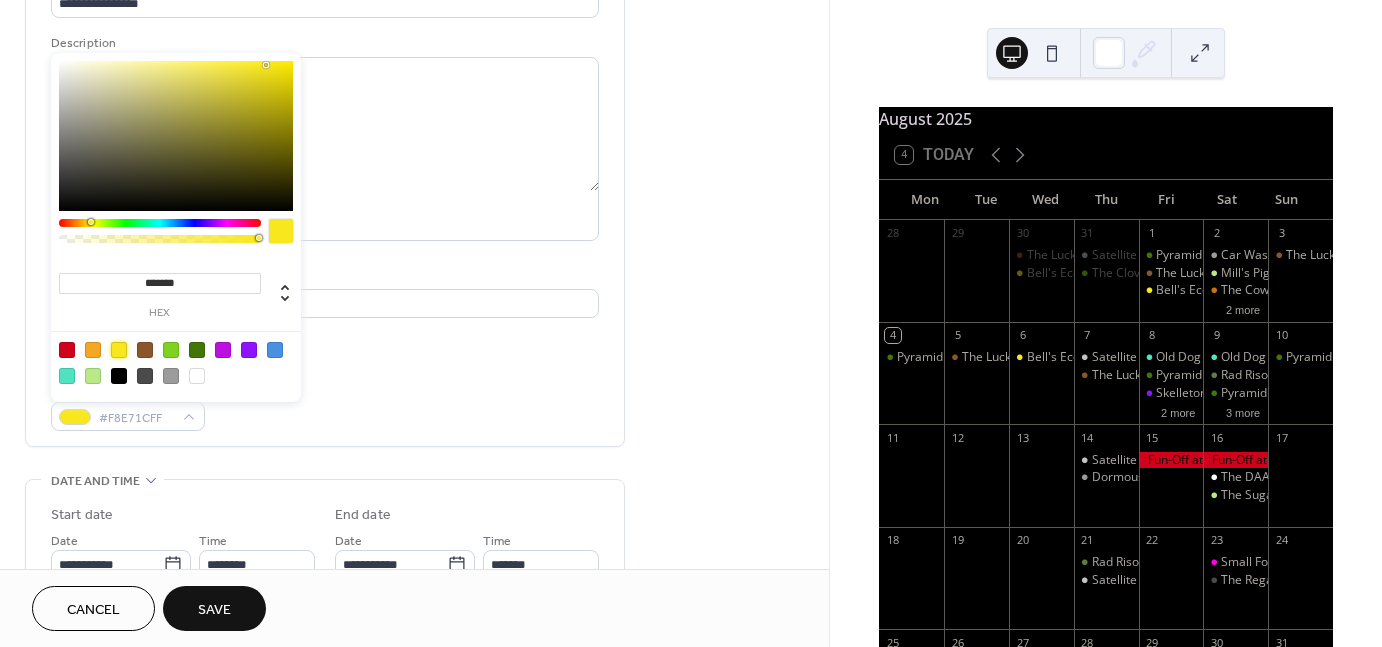 click on "Event color #F8E71CFF" at bounding box center [325, 404] 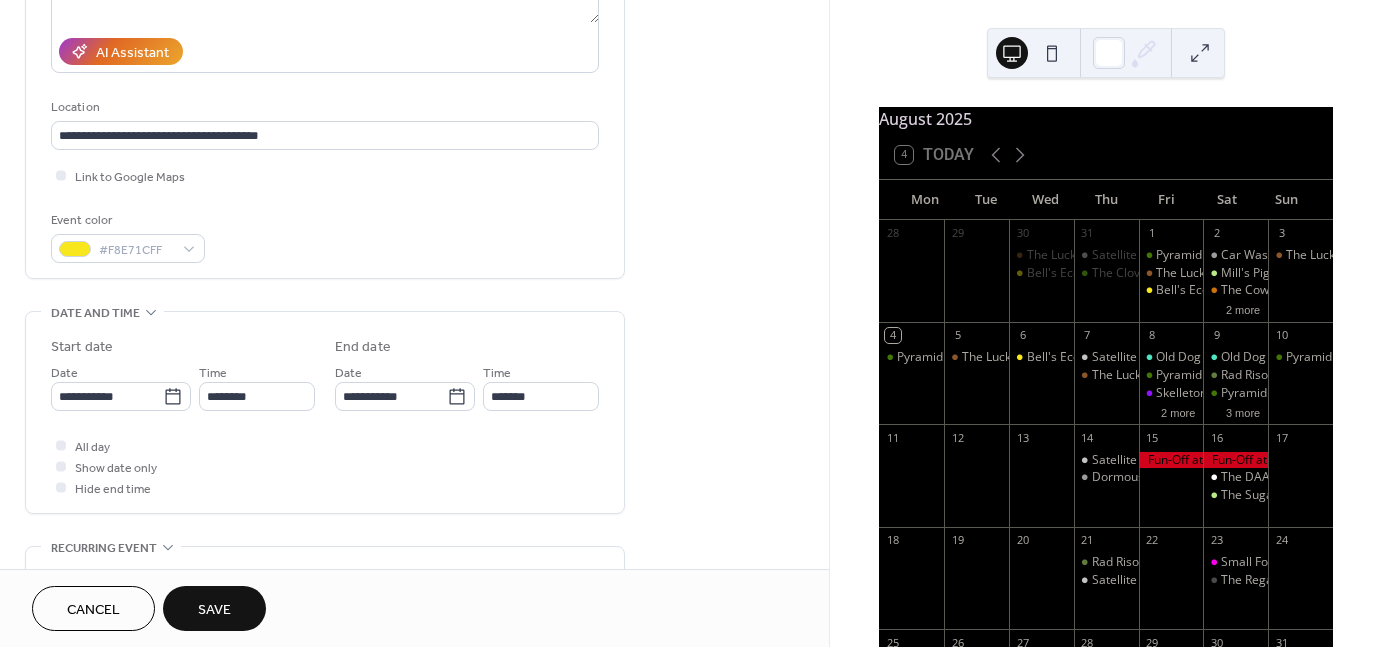 scroll, scrollTop: 346, scrollLeft: 0, axis: vertical 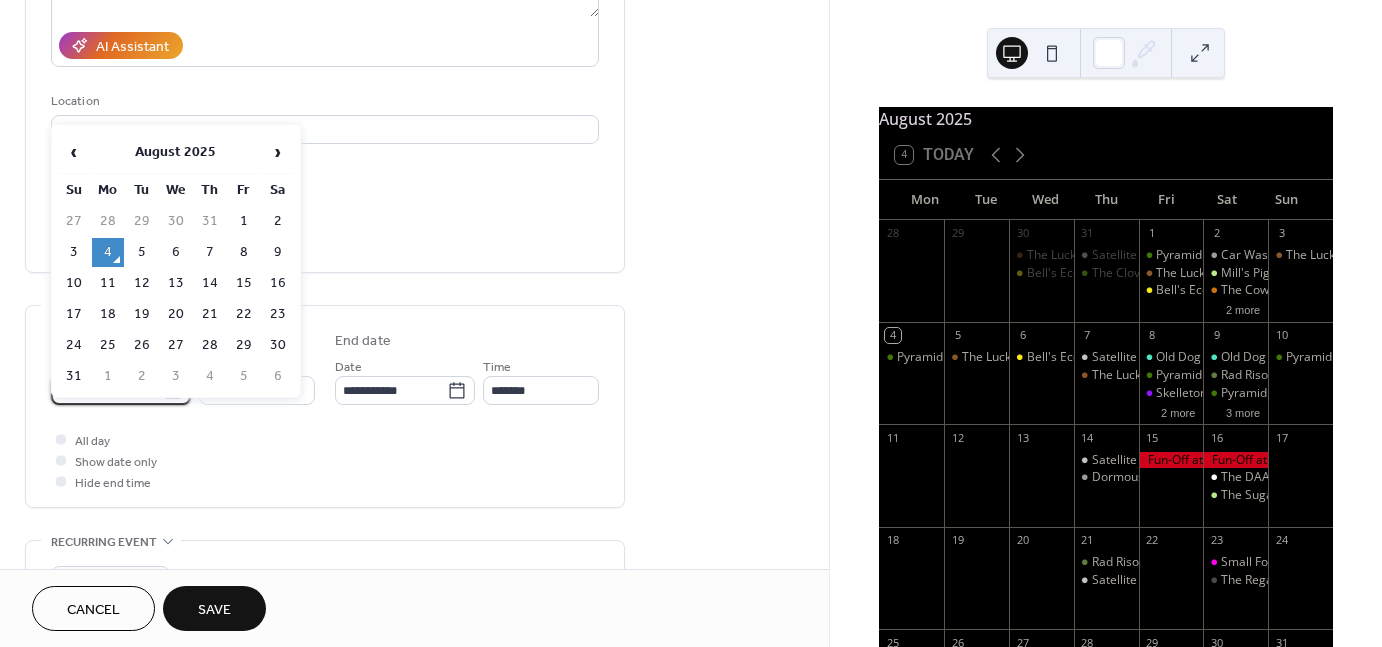 click on "**********" at bounding box center (107, 390) 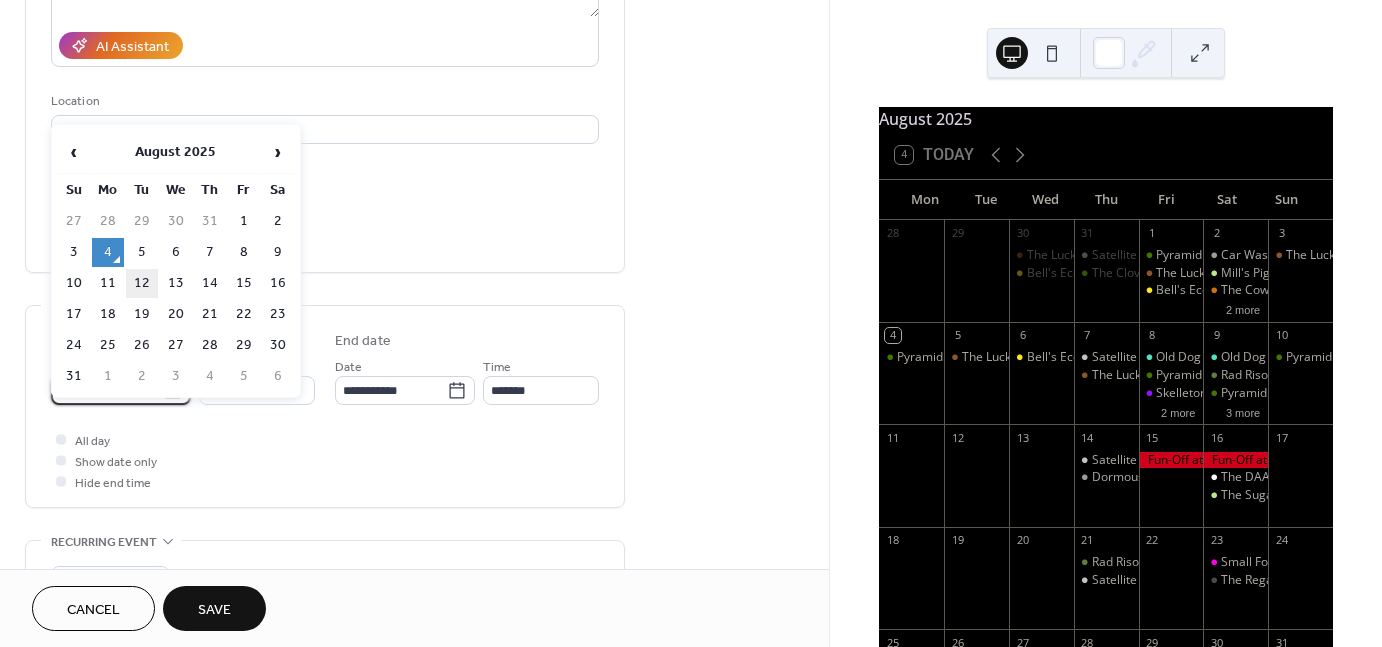 click on "12" at bounding box center (142, 283) 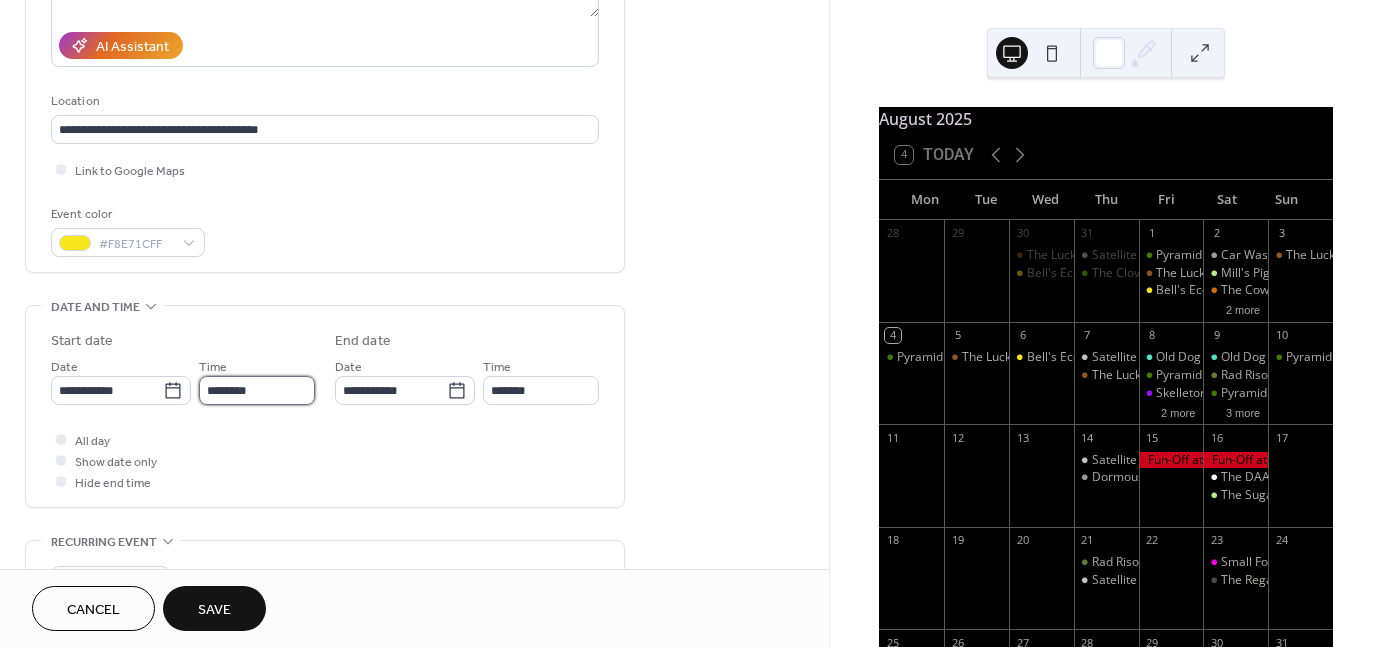 click on "********" at bounding box center [257, 390] 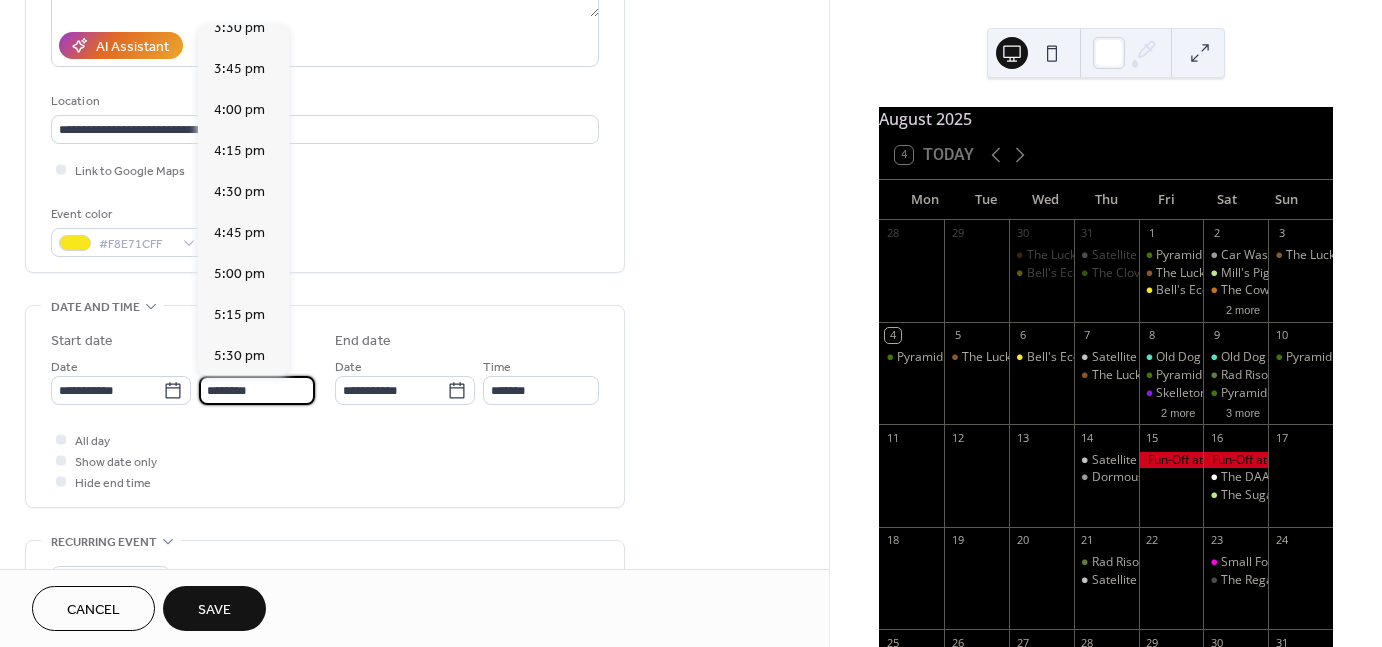 scroll, scrollTop: 2560, scrollLeft: 0, axis: vertical 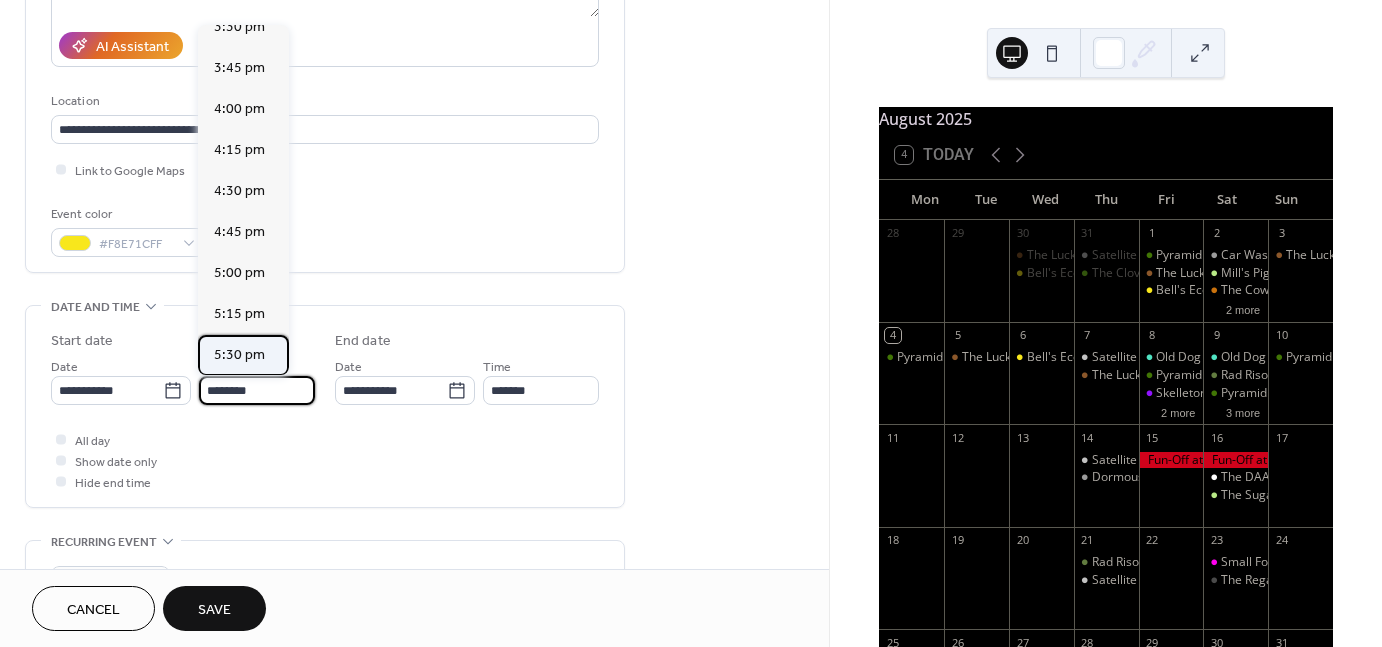 click on "5:30 pm" at bounding box center [239, 354] 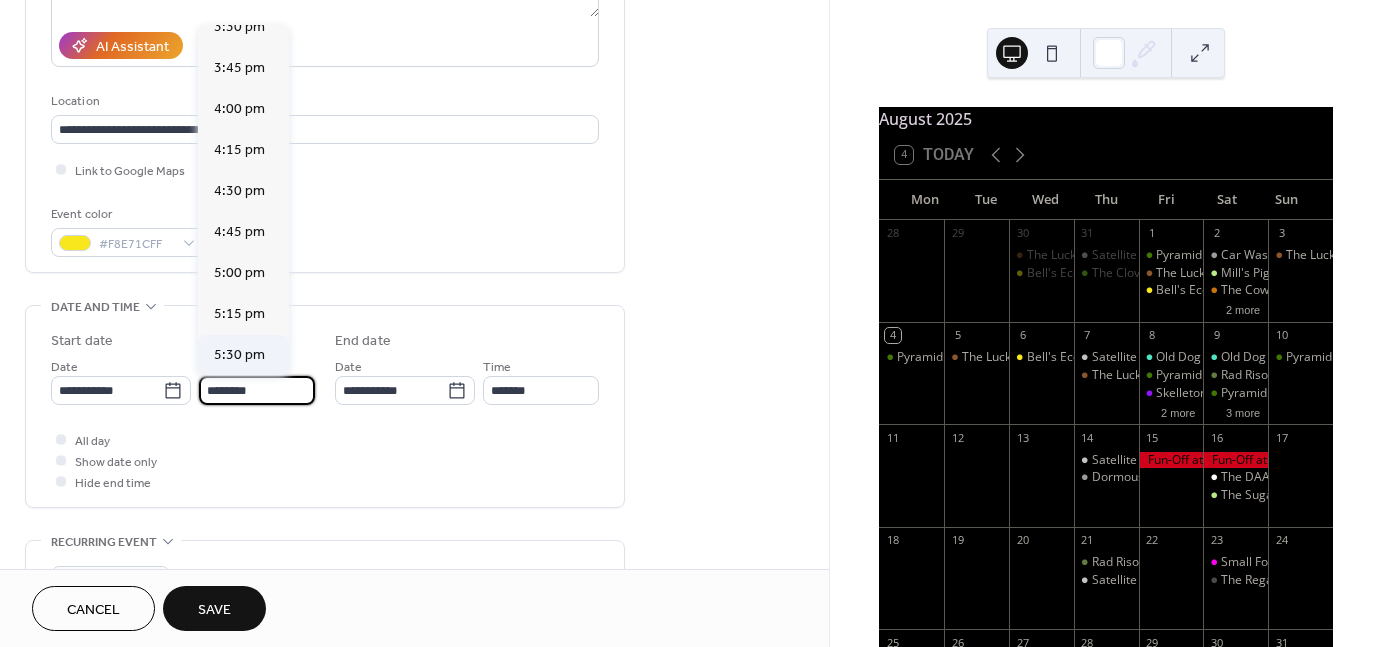 type on "*******" 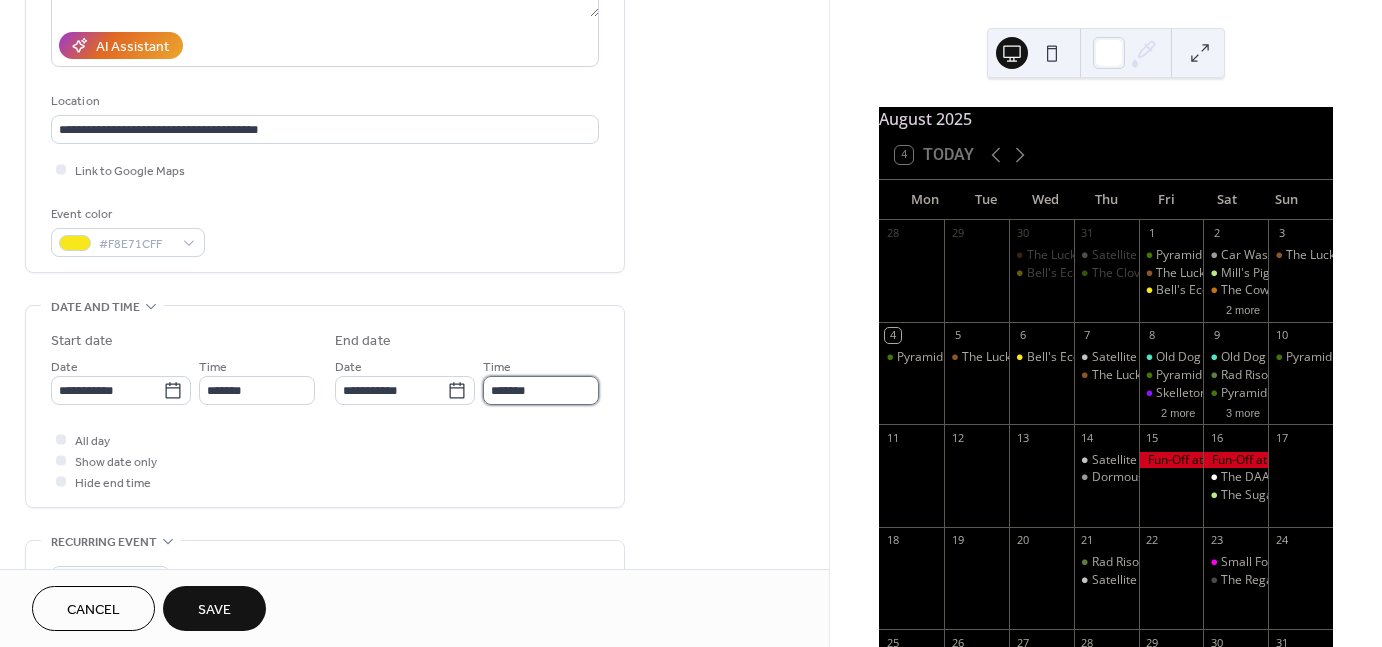 click on "*******" at bounding box center (541, 390) 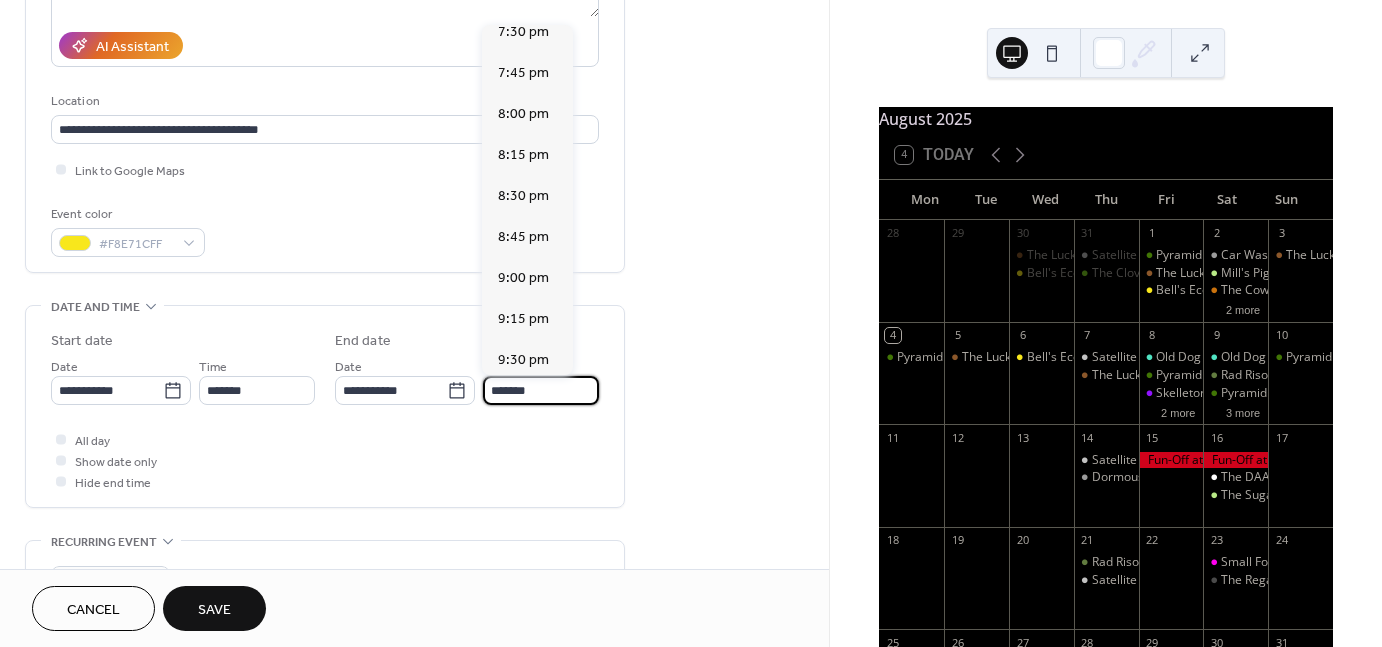 scroll, scrollTop: 298, scrollLeft: 0, axis: vertical 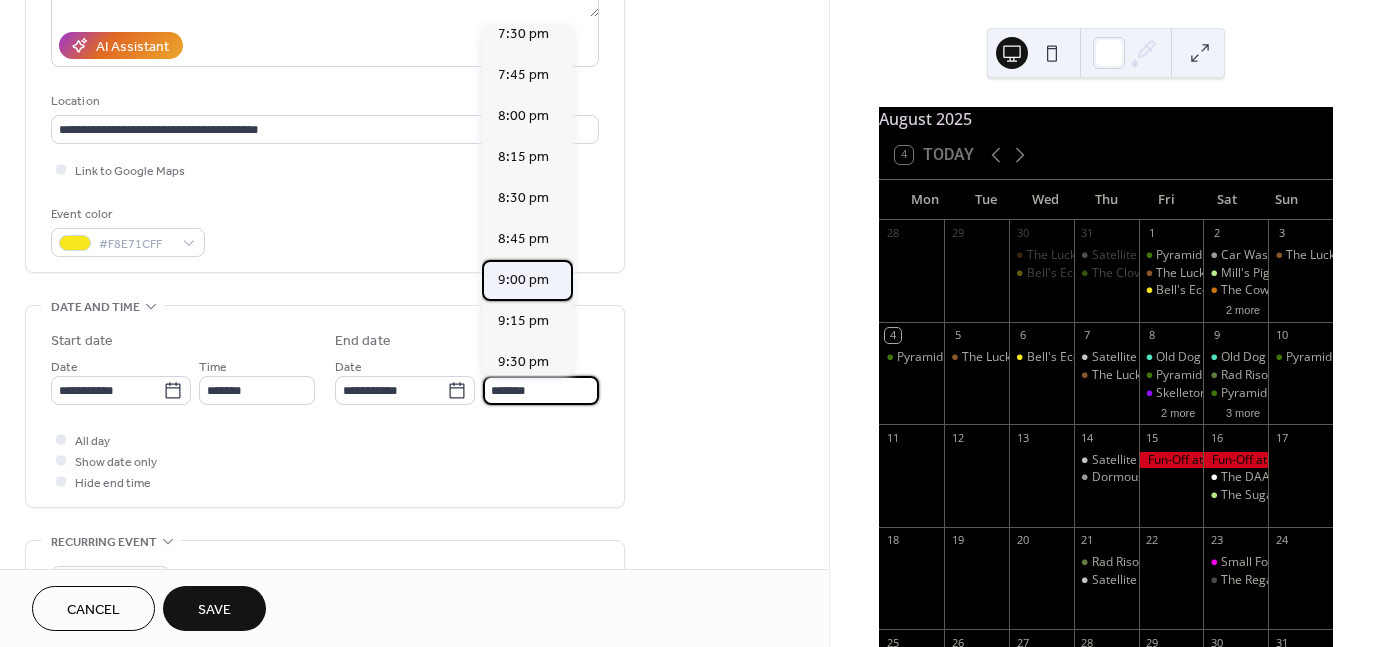click on "9:00 pm" at bounding box center [527, 280] 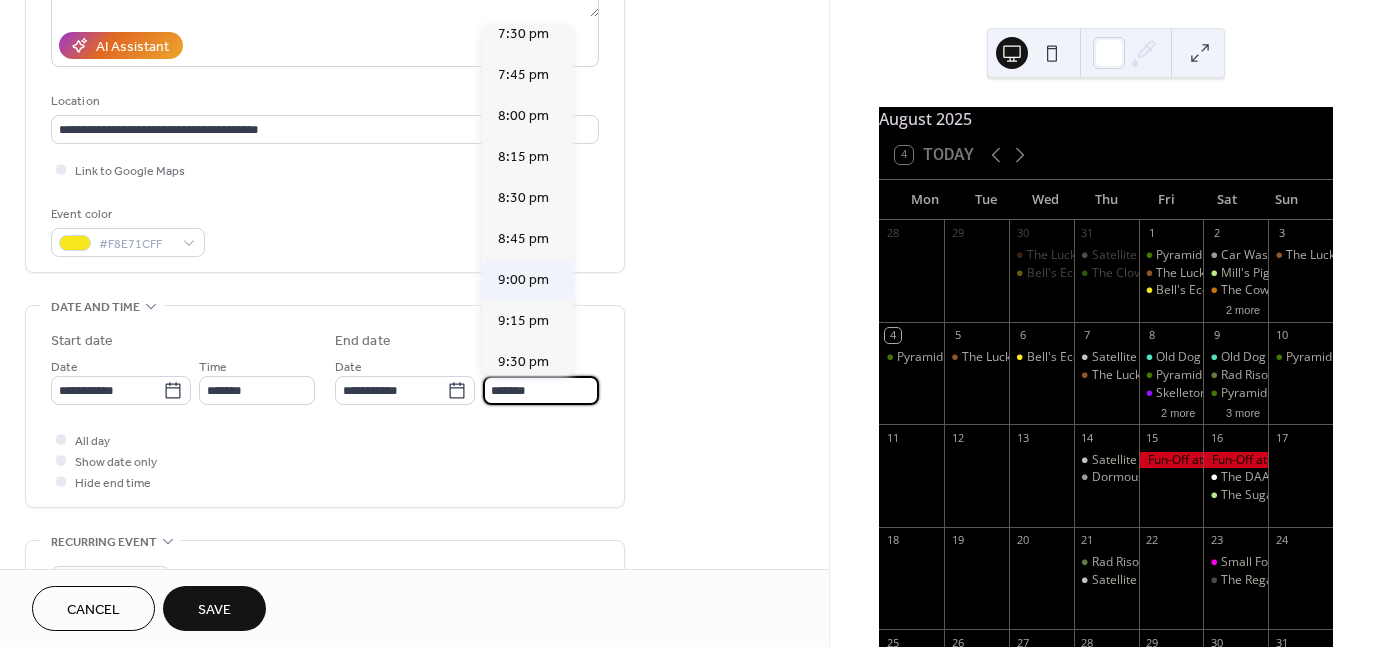 type on "*******" 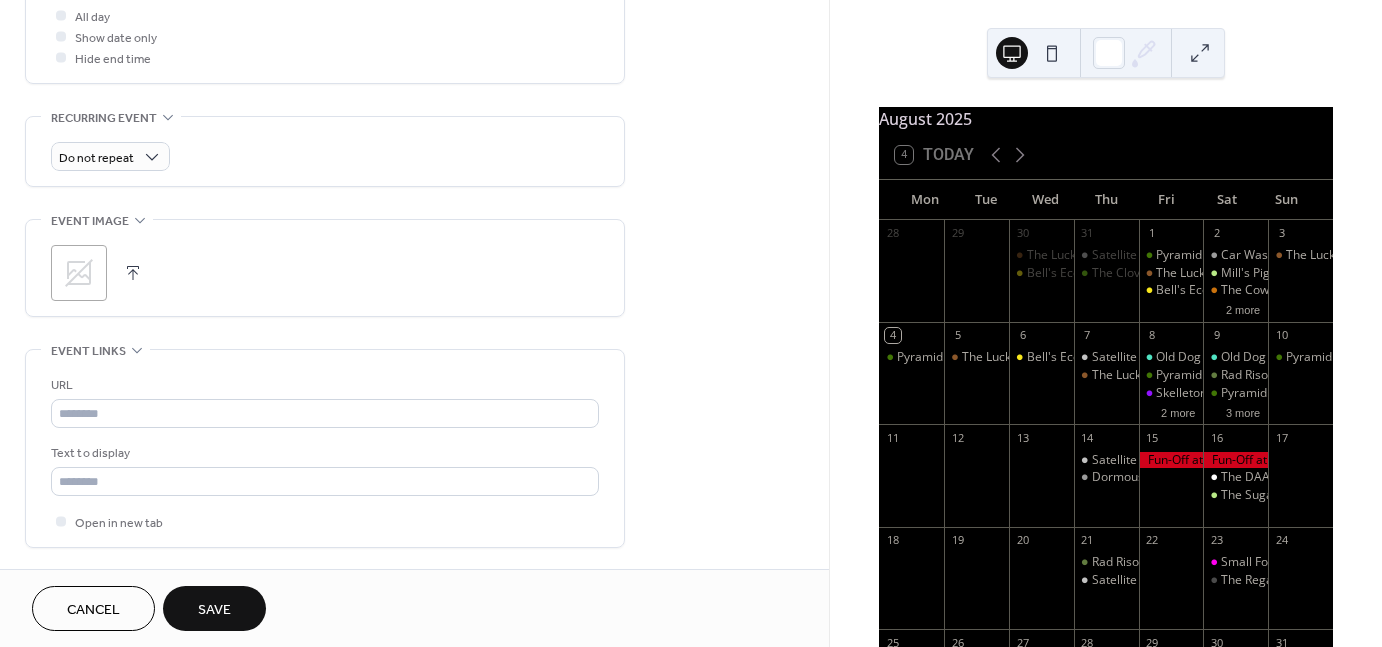 scroll, scrollTop: 771, scrollLeft: 0, axis: vertical 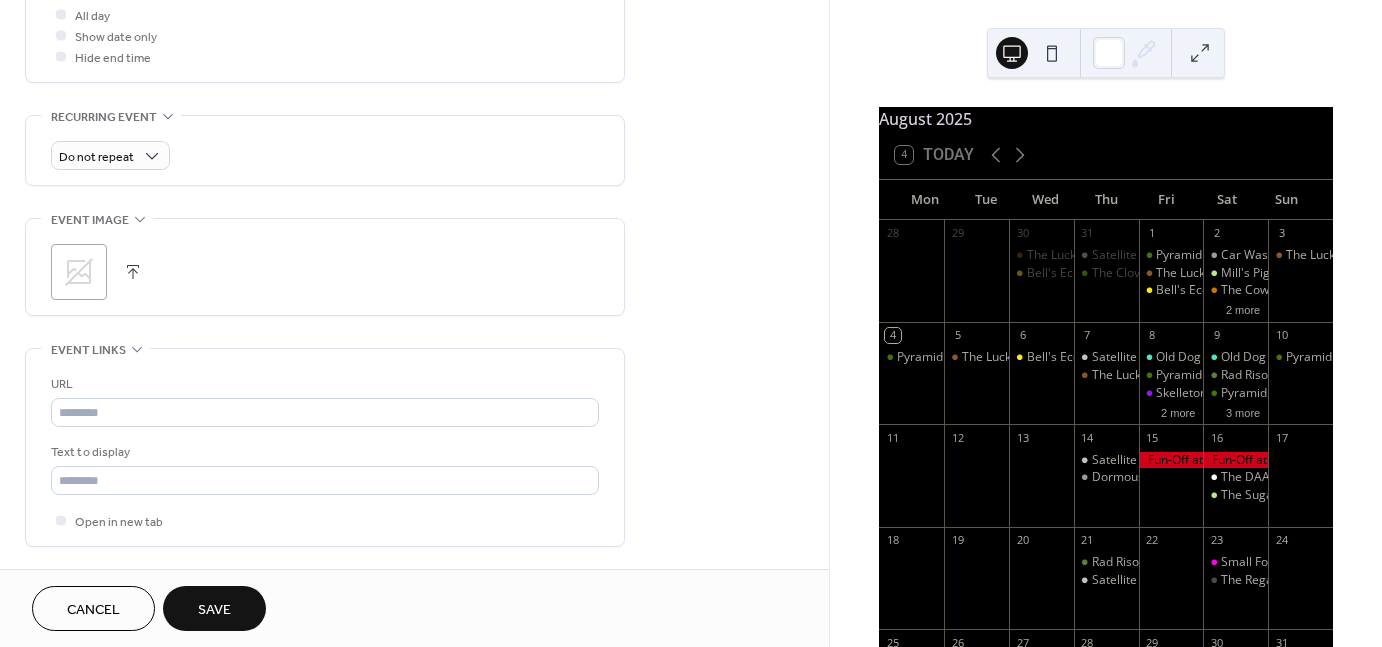 click 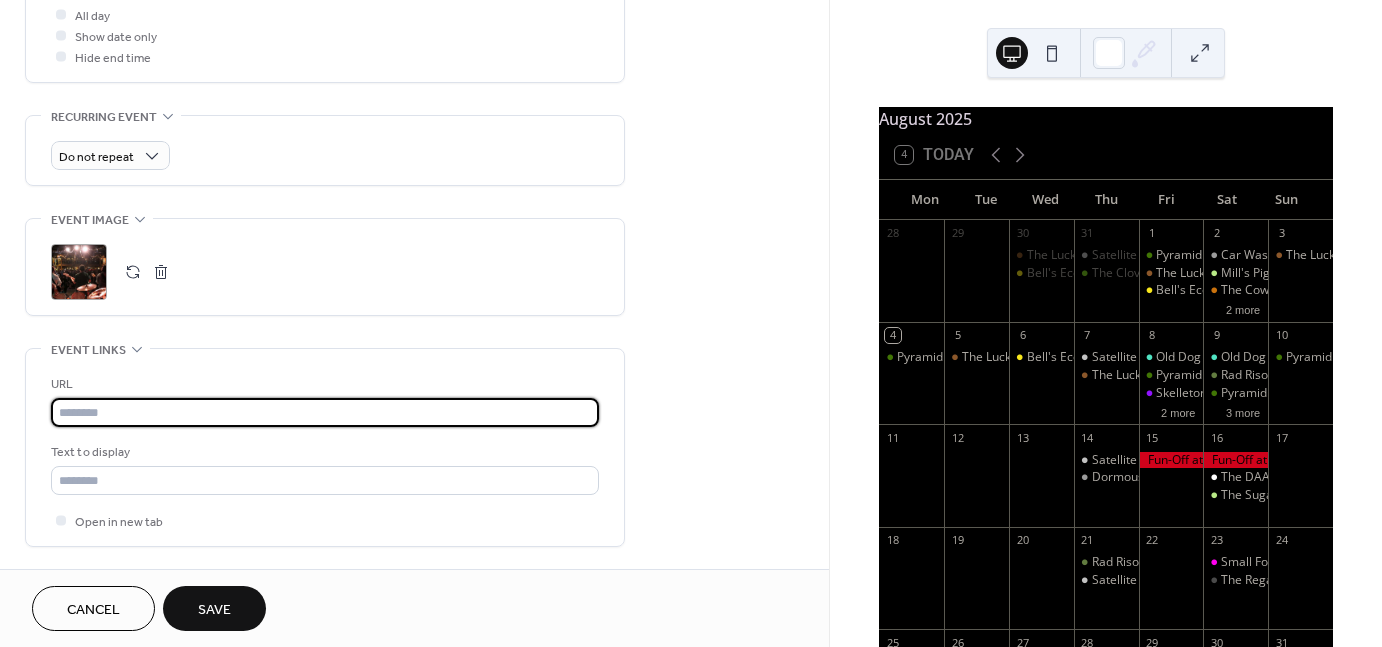 click at bounding box center (325, 412) 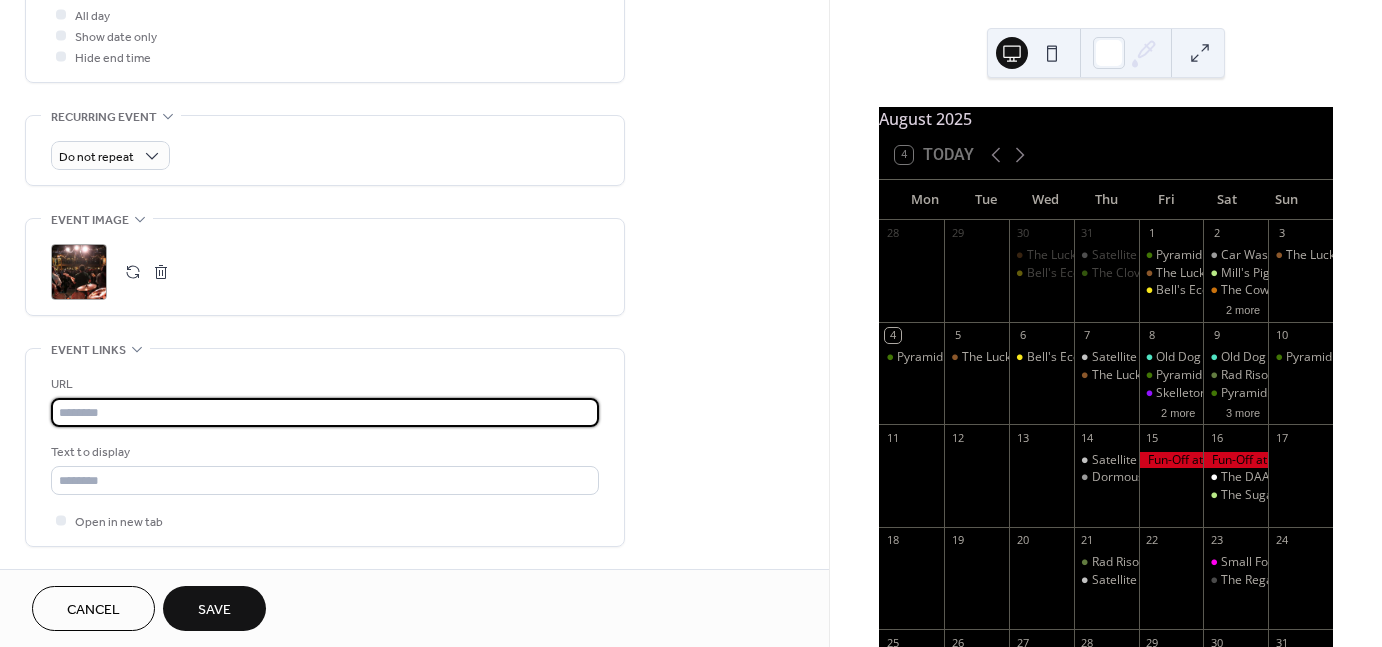 paste on "**********" 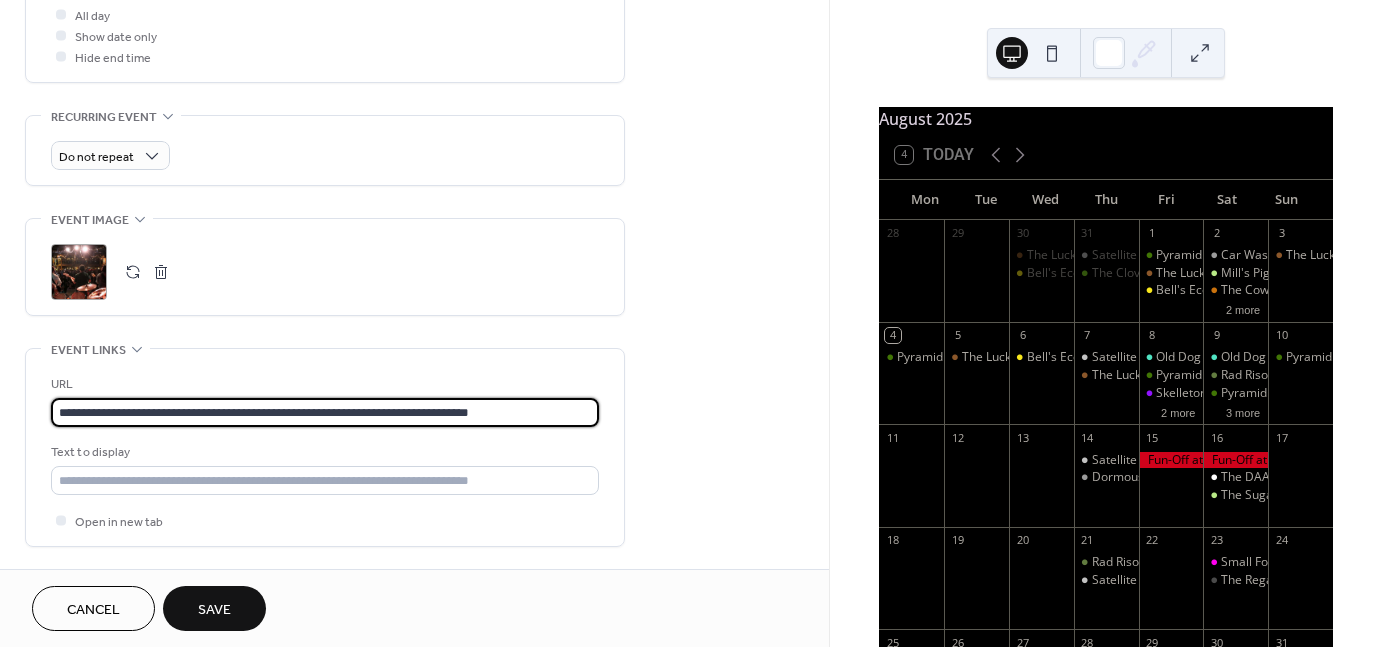 scroll, scrollTop: 1, scrollLeft: 0, axis: vertical 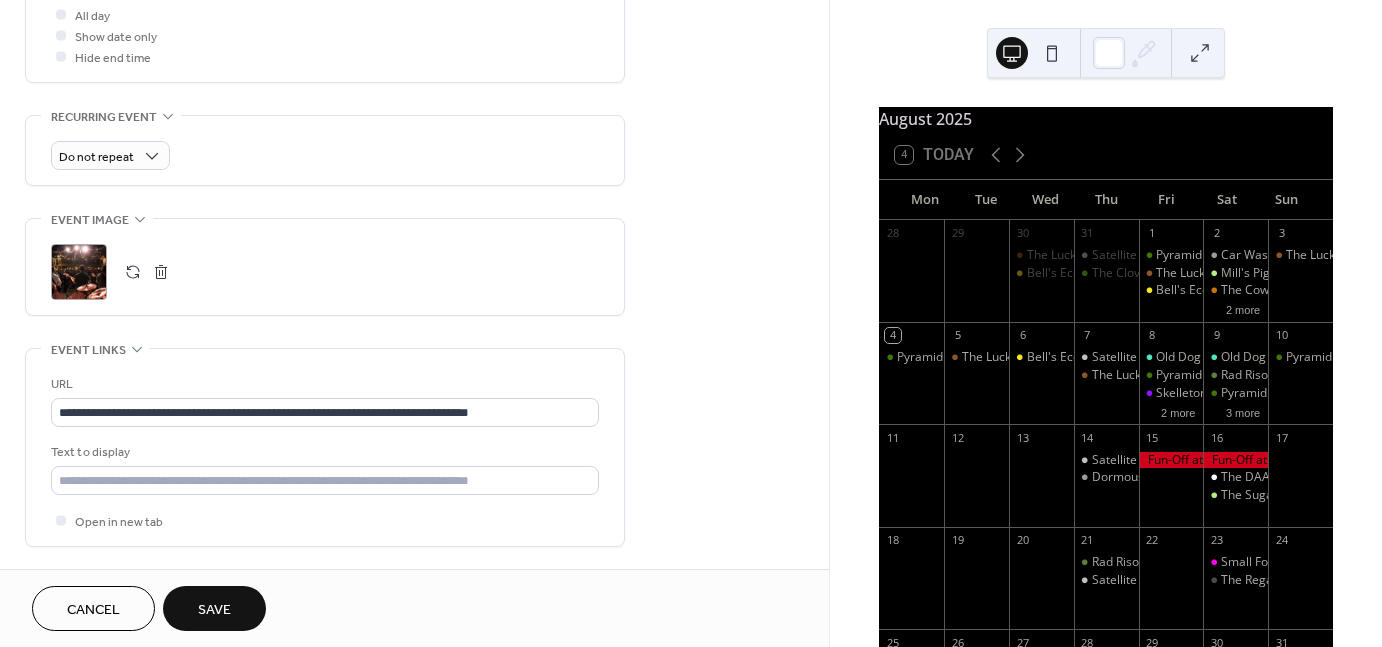 click on "Save" at bounding box center [214, 608] 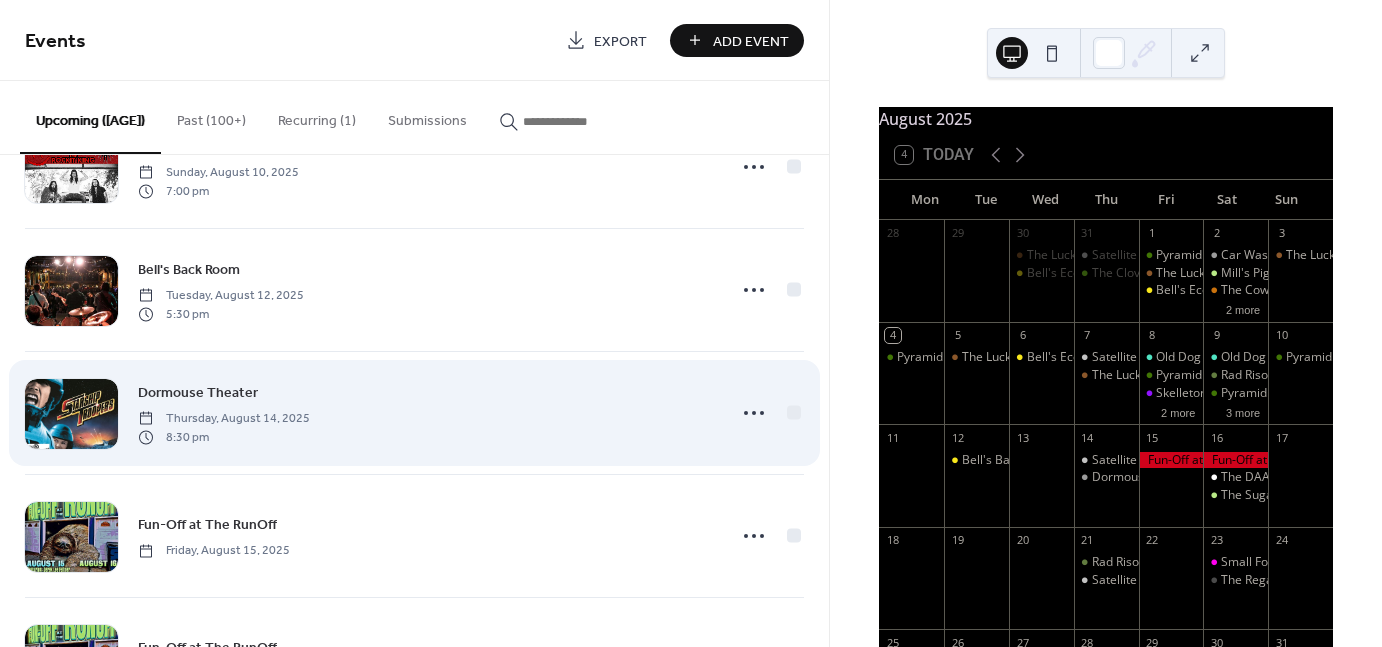 scroll, scrollTop: 1836, scrollLeft: 0, axis: vertical 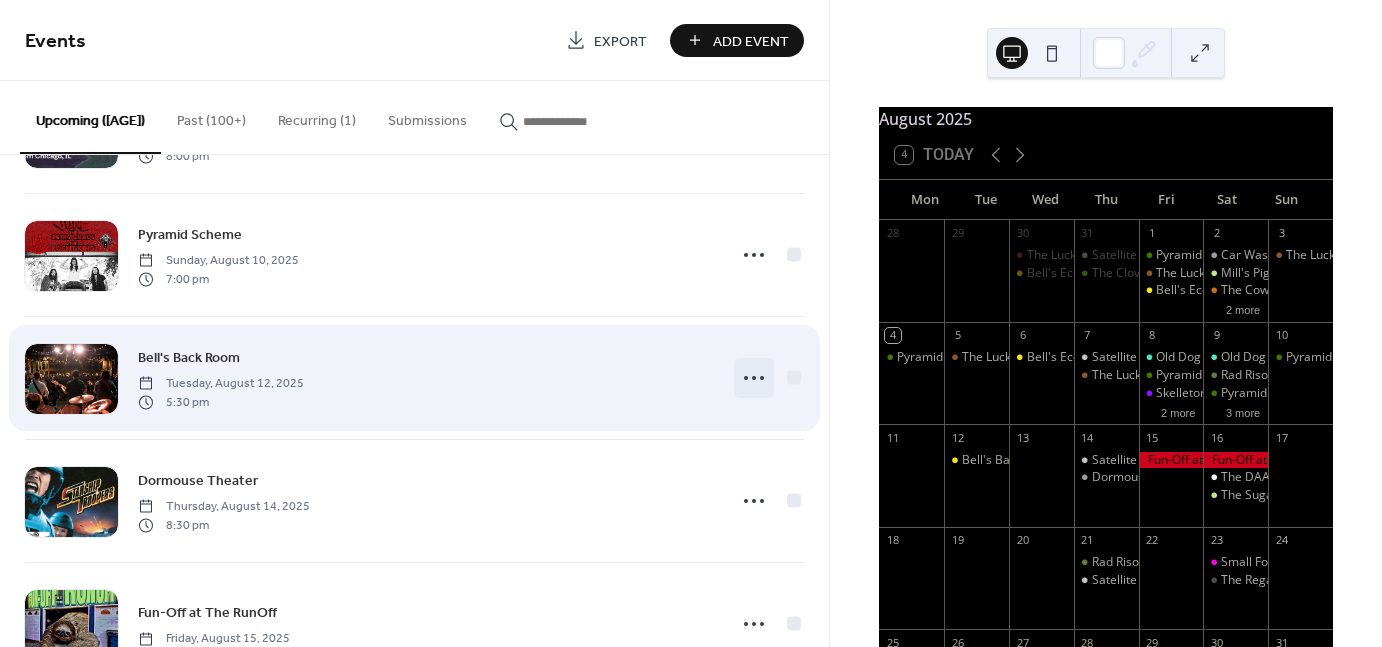 click 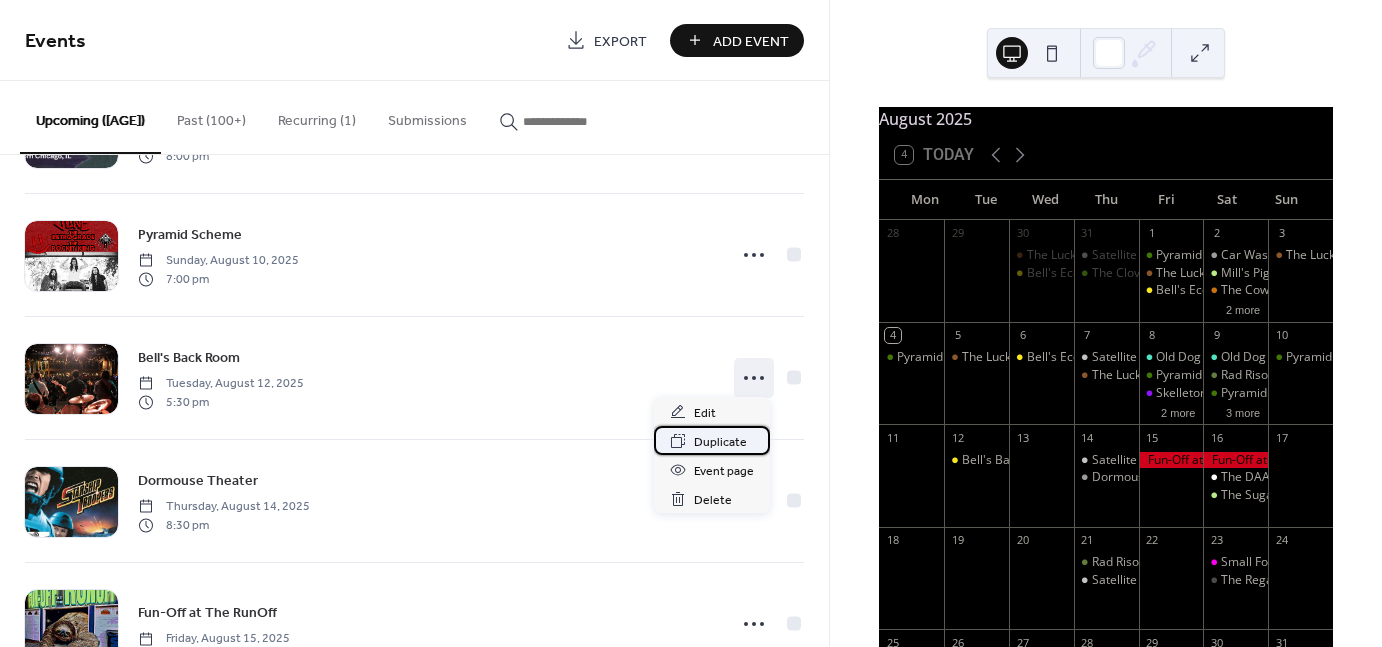 click on "Duplicate" at bounding box center [720, 442] 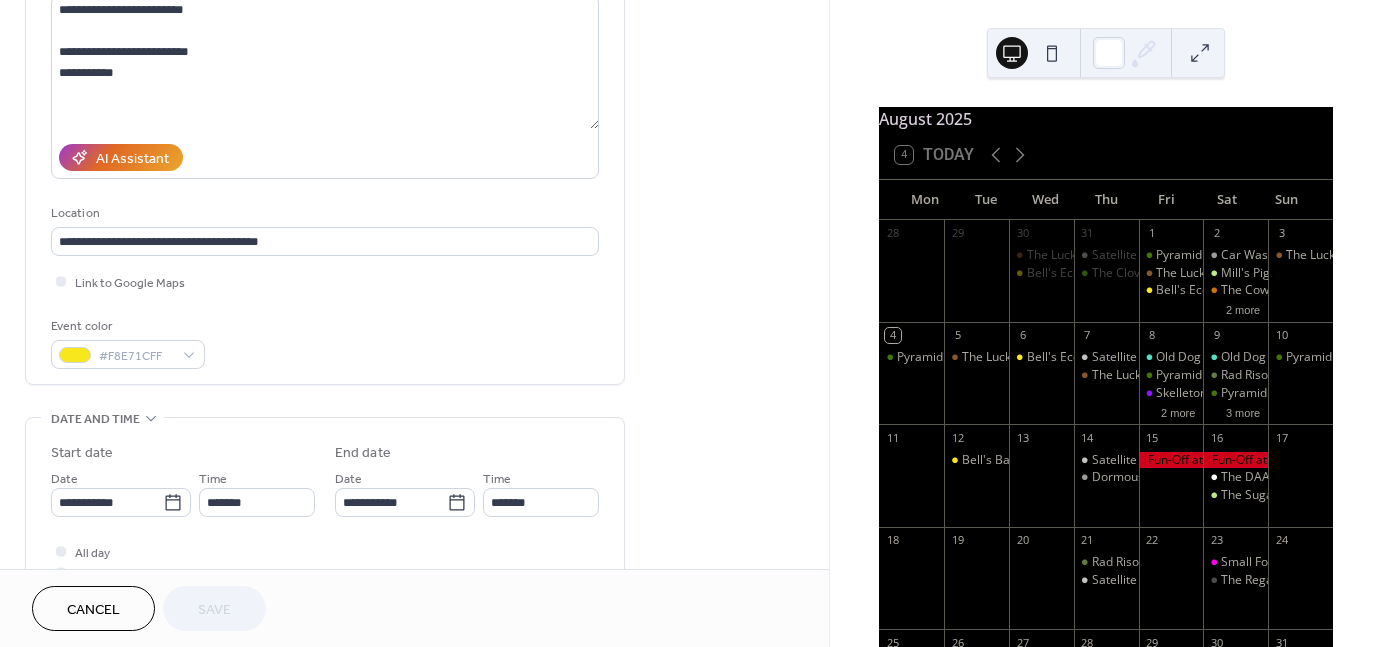 scroll, scrollTop: 238, scrollLeft: 0, axis: vertical 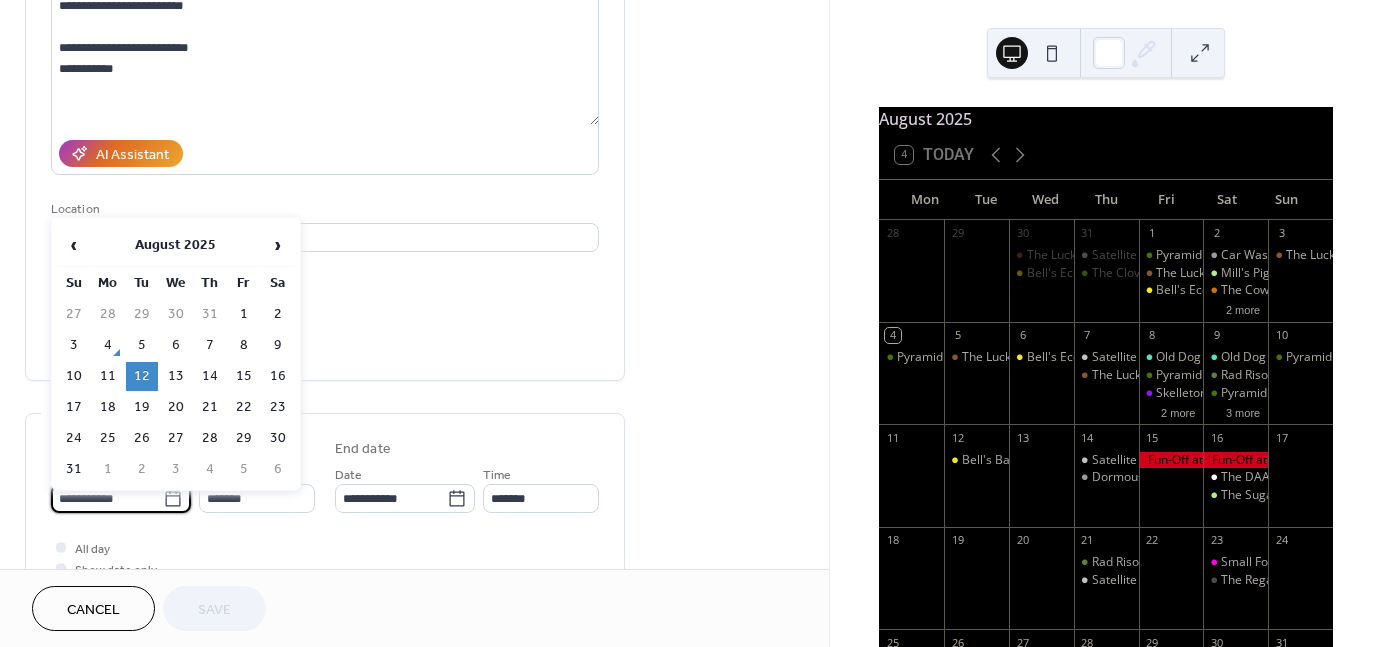 click on "**********" at bounding box center [107, 498] 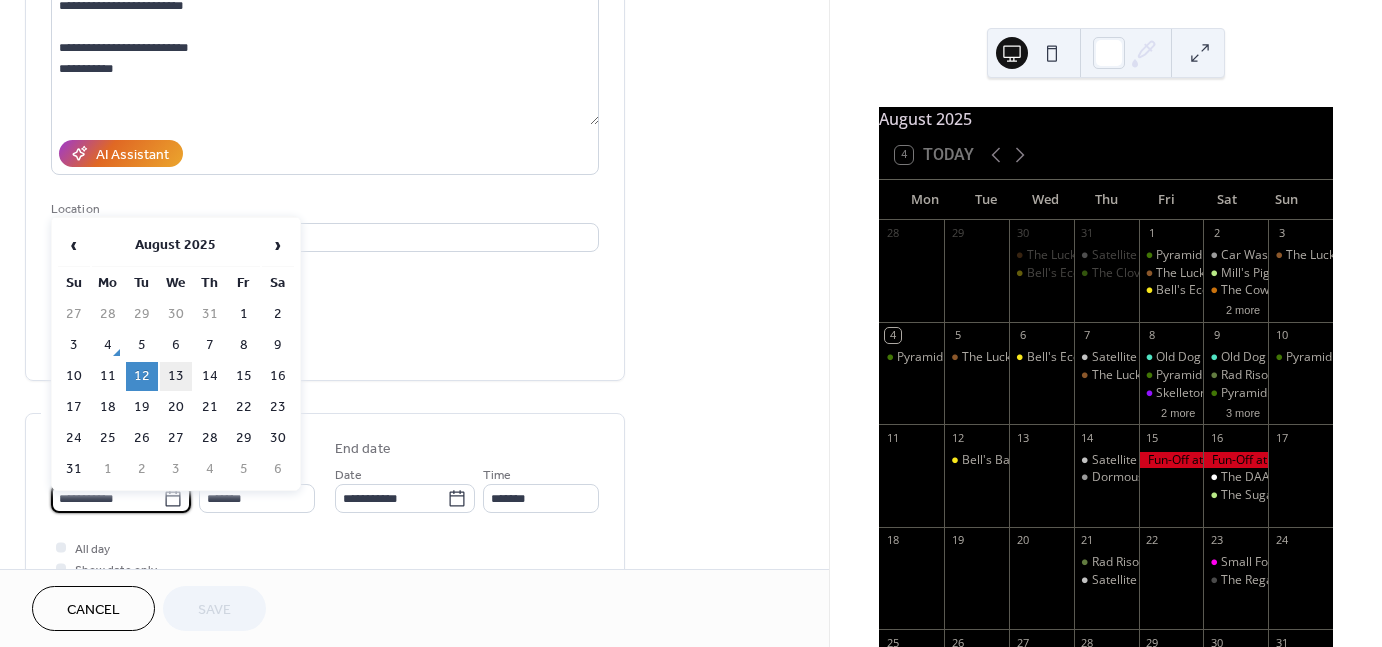 click on "13" at bounding box center (176, 376) 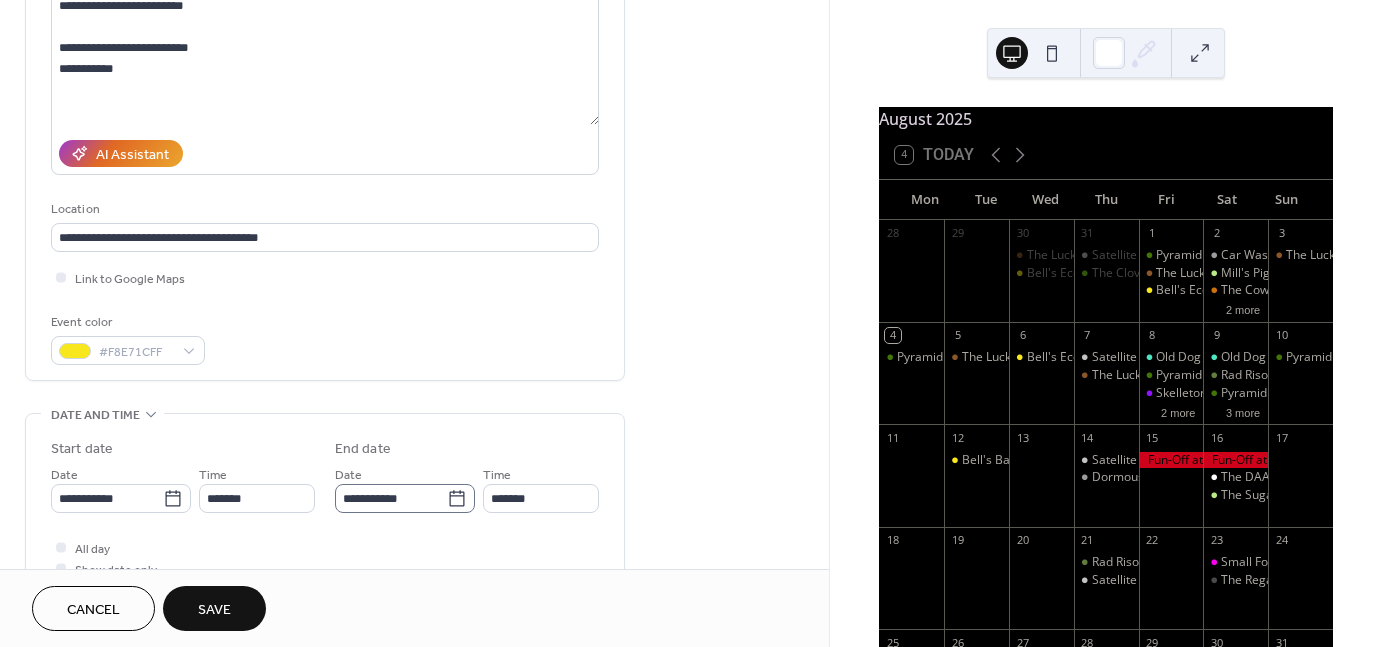 scroll, scrollTop: 1, scrollLeft: 0, axis: vertical 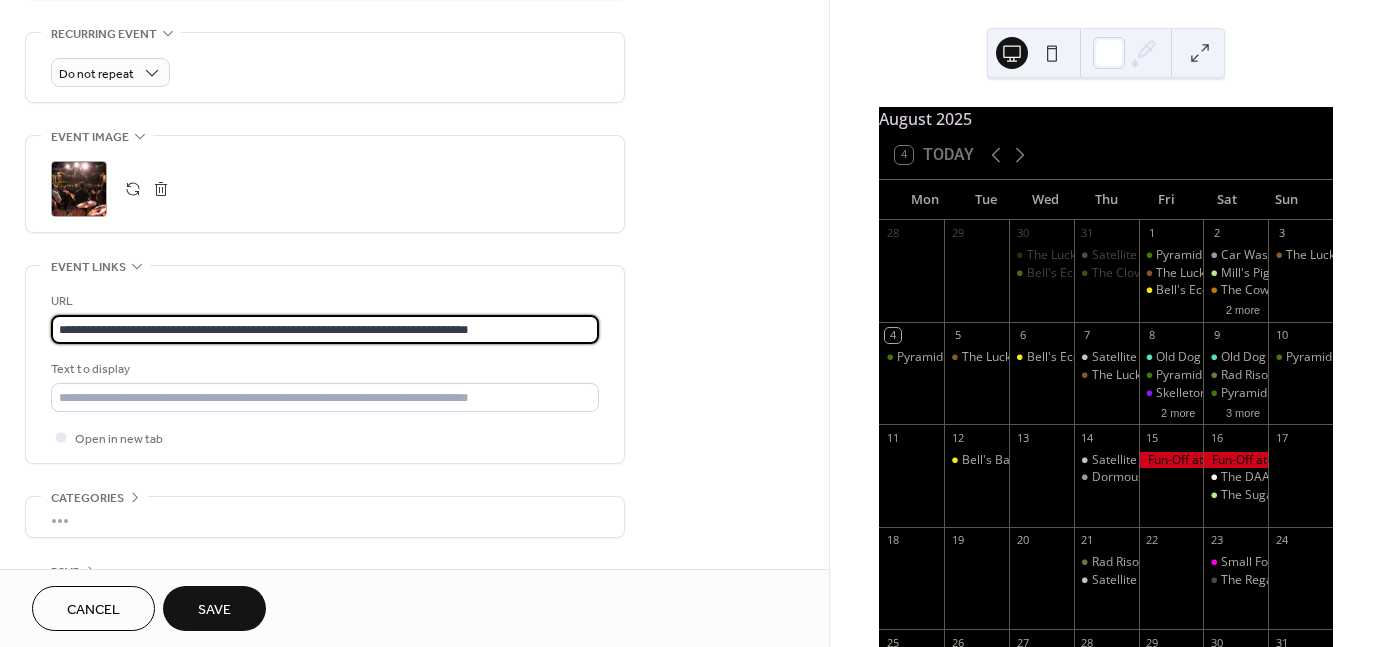 drag, startPoint x: 542, startPoint y: 326, endPoint x: -8, endPoint y: 300, distance: 550.6142 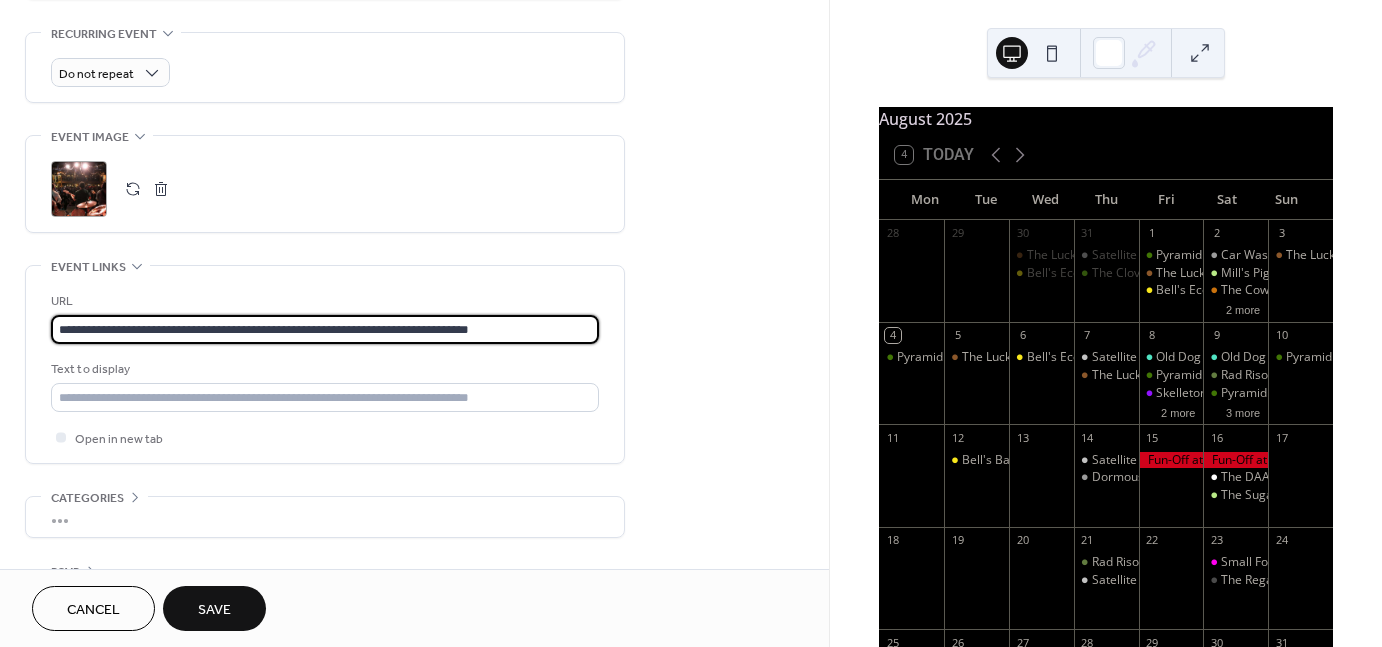 click on "**********" at bounding box center [691, 323] 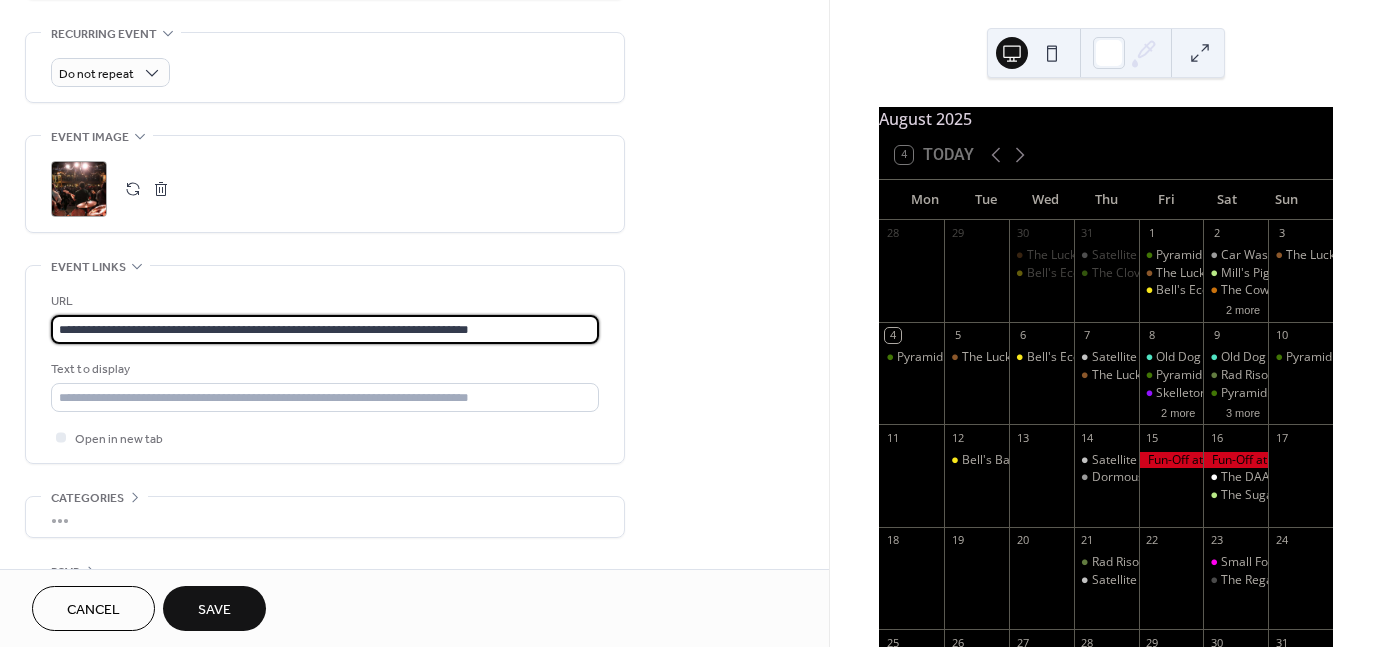 paste 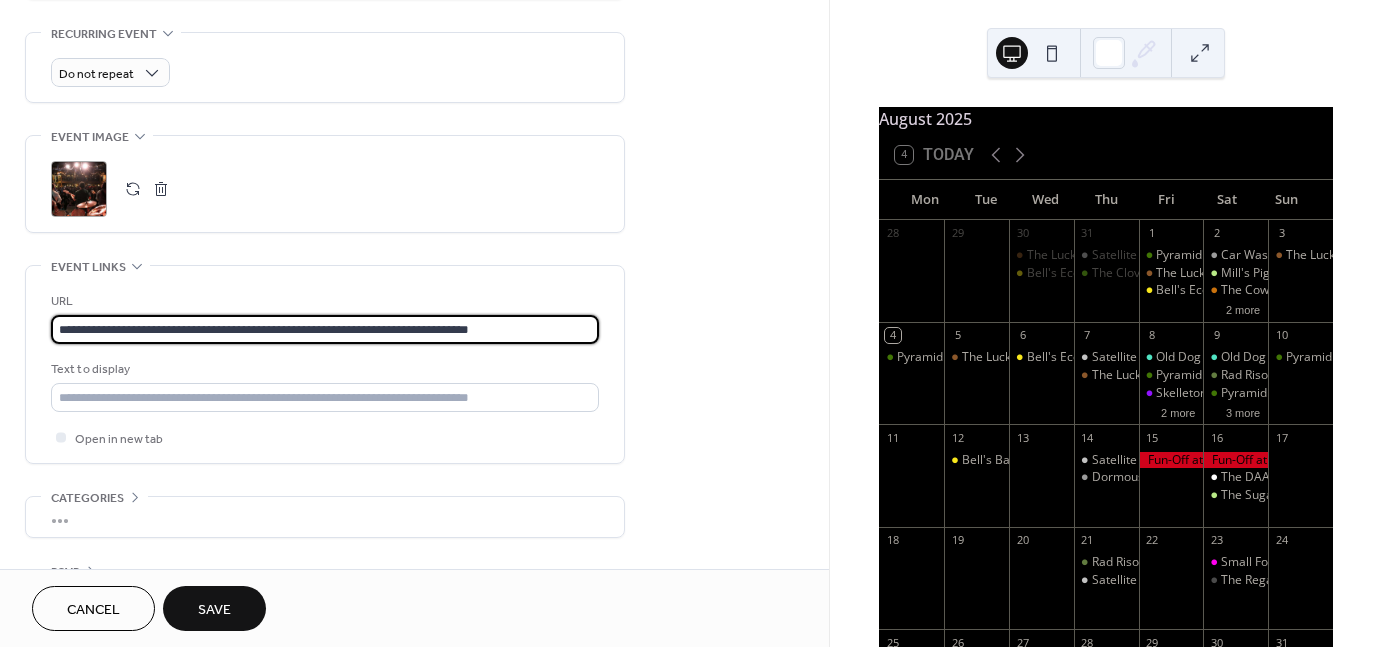 type on "**********" 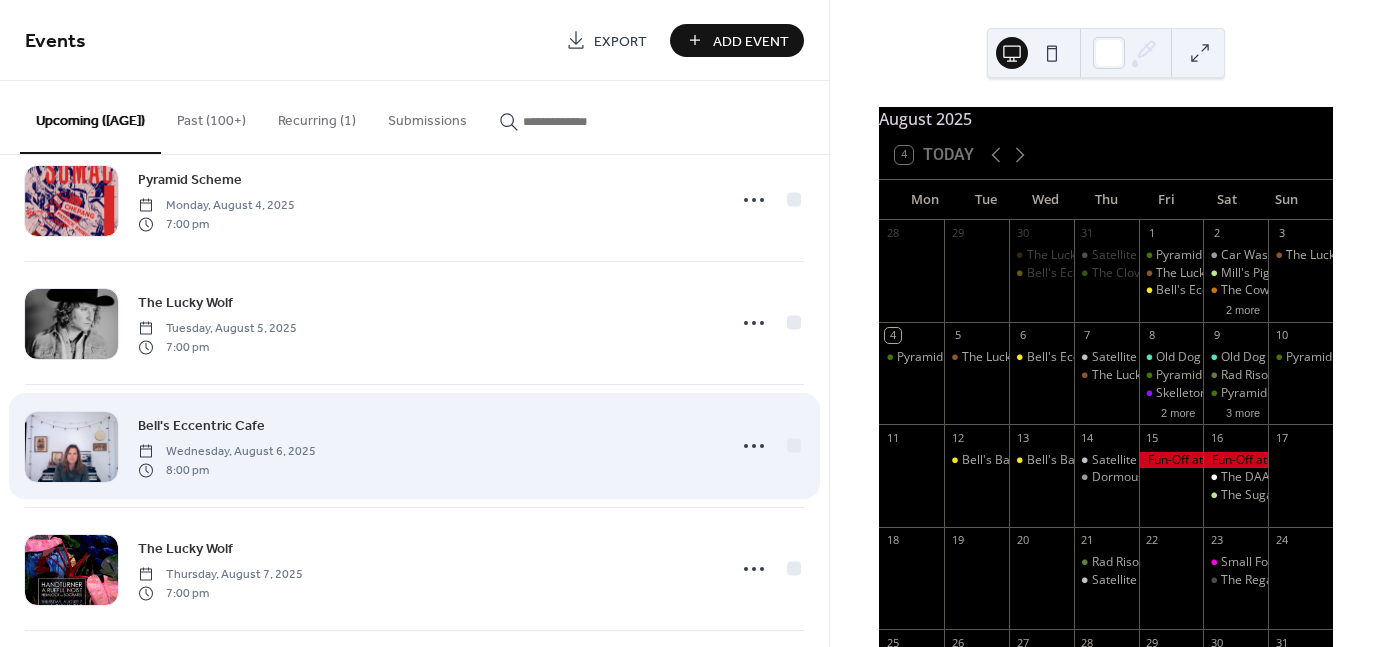 scroll, scrollTop: 24, scrollLeft: 0, axis: vertical 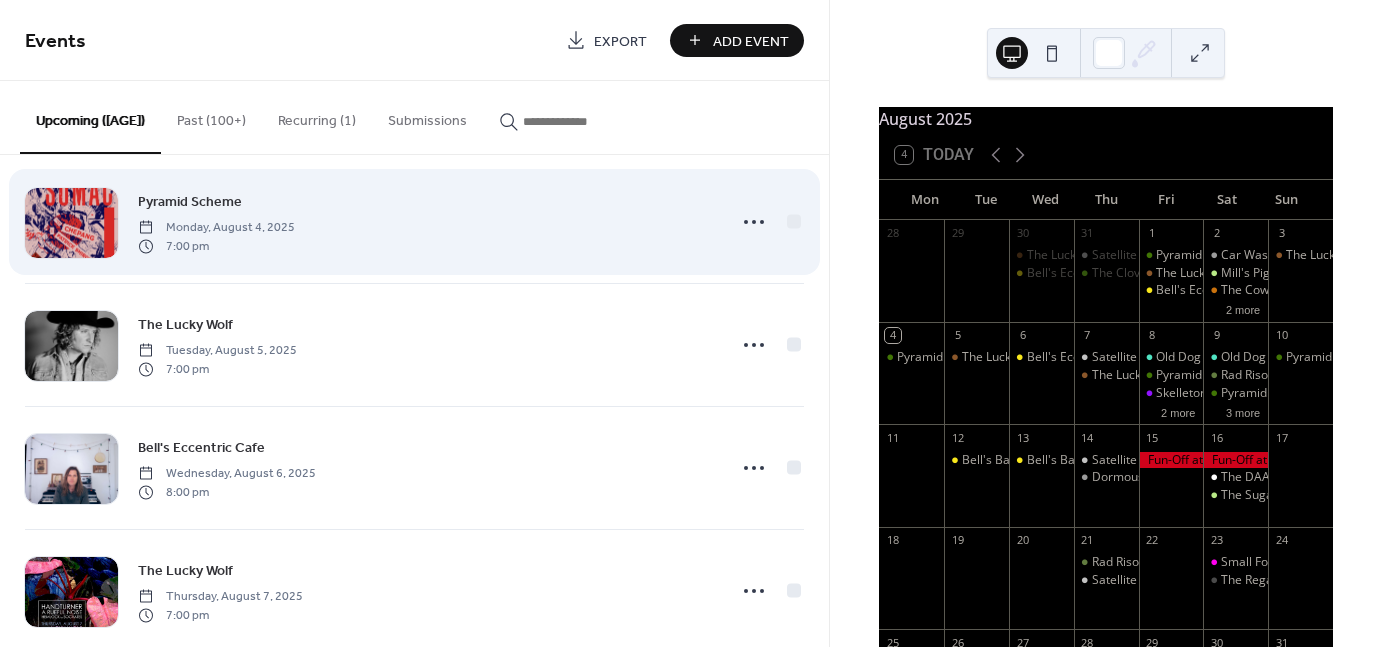 drag, startPoint x: 830, startPoint y: 0, endPoint x: 317, endPoint y: 238, distance: 565.52014 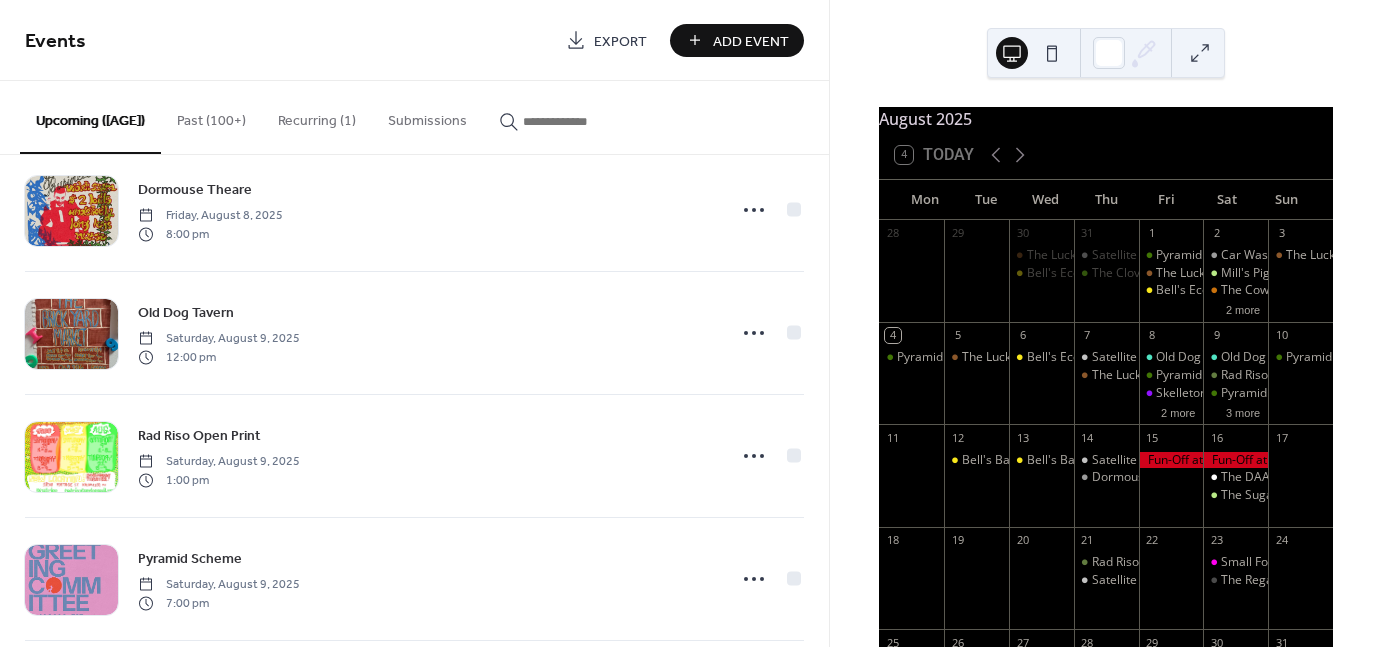 scroll, scrollTop: 1082, scrollLeft: 0, axis: vertical 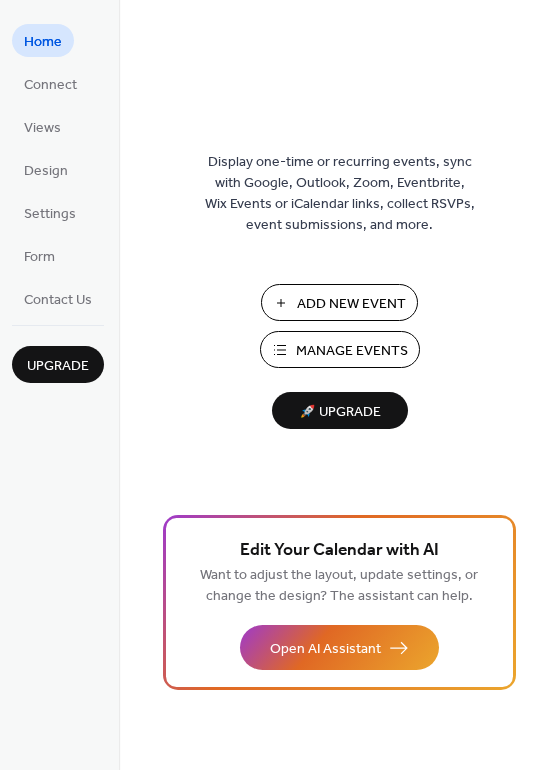 click on "Add New Event" at bounding box center (351, 304) 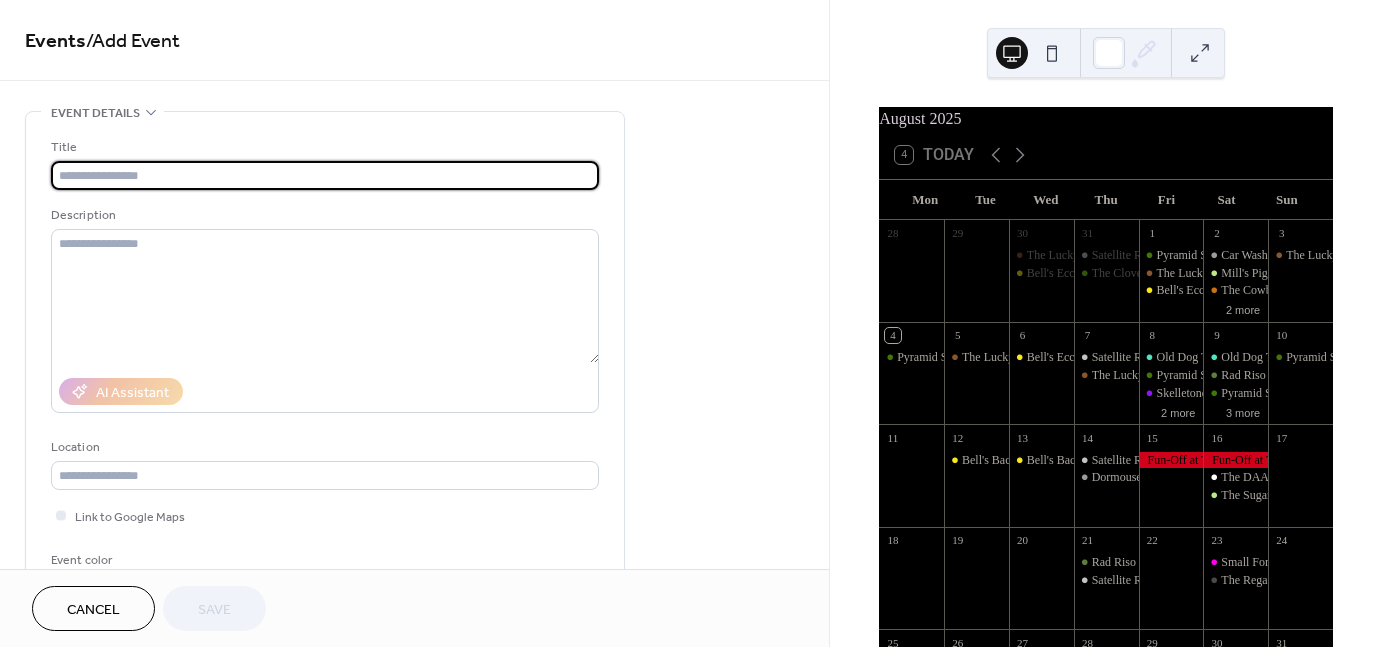 scroll, scrollTop: 0, scrollLeft: 0, axis: both 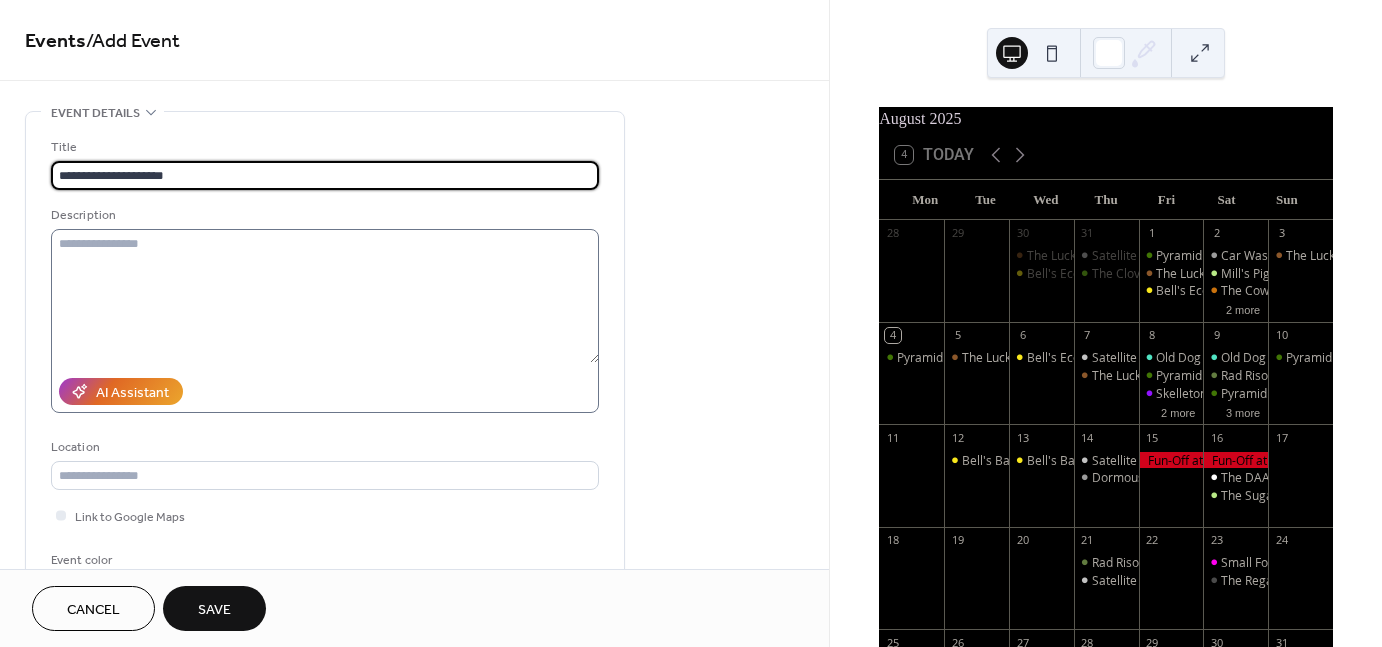type on "**********" 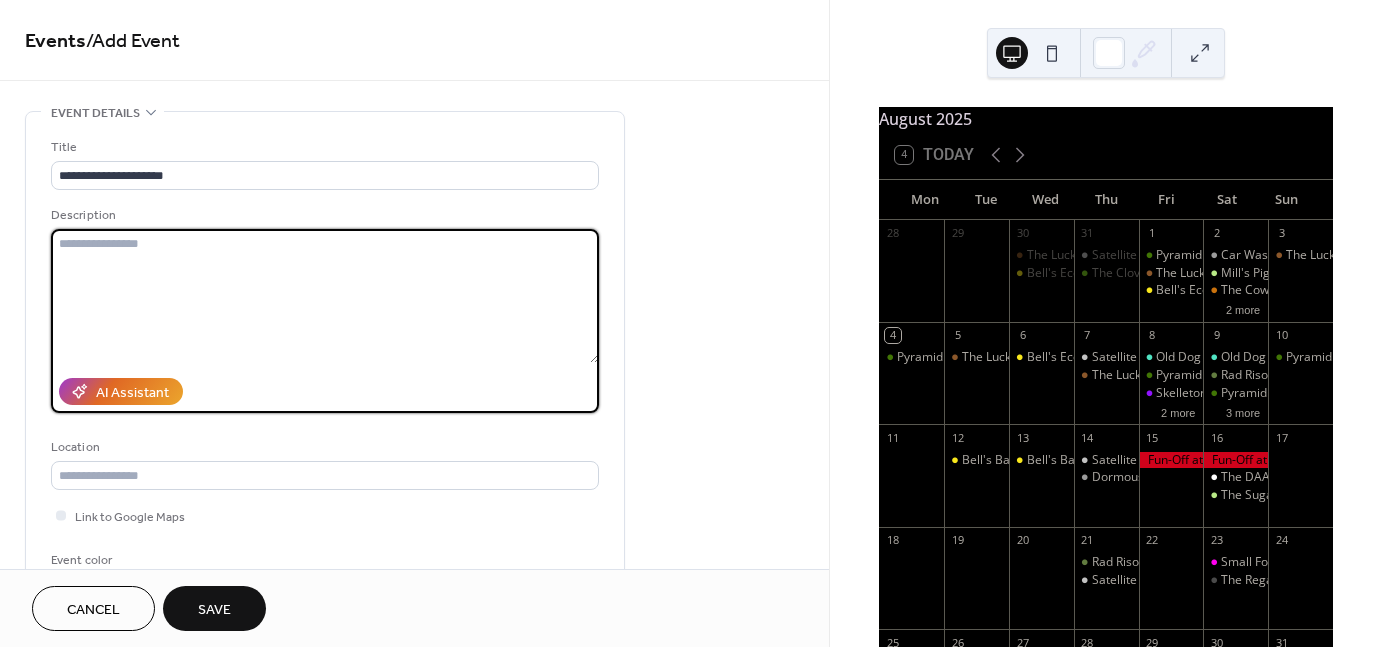 click at bounding box center [325, 296] 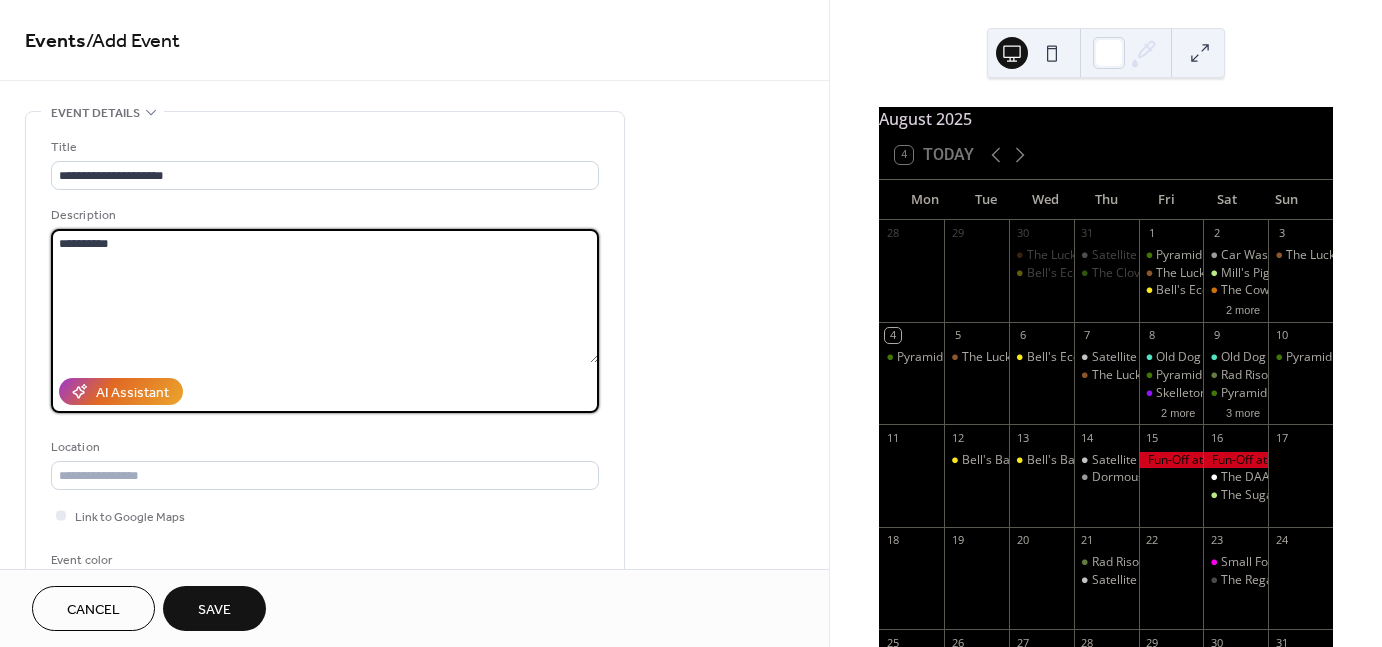 type on "*********" 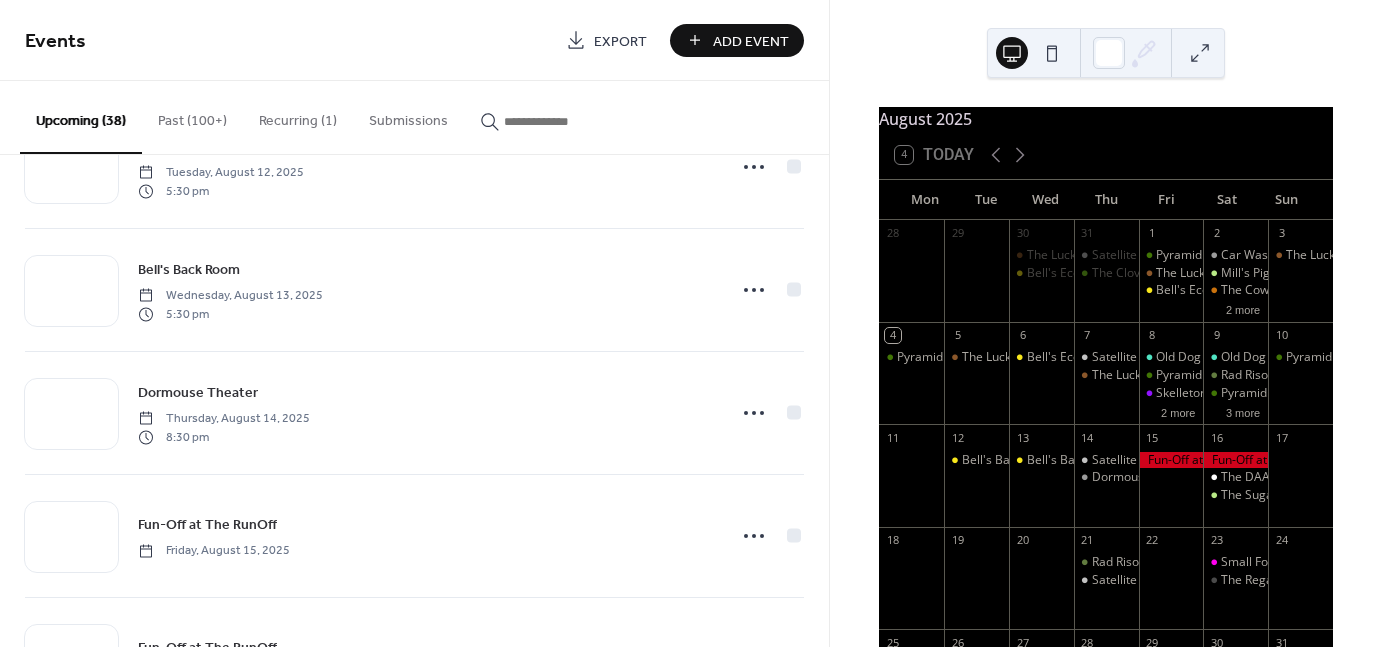 scroll, scrollTop: 1866, scrollLeft: 0, axis: vertical 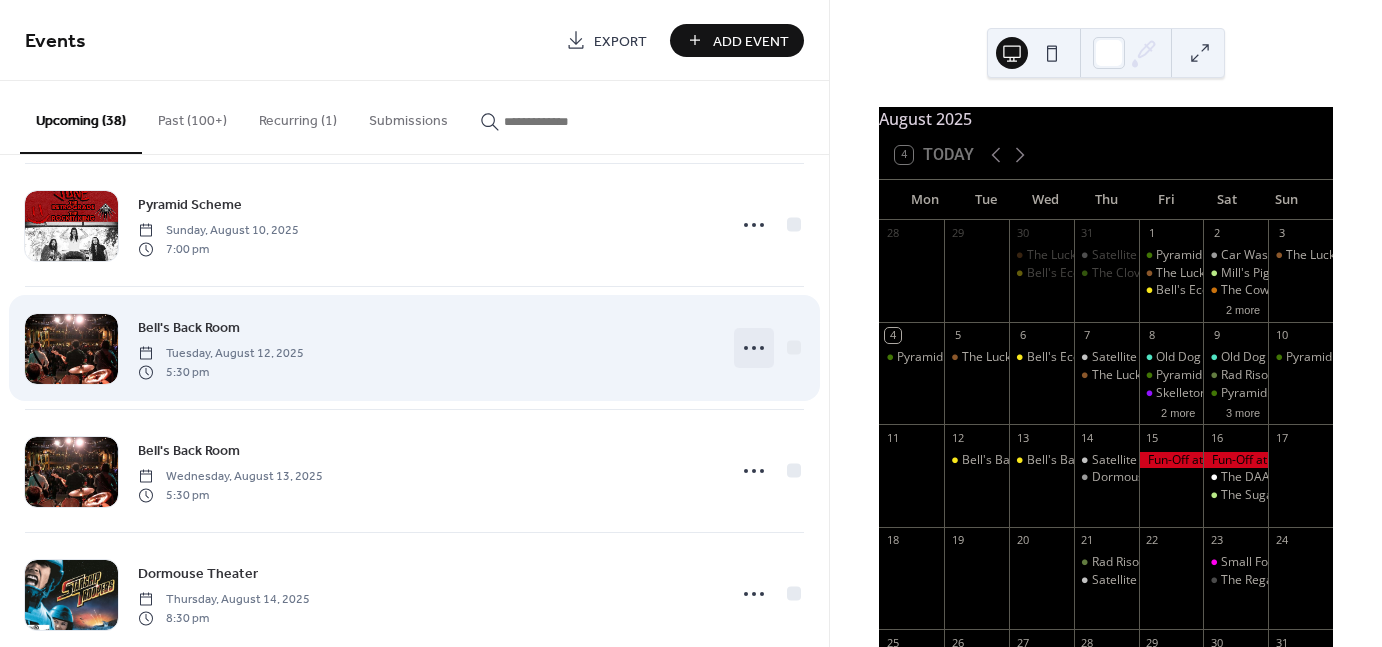 click 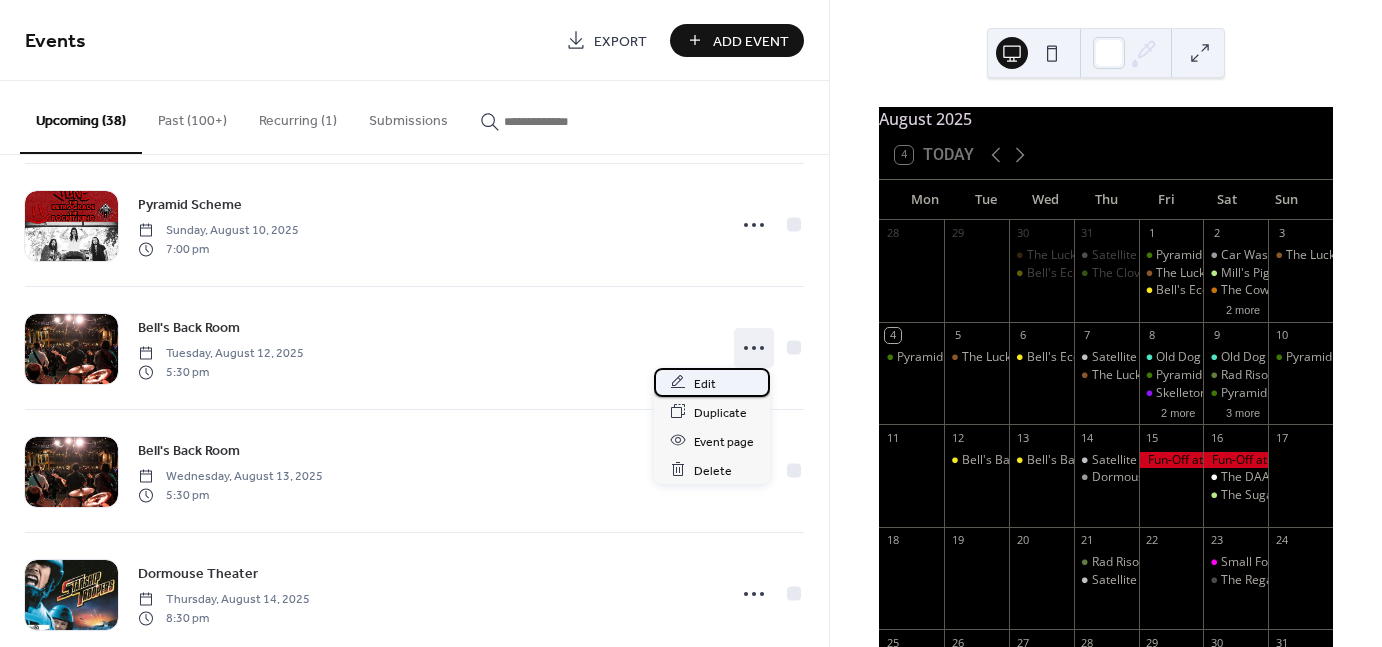 click on "Edit" at bounding box center (705, 383) 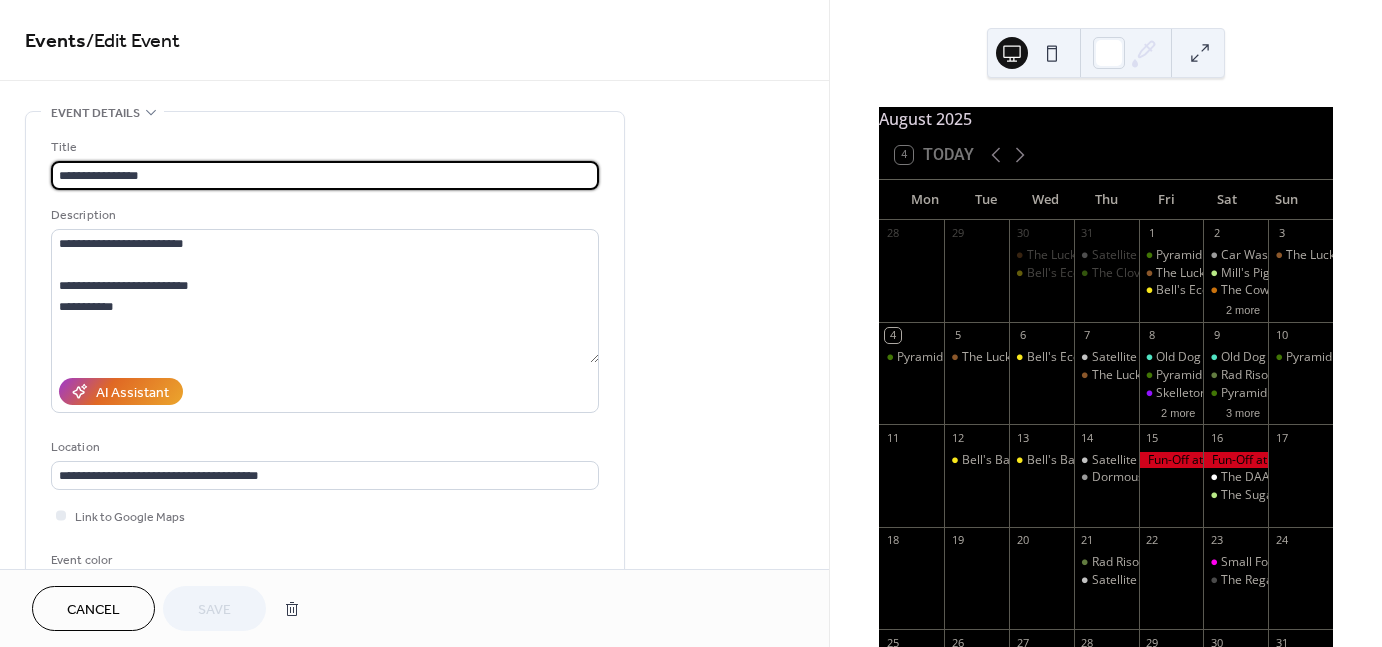drag, startPoint x: 172, startPoint y: 172, endPoint x: 88, endPoint y: 172, distance: 84 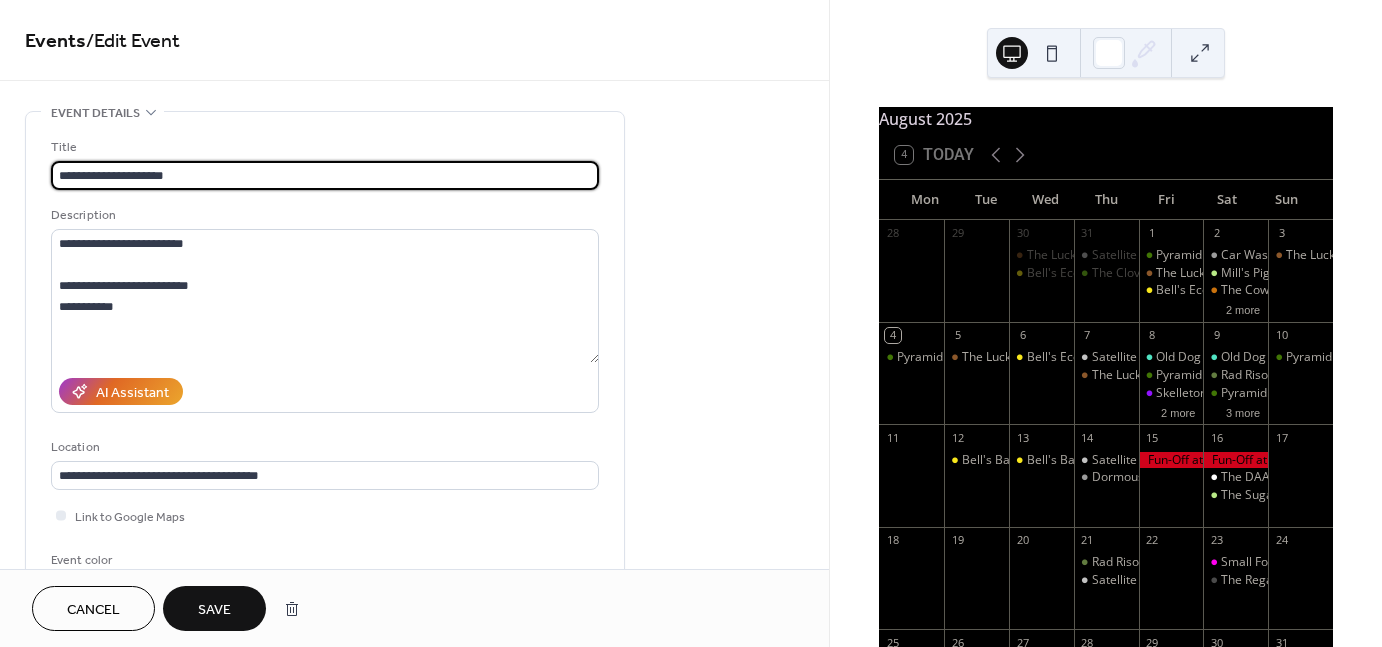 type on "**********" 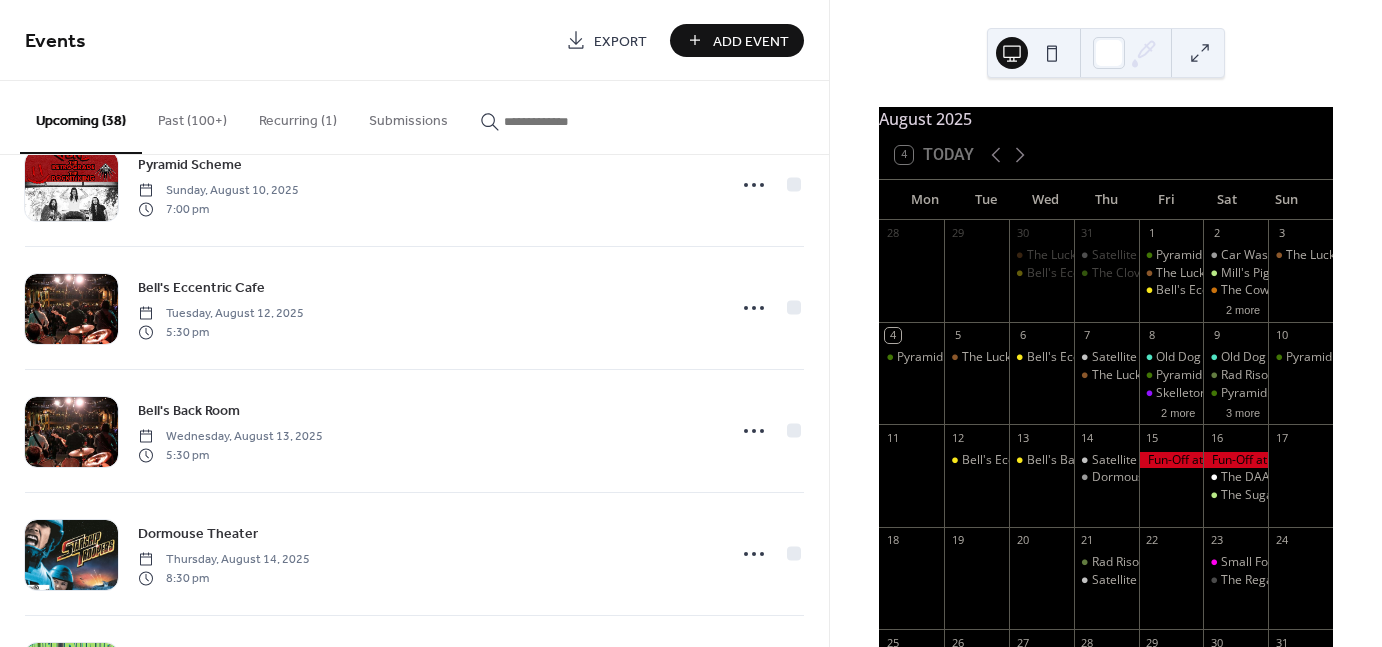 scroll, scrollTop: 1920, scrollLeft: 0, axis: vertical 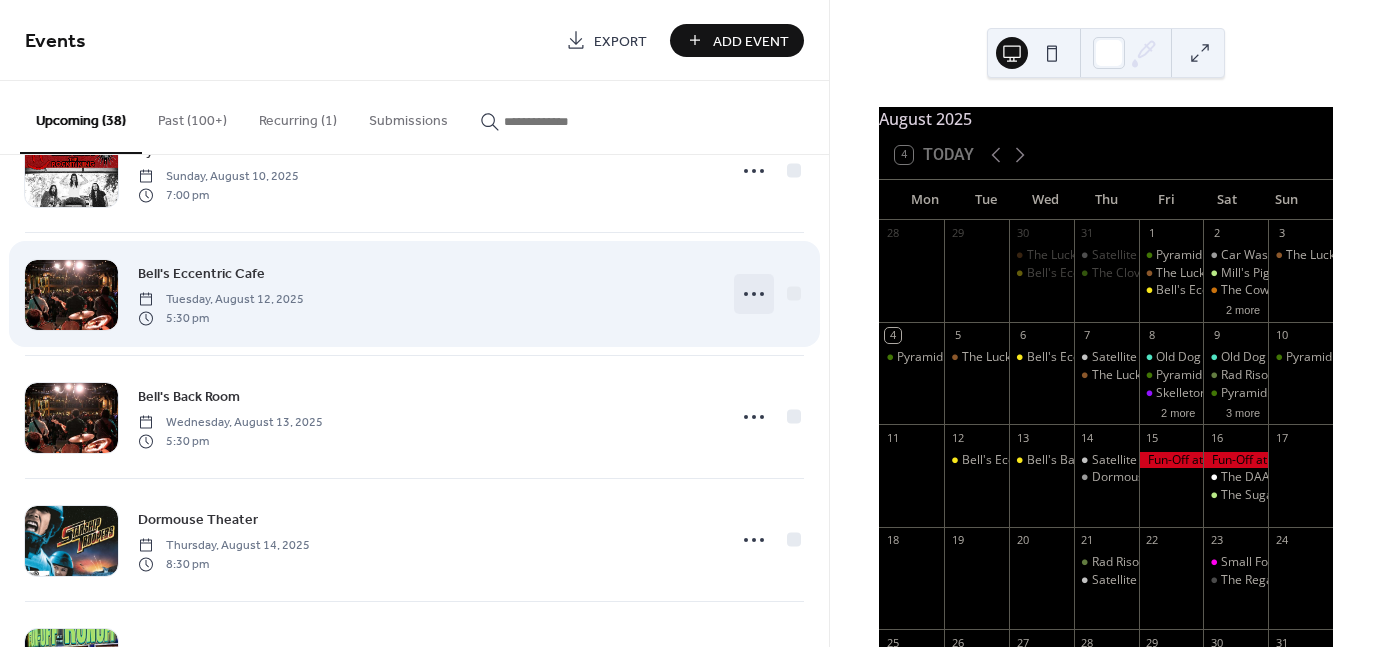 click 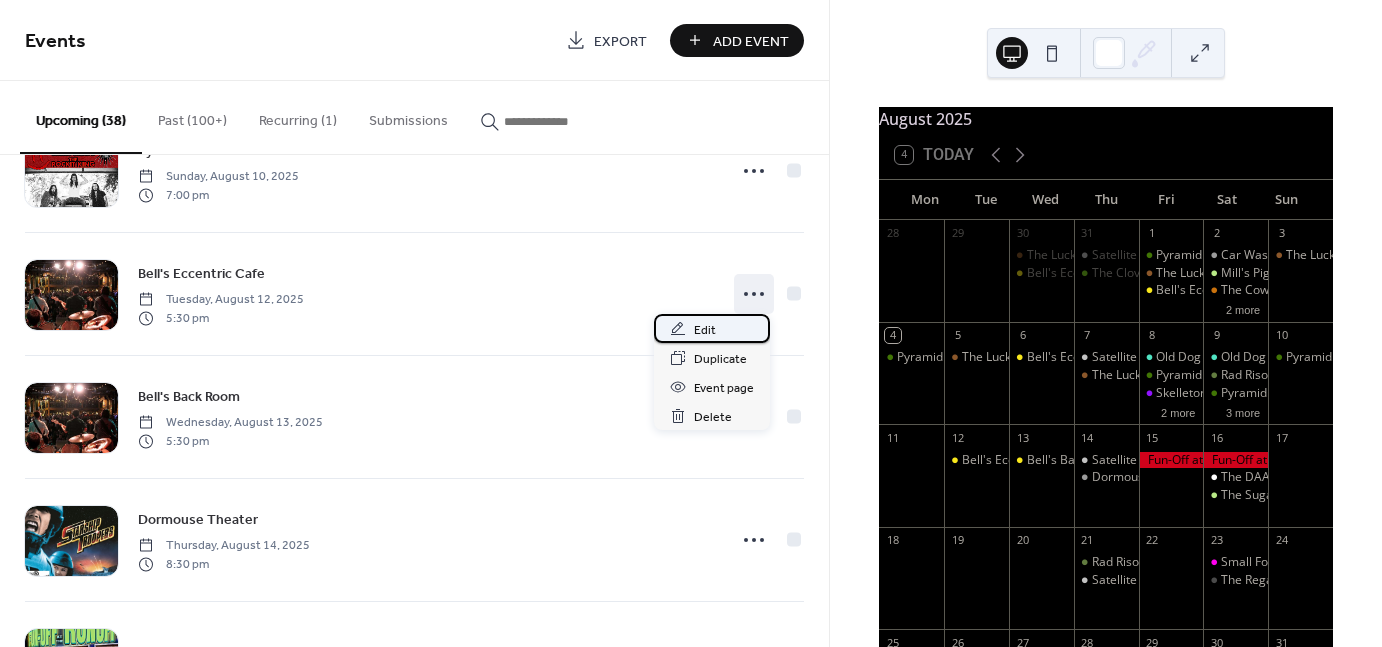 click on "Edit" at bounding box center (705, 330) 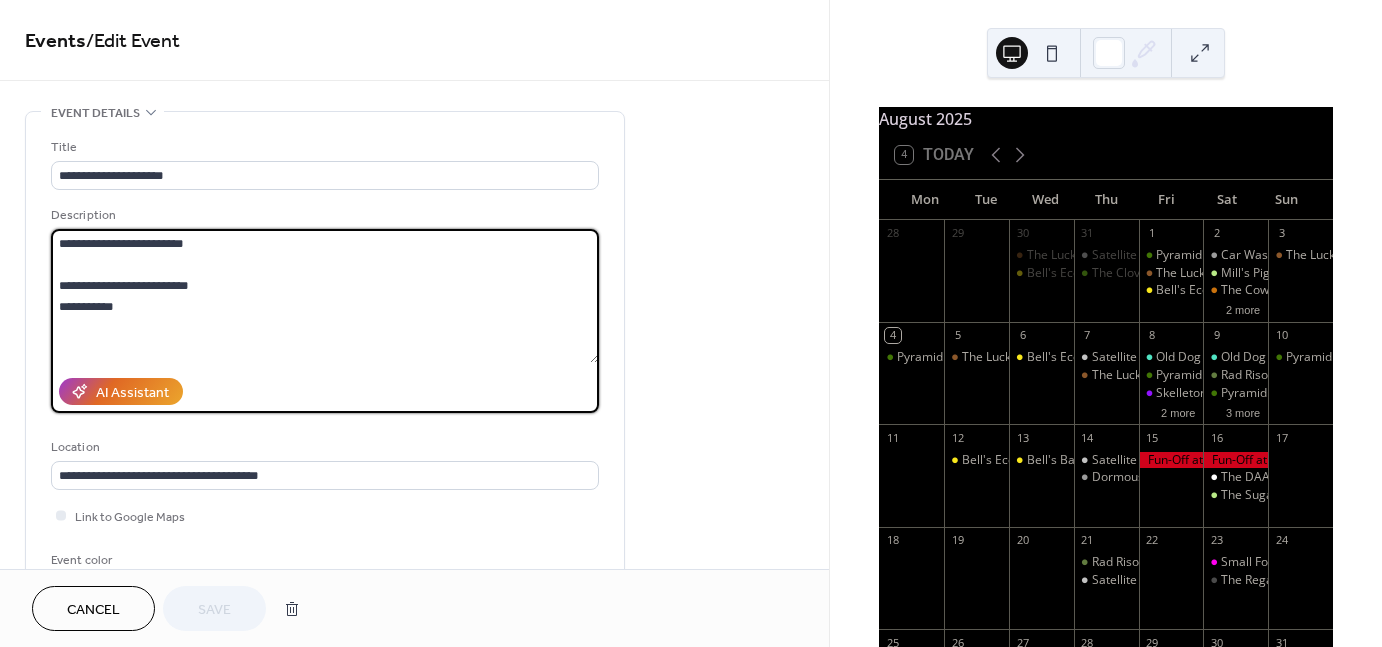 drag, startPoint x: 331, startPoint y: 255, endPoint x: 280, endPoint y: 270, distance: 53.160137 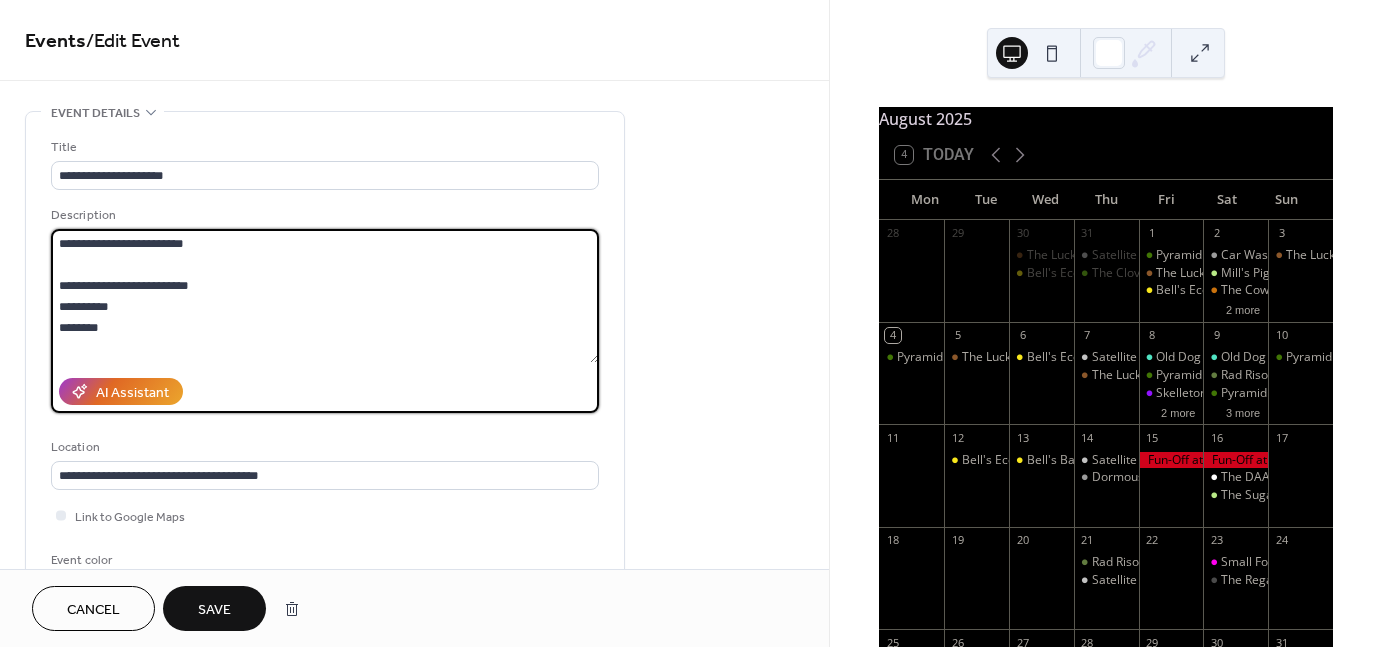 type on "**********" 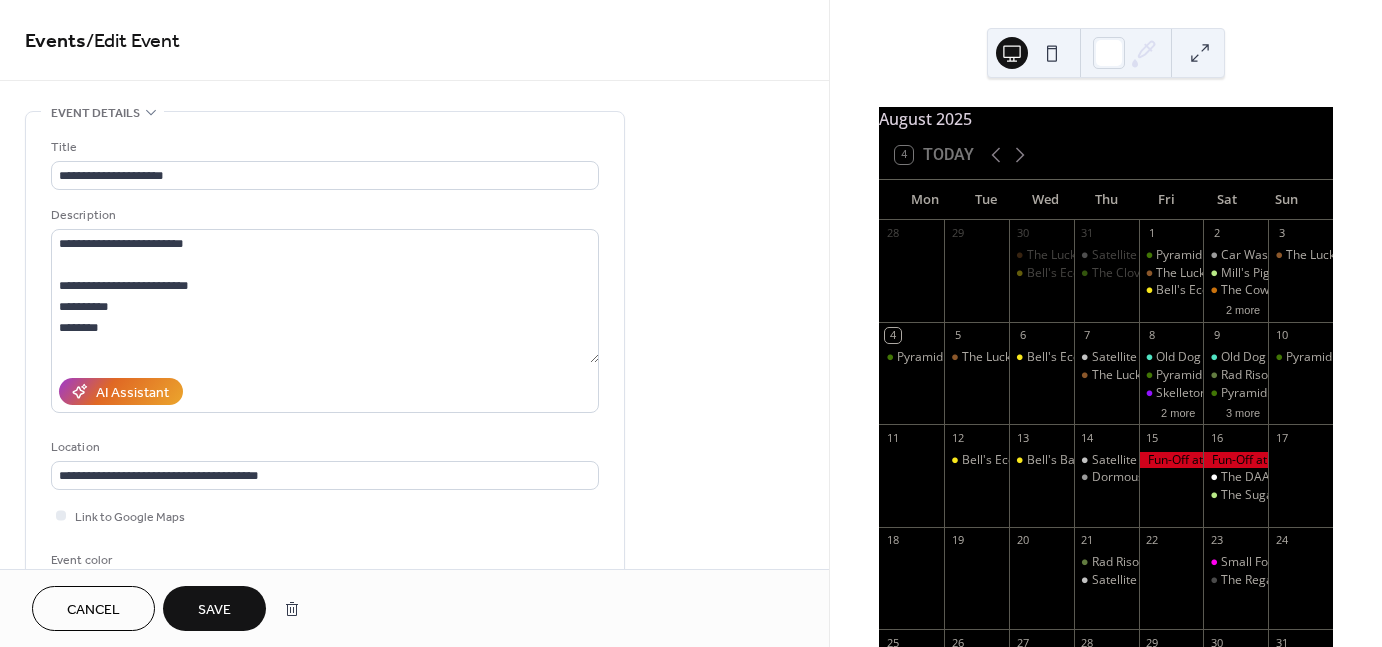 click on "Save" at bounding box center (214, 610) 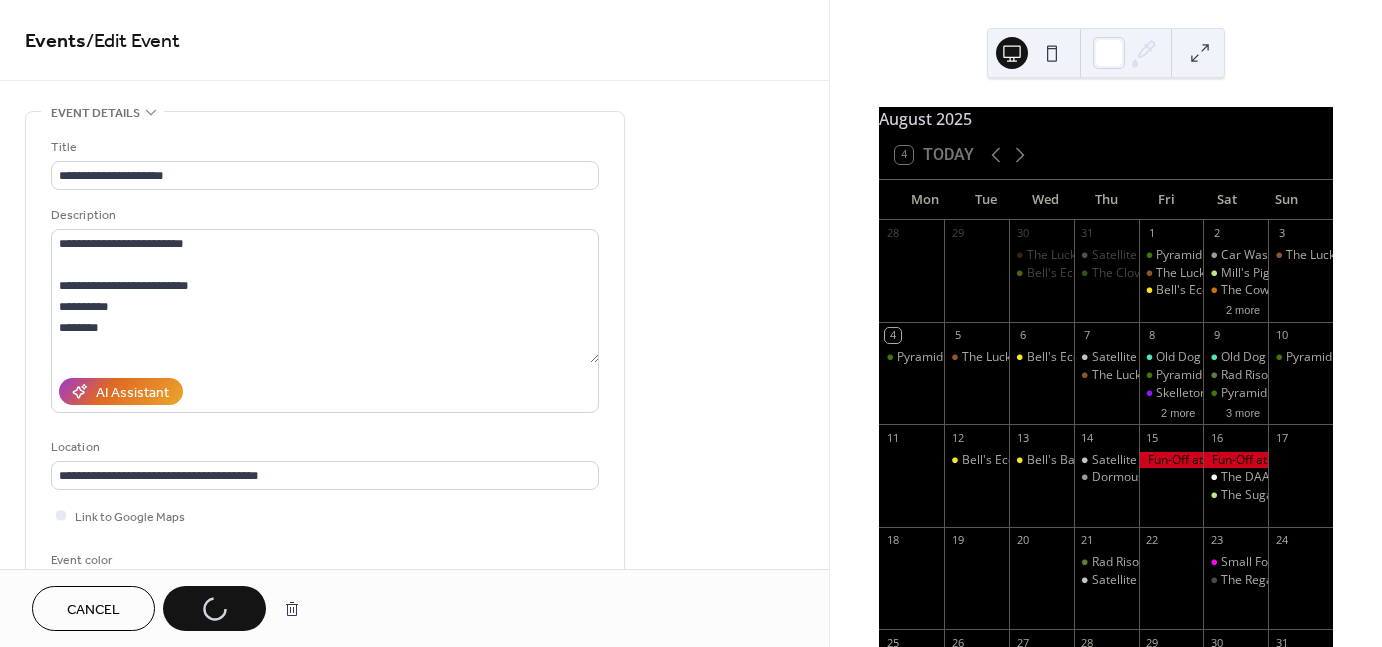 click on "Cancel Save" at bounding box center [171, 608] 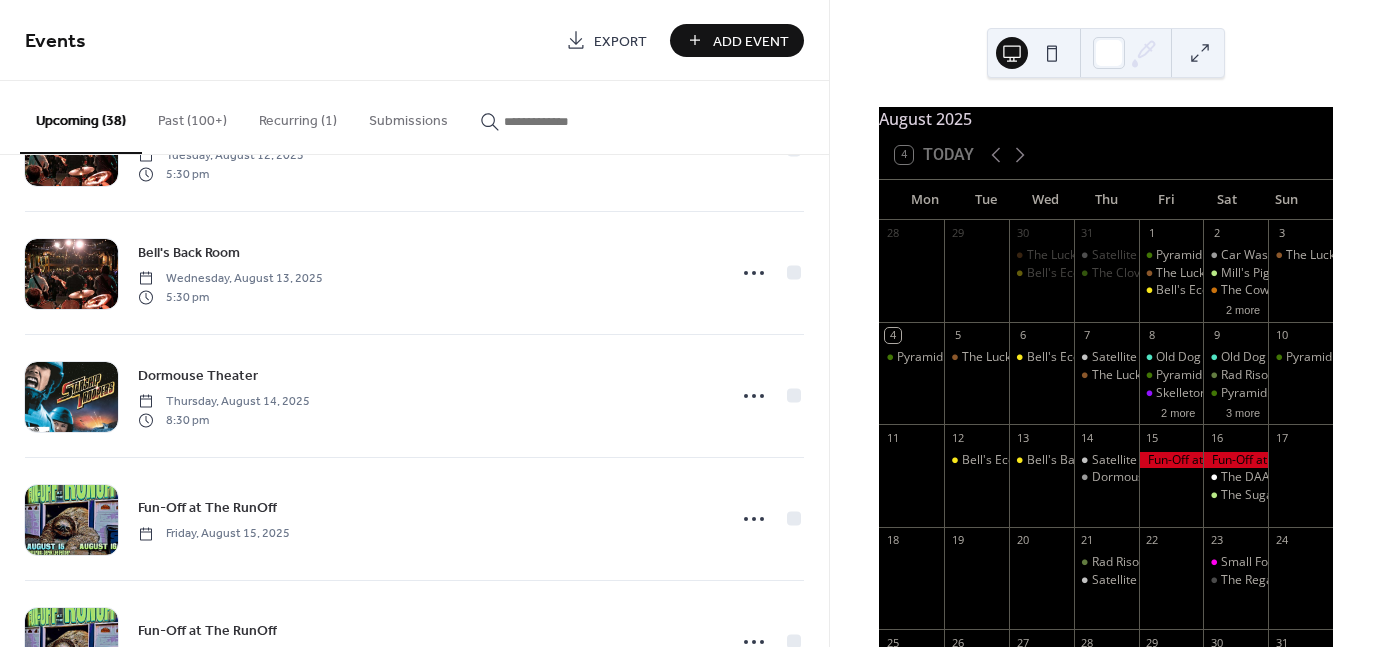 scroll, scrollTop: 2084, scrollLeft: 0, axis: vertical 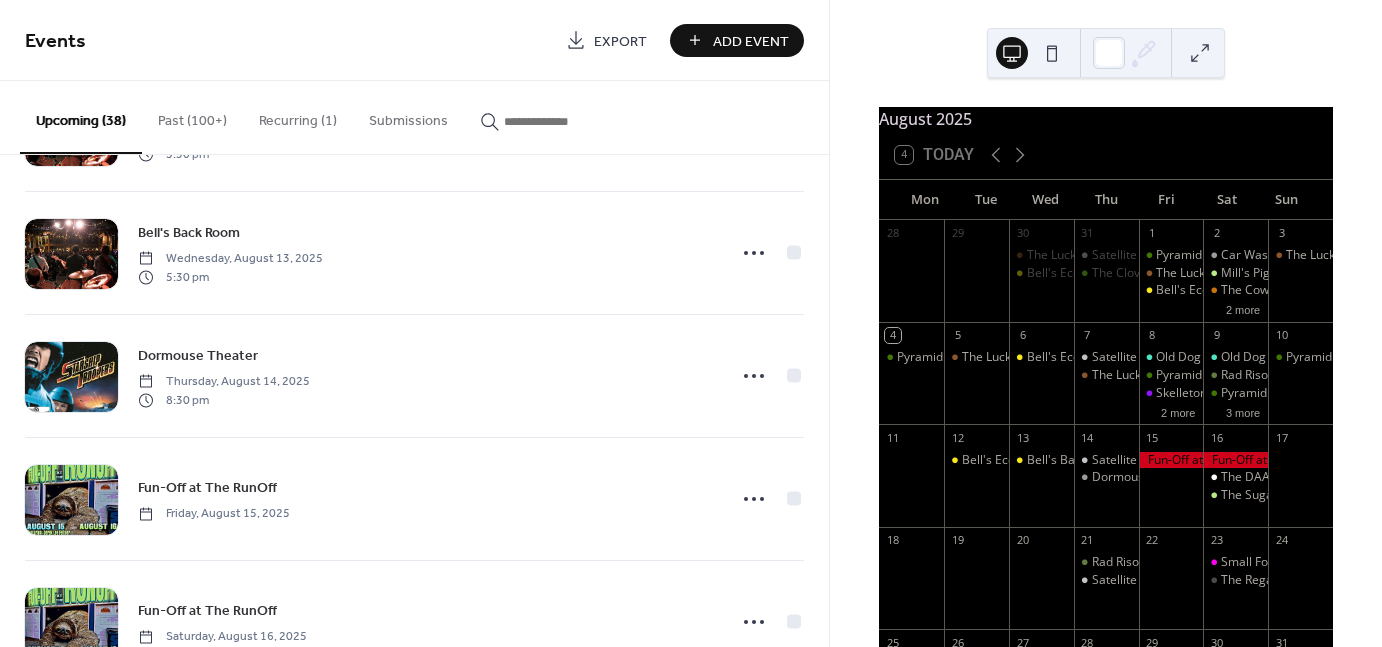 click on "Add Event" at bounding box center [751, 41] 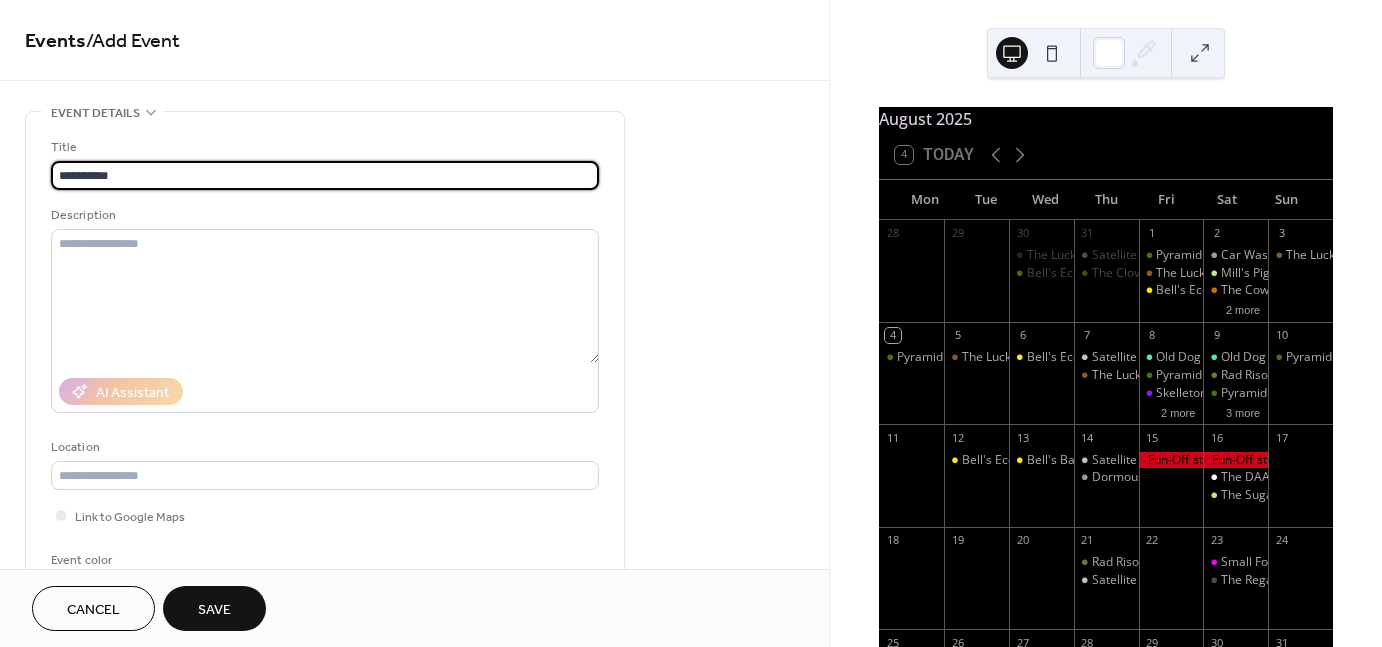 type on "**********" 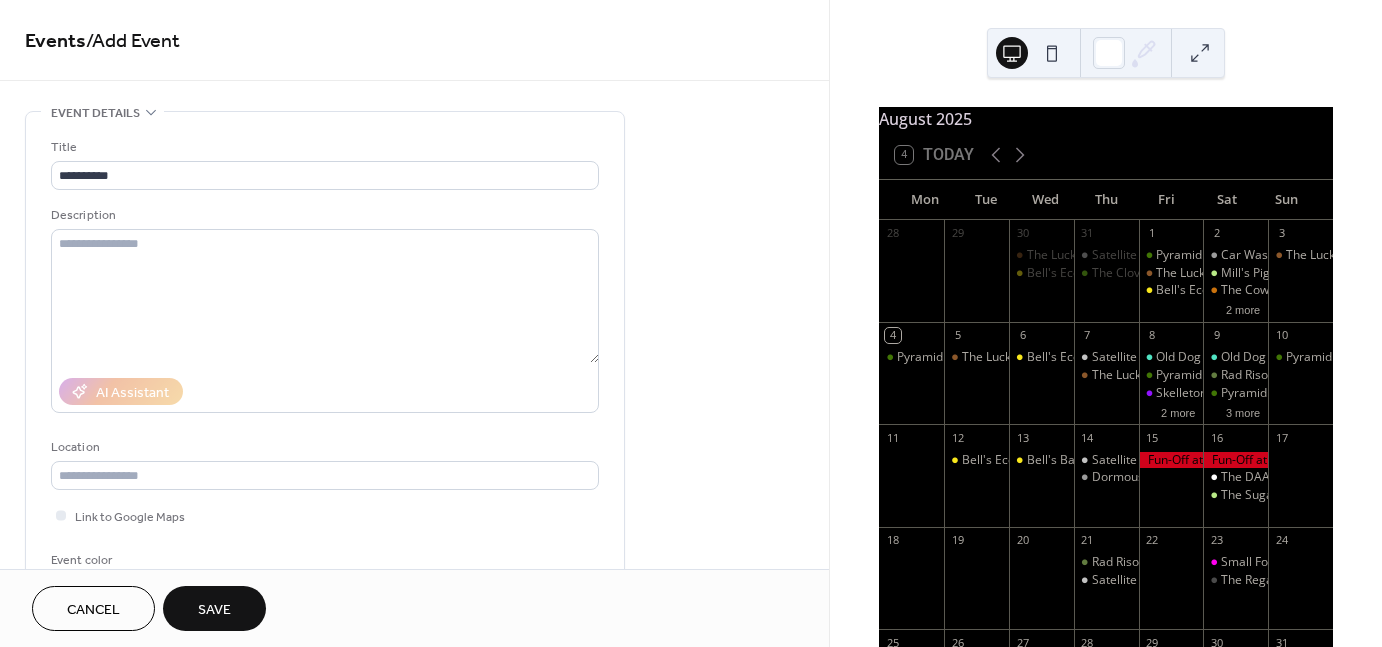 drag, startPoint x: 560, startPoint y: 4, endPoint x: 568, endPoint y: 58, distance: 54.589375 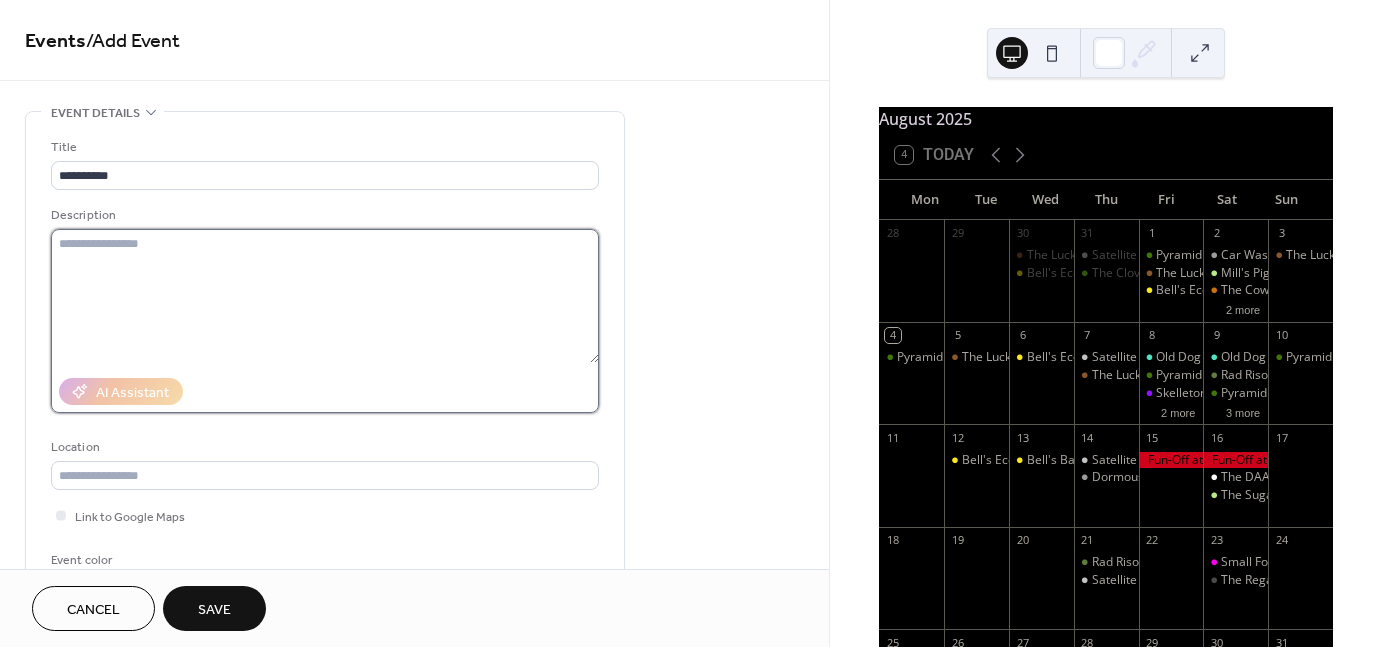 click at bounding box center [325, 296] 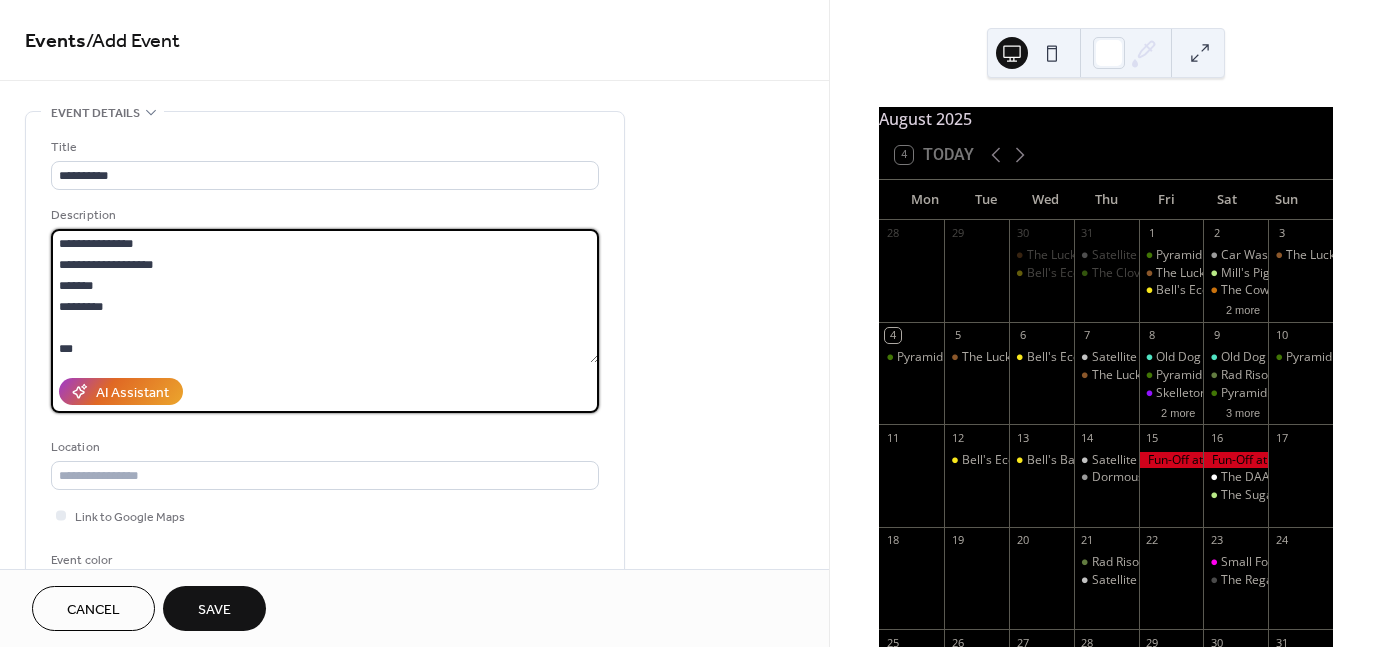 type on "**********" 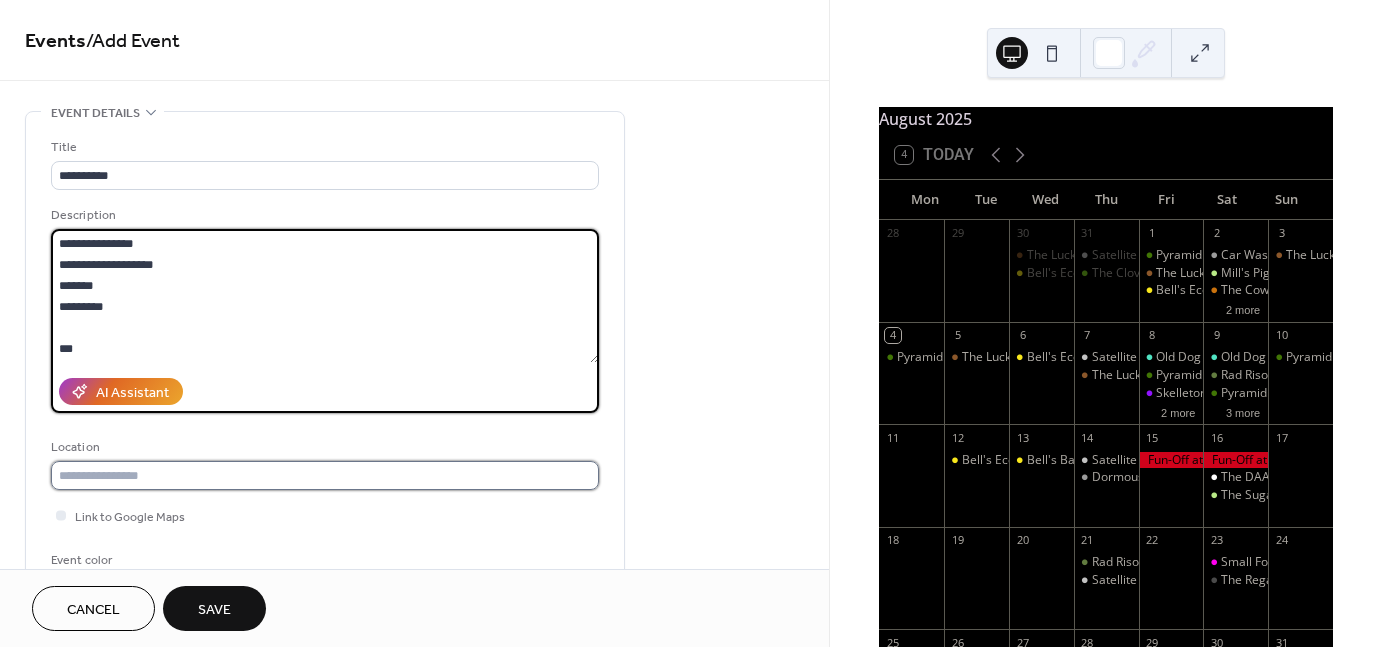 click at bounding box center (325, 475) 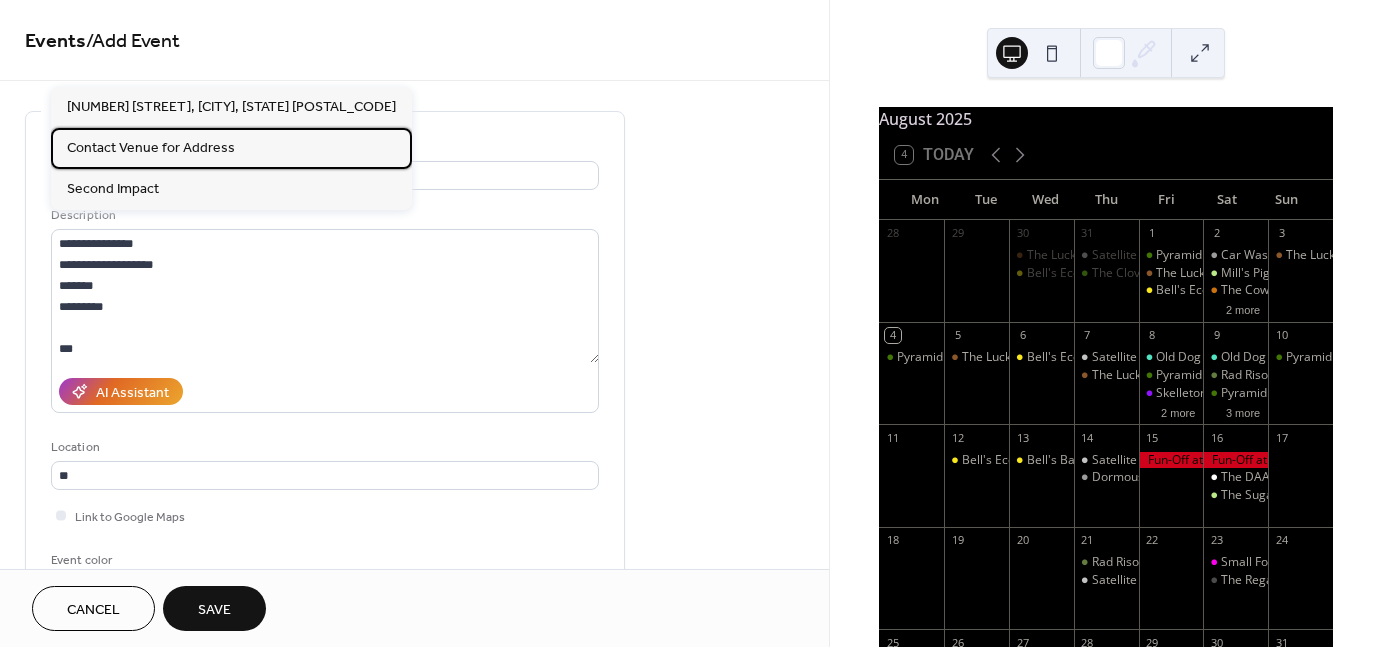 drag, startPoint x: 219, startPoint y: 137, endPoint x: 128, endPoint y: 151, distance: 92.070625 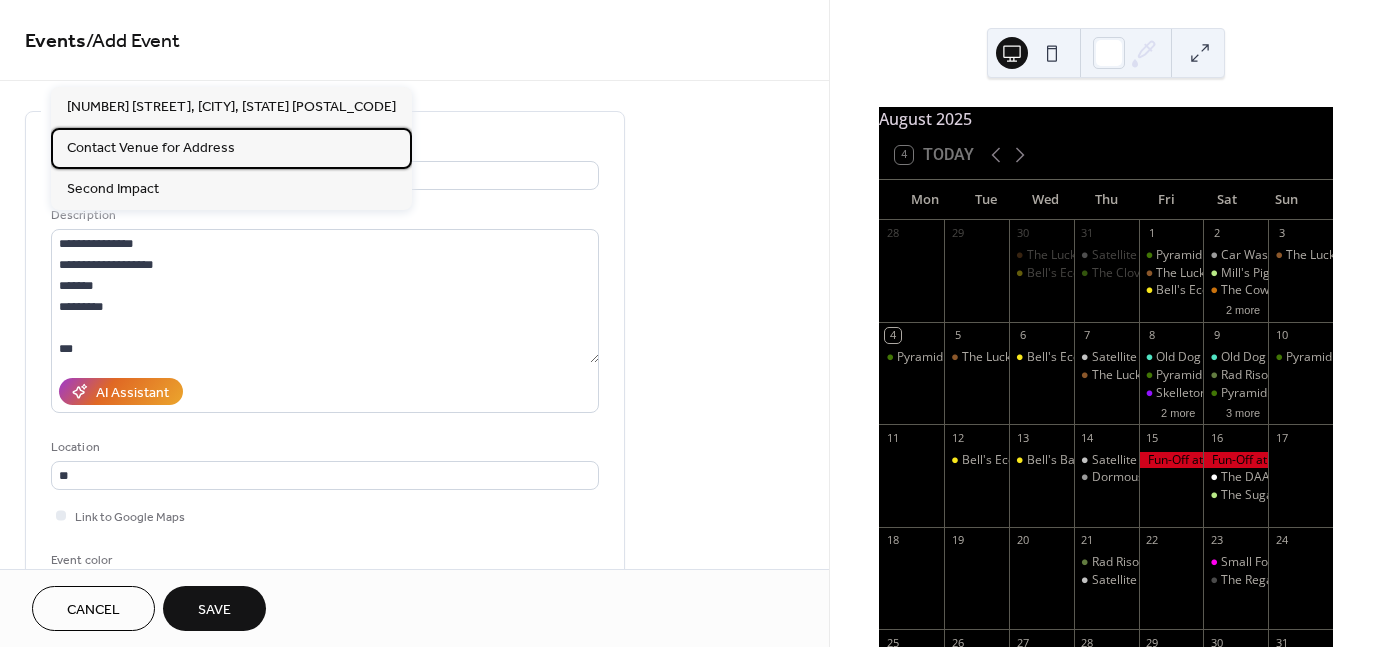 click on "Contact Venue for Address" at bounding box center [151, 147] 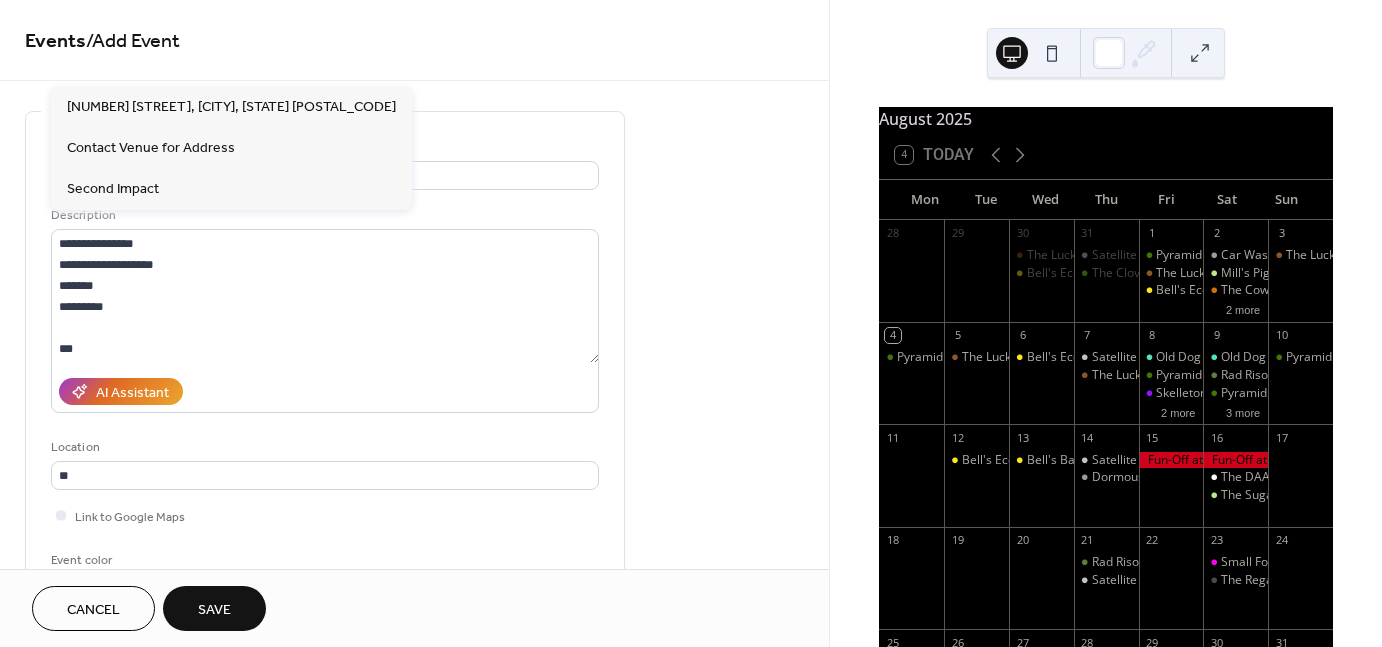 type on "**********" 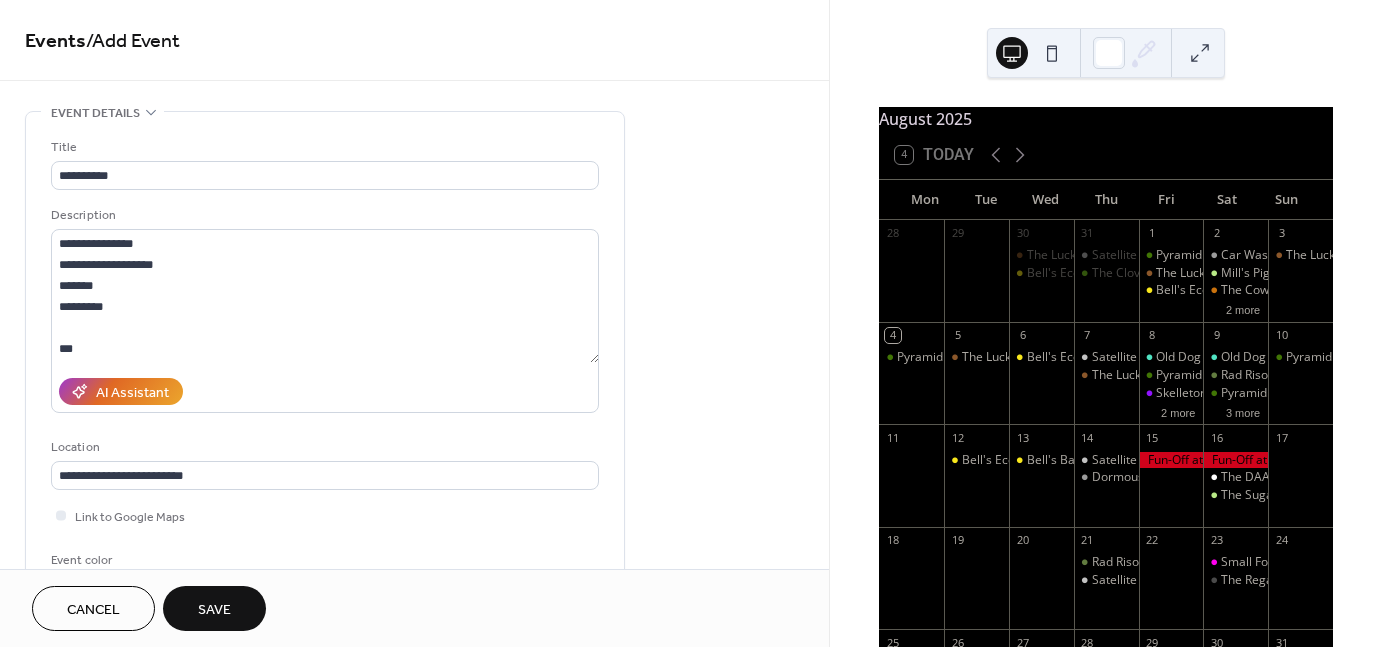 click on "Title" at bounding box center (323, 147) 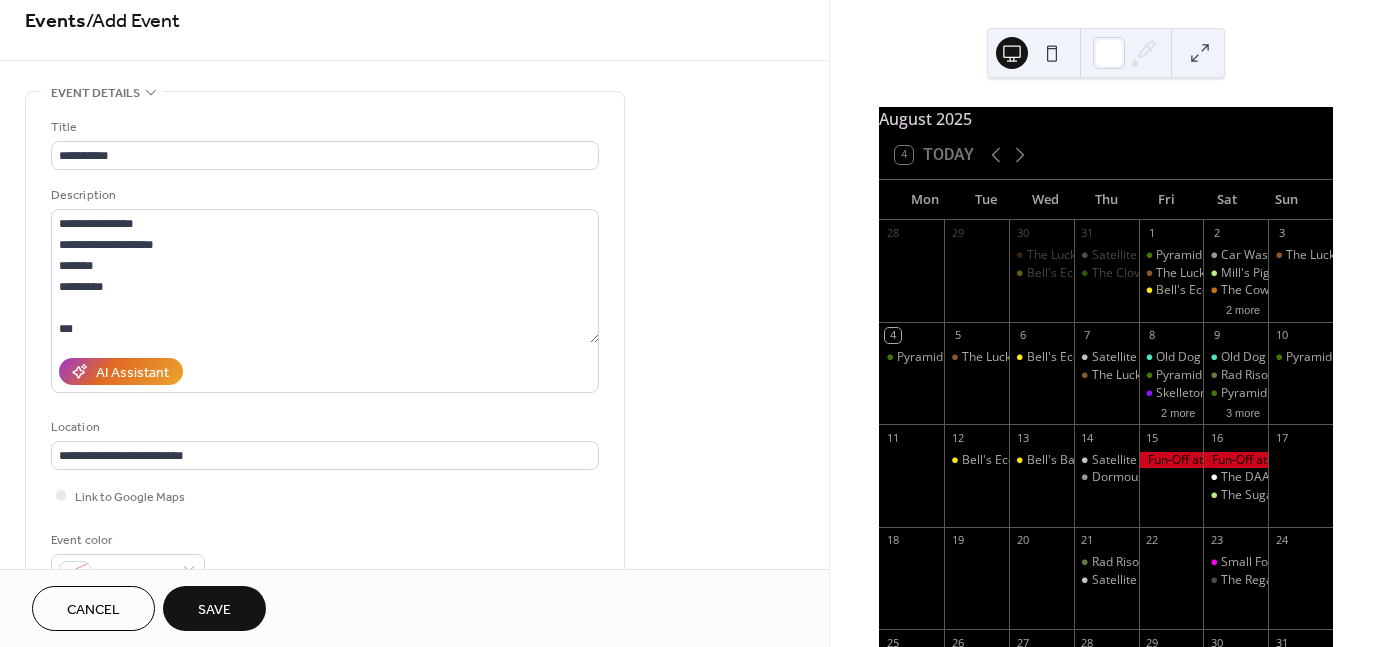 scroll, scrollTop: 203, scrollLeft: 0, axis: vertical 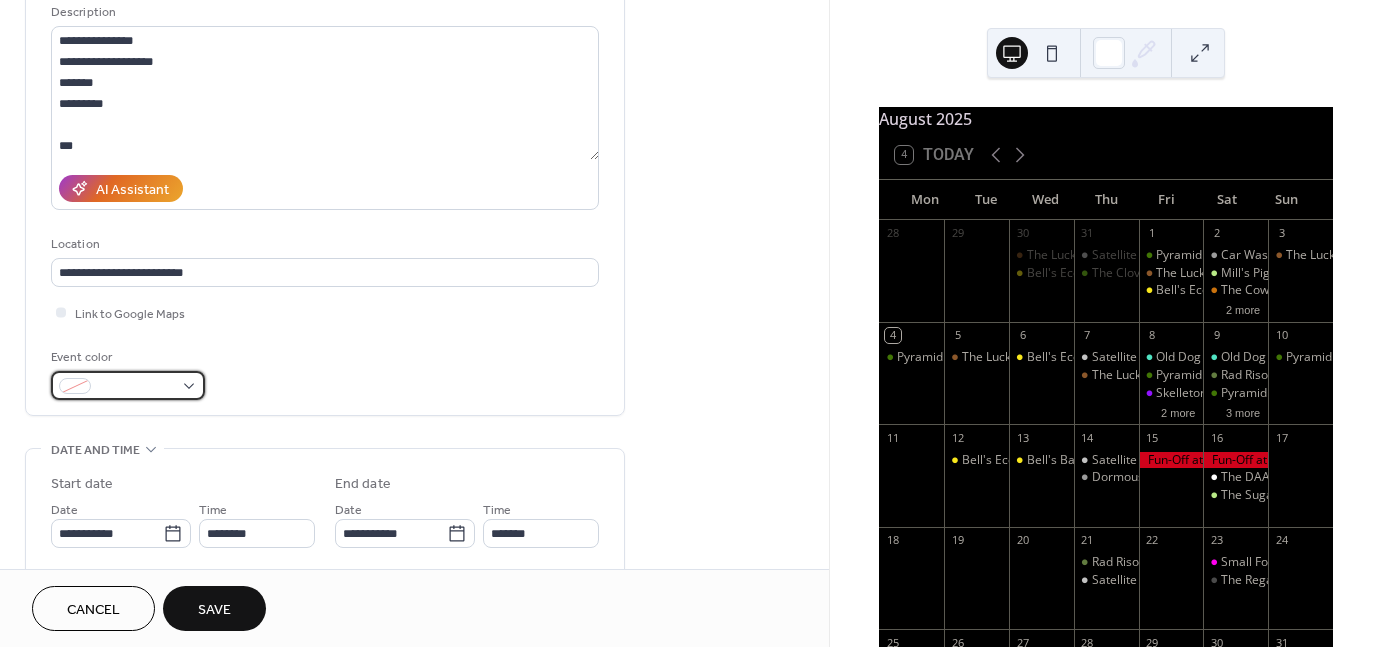 click at bounding box center (136, 387) 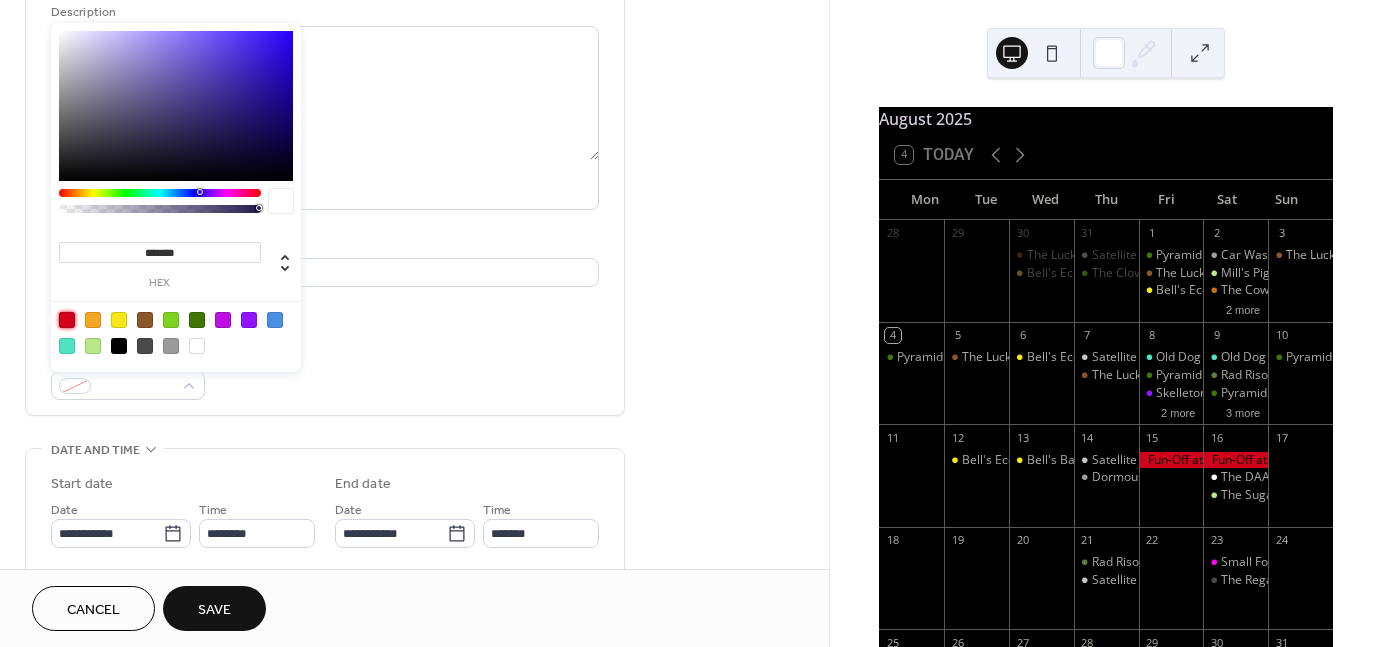 click at bounding box center (67, 320) 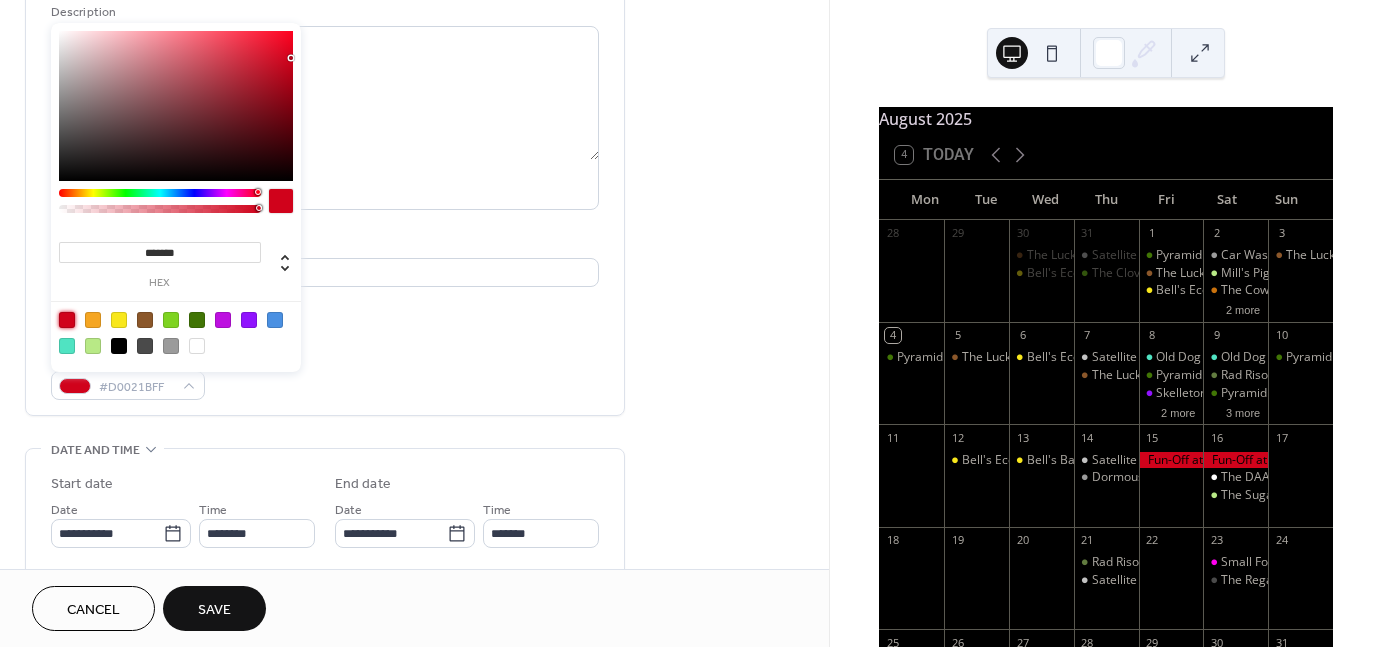 click on "**********" at bounding box center [325, 585] 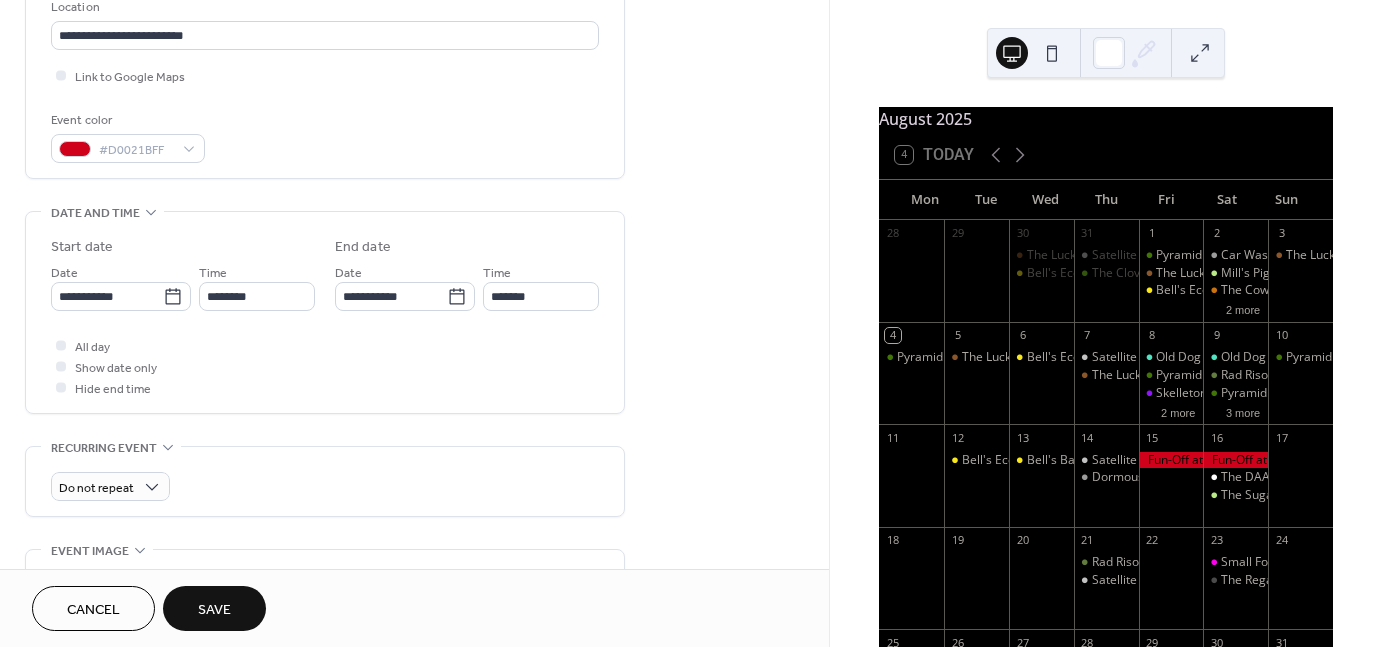 scroll, scrollTop: 444, scrollLeft: 0, axis: vertical 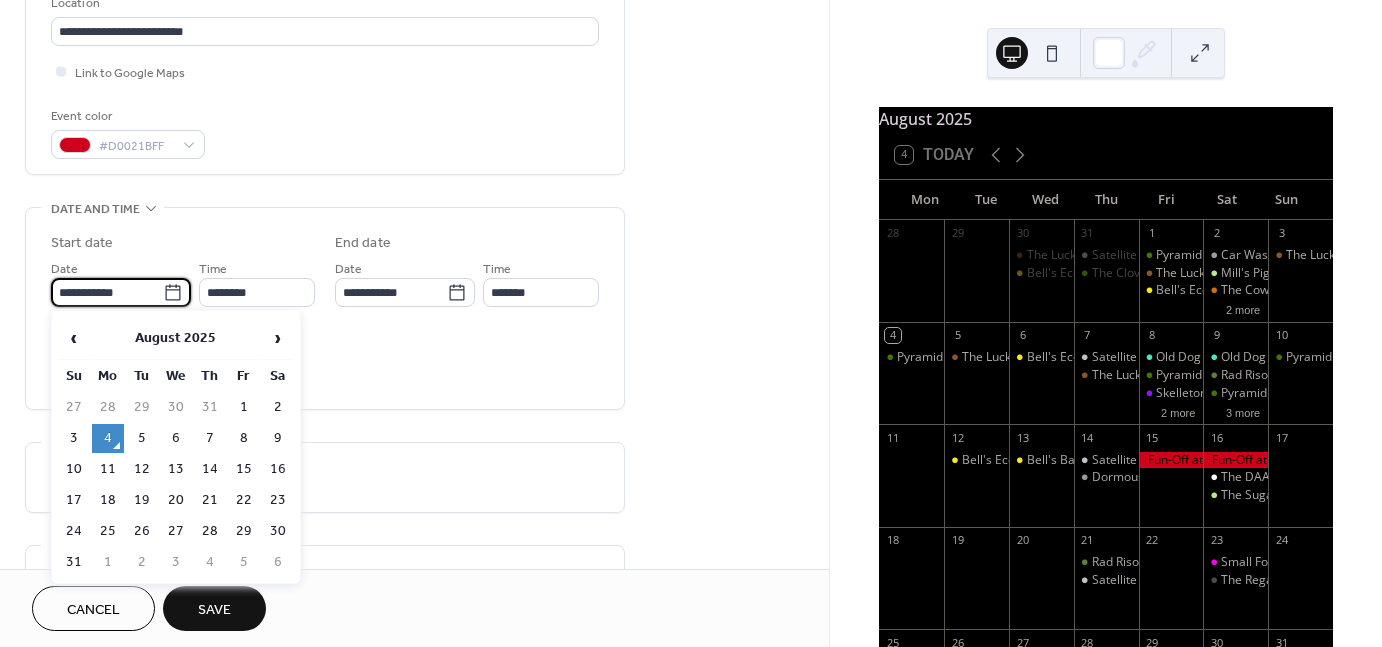 click on "**********" at bounding box center [107, 292] 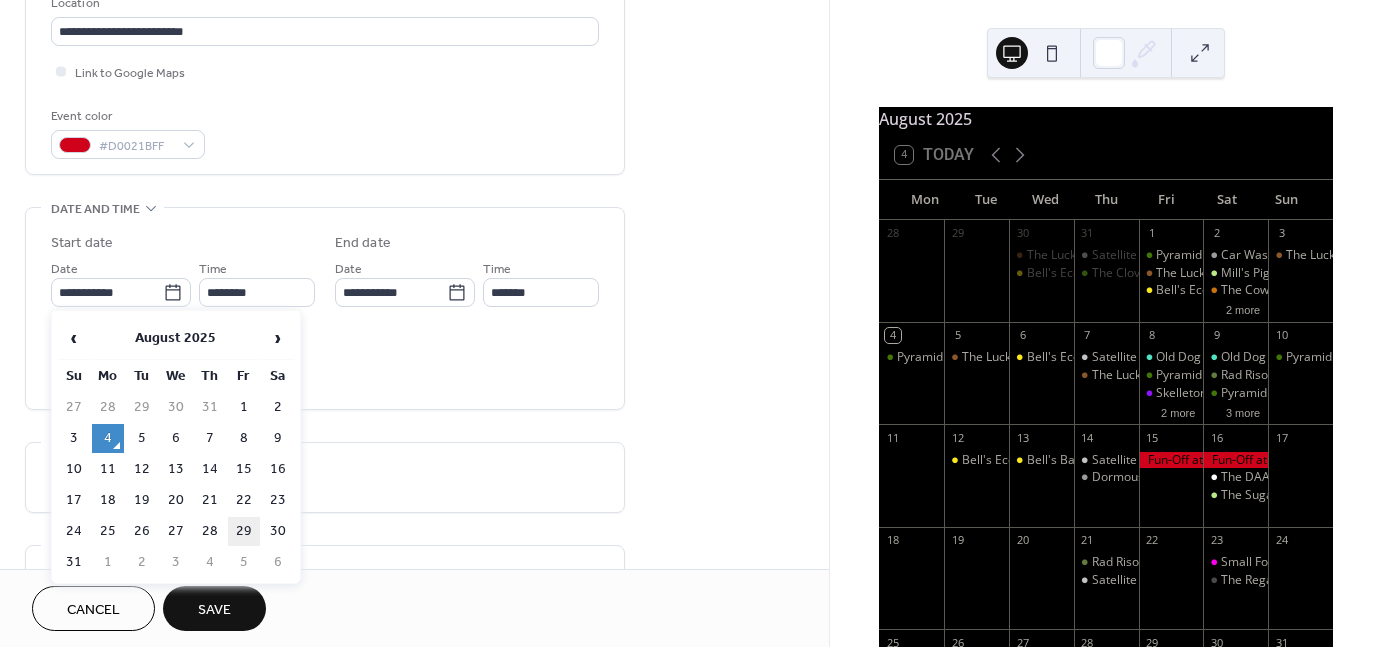click on "29" at bounding box center (244, 531) 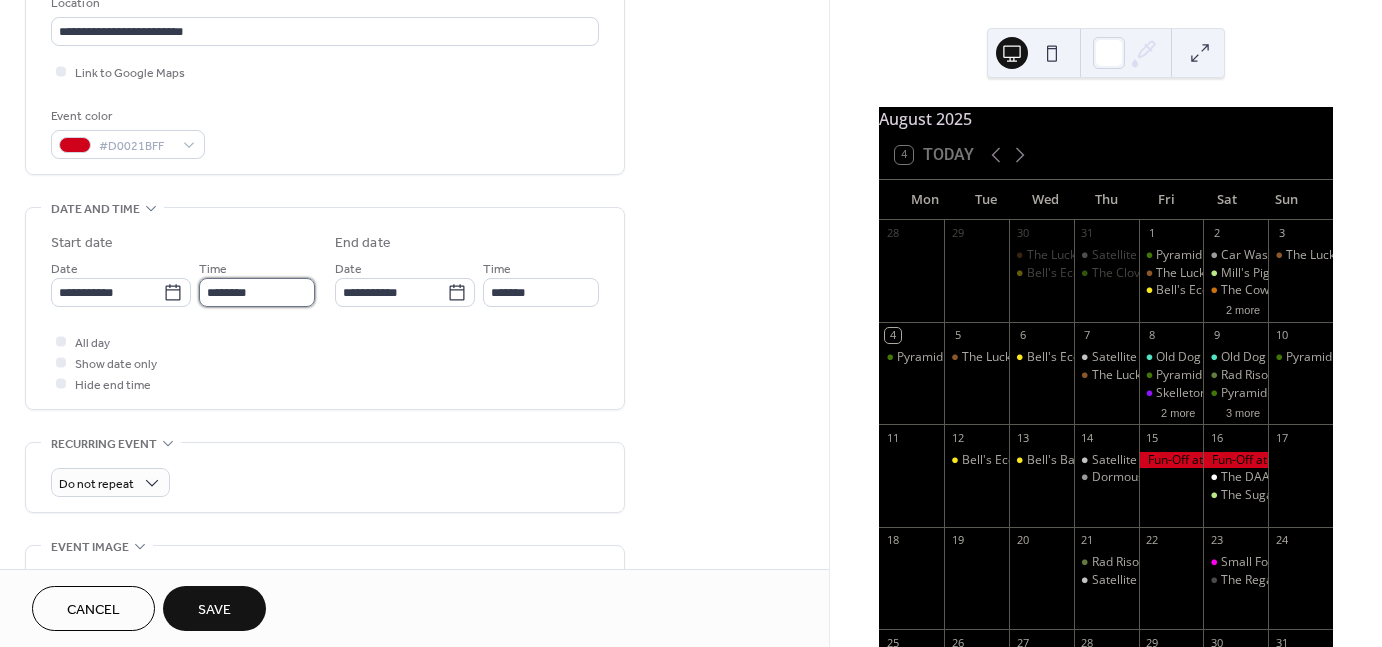 click on "********" at bounding box center [257, 292] 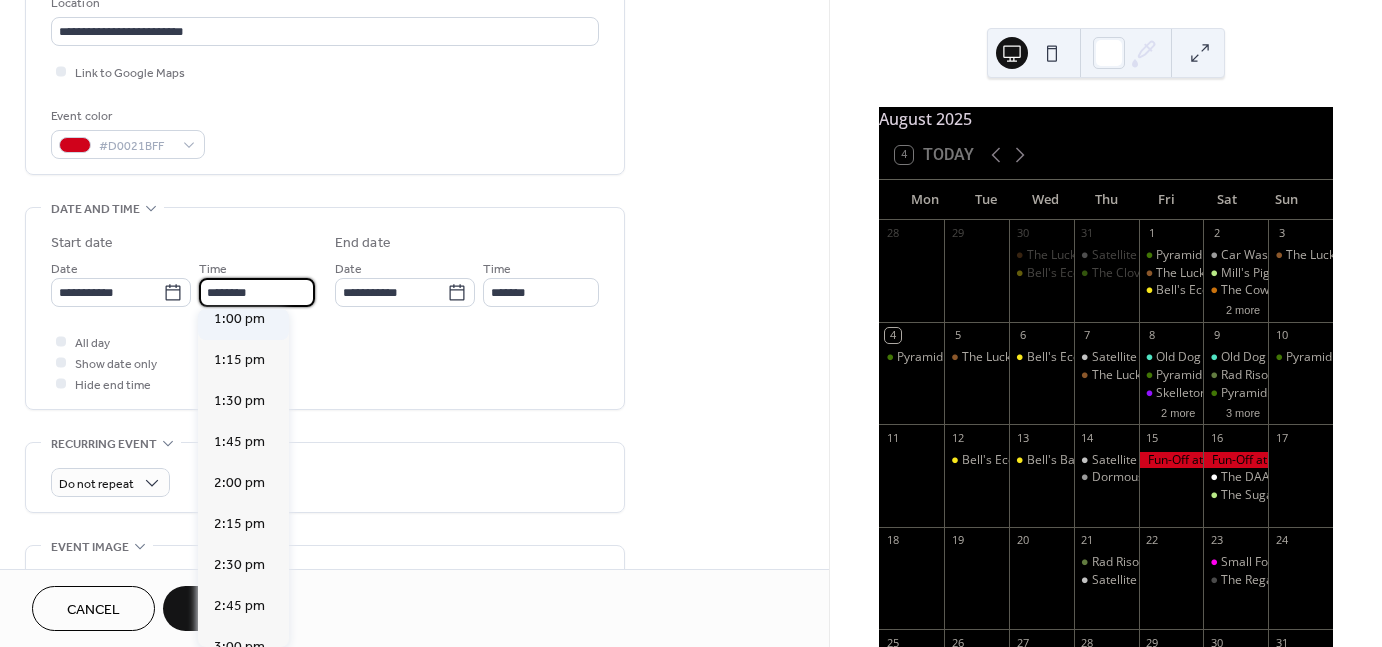 scroll, scrollTop: 2143, scrollLeft: 0, axis: vertical 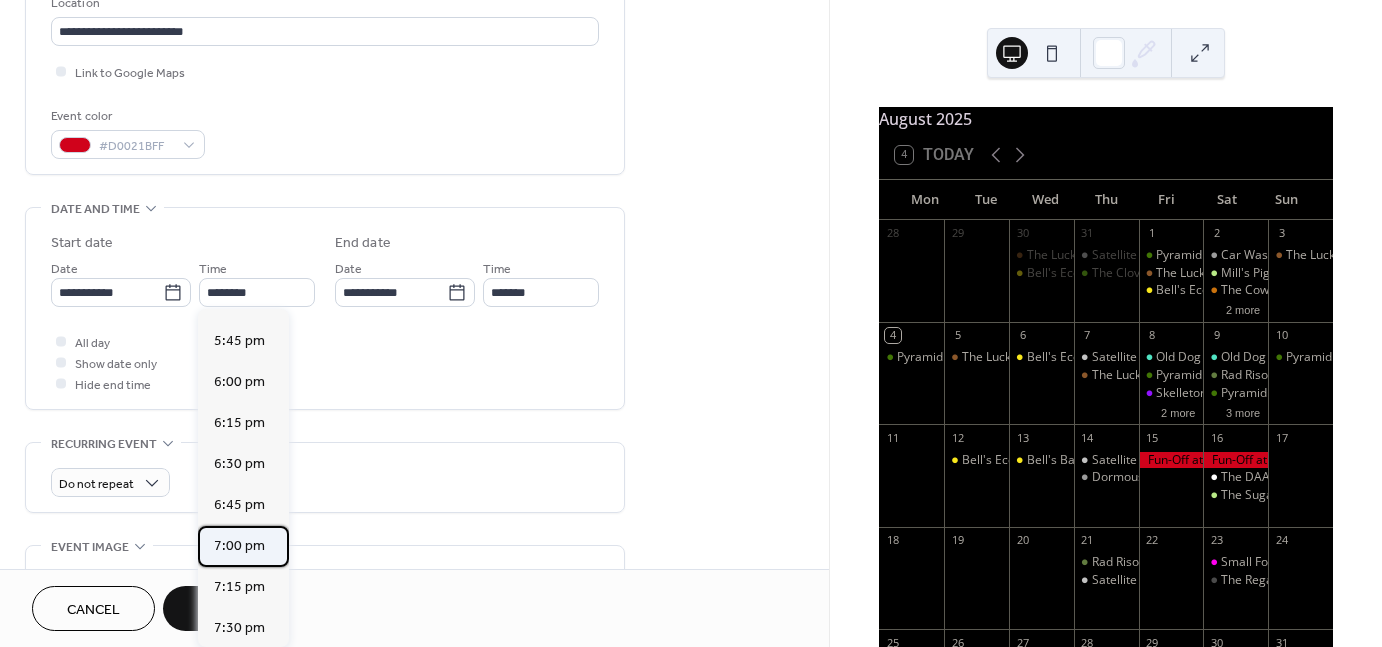 click on "7:00 pm" at bounding box center (243, 546) 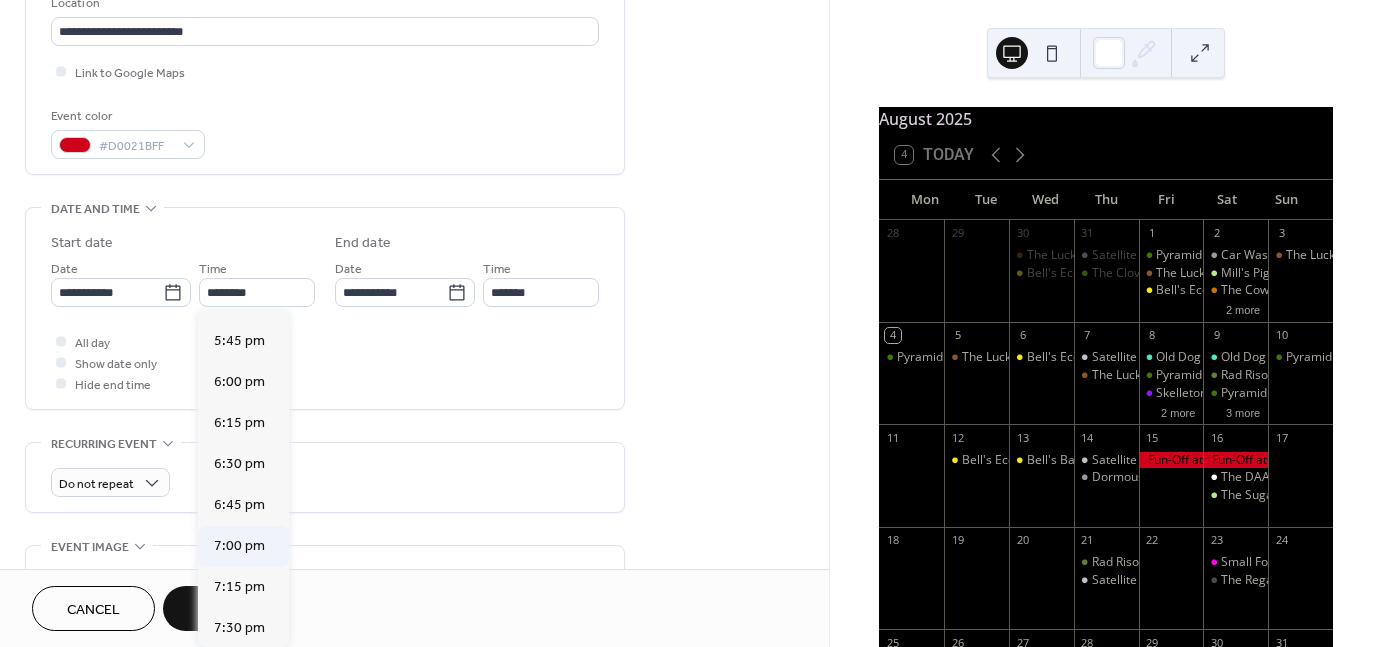 type on "*******" 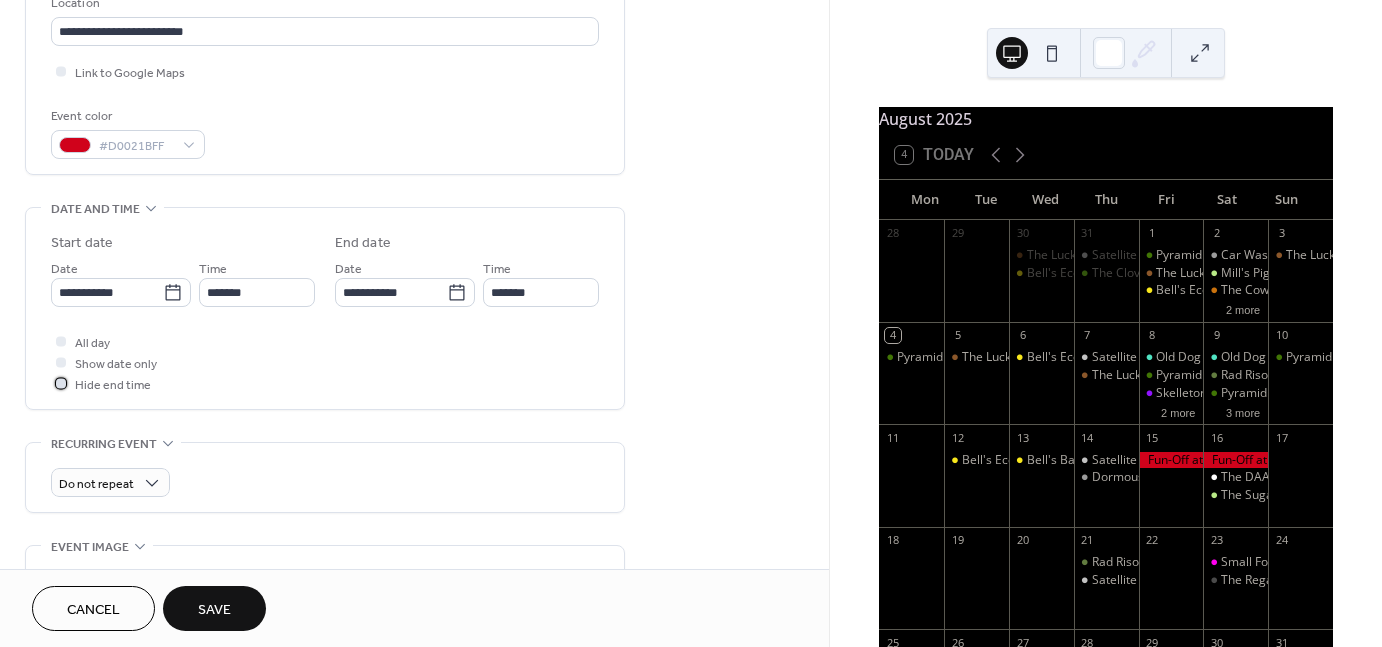 click on "Hide end time" at bounding box center (113, 385) 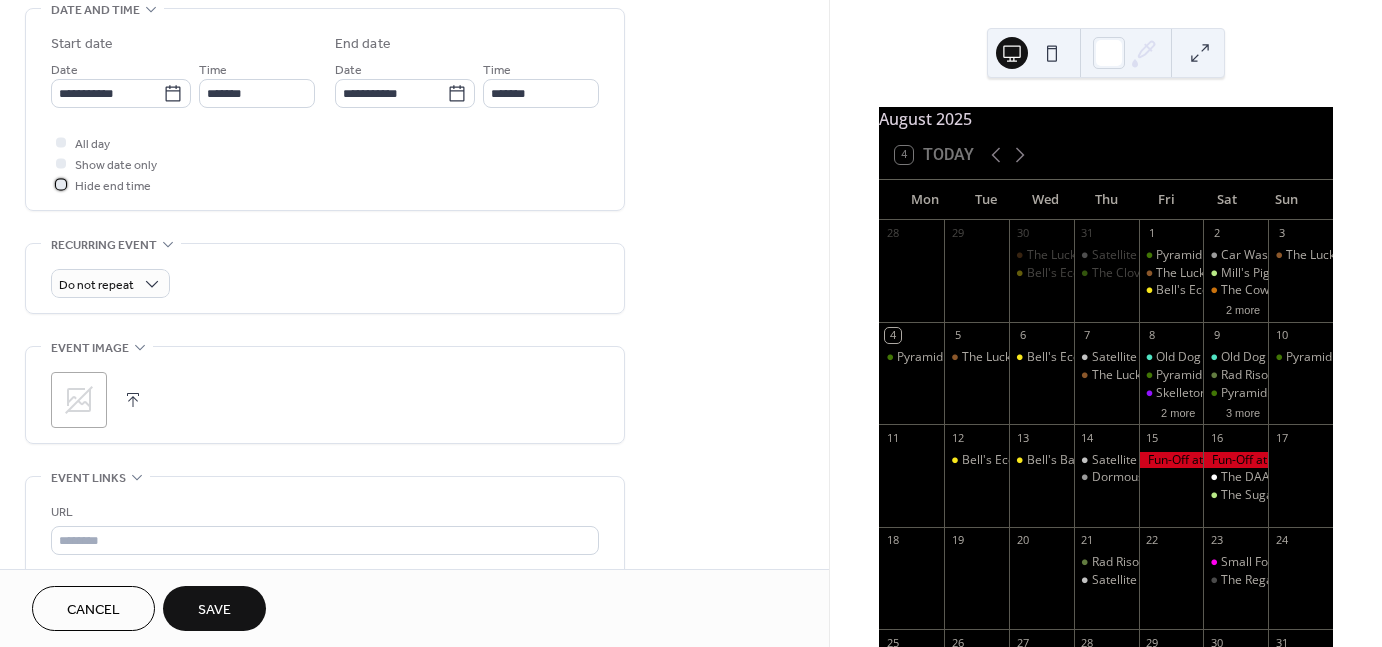 scroll, scrollTop: 720, scrollLeft: 0, axis: vertical 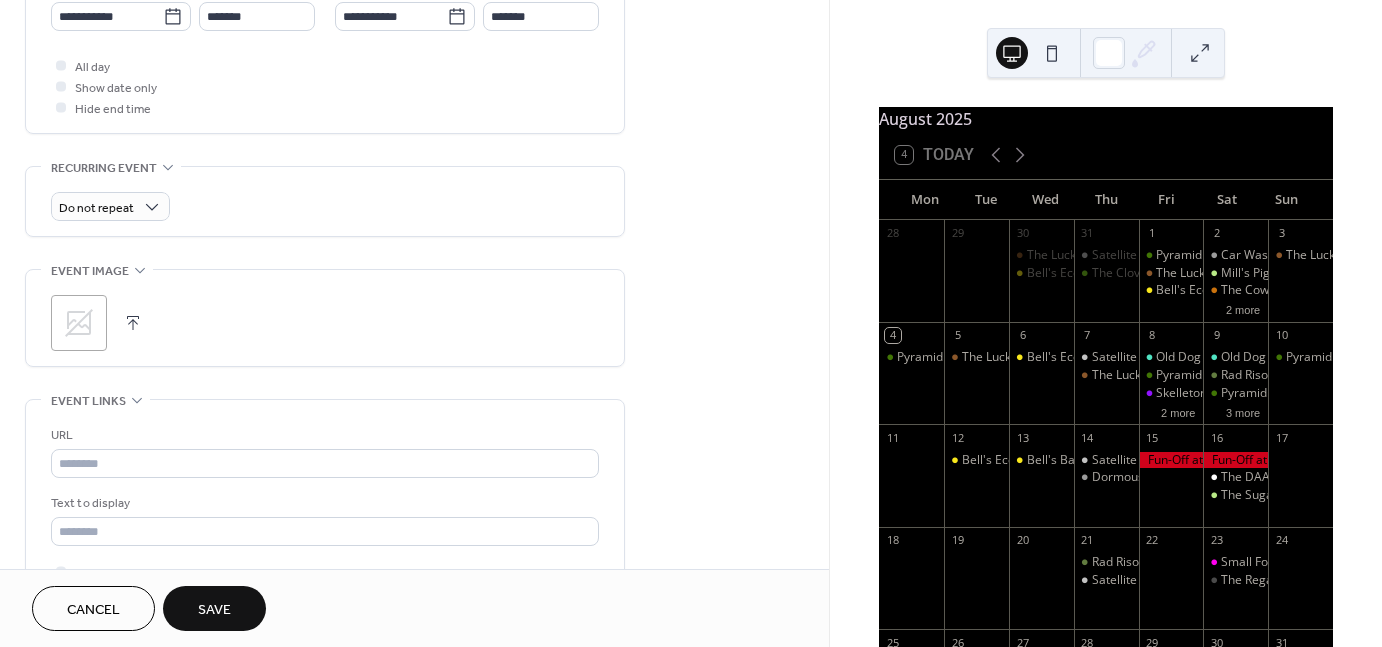 click 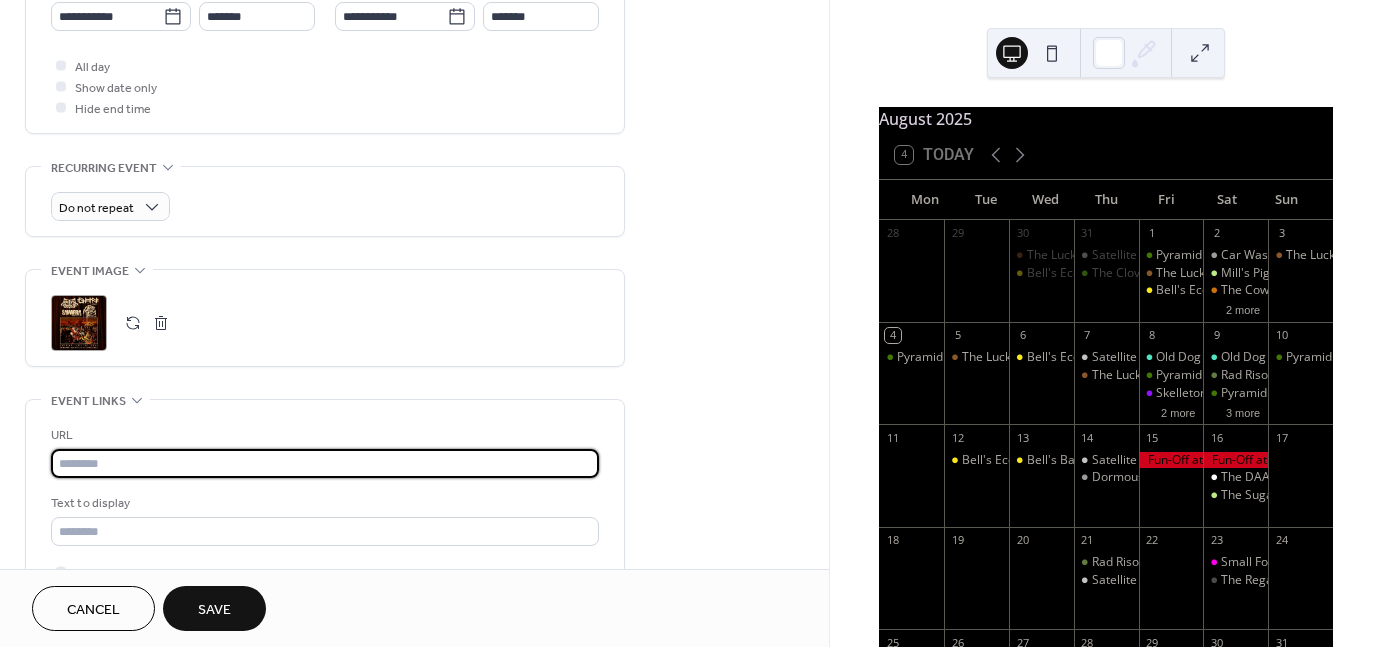 click at bounding box center (325, 463) 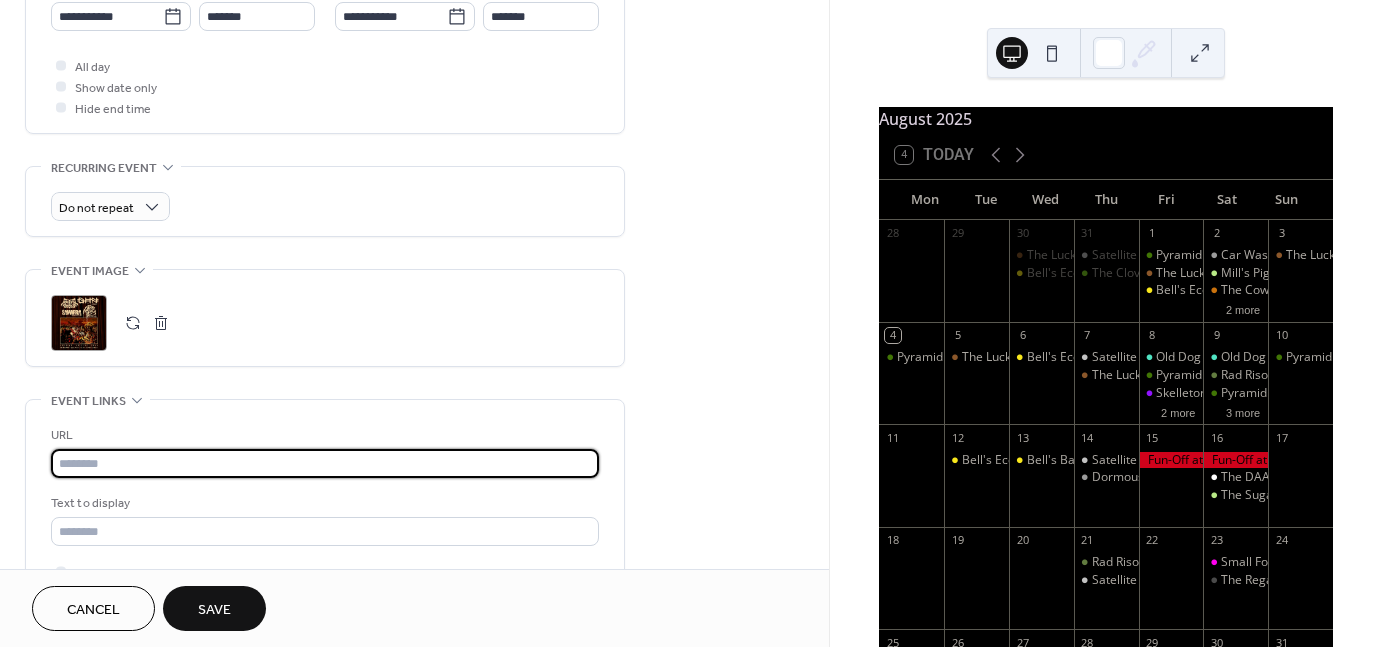 paste on "**********" 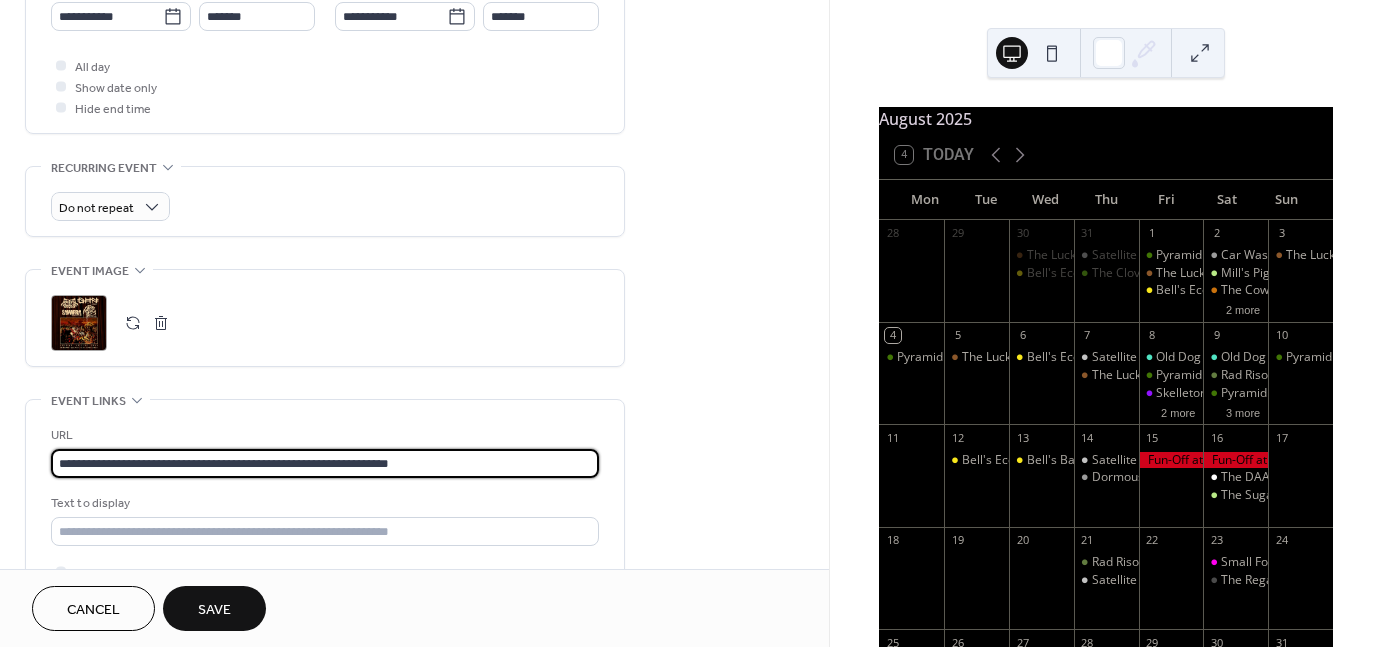 type on "**********" 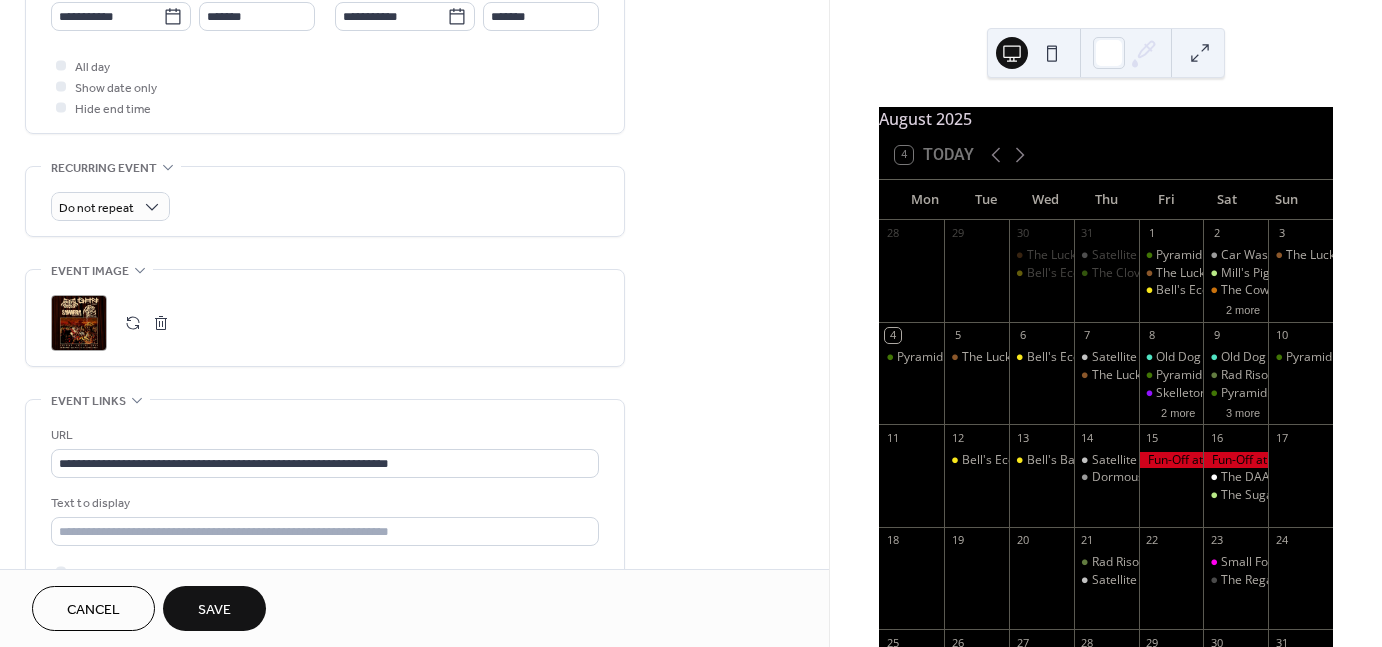 click on "Save" at bounding box center (214, 608) 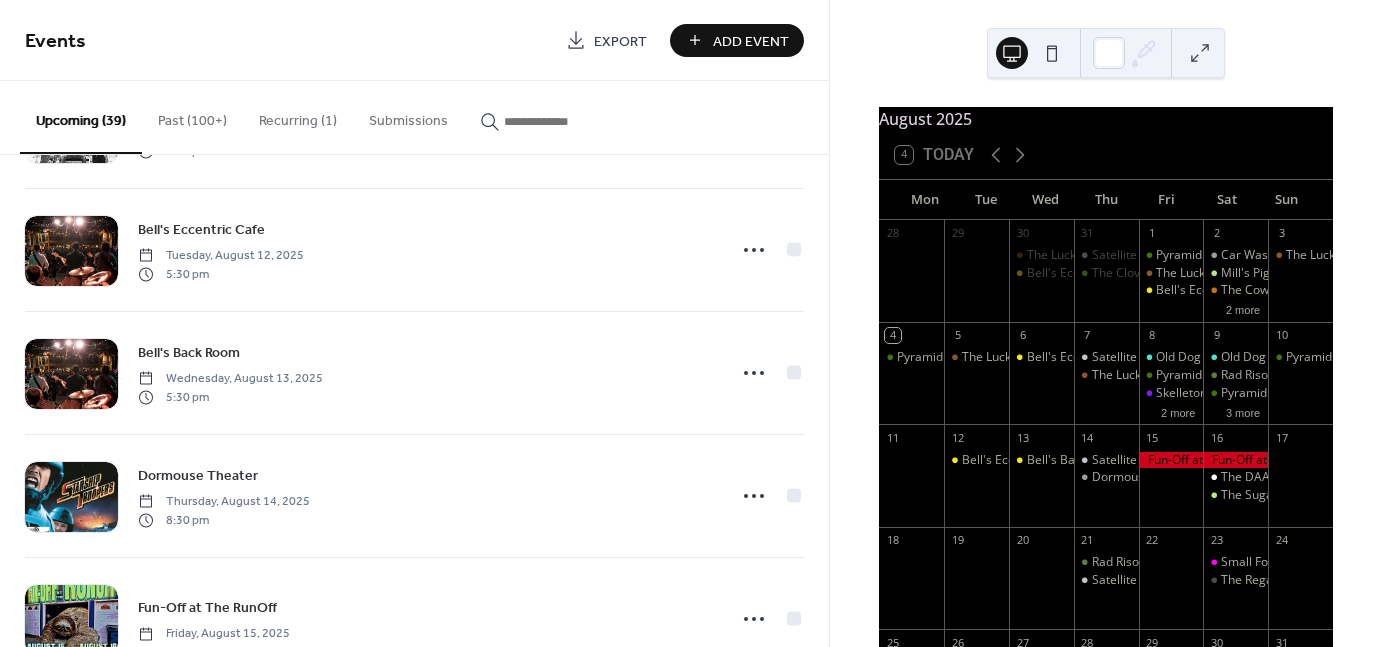 scroll, scrollTop: 2014, scrollLeft: 0, axis: vertical 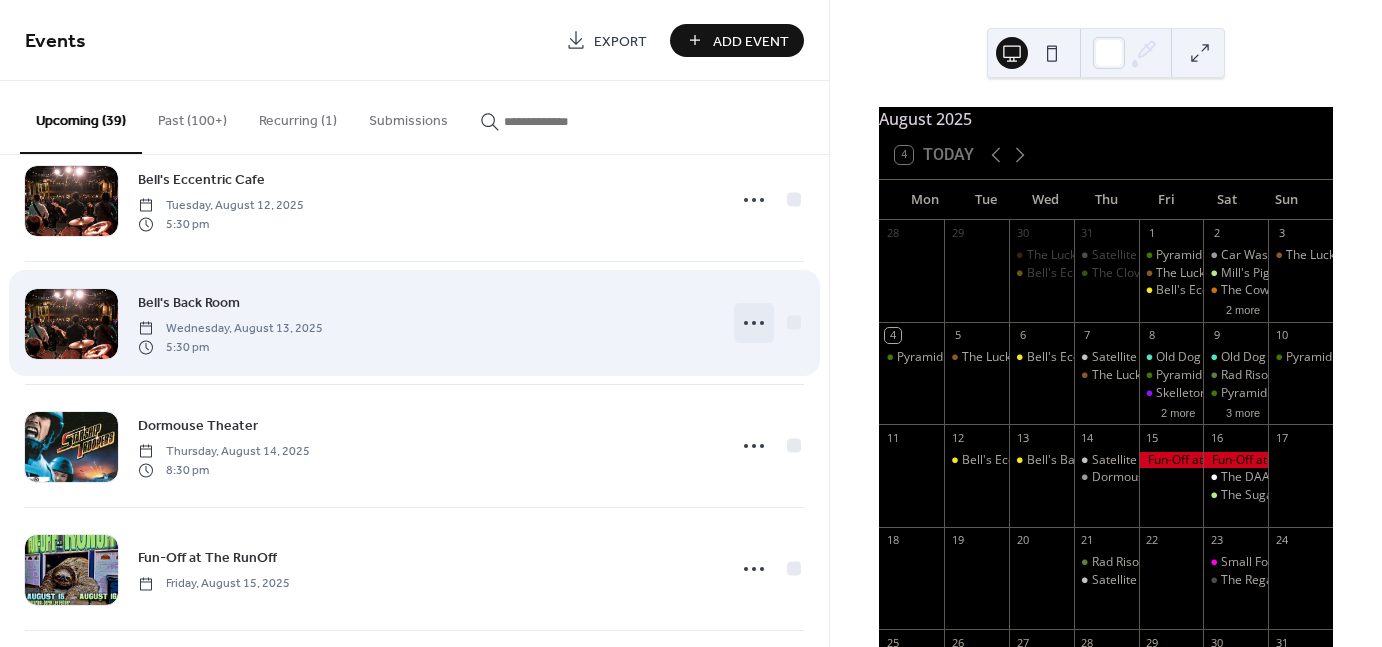 click 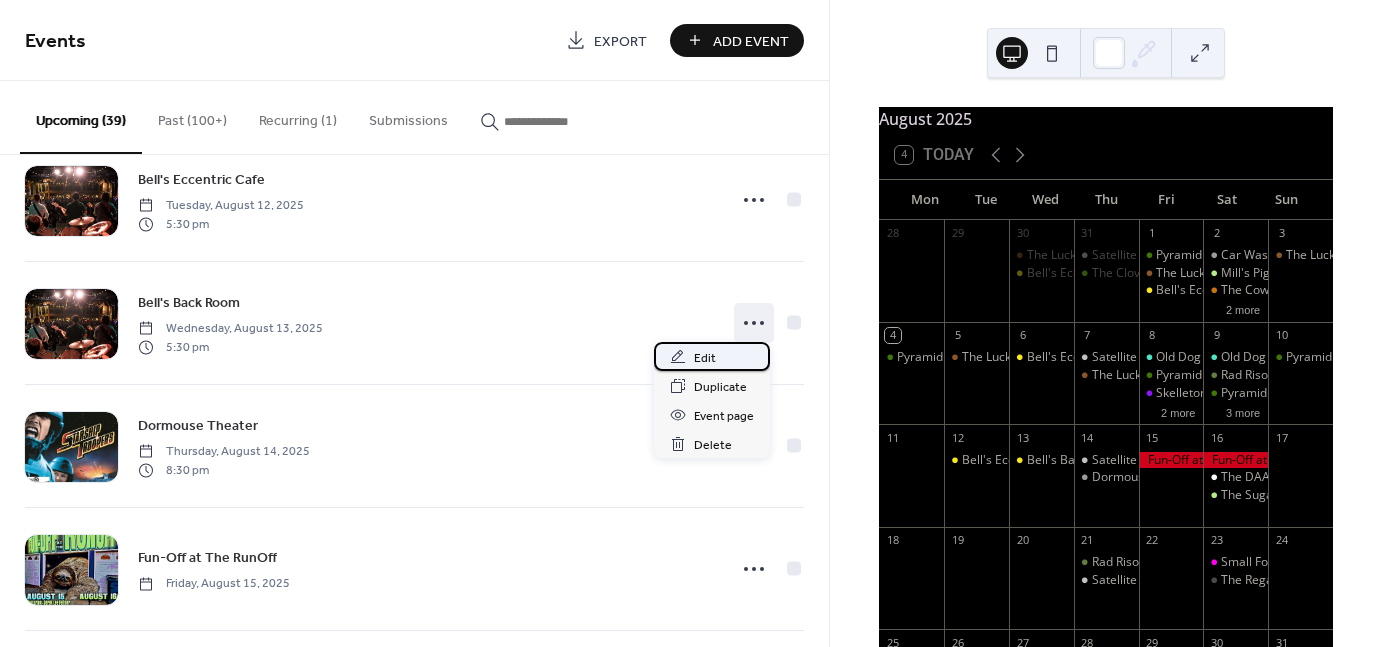 click on "Edit" at bounding box center (705, 358) 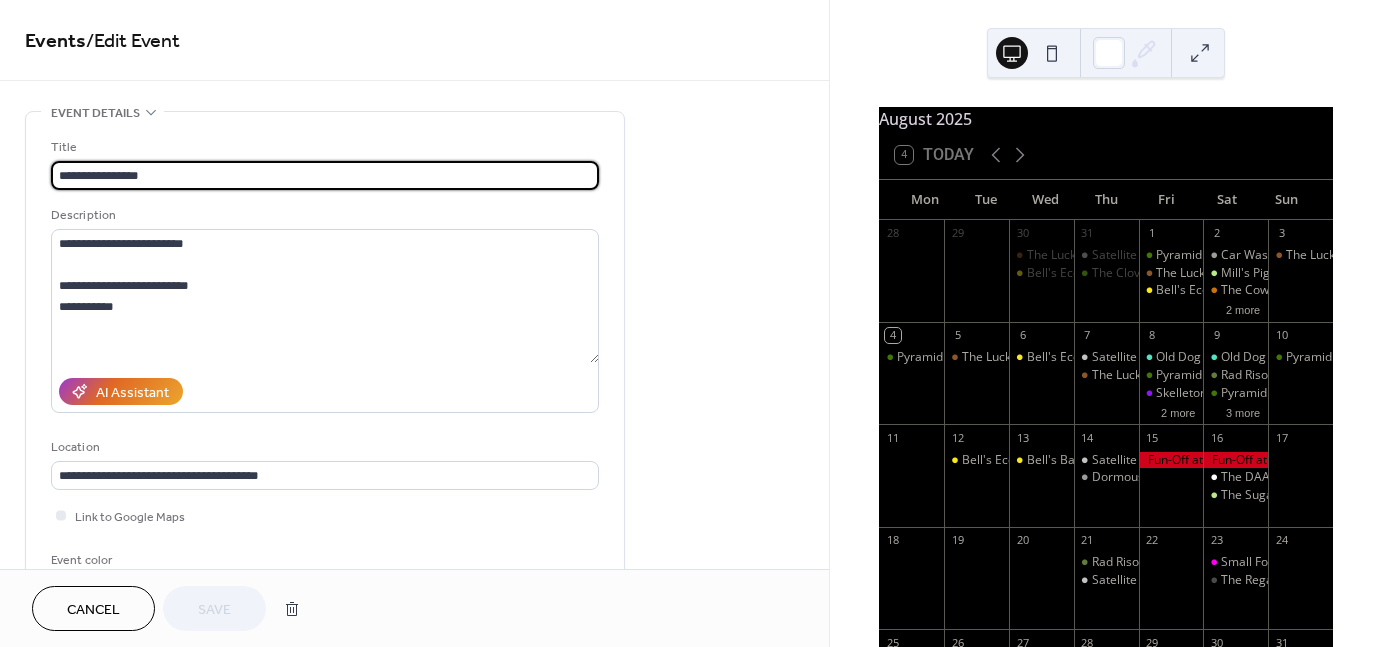 drag, startPoint x: 143, startPoint y: 177, endPoint x: 87, endPoint y: 177, distance: 56 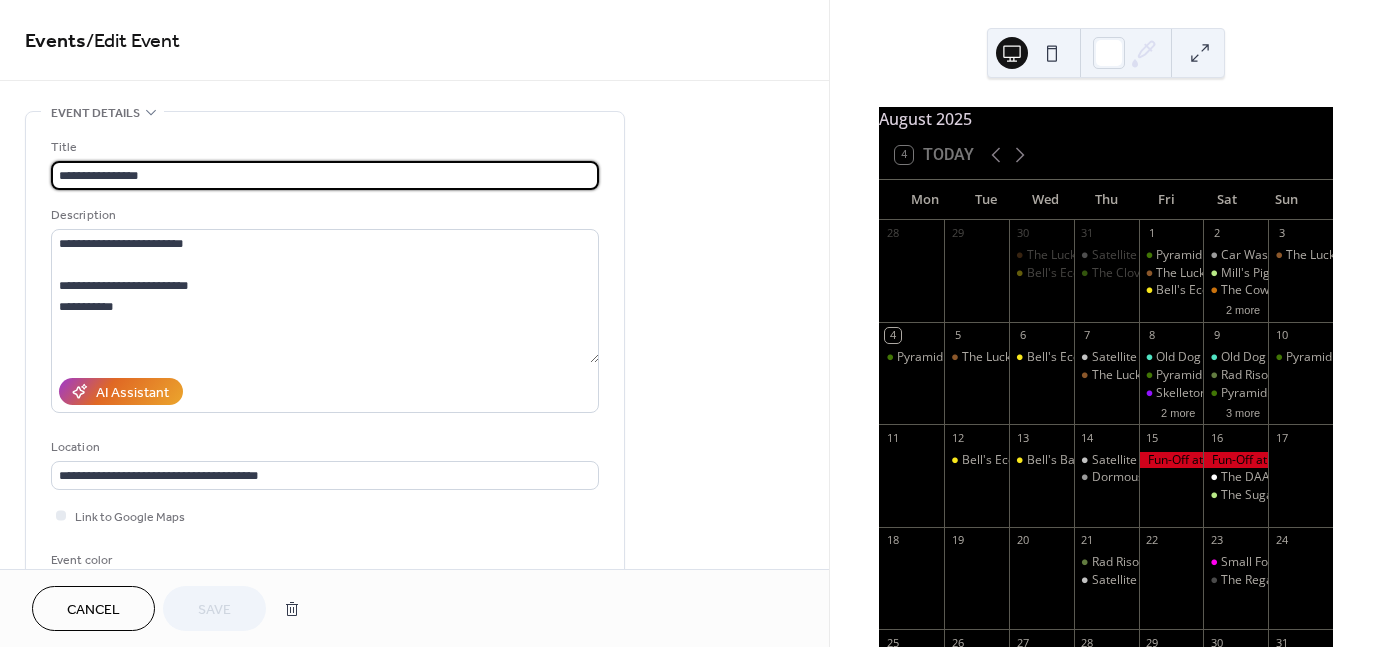 click on "**********" at bounding box center [325, 175] 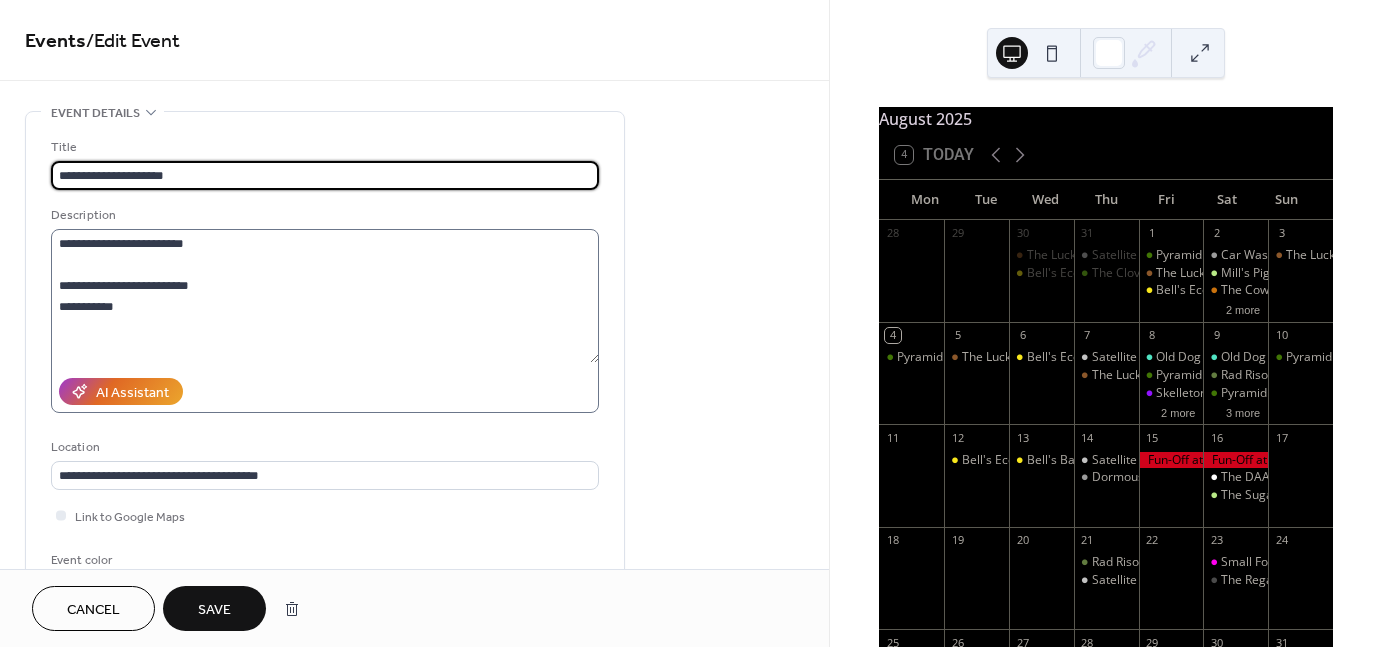 type on "**********" 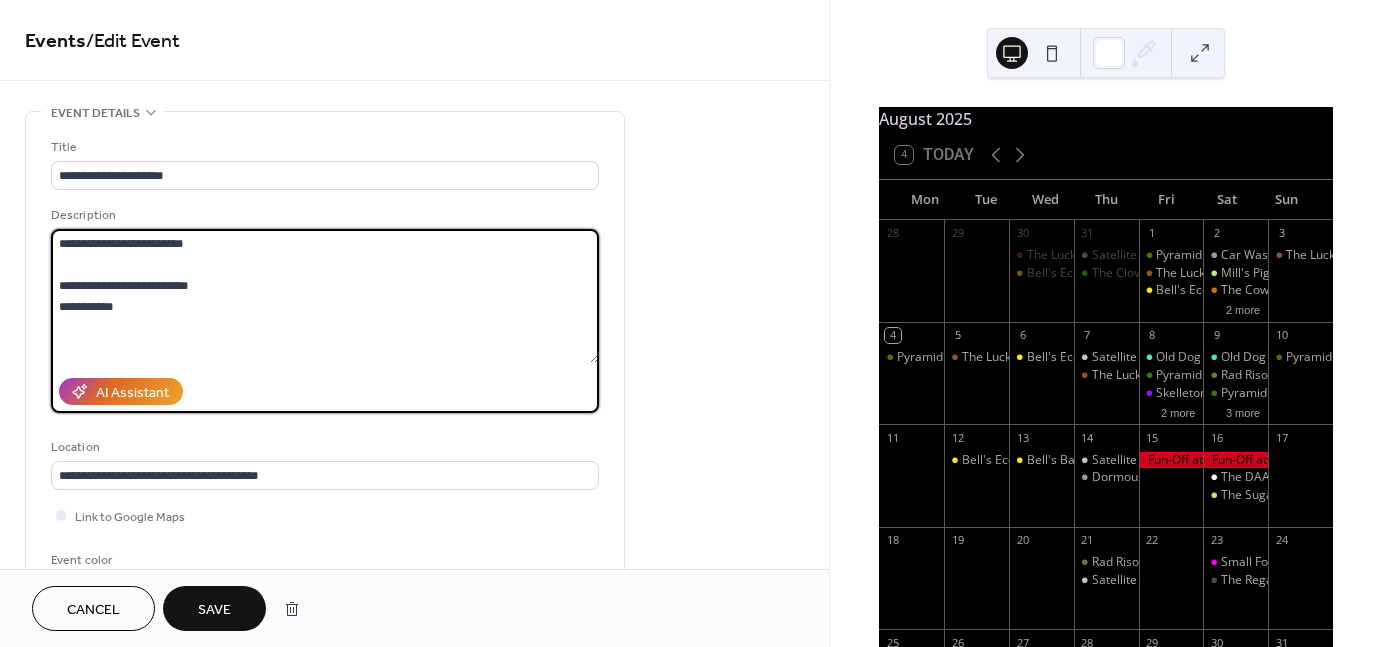 click on "**********" at bounding box center (325, 296) 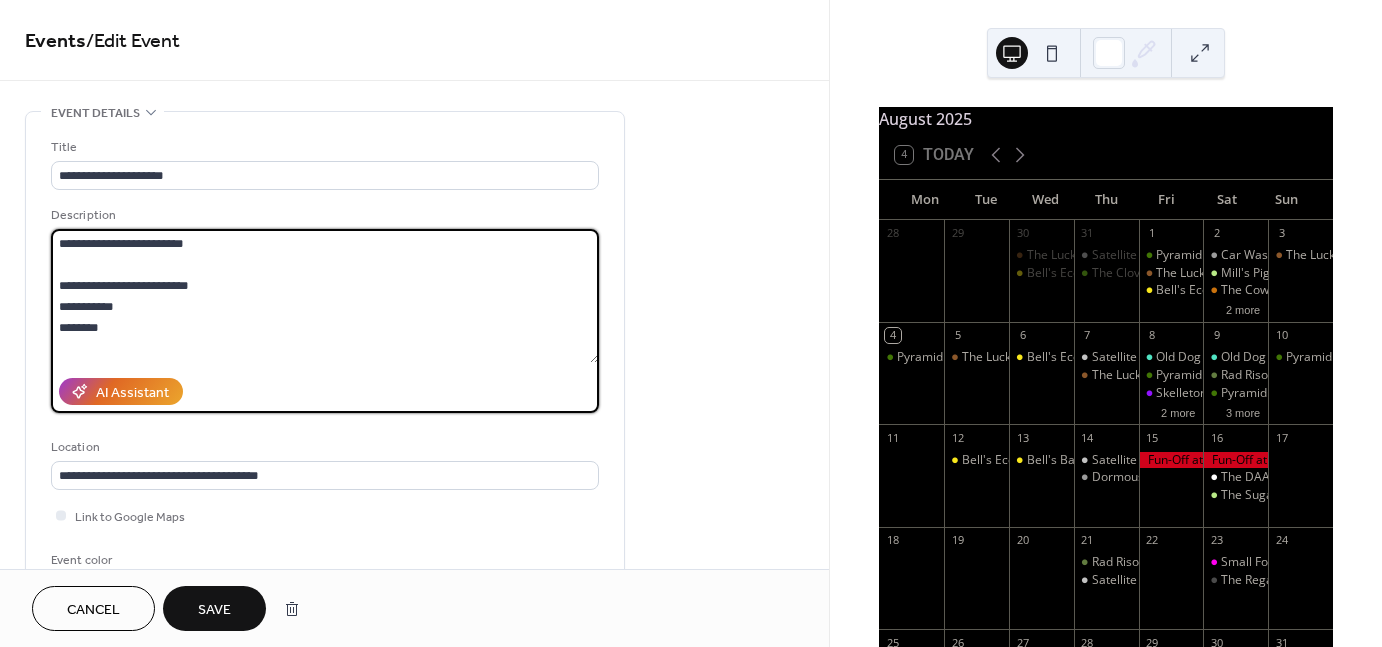 type on "**********" 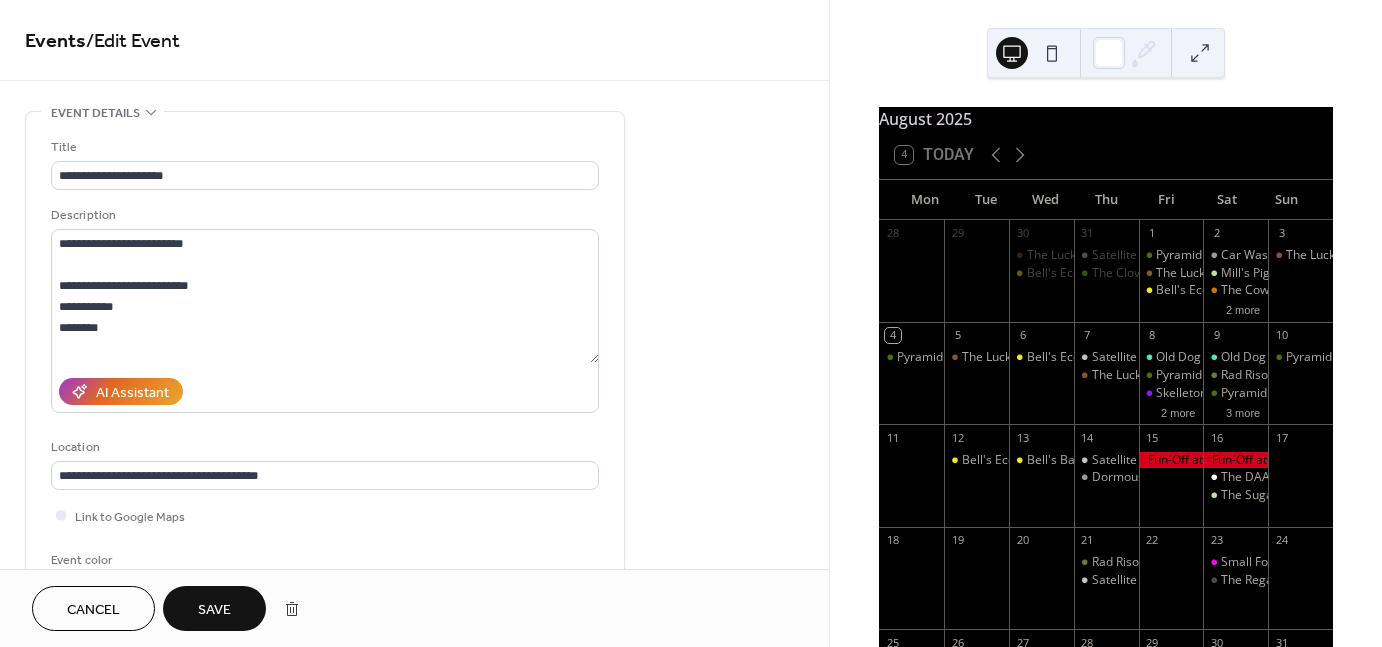 click on "Save" at bounding box center [214, 608] 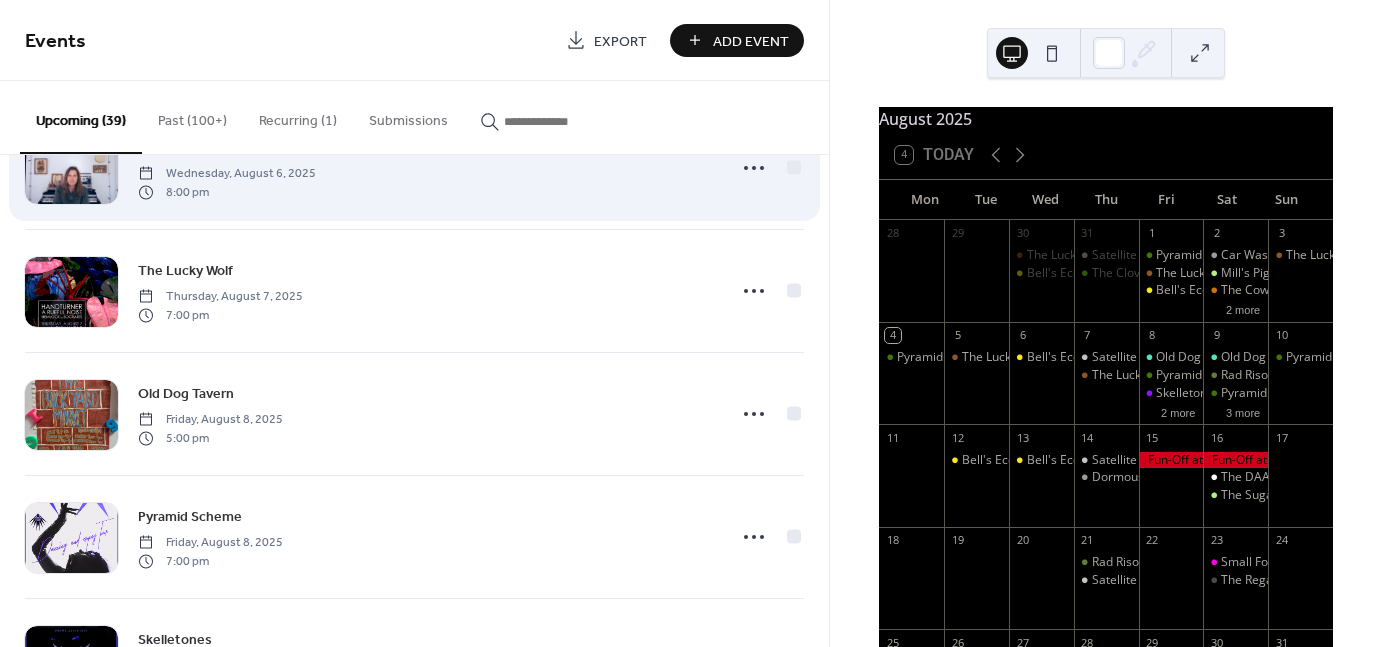 scroll, scrollTop: 327, scrollLeft: 0, axis: vertical 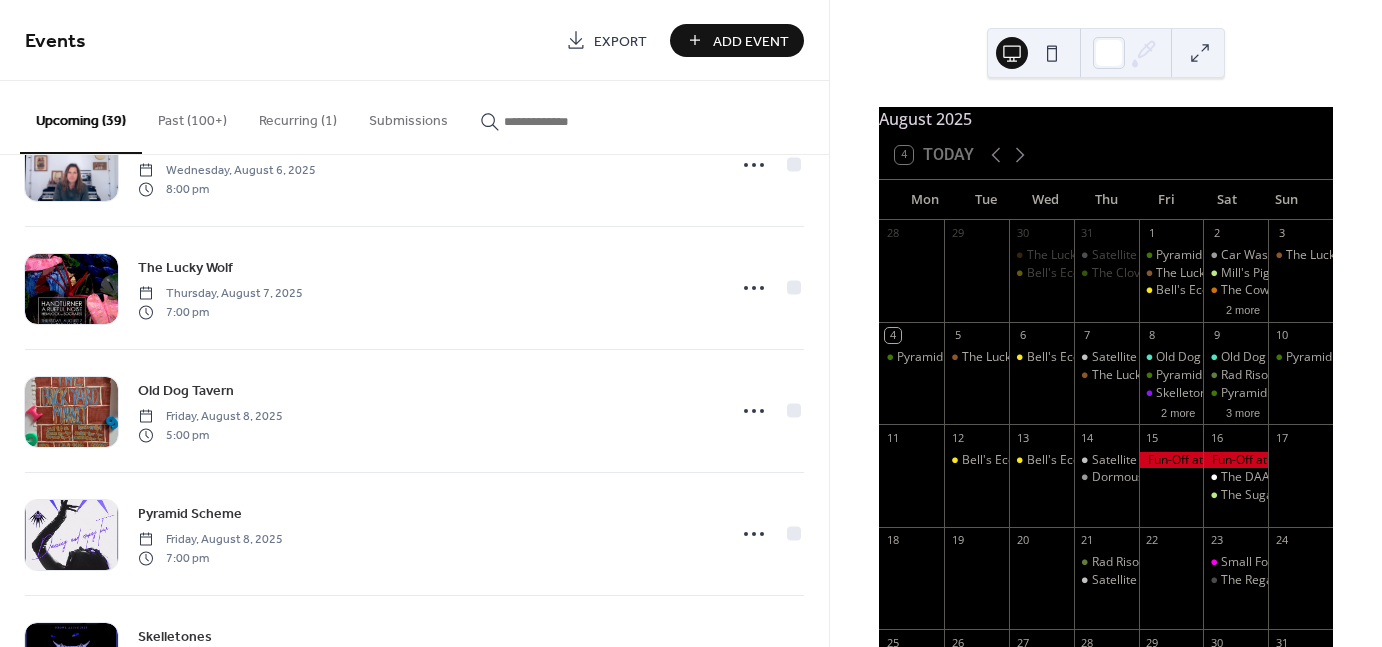 click on "Add Event" at bounding box center [737, 40] 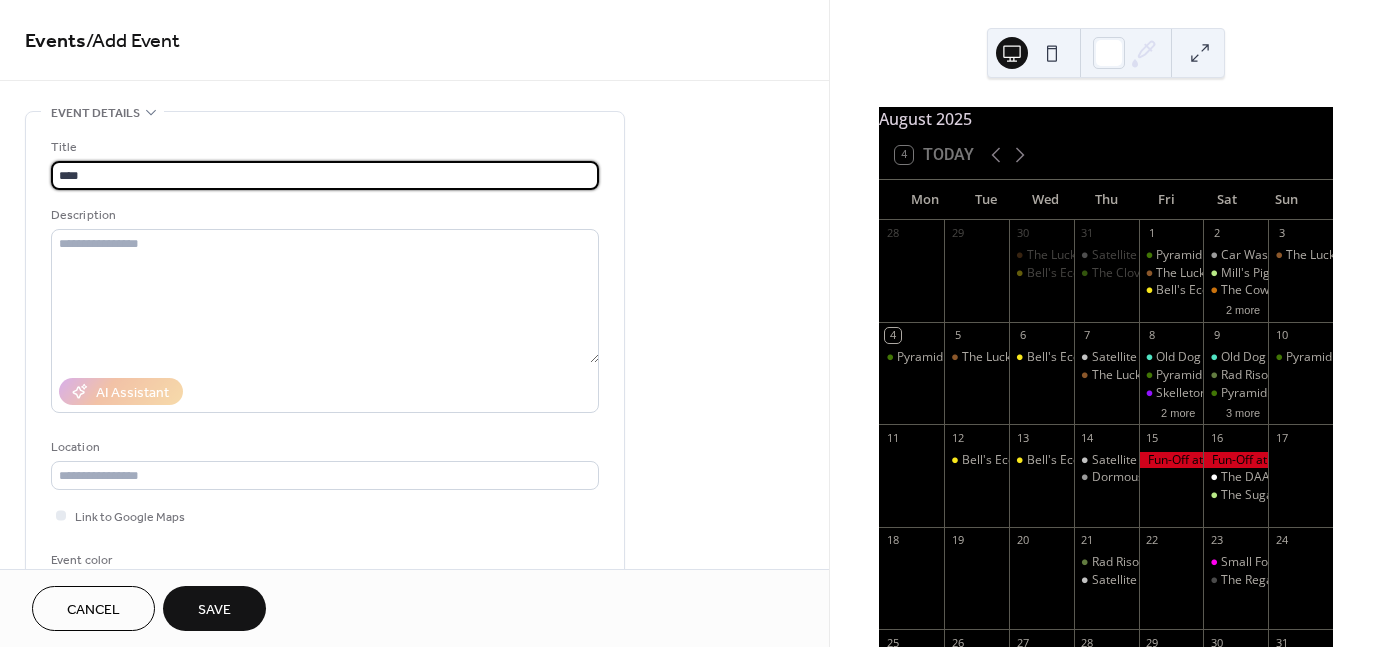 type on "****" 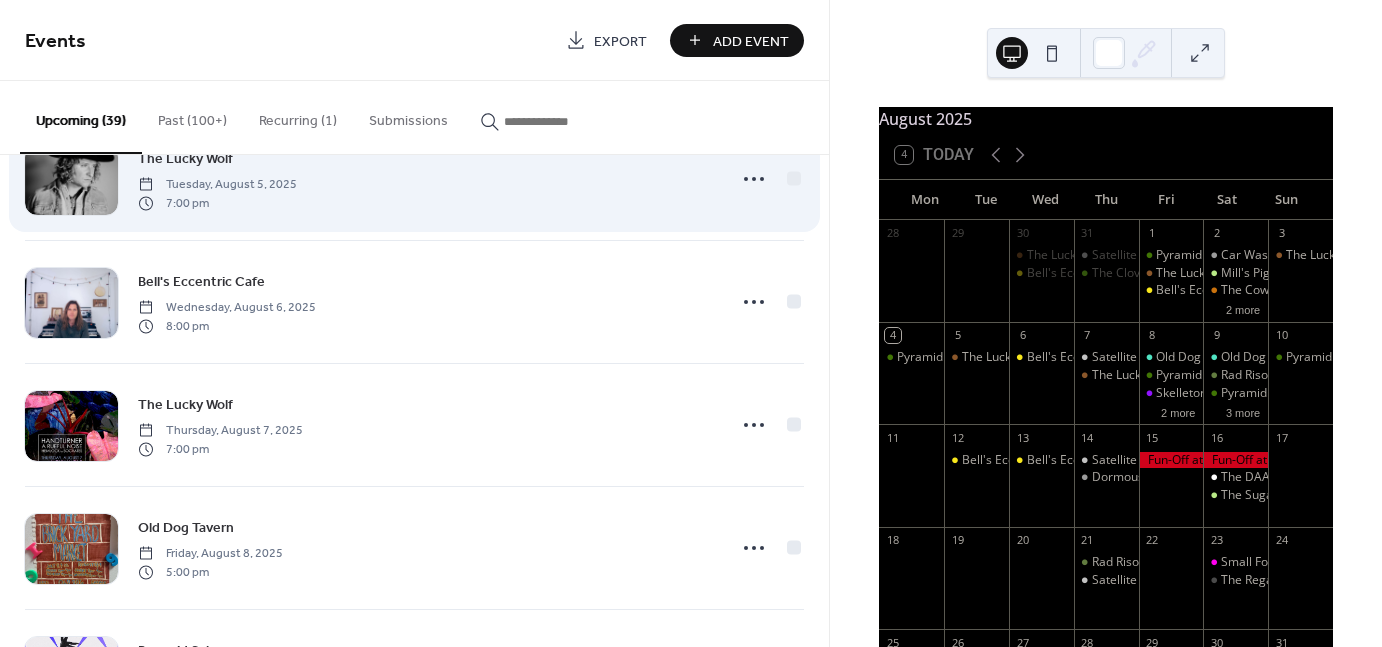 scroll, scrollTop: 191, scrollLeft: 0, axis: vertical 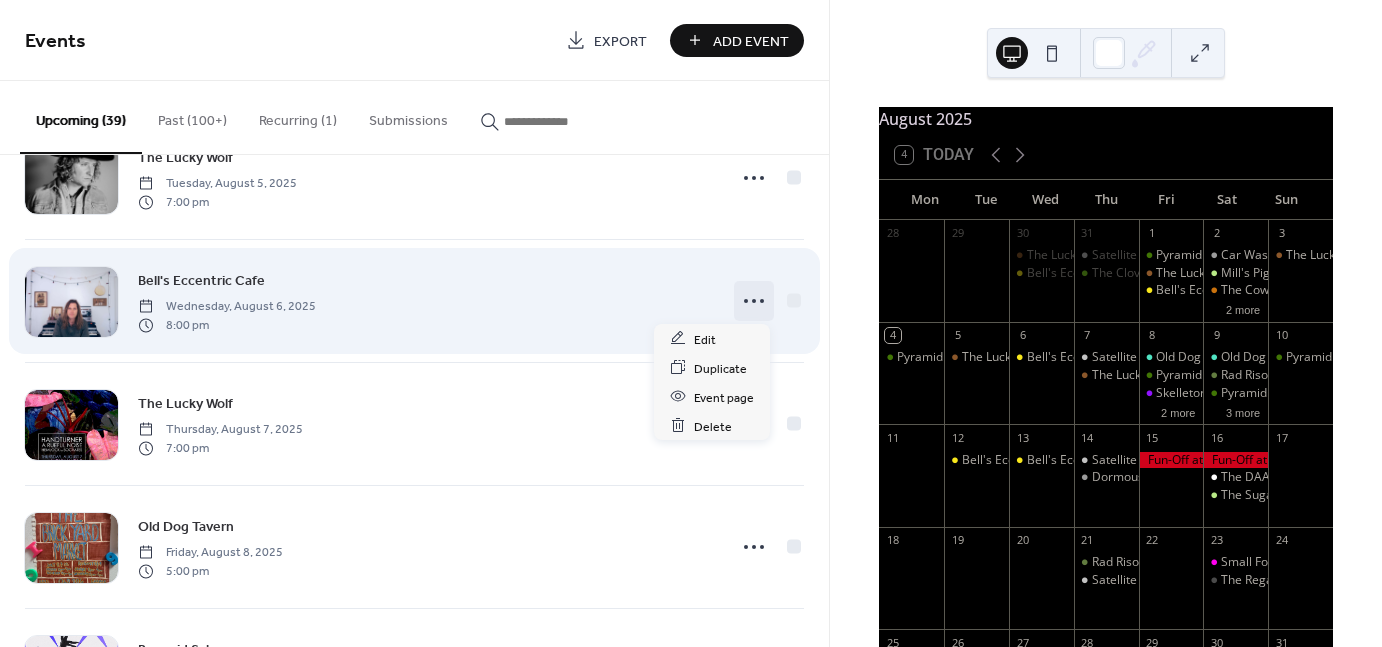 click 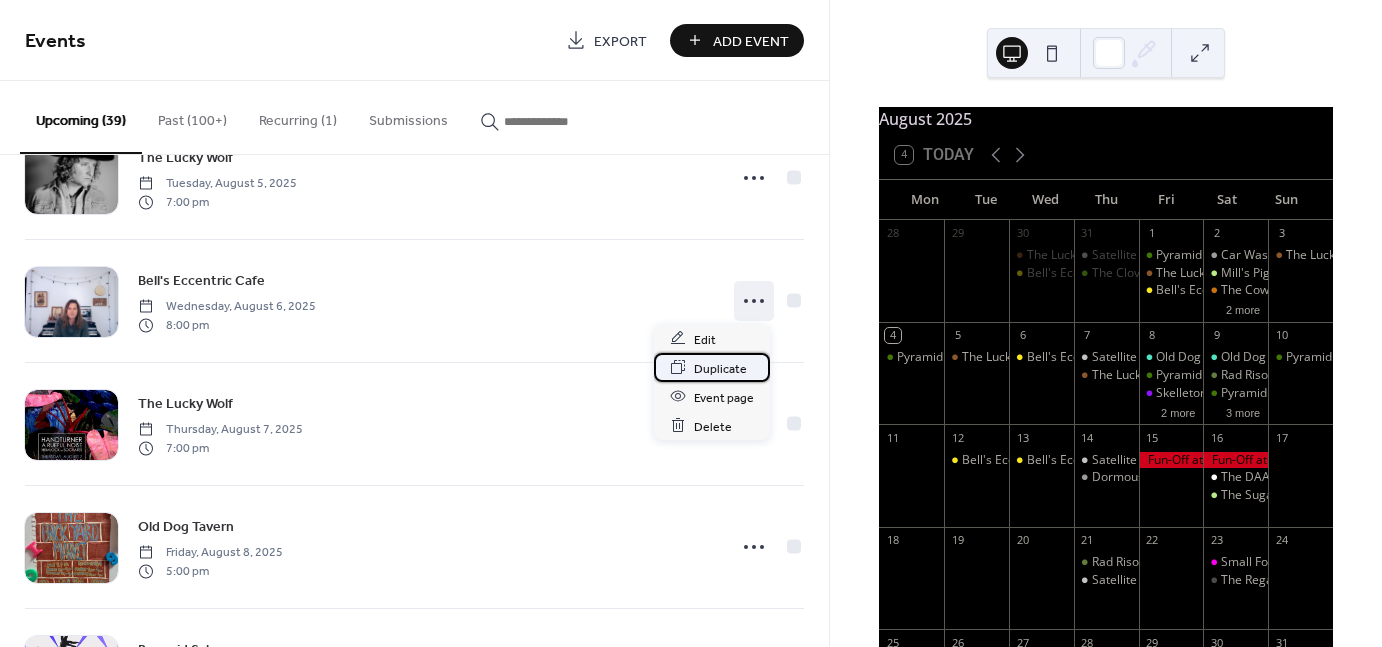 click on "Duplicate" at bounding box center (720, 368) 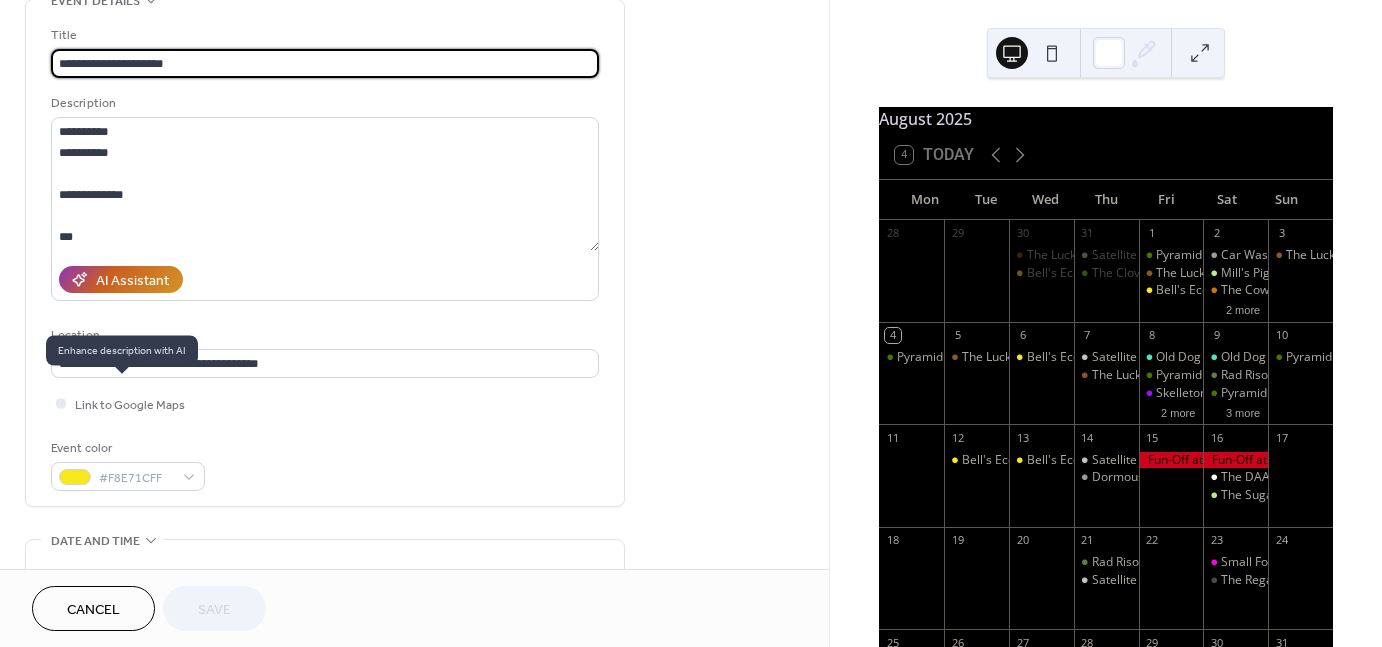 scroll, scrollTop: 128, scrollLeft: 0, axis: vertical 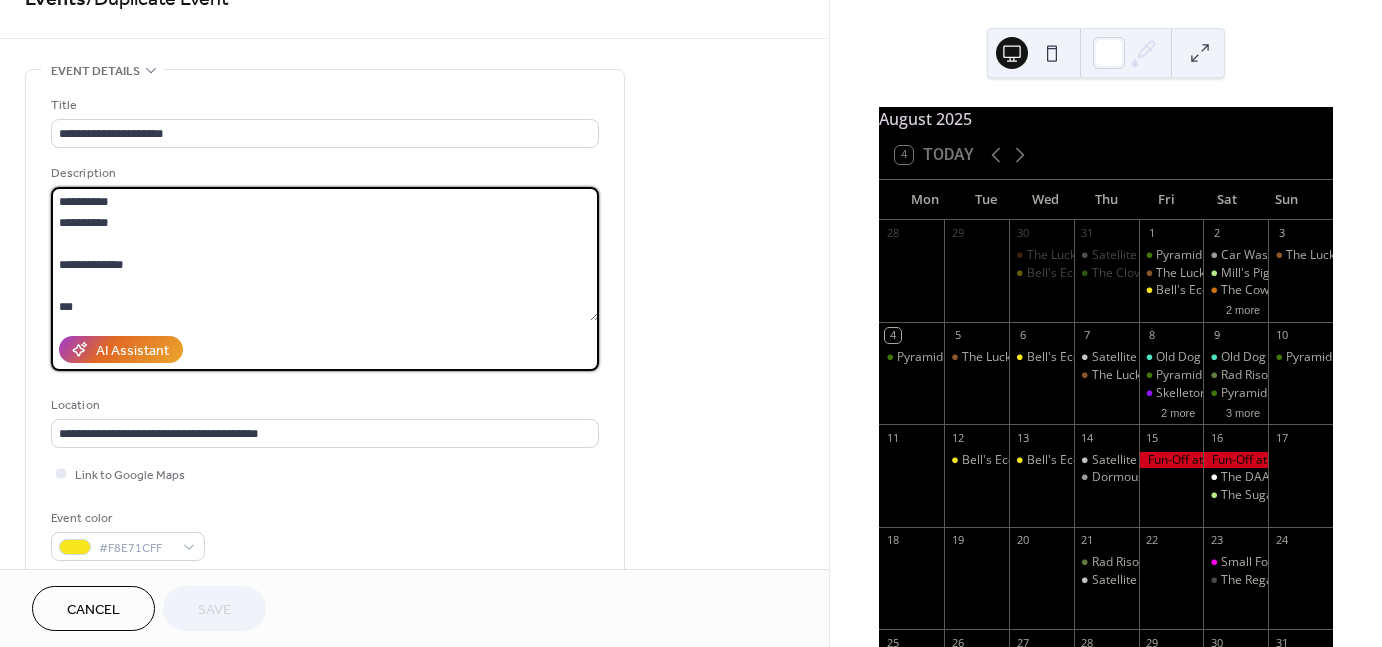 click on "**********" at bounding box center [325, 254] 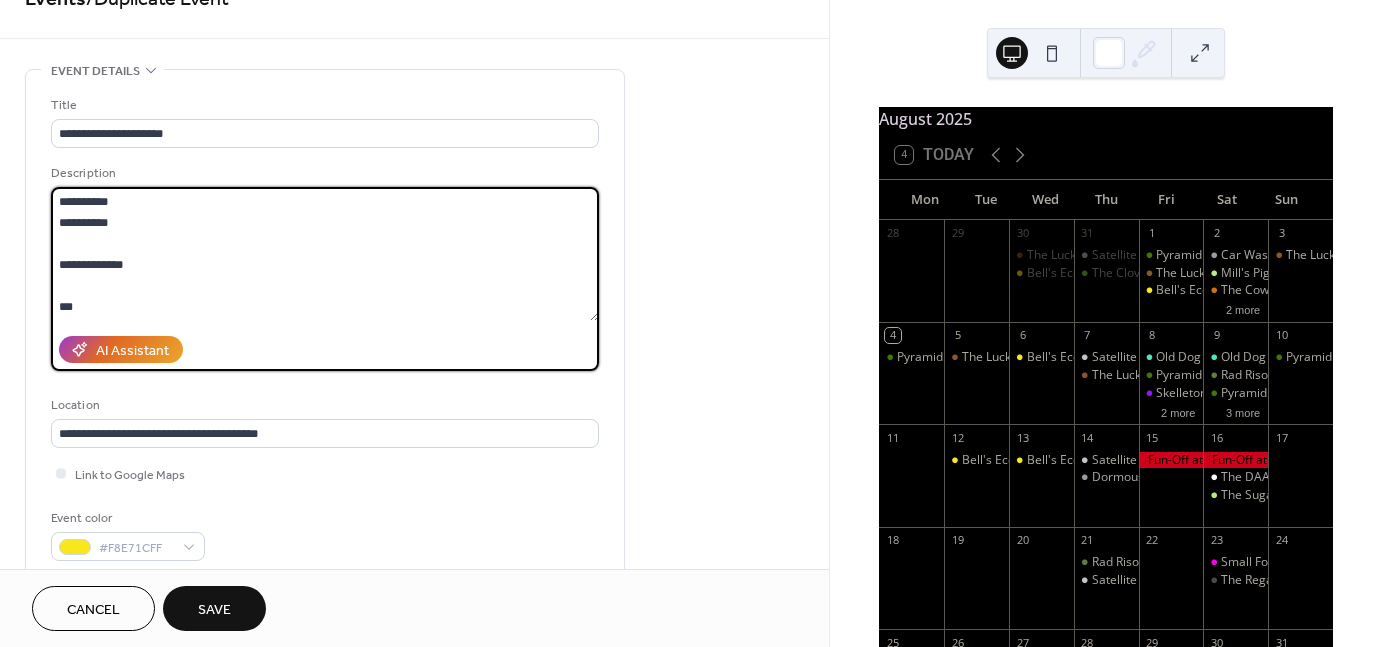 drag, startPoint x: 126, startPoint y: 223, endPoint x: 52, endPoint y: 203, distance: 76.655075 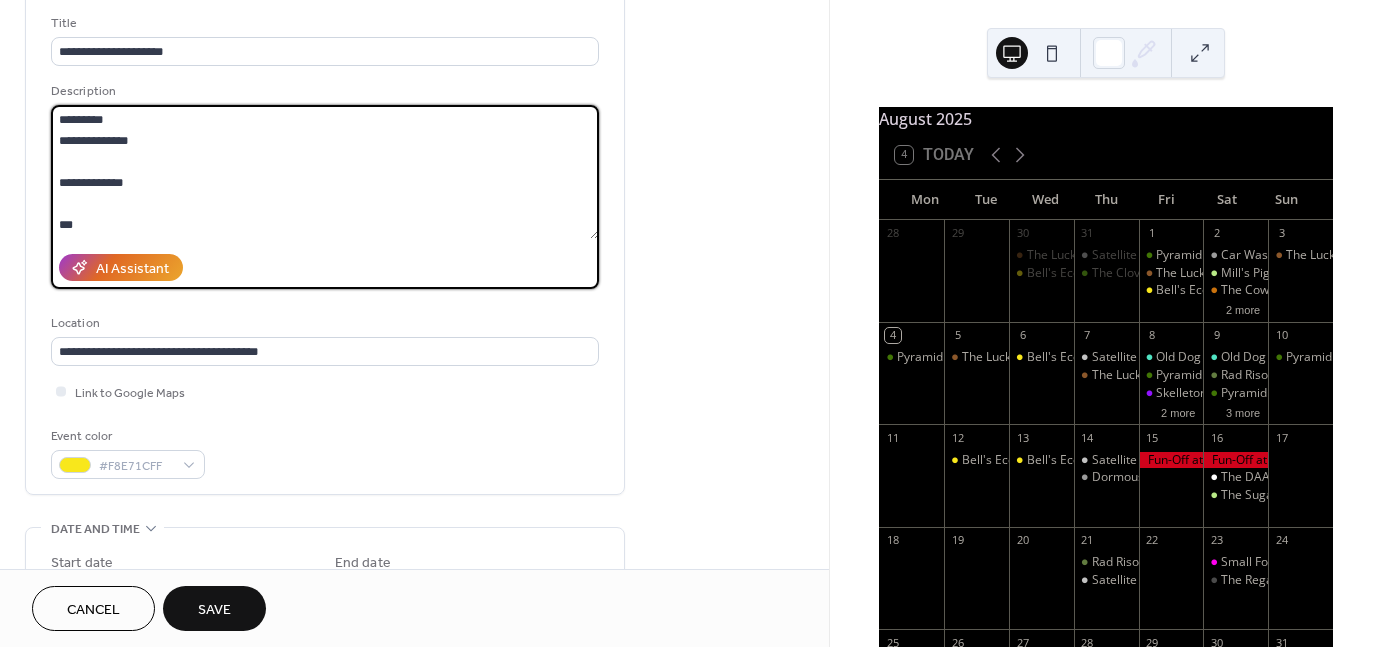 scroll, scrollTop: 300, scrollLeft: 0, axis: vertical 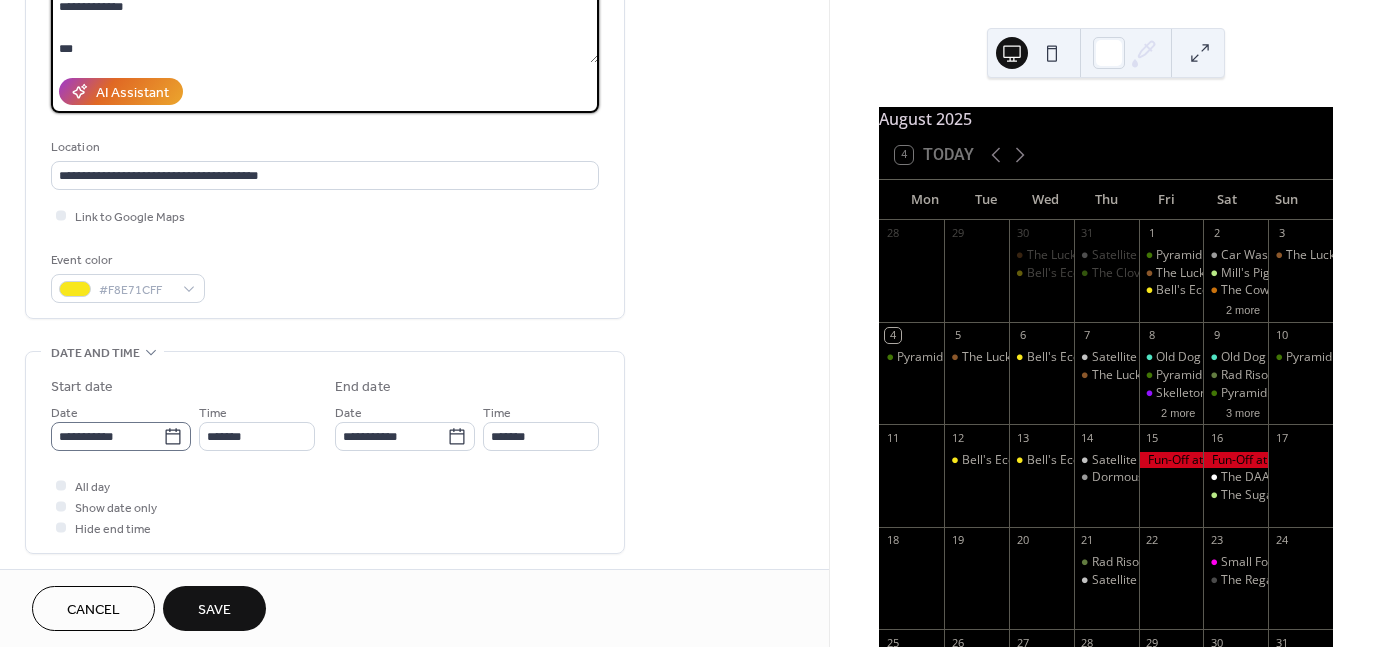 type on "**********" 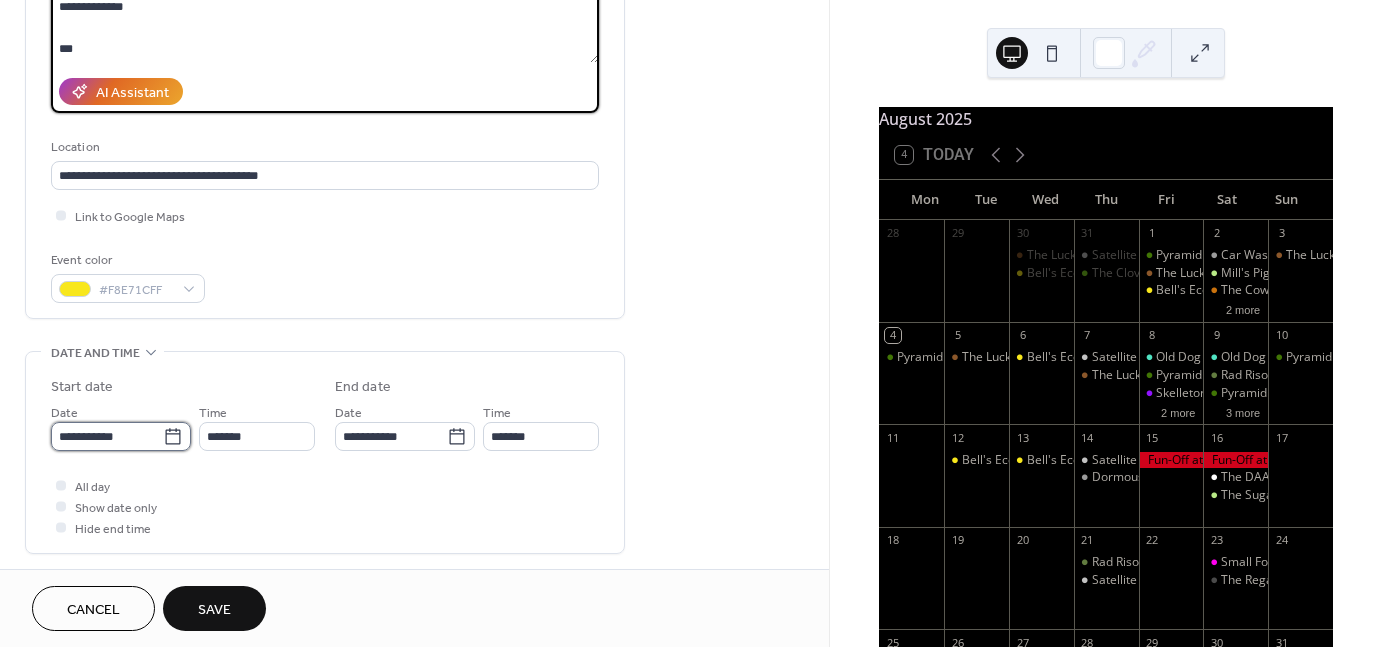 click on "**********" at bounding box center [107, 436] 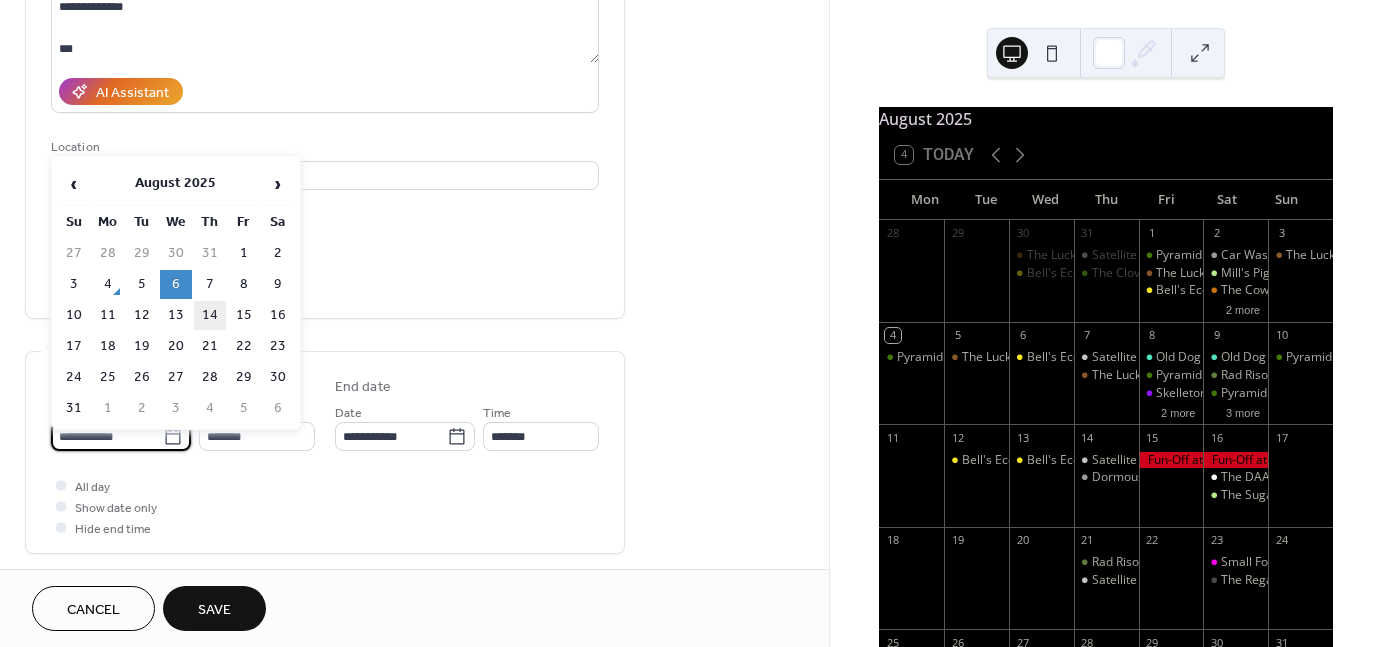 click on "14" at bounding box center [210, 315] 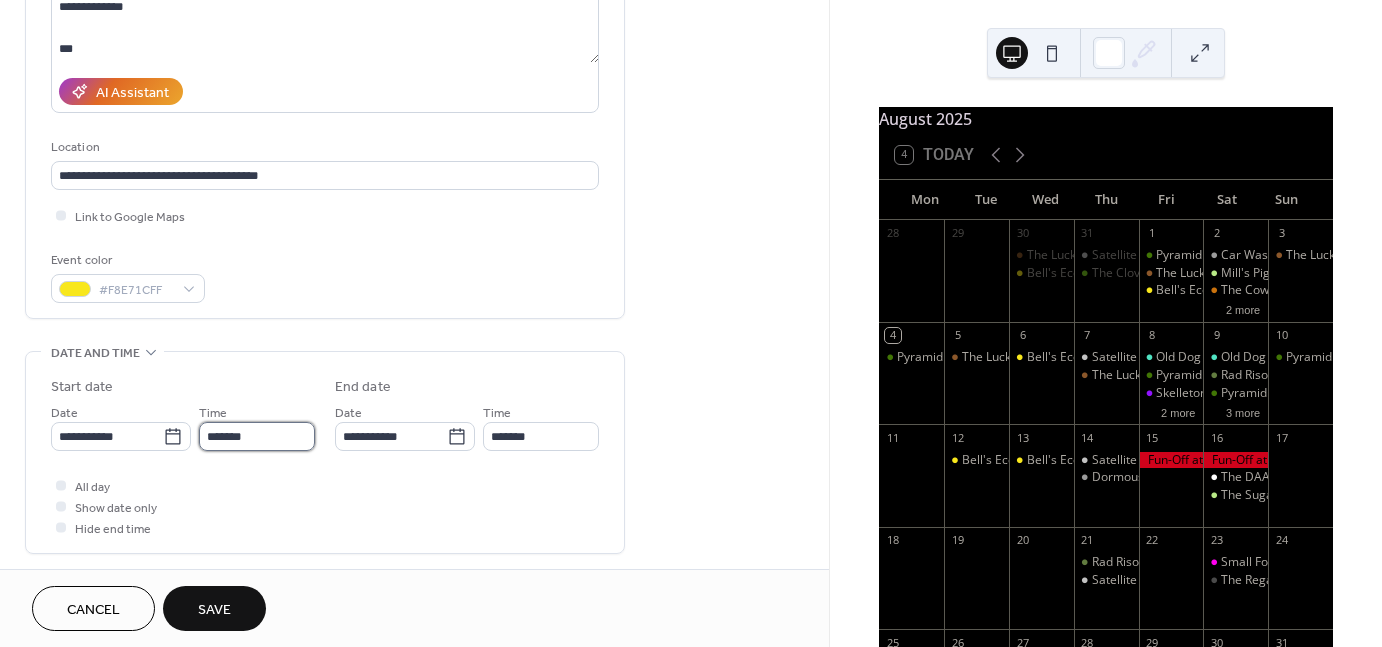 click on "*******" at bounding box center [257, 436] 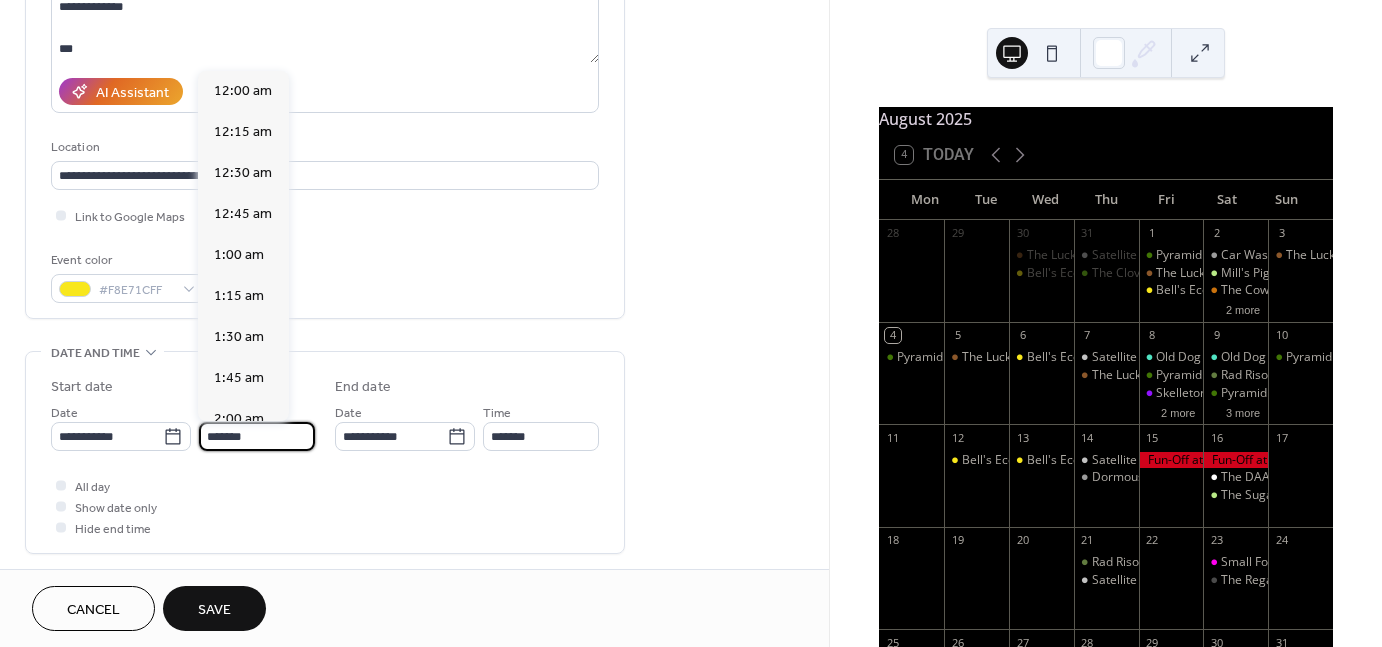 scroll, scrollTop: 3280, scrollLeft: 0, axis: vertical 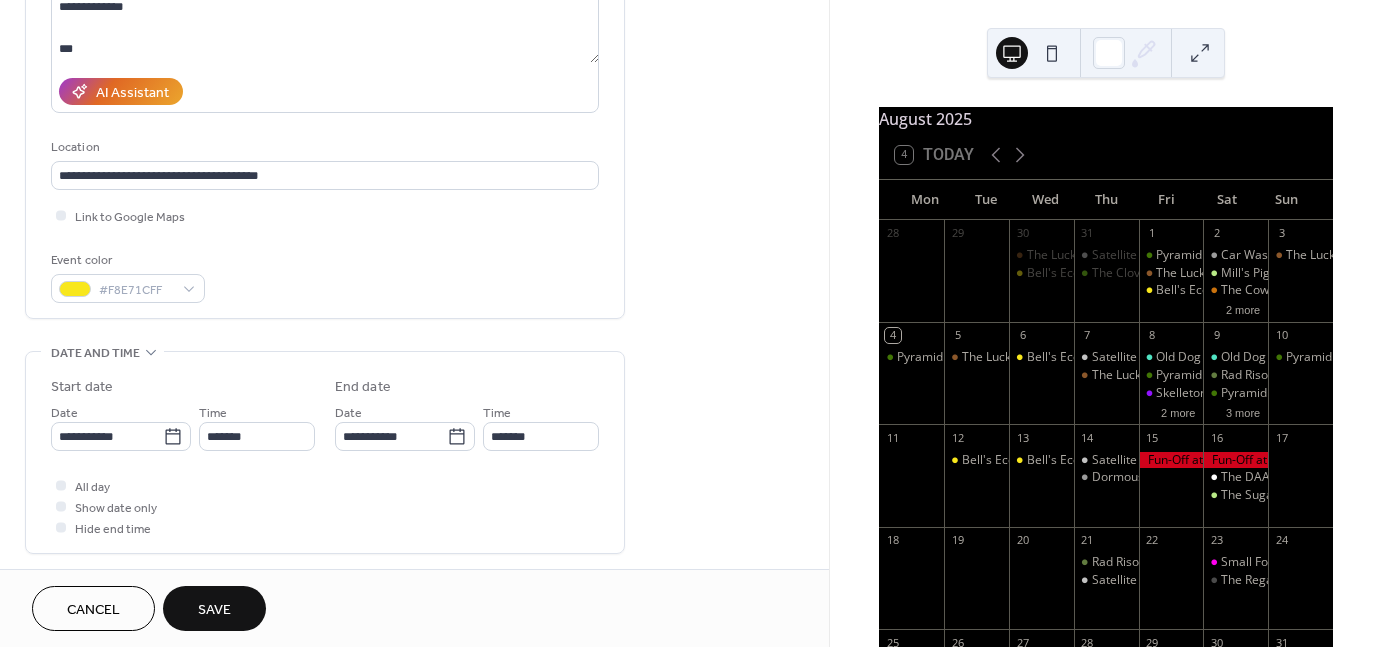 click on "All day Show date only Hide end time" at bounding box center [325, 506] 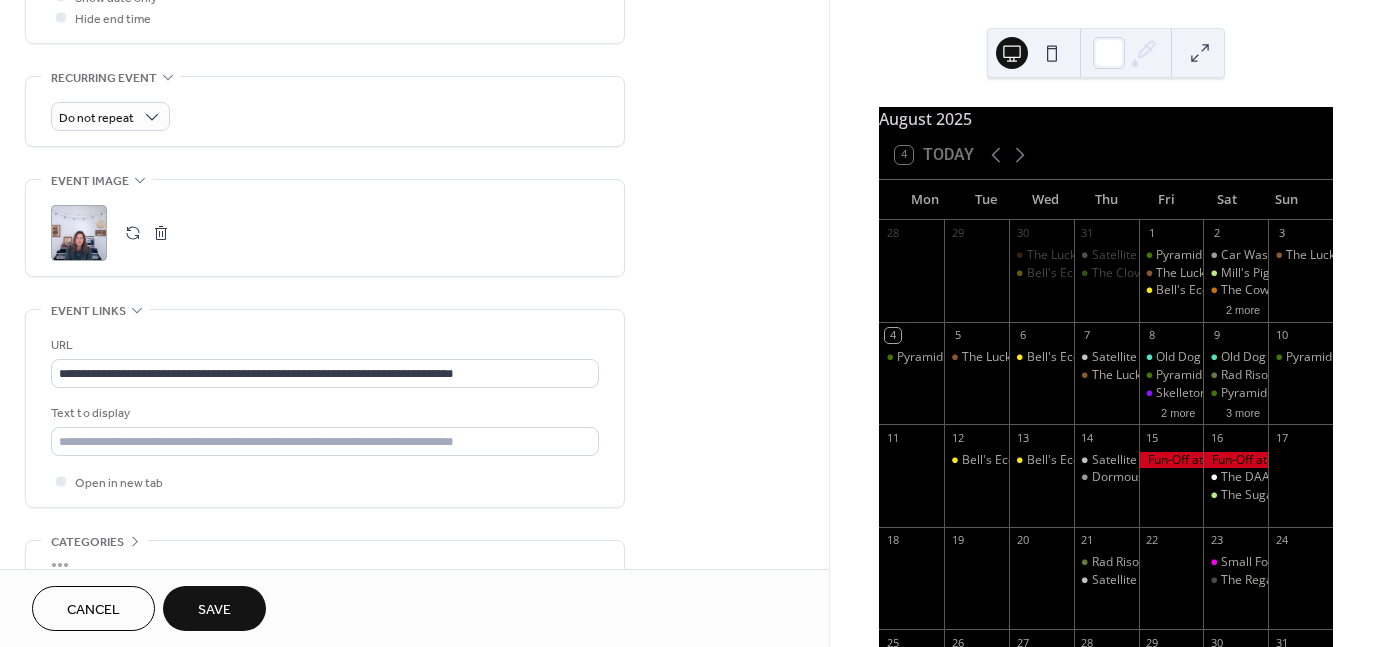 scroll, scrollTop: 811, scrollLeft: 0, axis: vertical 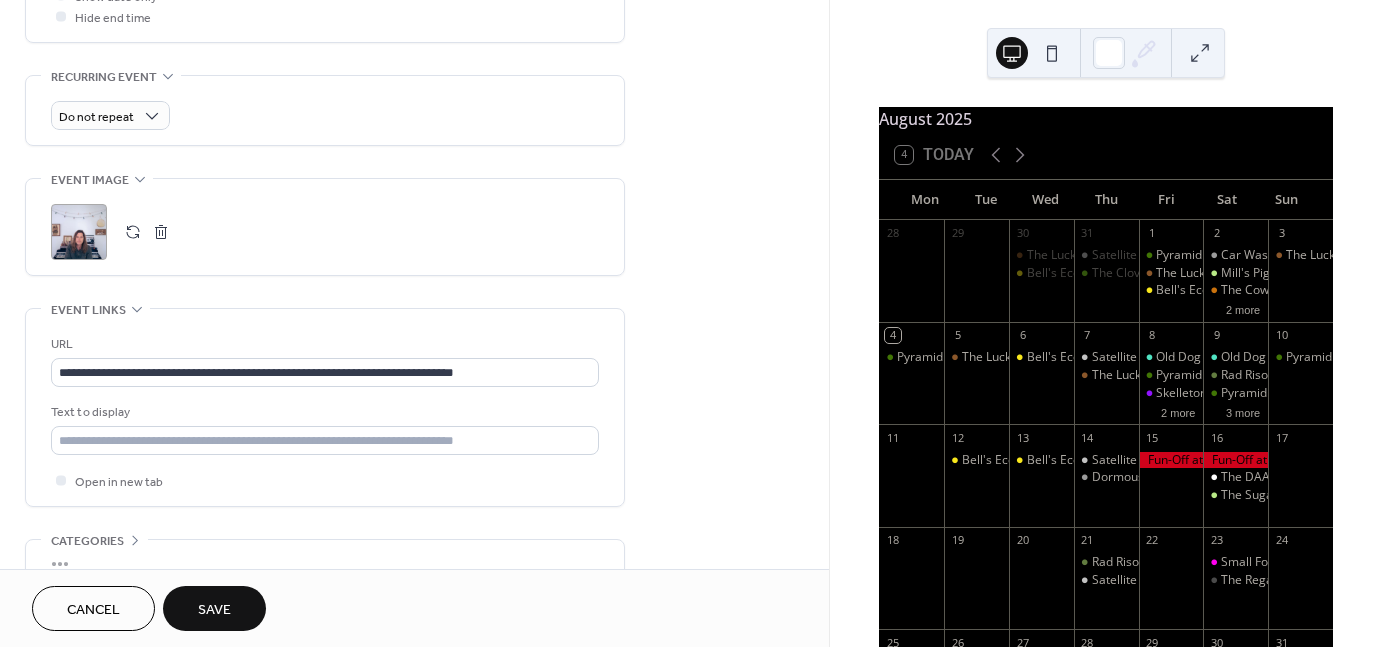 click on ";" at bounding box center [79, 232] 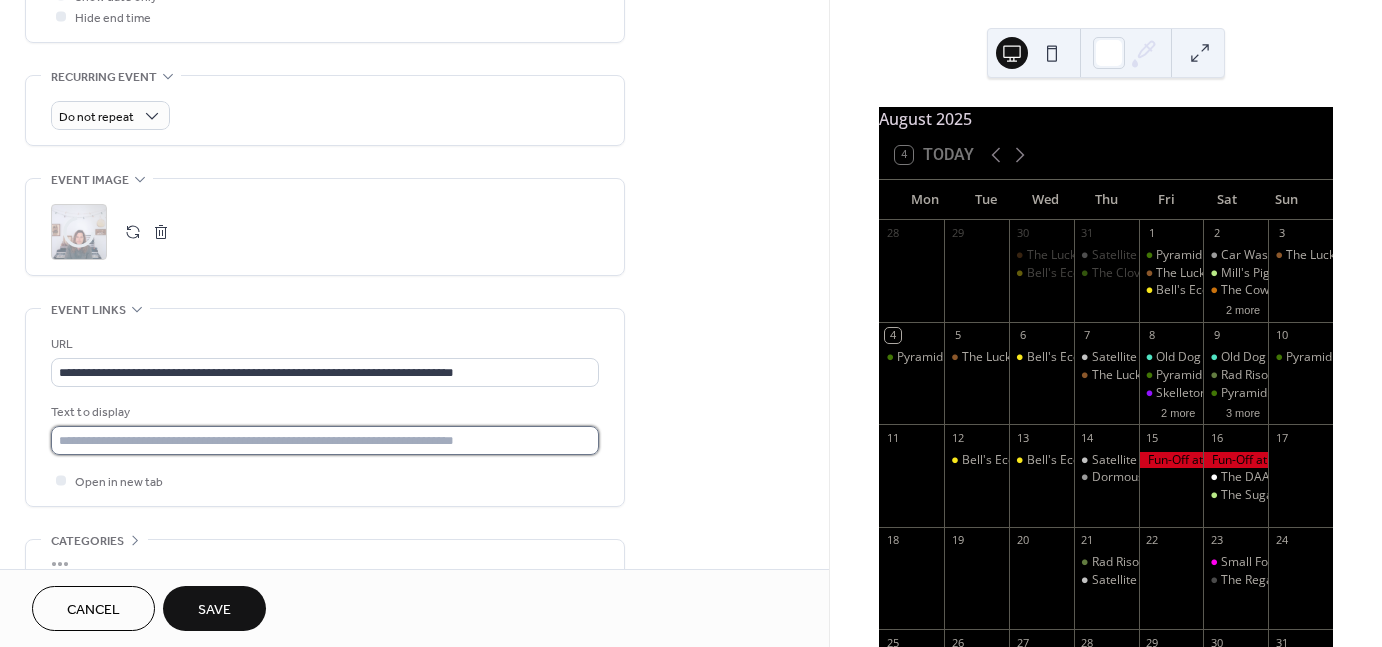 click at bounding box center (325, 440) 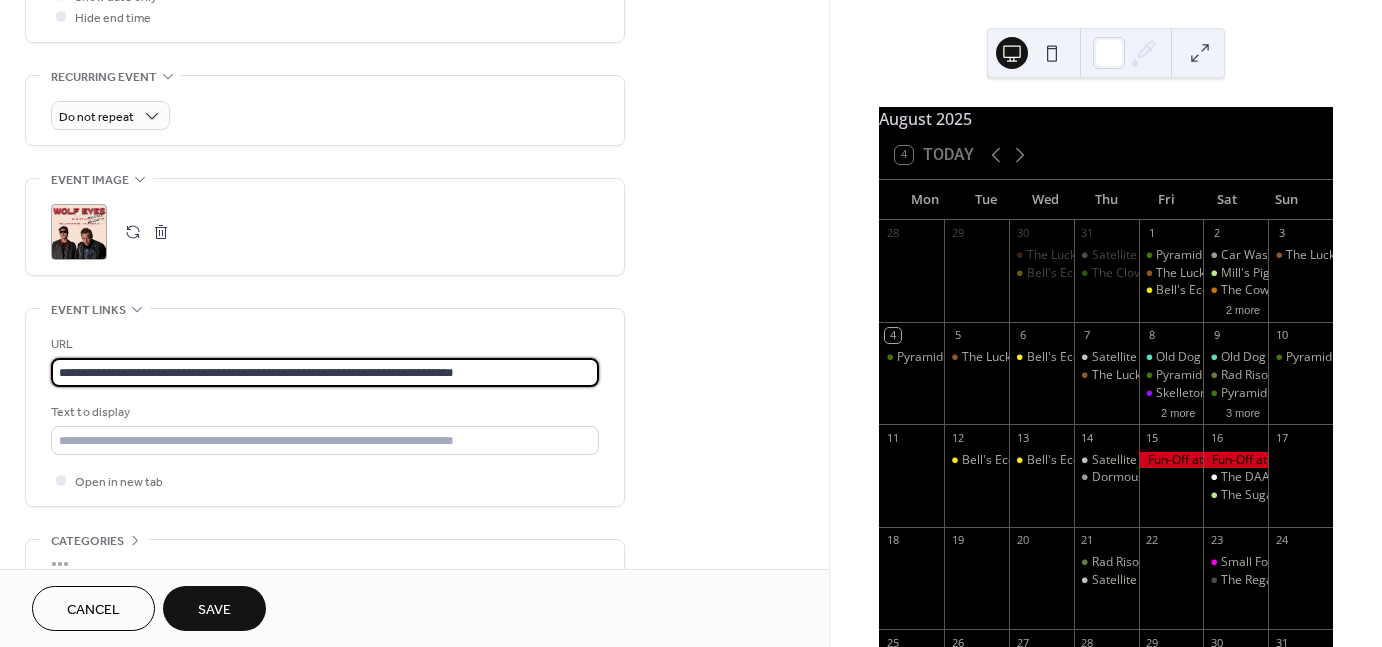 scroll, scrollTop: 0, scrollLeft: 0, axis: both 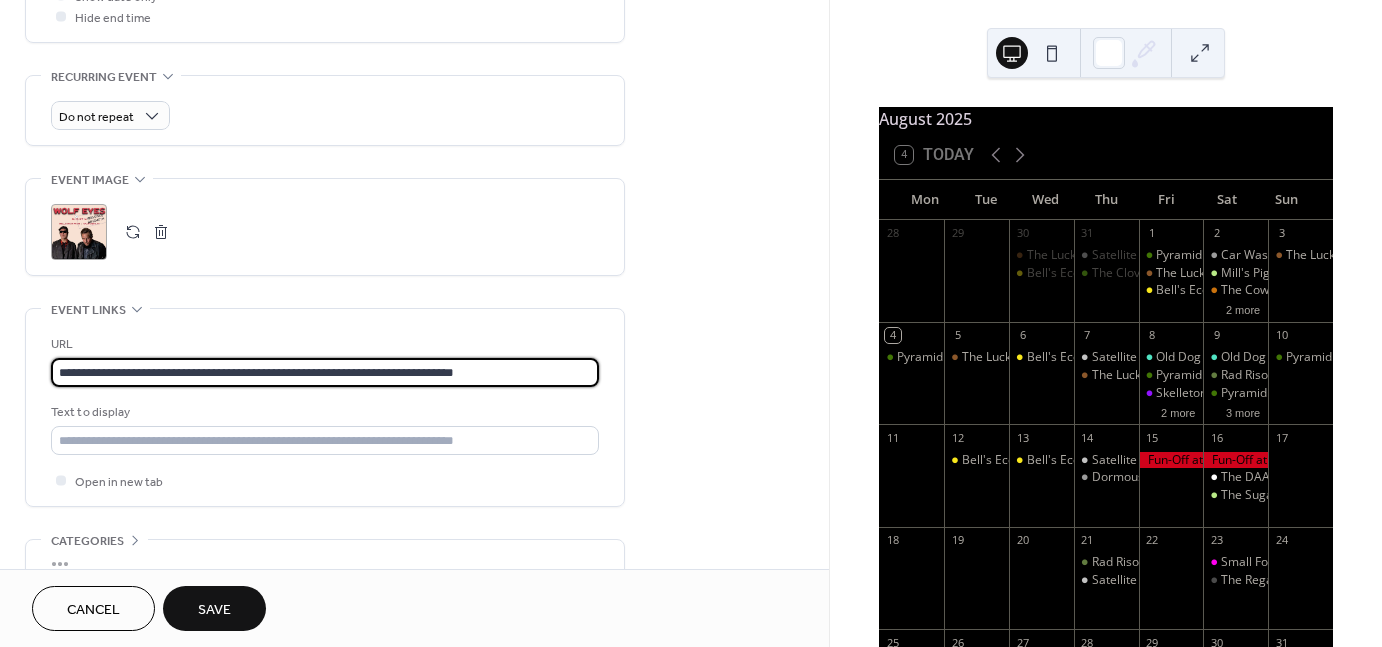 drag, startPoint x: 515, startPoint y: 355, endPoint x: -22, endPoint y: 362, distance: 537.0456 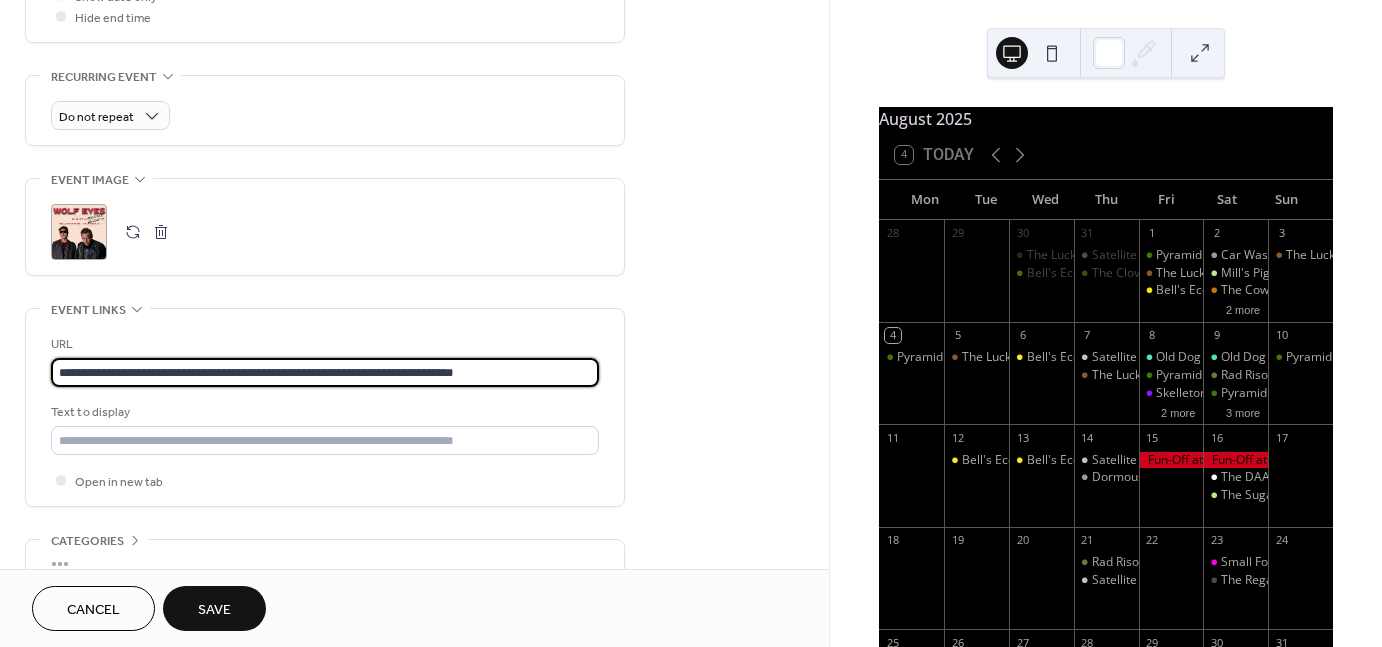 paste on "***" 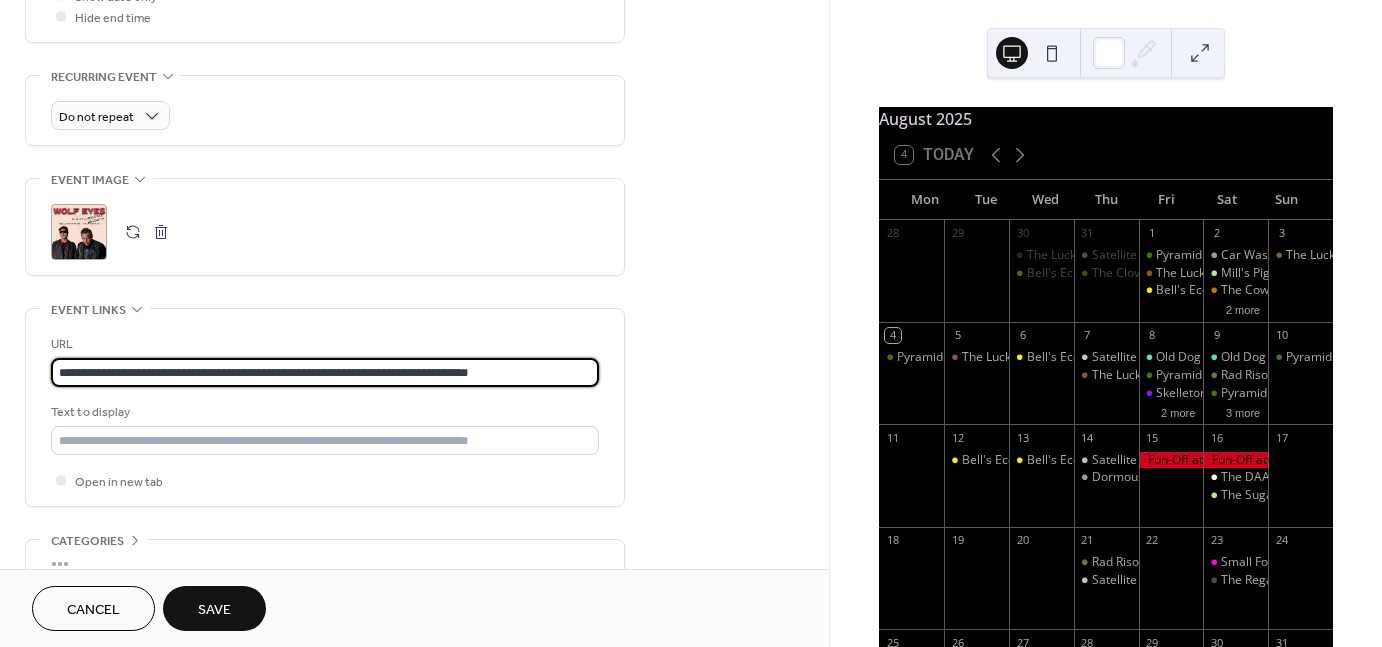 type on "**********" 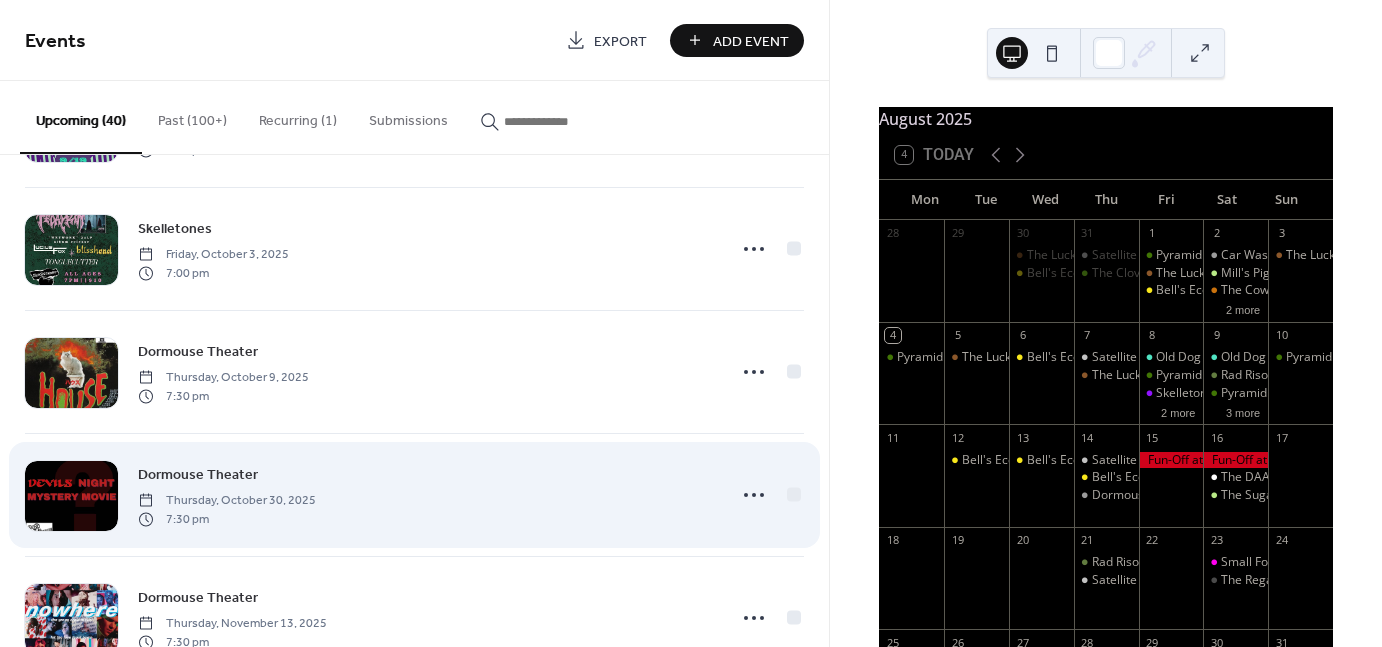 scroll, scrollTop: 4157, scrollLeft: 0, axis: vertical 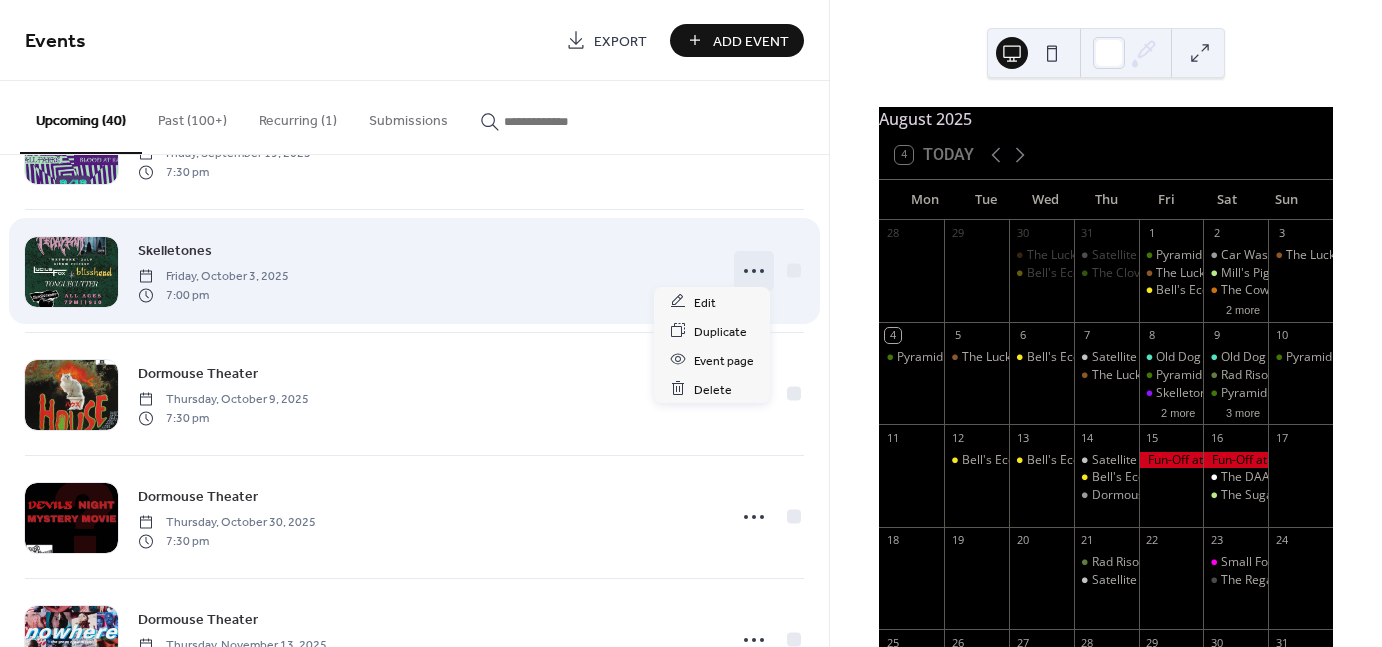 click 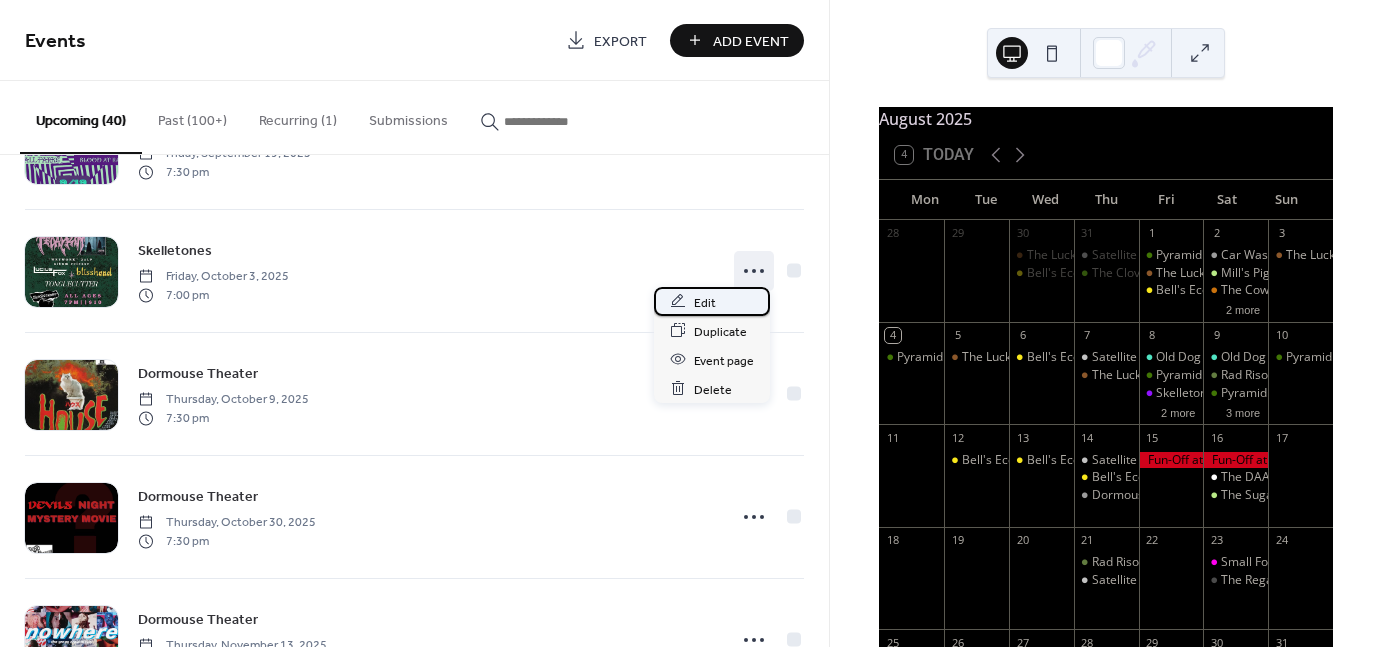 click on "Edit" at bounding box center [712, 301] 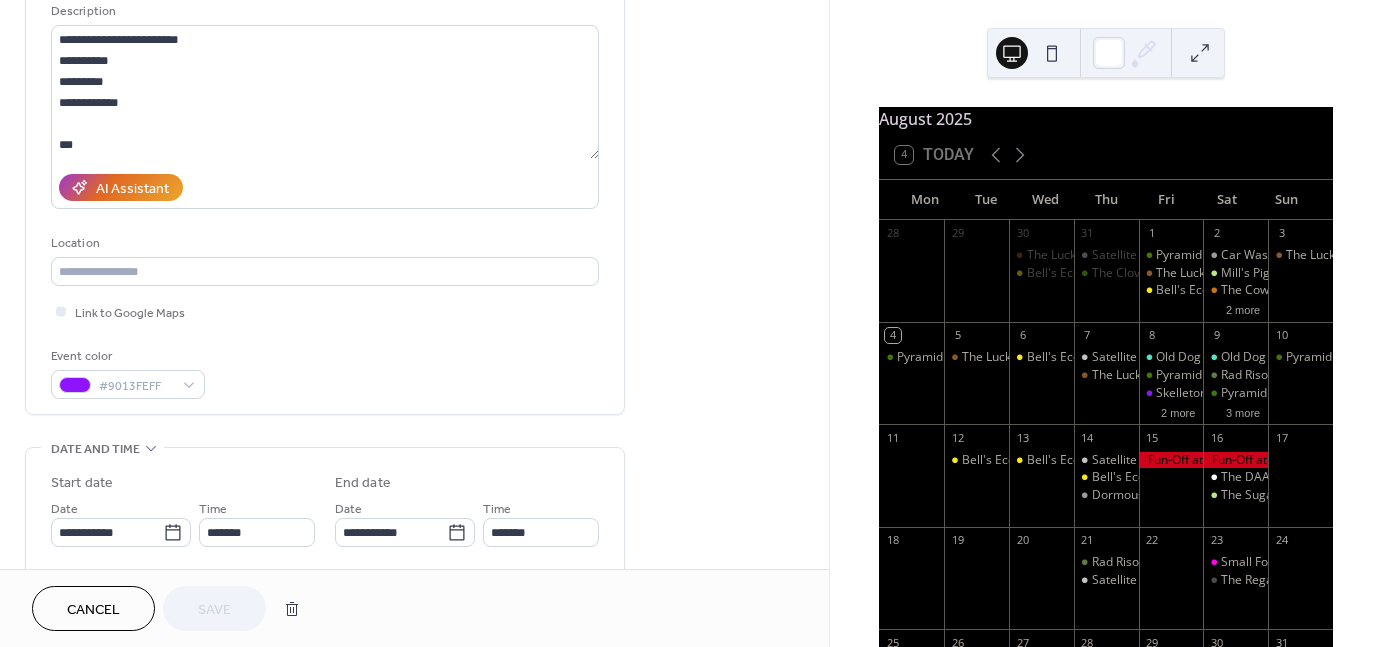 scroll, scrollTop: 202, scrollLeft: 0, axis: vertical 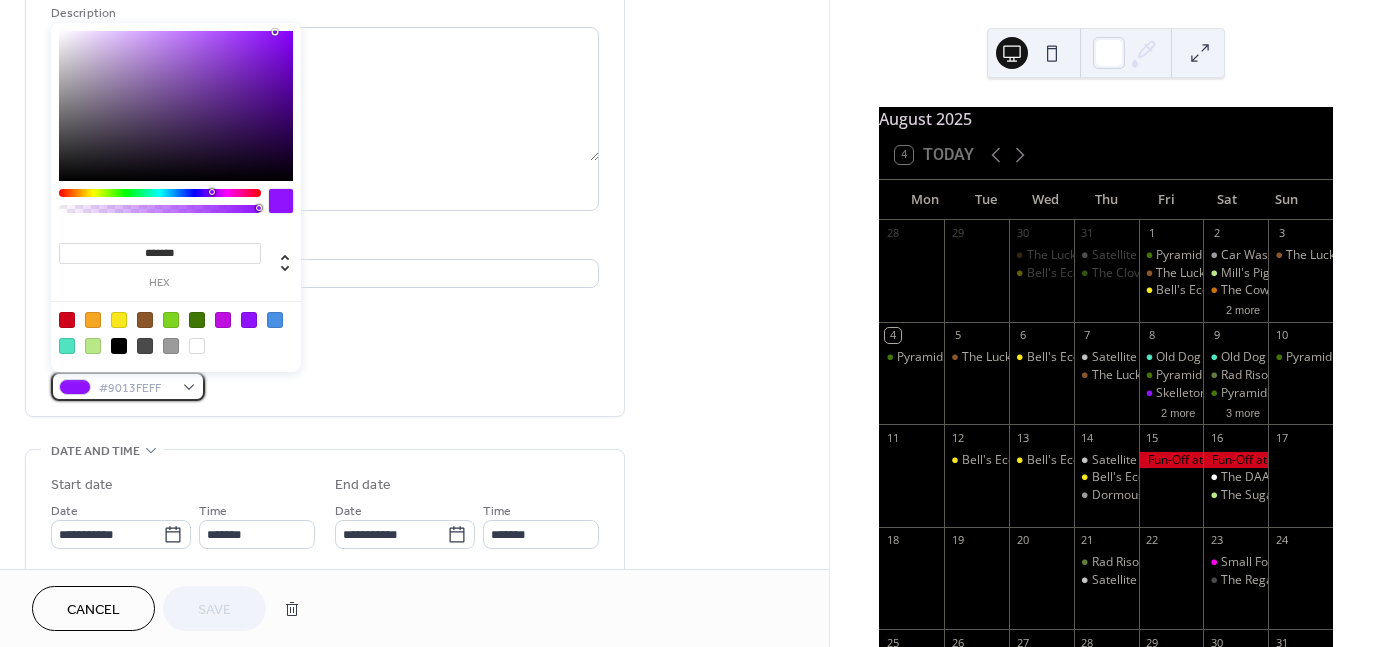 click at bounding box center (75, 387) 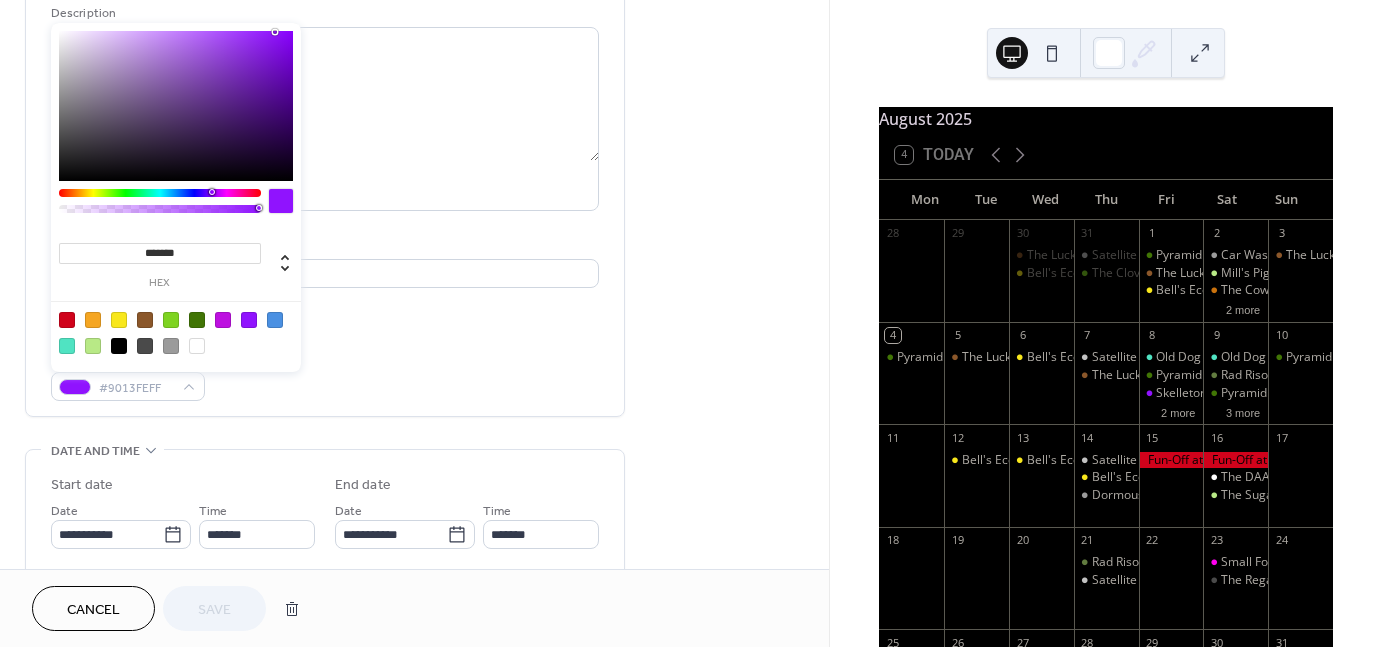 click at bounding box center [275, 320] 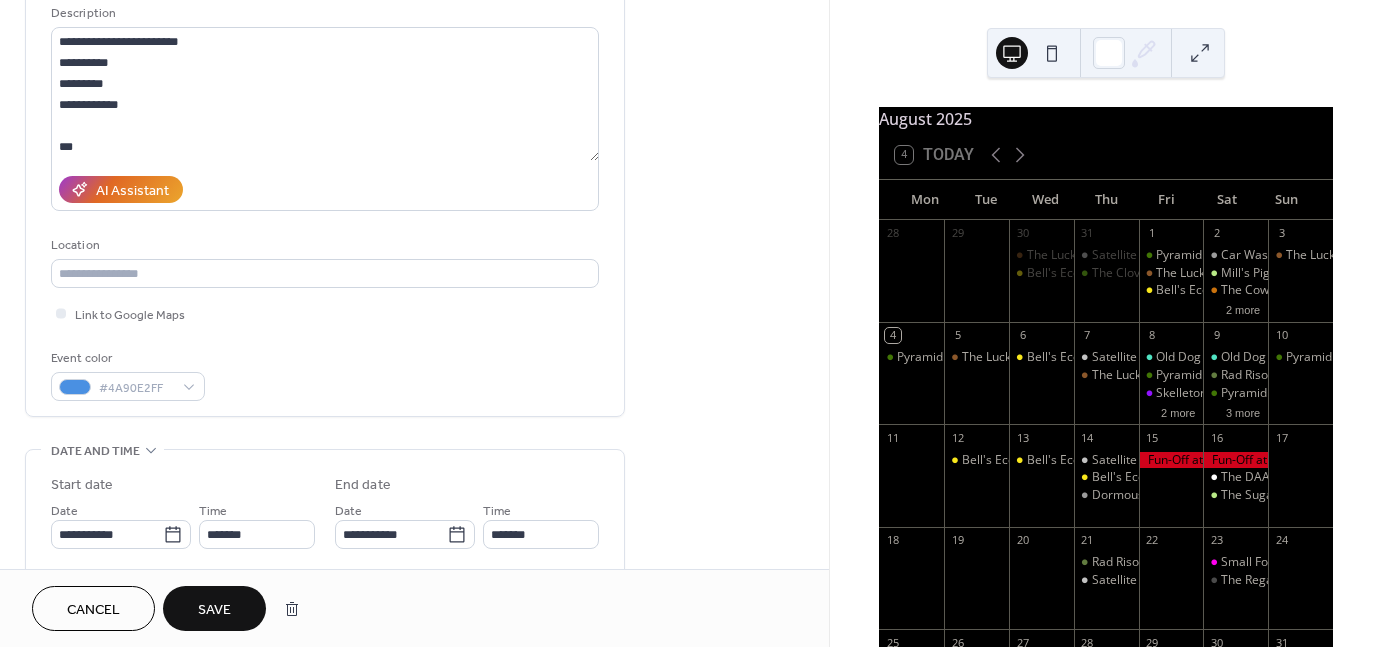 click on "Save" at bounding box center (214, 610) 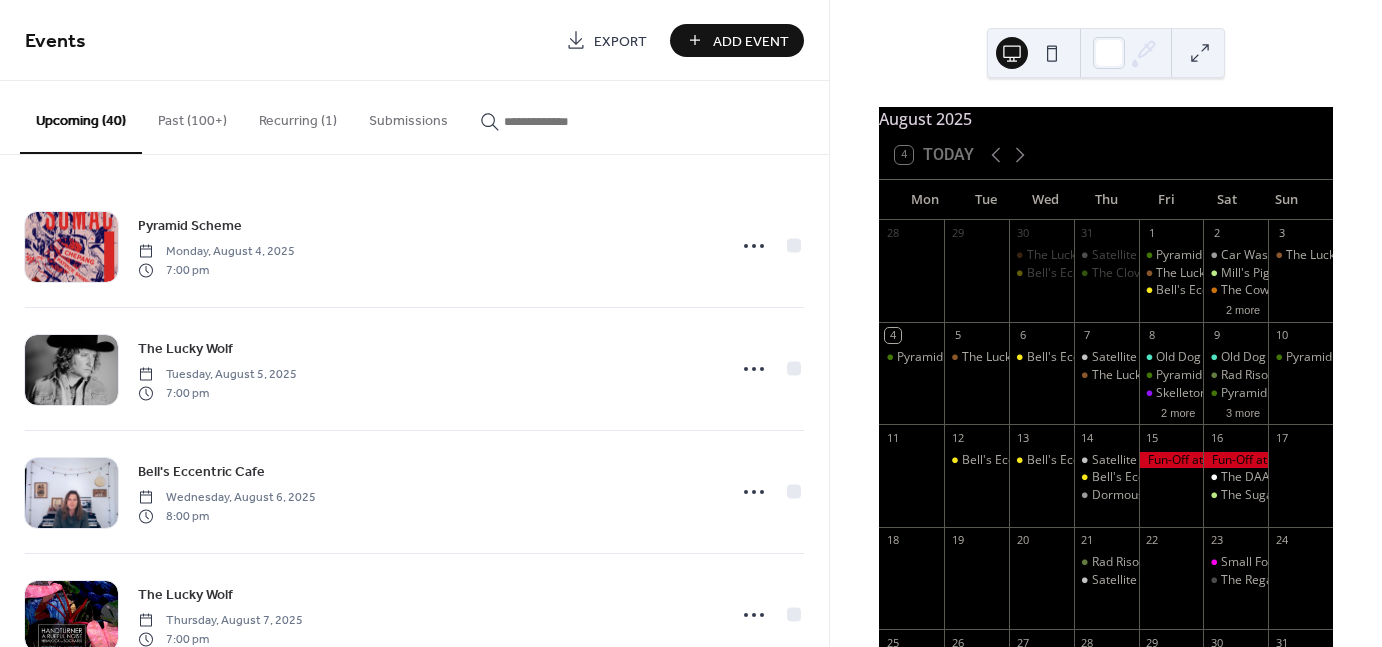 click on "Add Event" at bounding box center (751, 41) 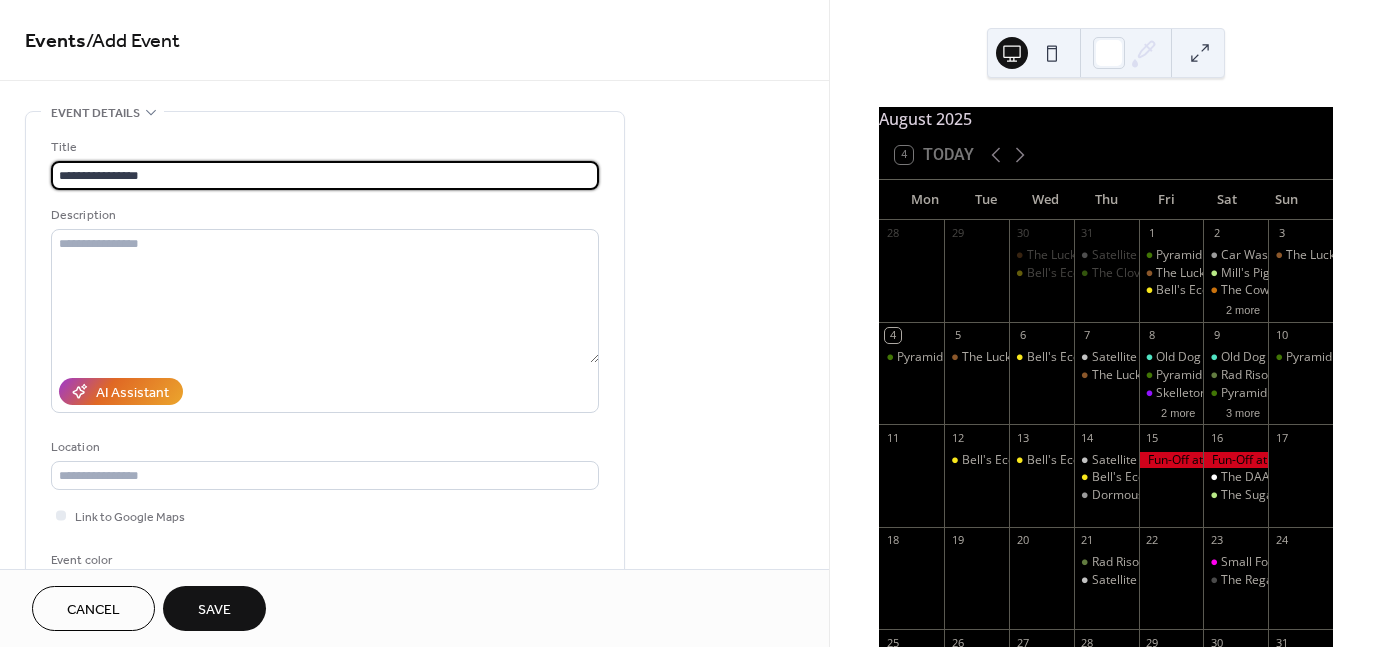 type on "**********" 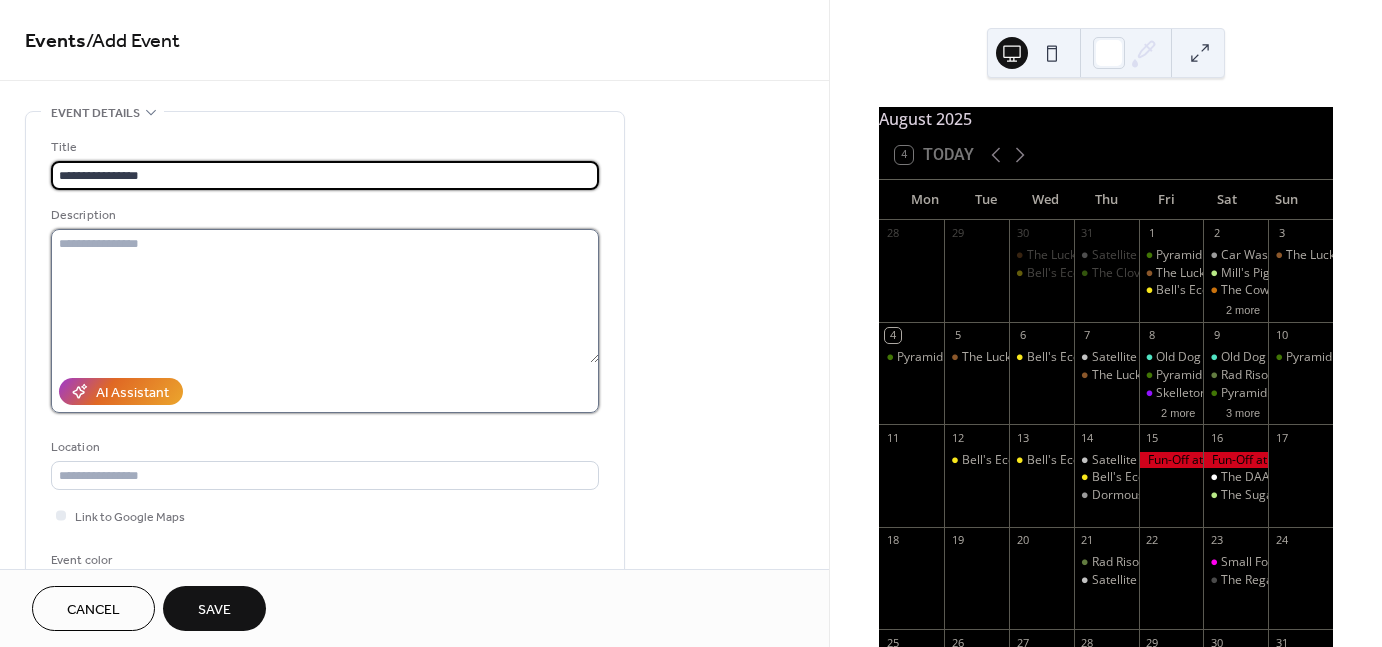 click at bounding box center (325, 296) 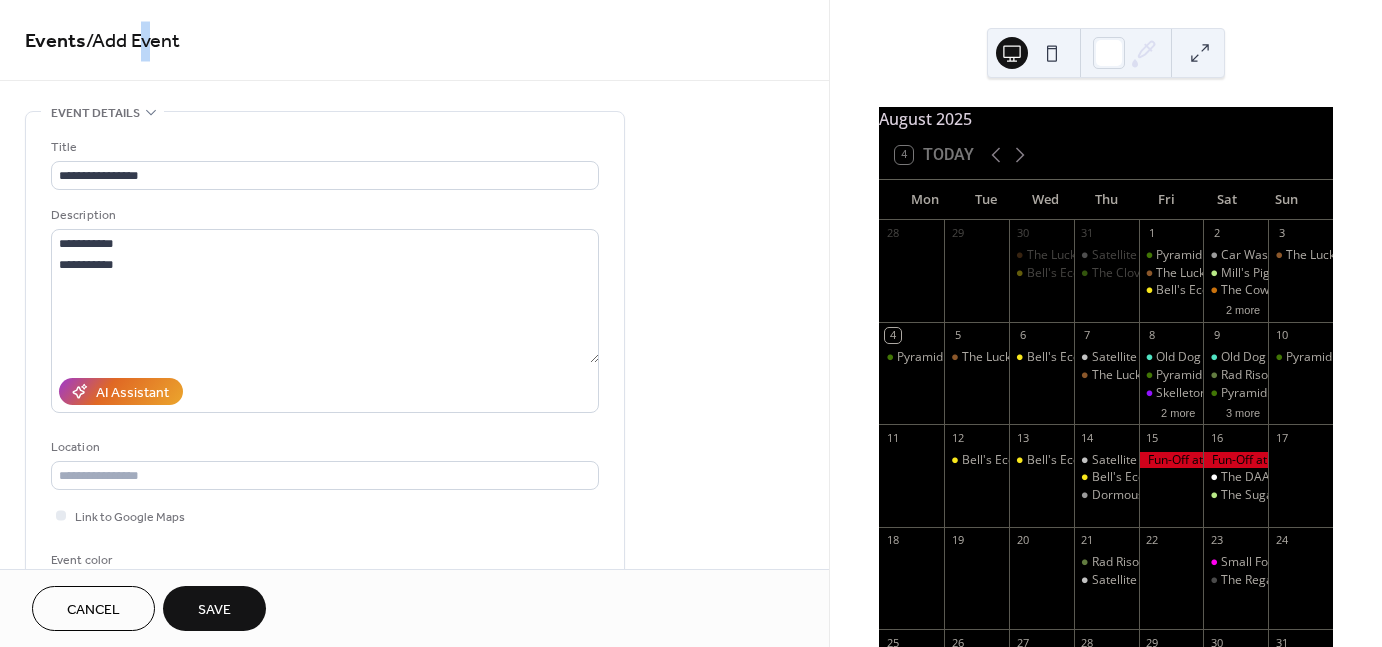 drag, startPoint x: 156, startPoint y: 34, endPoint x: 148, endPoint y: 51, distance: 18.788294 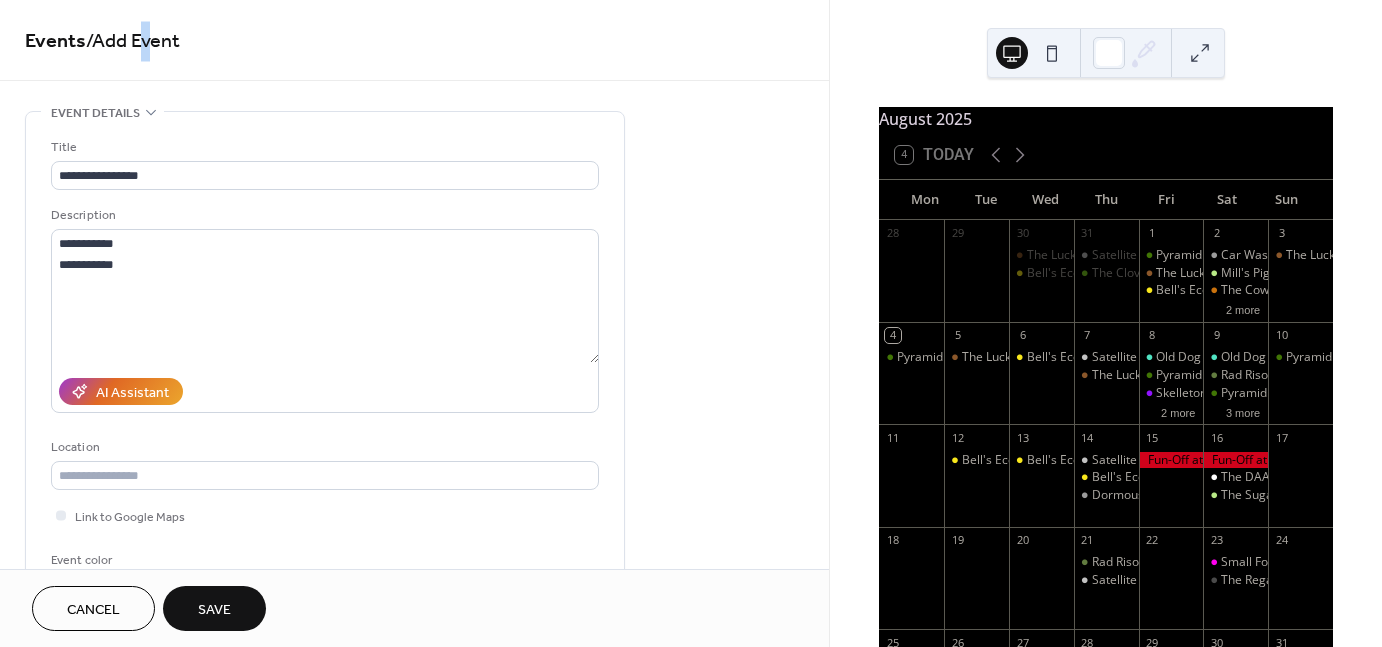 click on "/  Add Event" at bounding box center [133, 41] 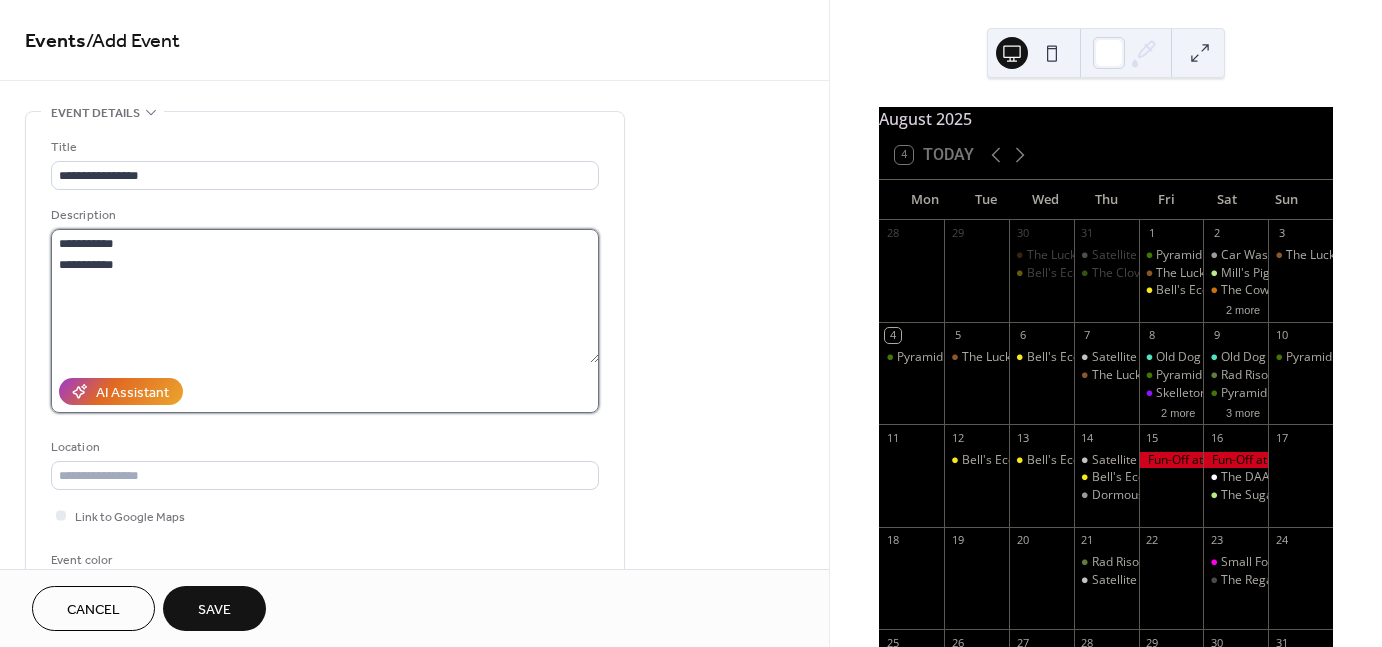 click on "**********" at bounding box center [325, 296] 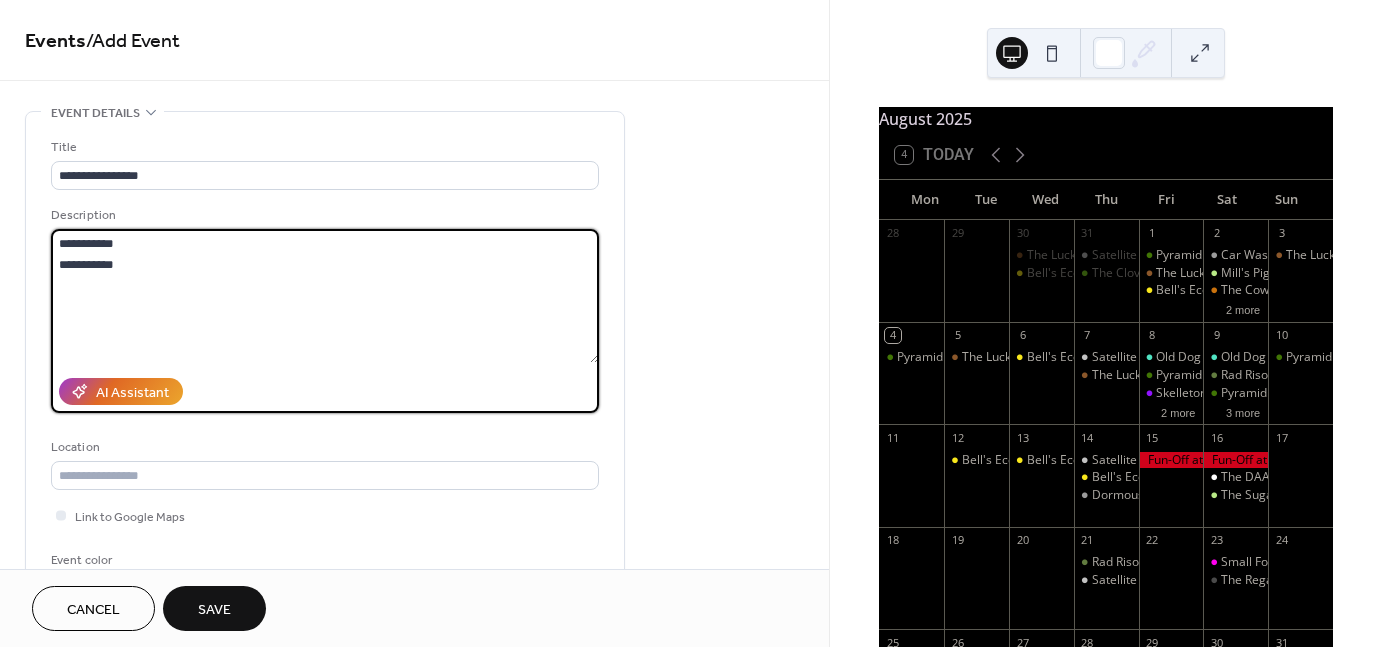 click on "**********" at bounding box center (325, 296) 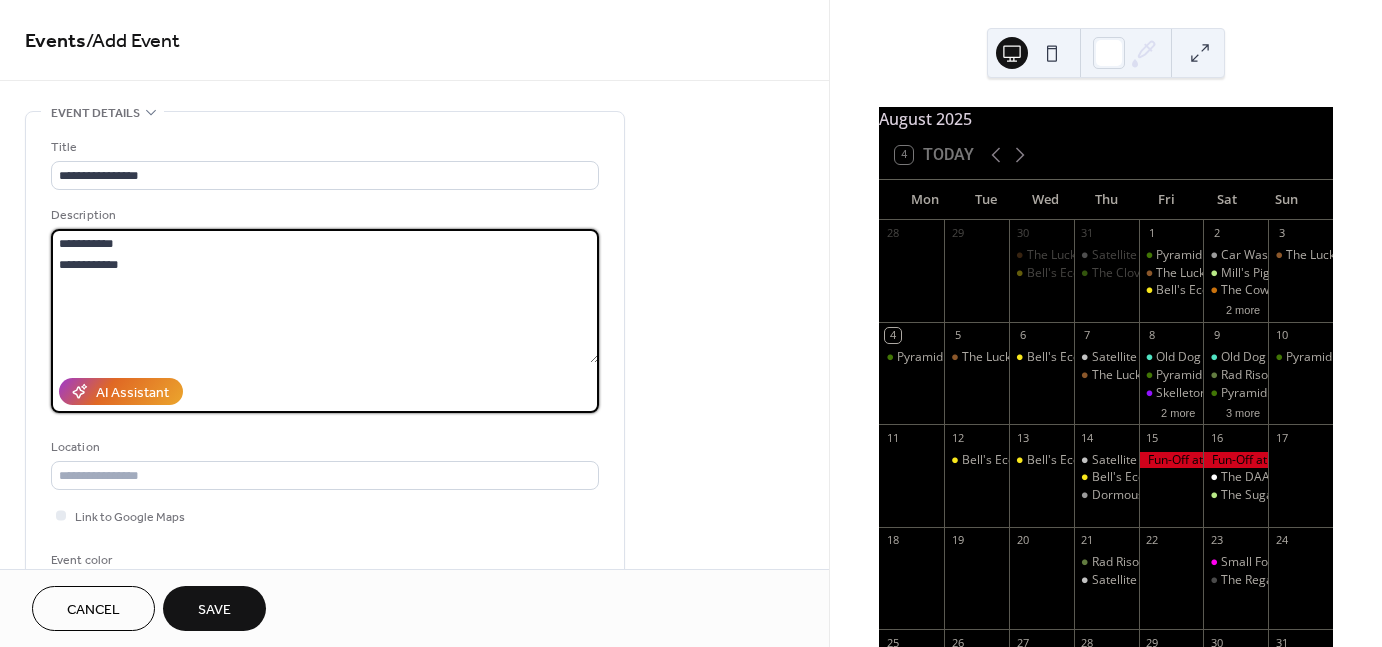 click on "**********" at bounding box center [325, 296] 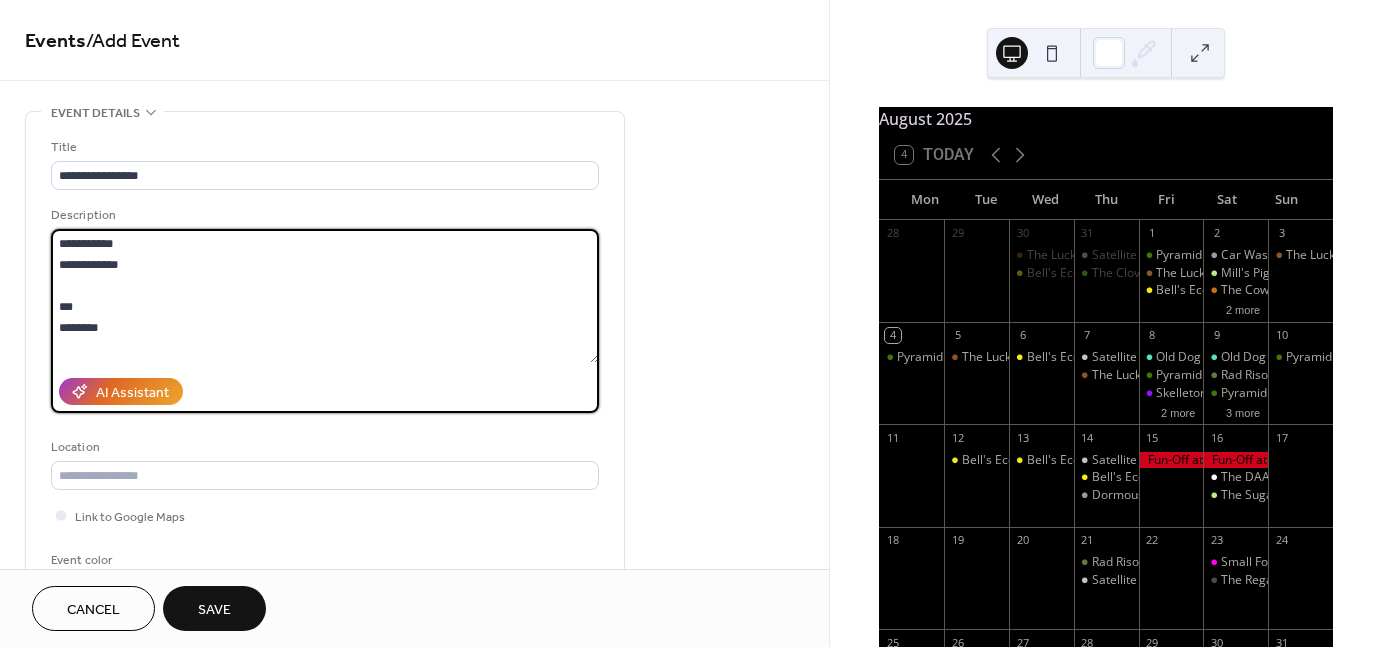 click on "**********" at bounding box center [325, 296] 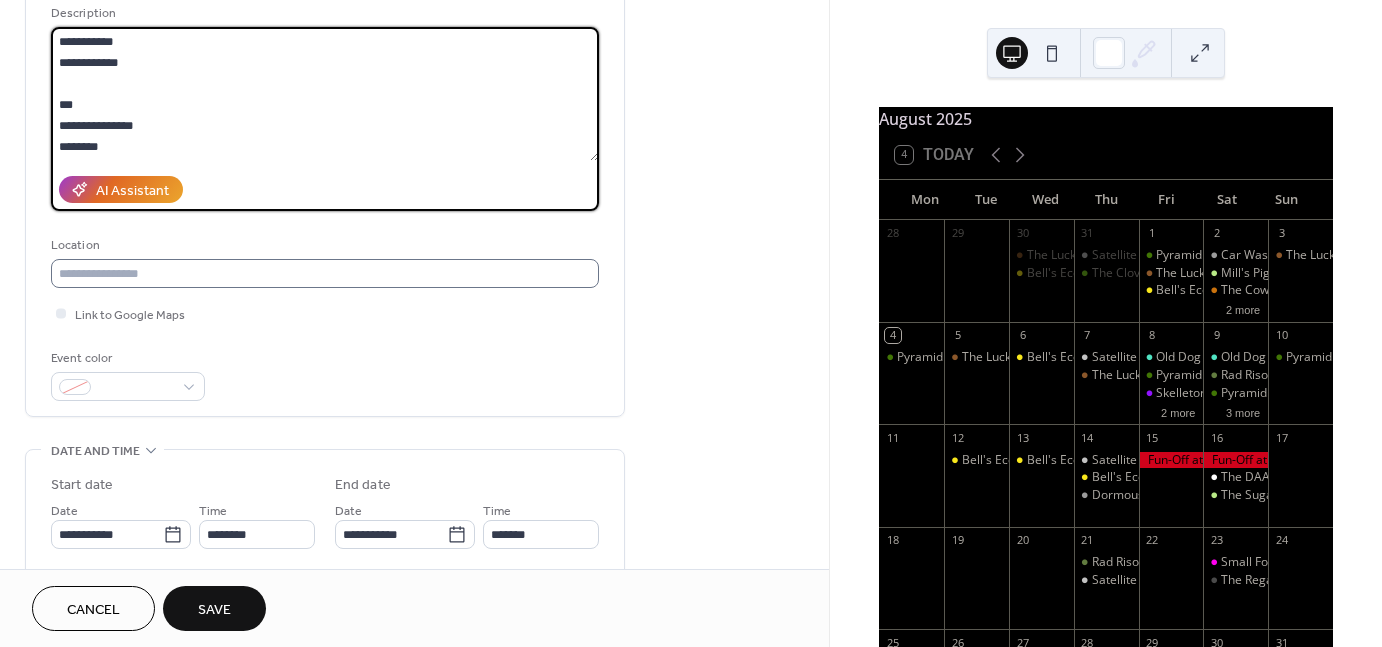 scroll, scrollTop: 204, scrollLeft: 0, axis: vertical 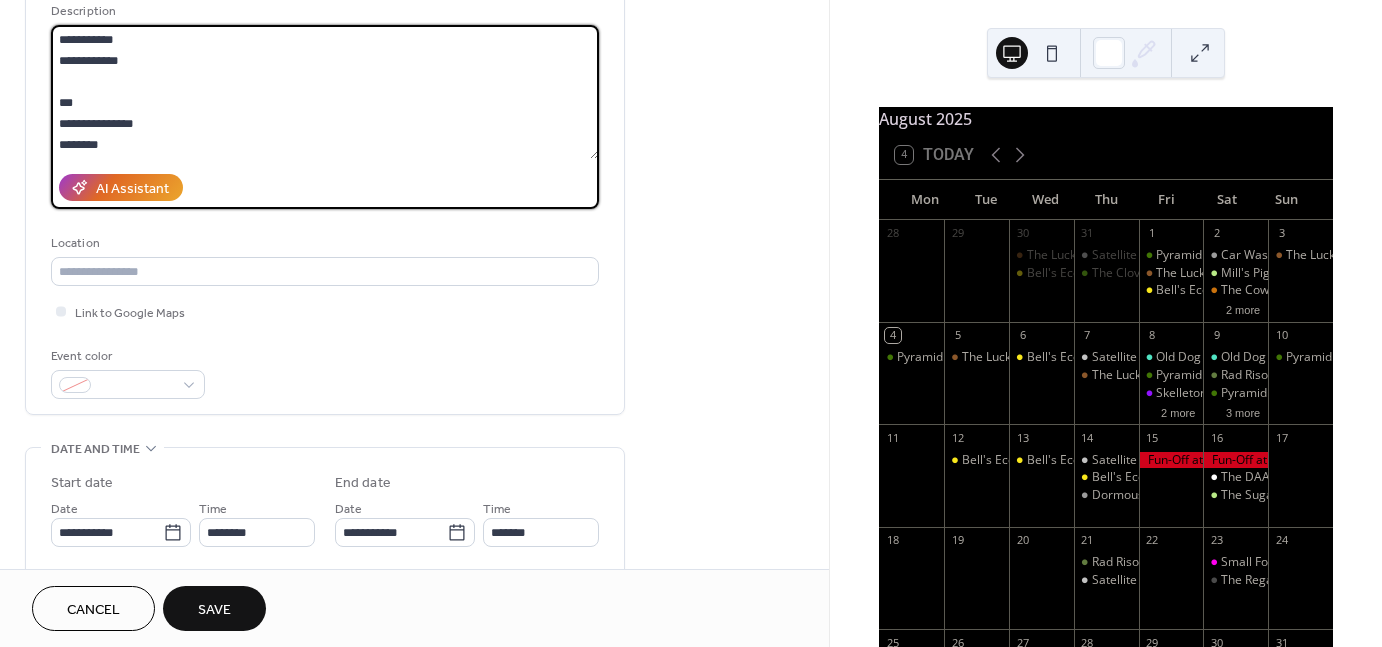 type on "**********" 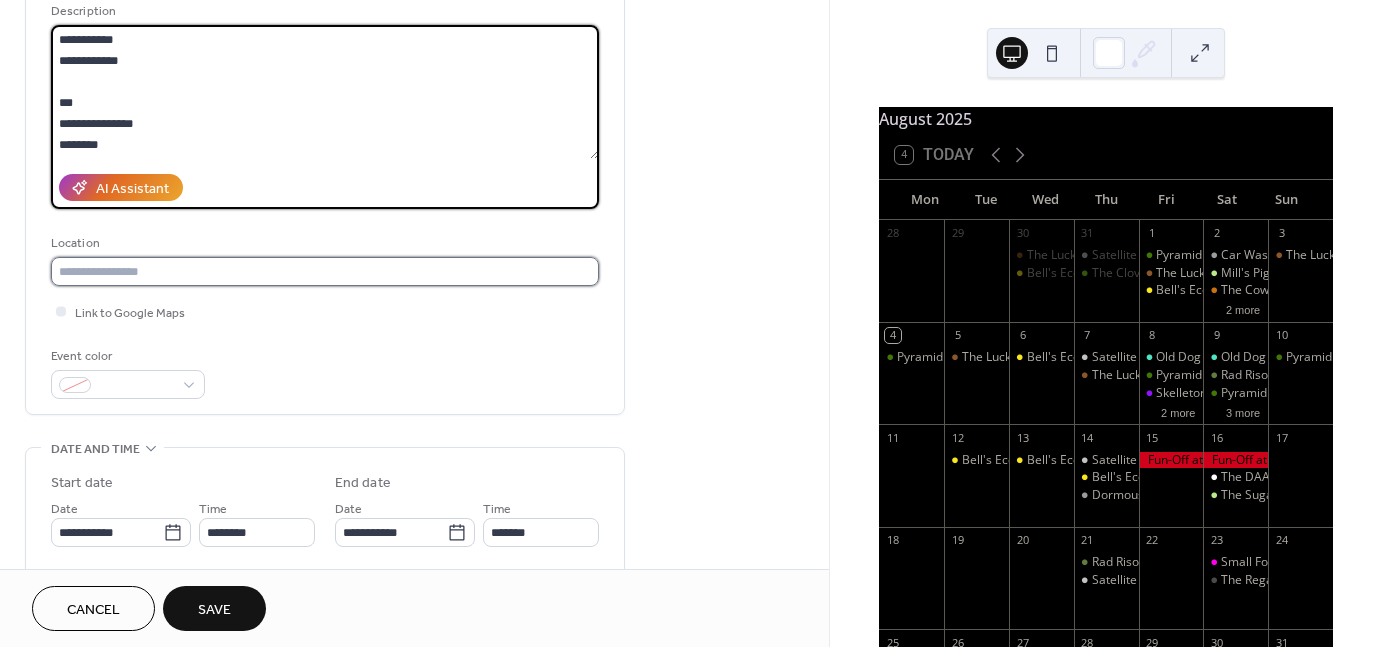 click at bounding box center [325, 271] 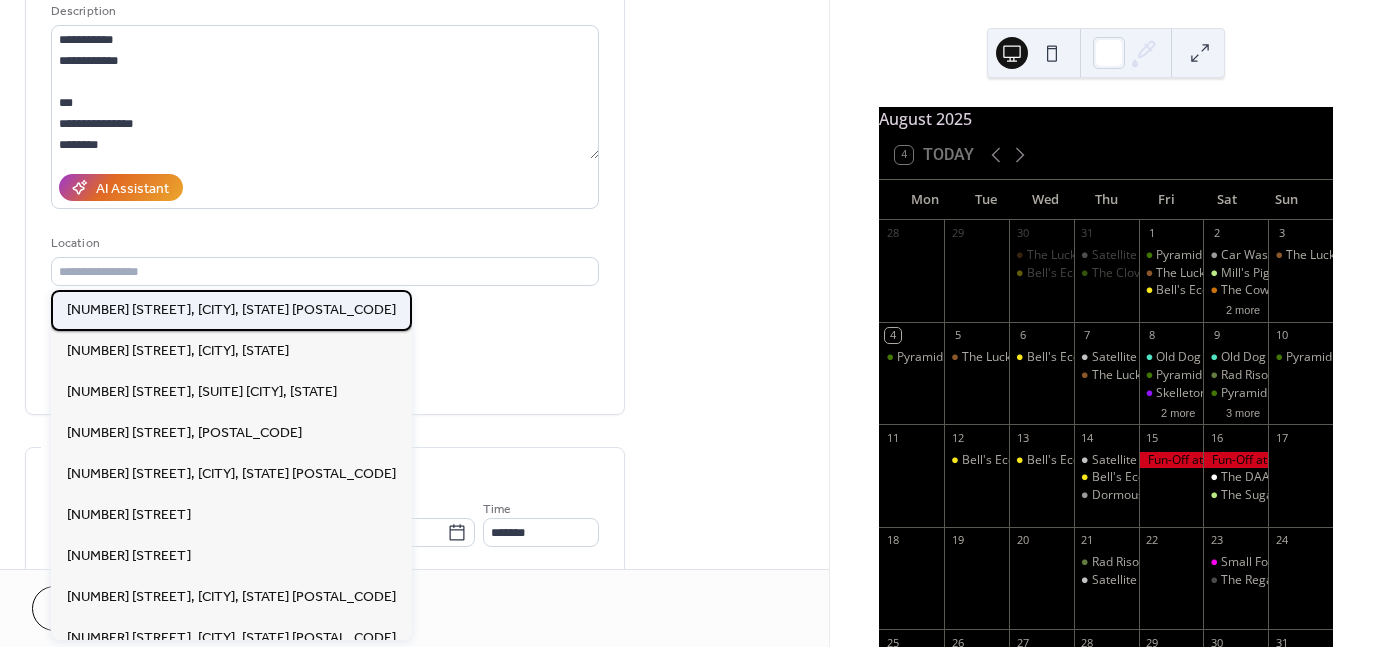 click on "1030 Portage Street, Kalamazoo, MI 49001" at bounding box center (231, 309) 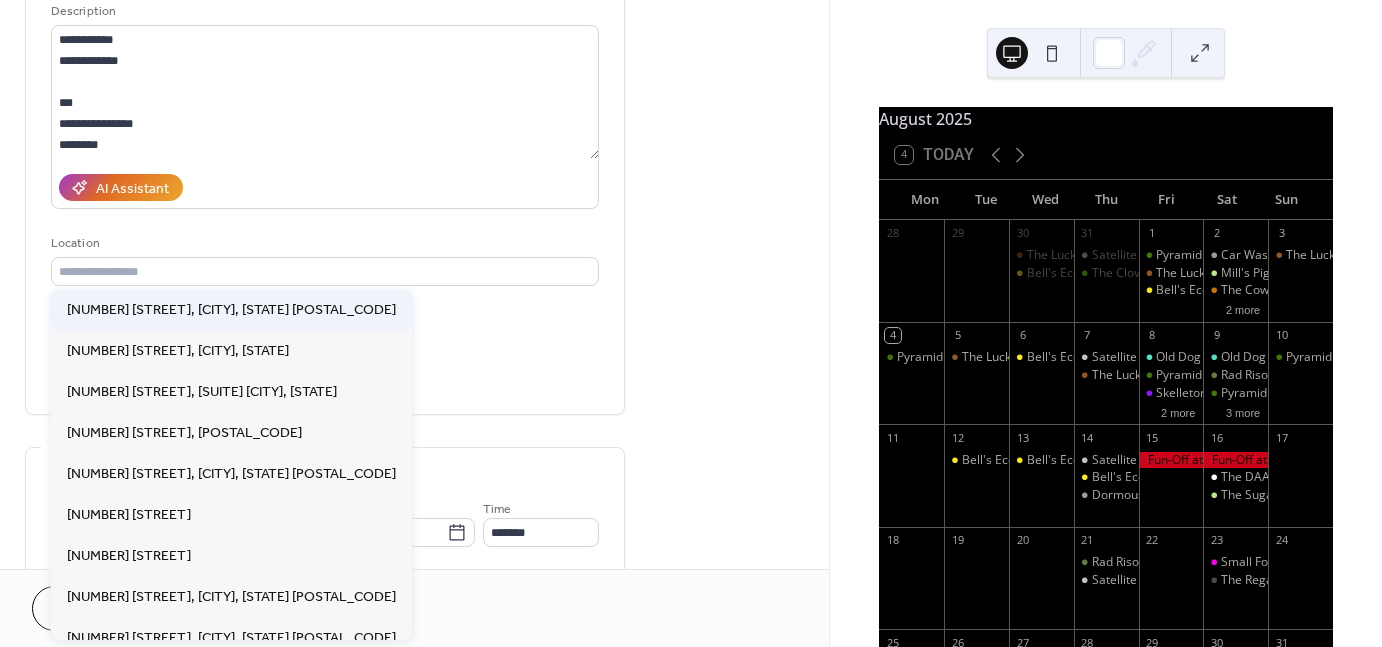 type on "**********" 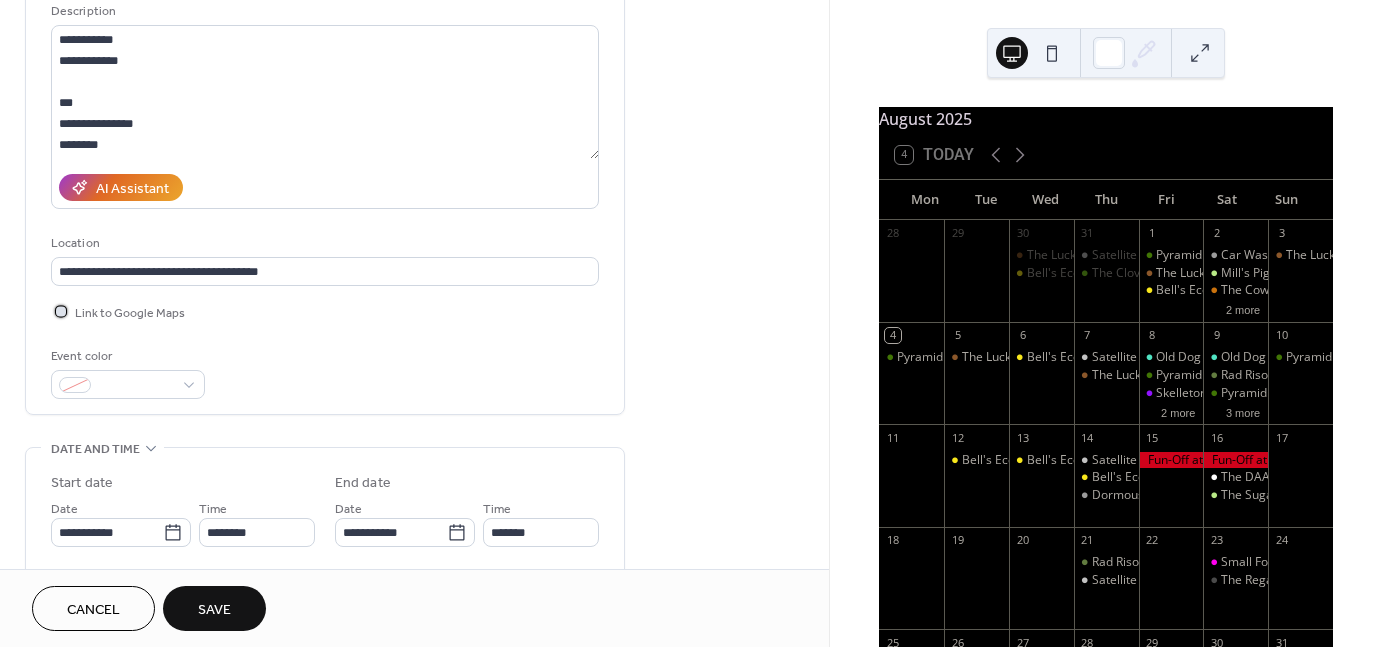 drag, startPoint x: 148, startPoint y: 320, endPoint x: 109, endPoint y: 315, distance: 39.319206 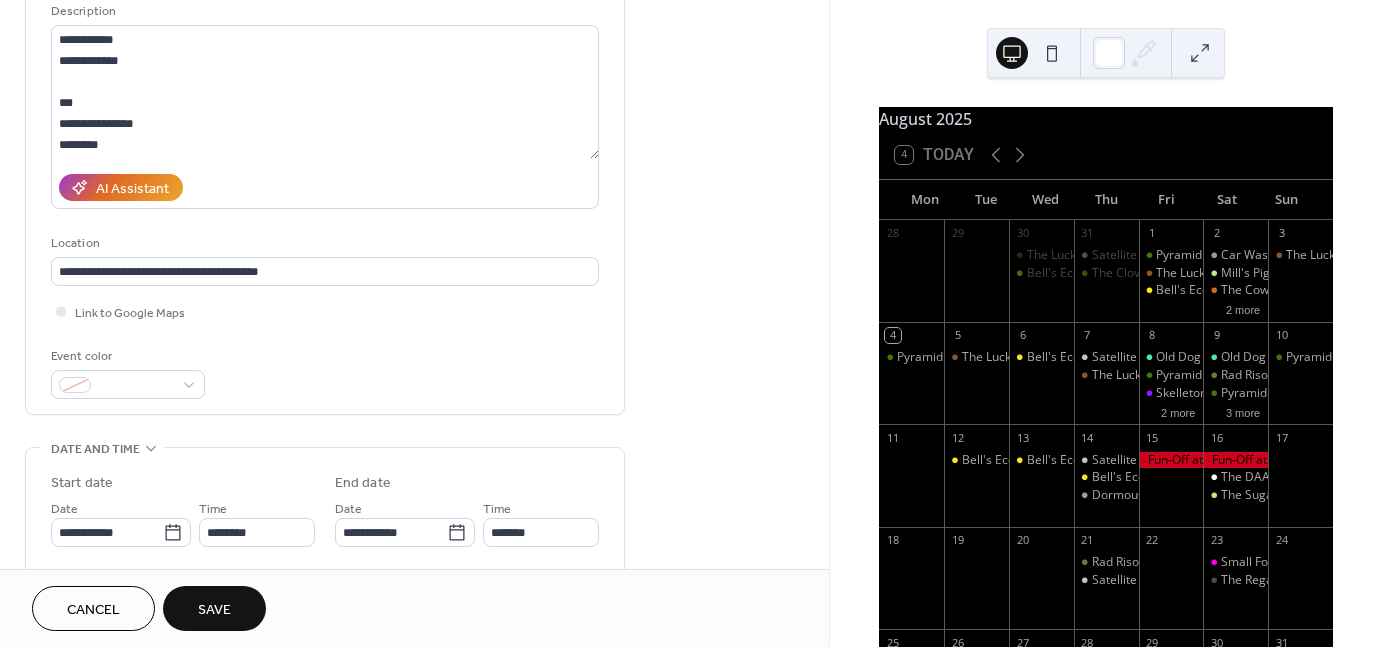 click on "Event color" at bounding box center (325, 372) 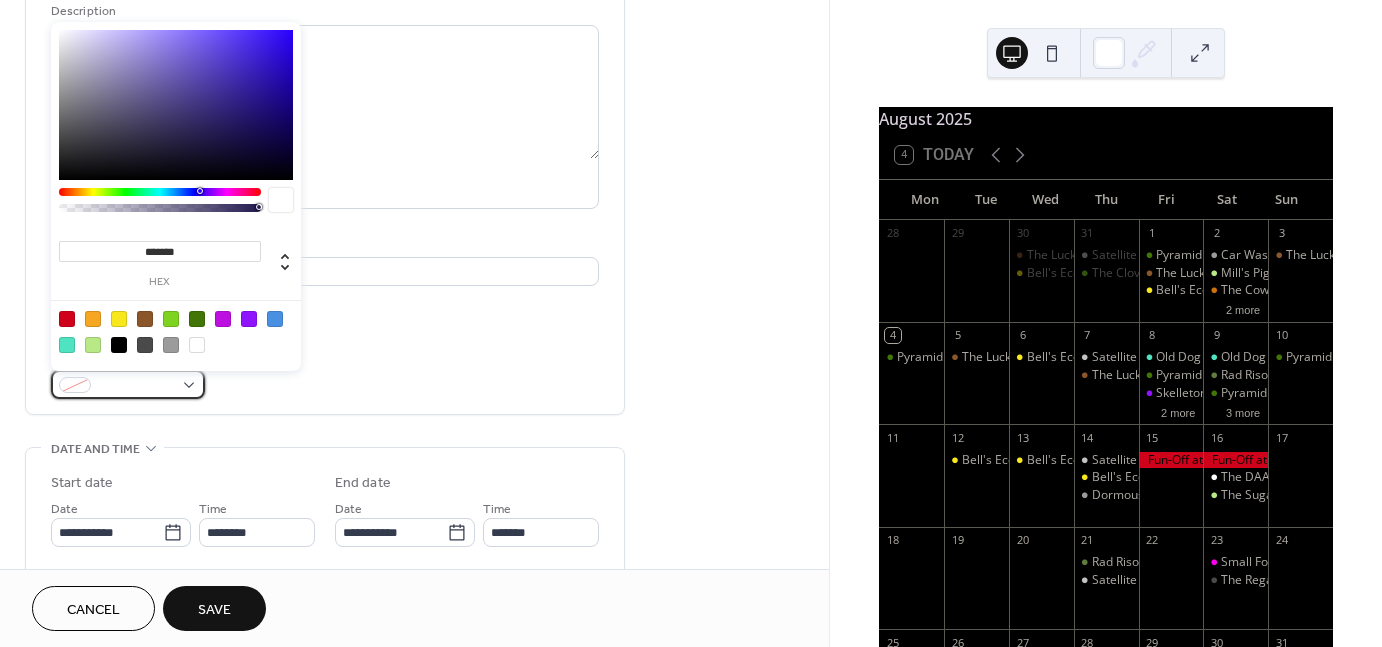 click at bounding box center (128, 384) 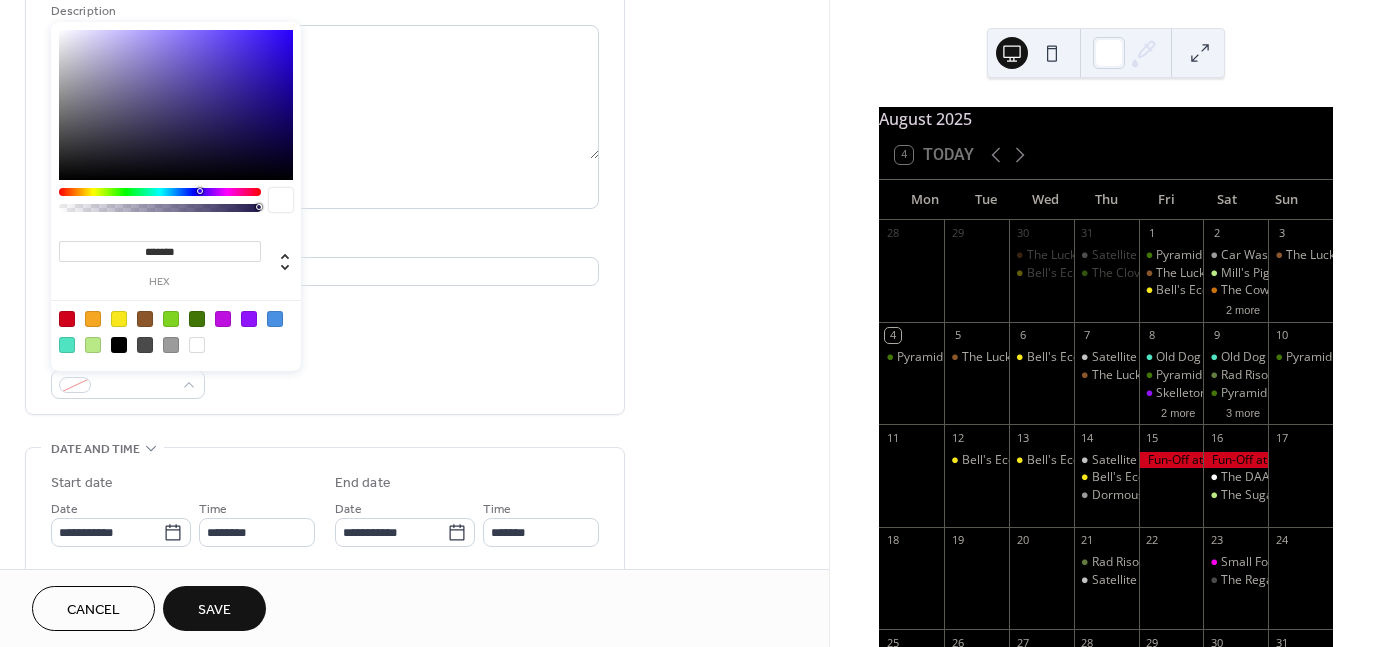 click at bounding box center (171, 345) 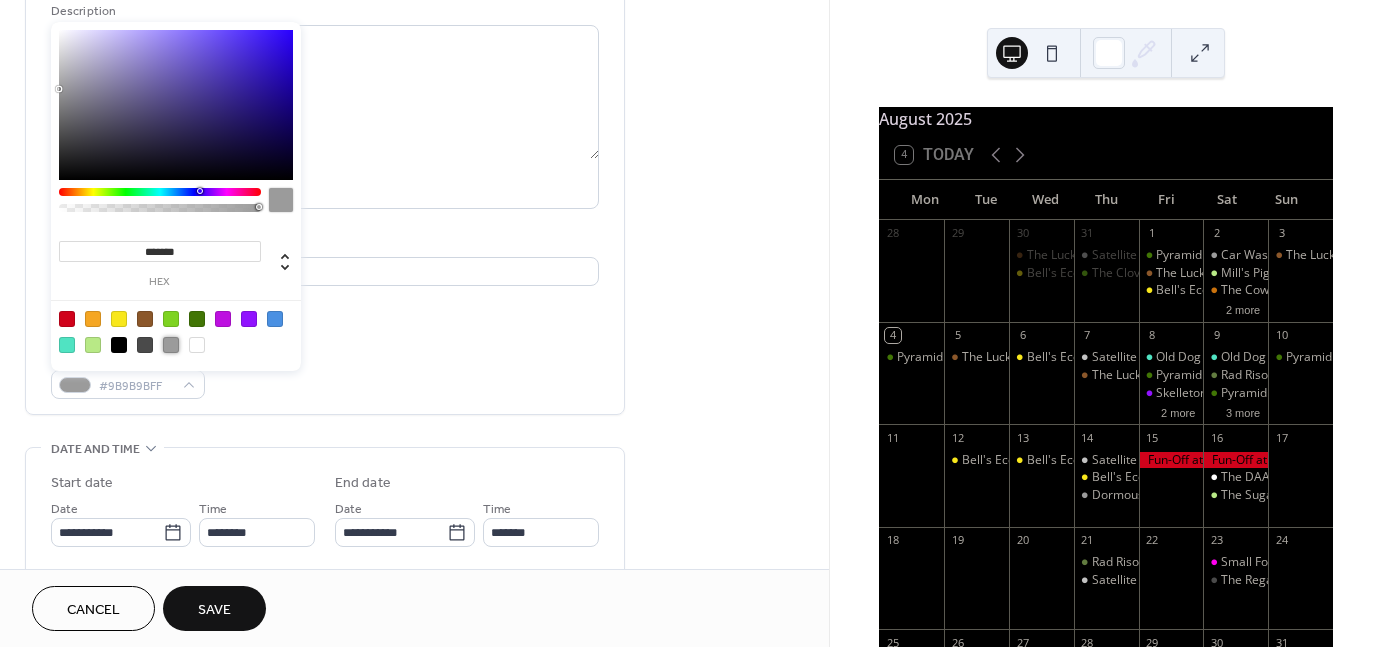 click on "**********" at bounding box center (325, 161) 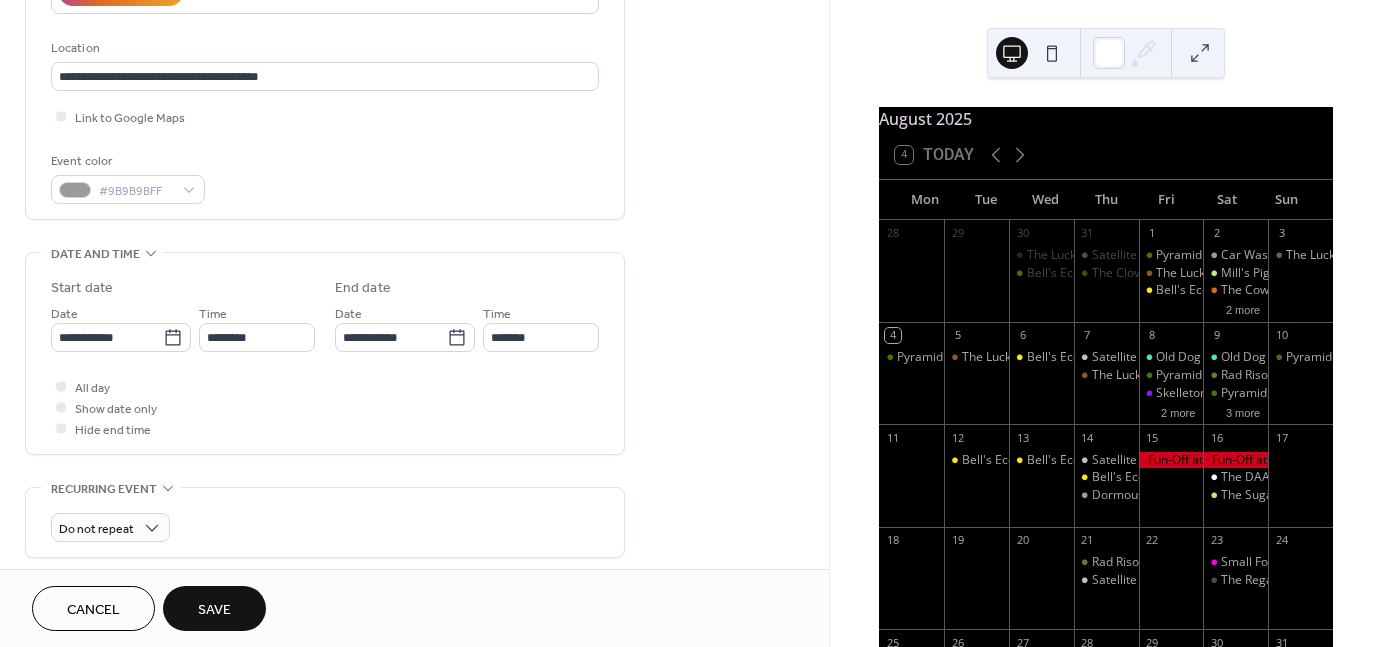 scroll, scrollTop: 400, scrollLeft: 0, axis: vertical 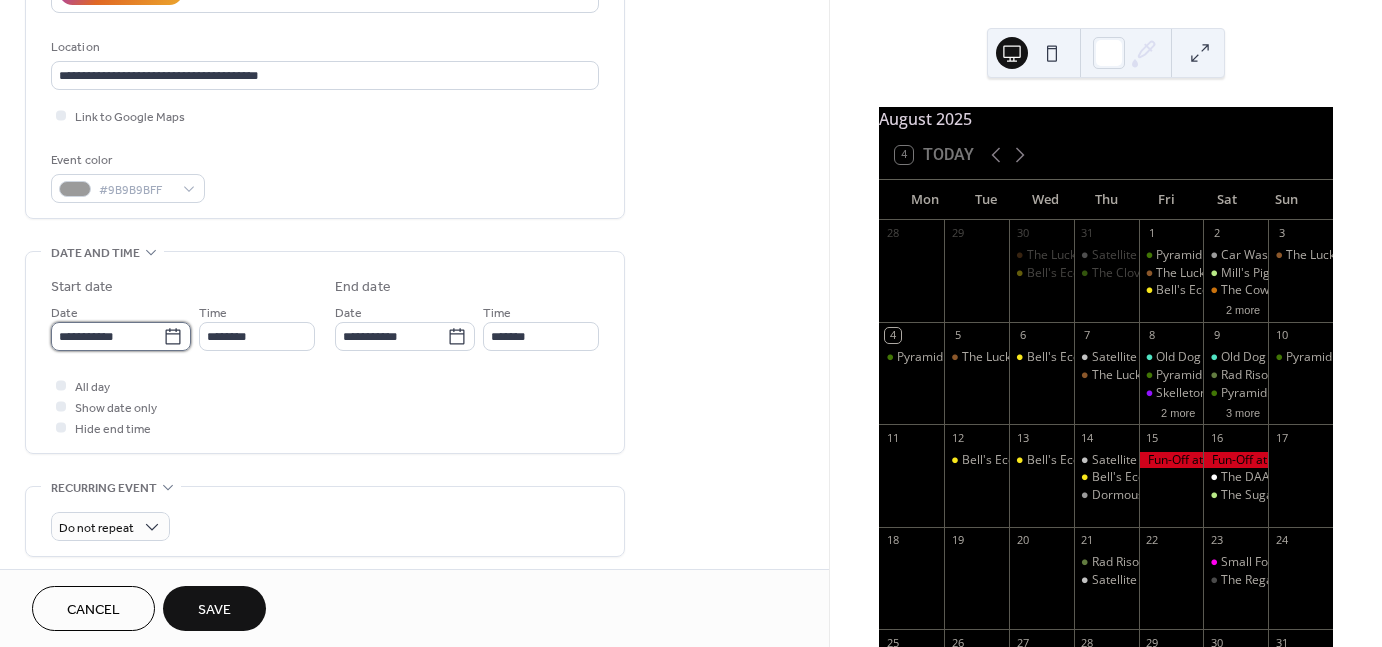 click on "**********" at bounding box center (107, 336) 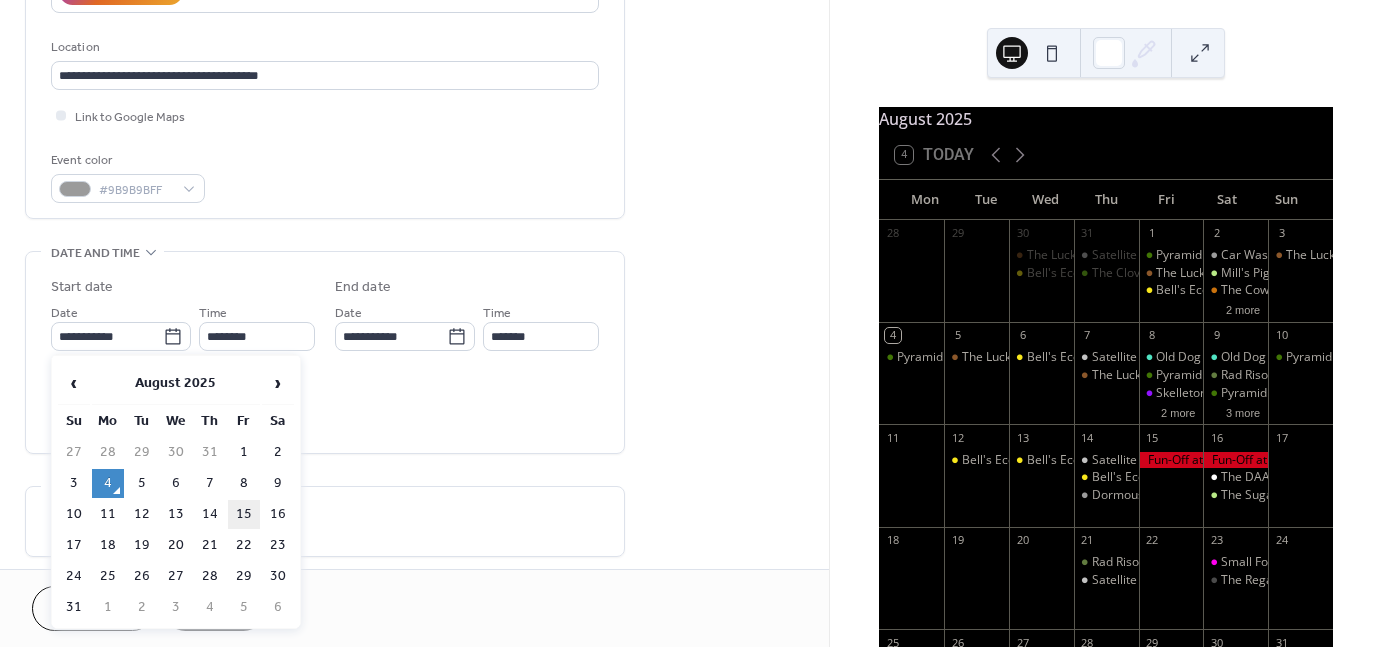 click on "15" at bounding box center (244, 514) 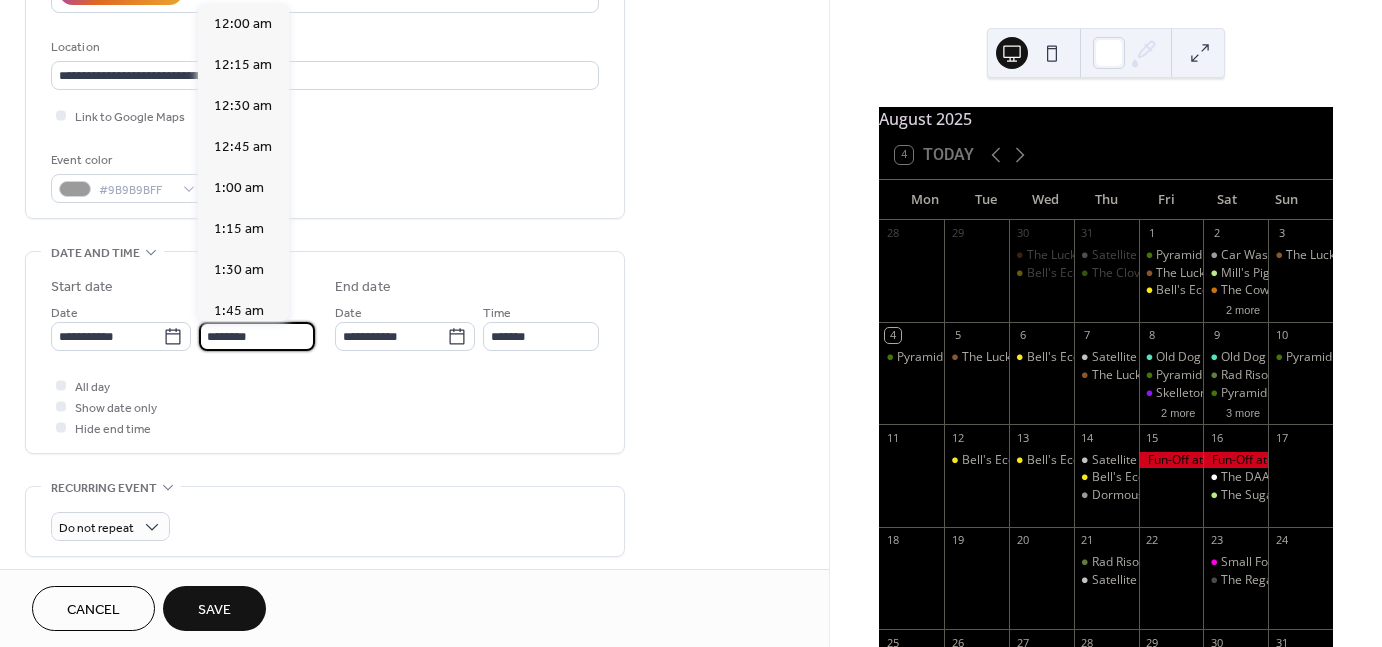 click on "********" at bounding box center [257, 336] 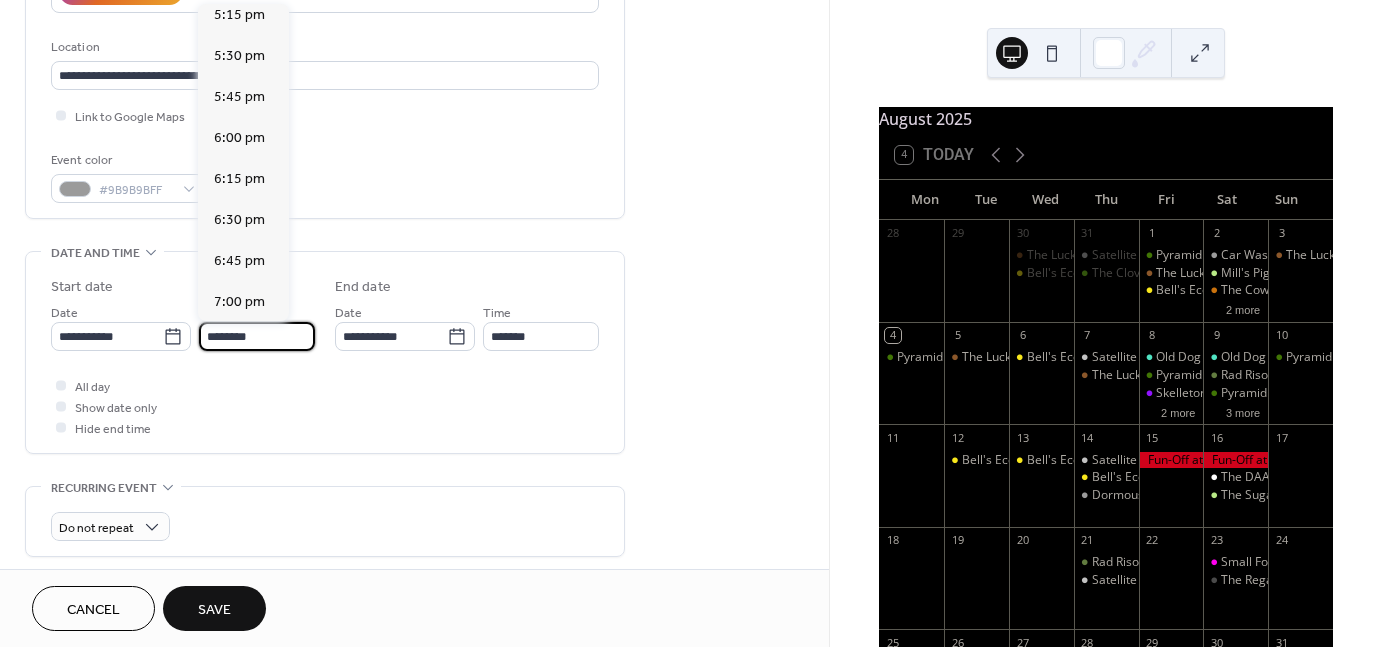scroll, scrollTop: 2839, scrollLeft: 0, axis: vertical 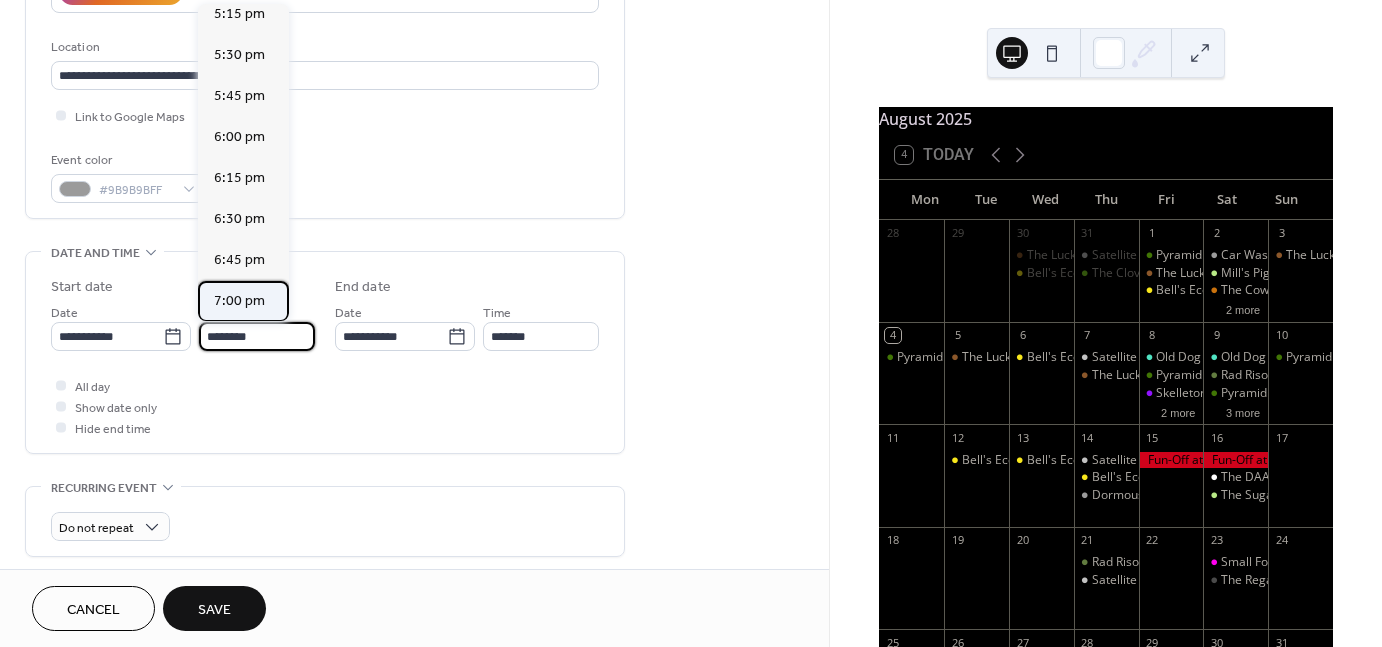 click on "7:00 pm" at bounding box center [239, 301] 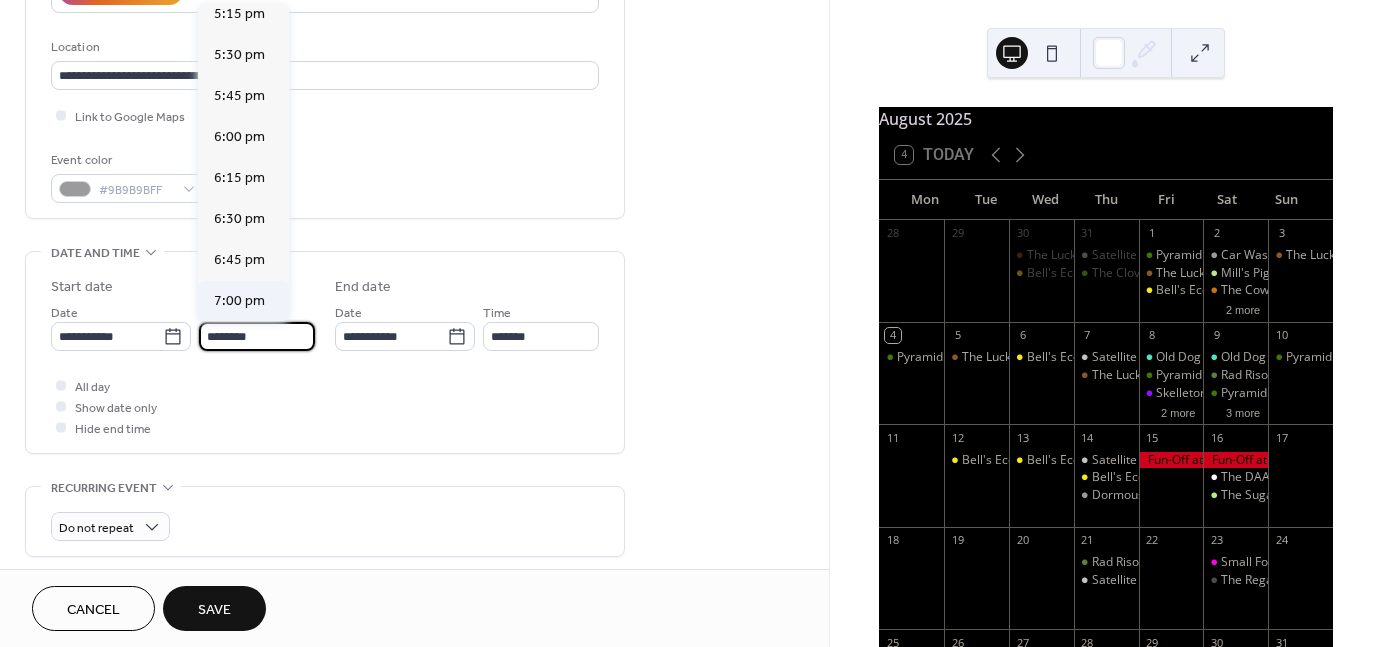 type on "*******" 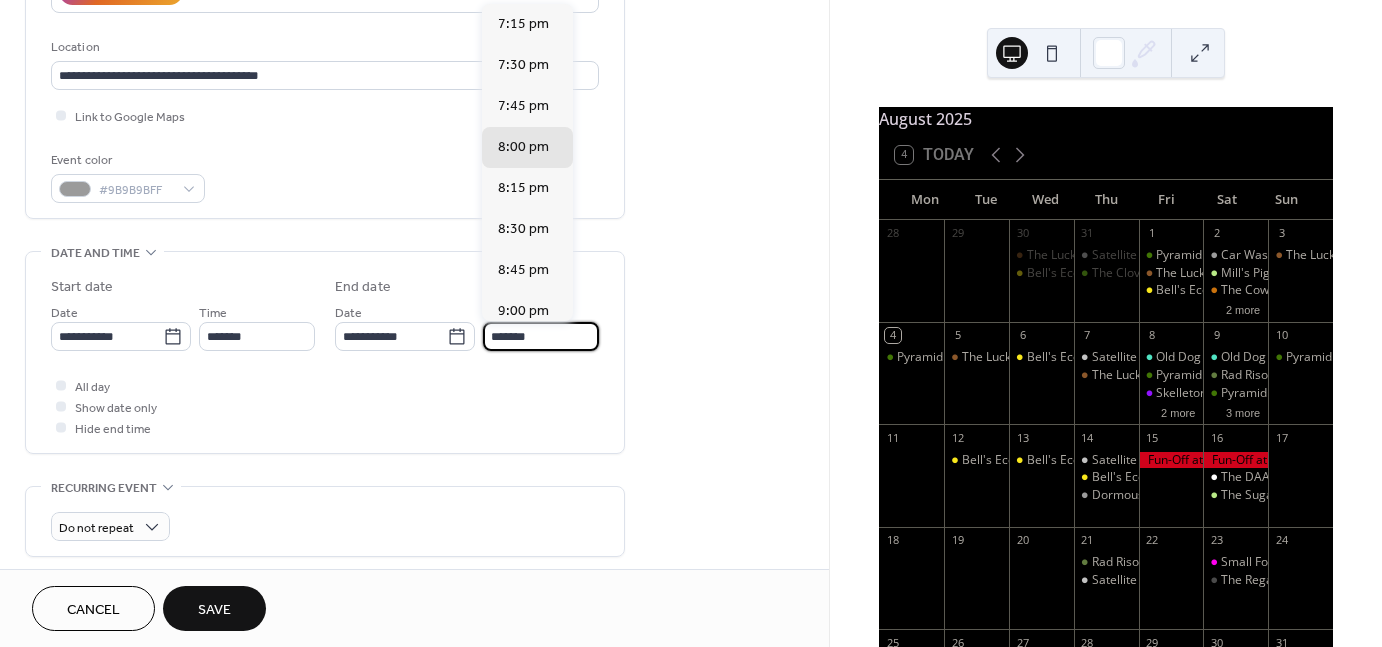click on "*******" at bounding box center (541, 336) 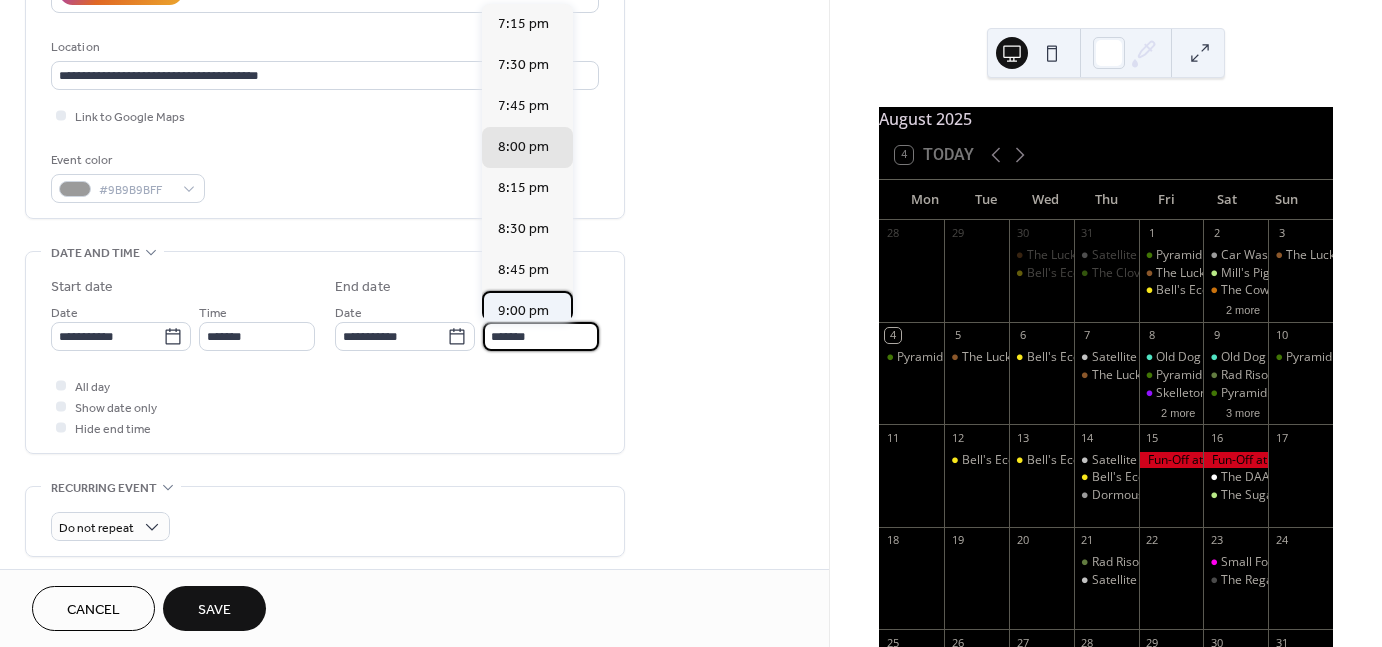 click on "9:00 pm" at bounding box center (523, 311) 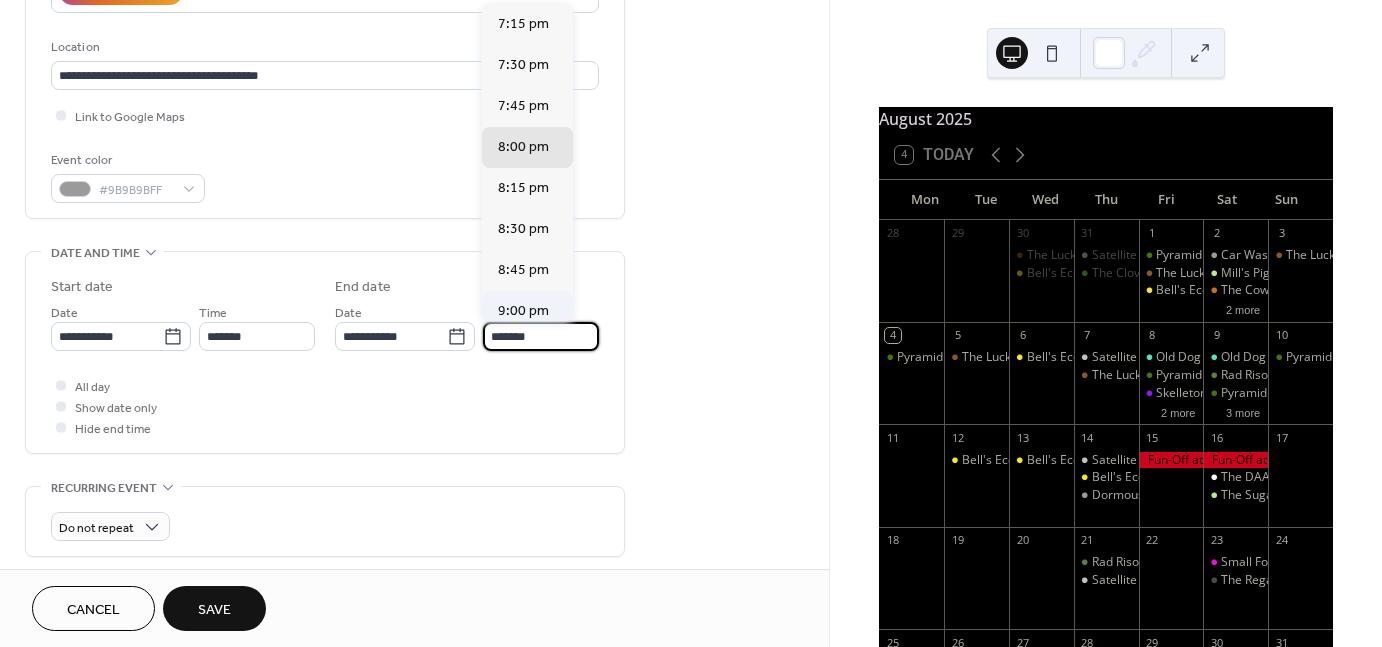 type on "*******" 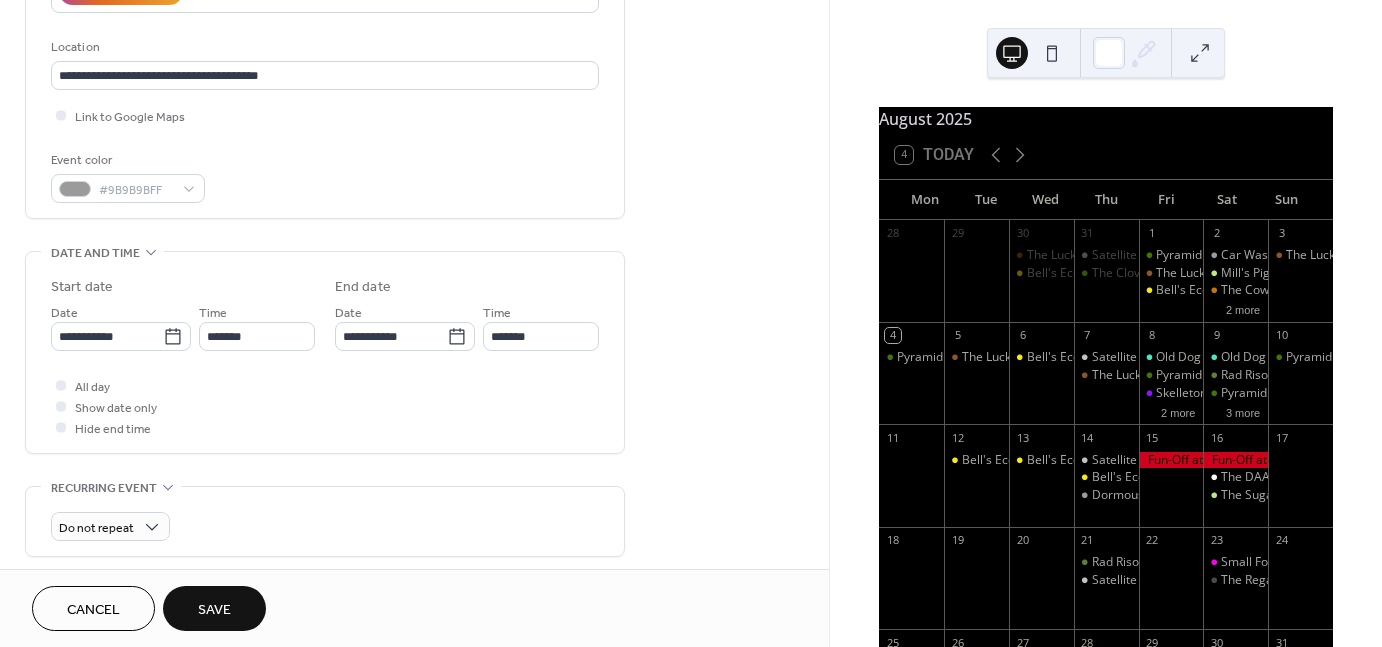 click on "**********" at bounding box center [325, 352] 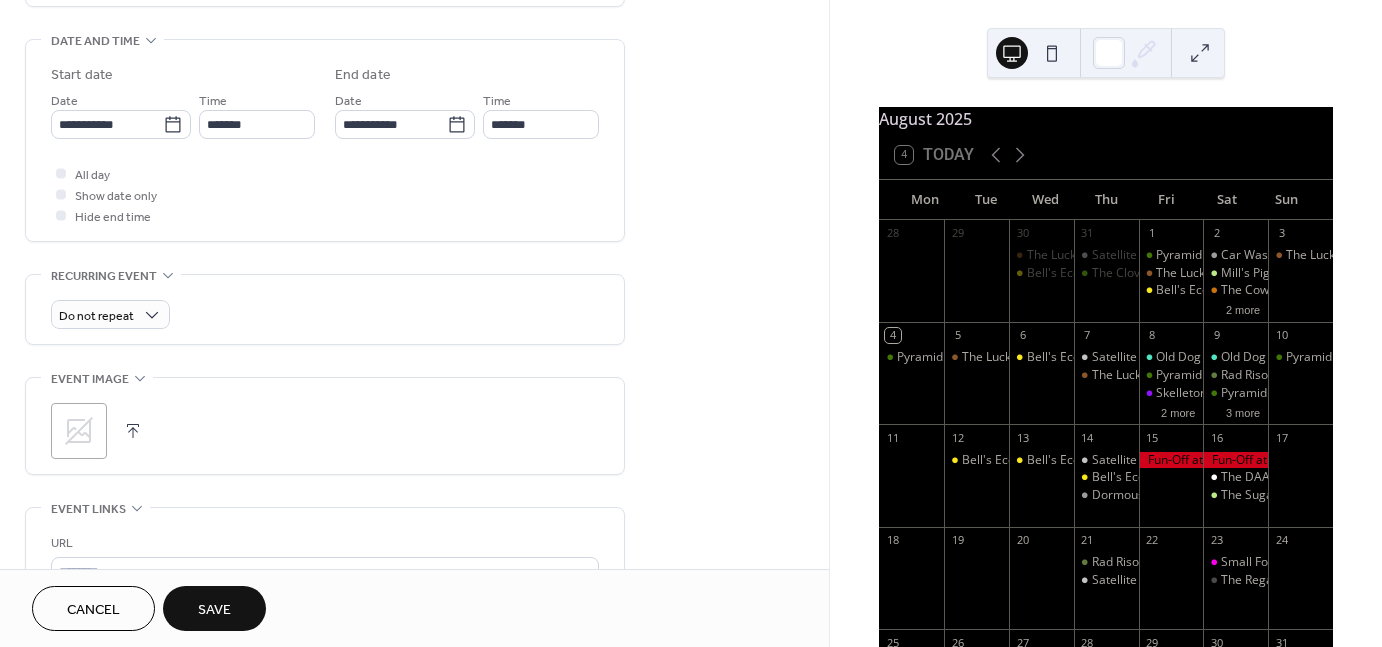 scroll, scrollTop: 620, scrollLeft: 0, axis: vertical 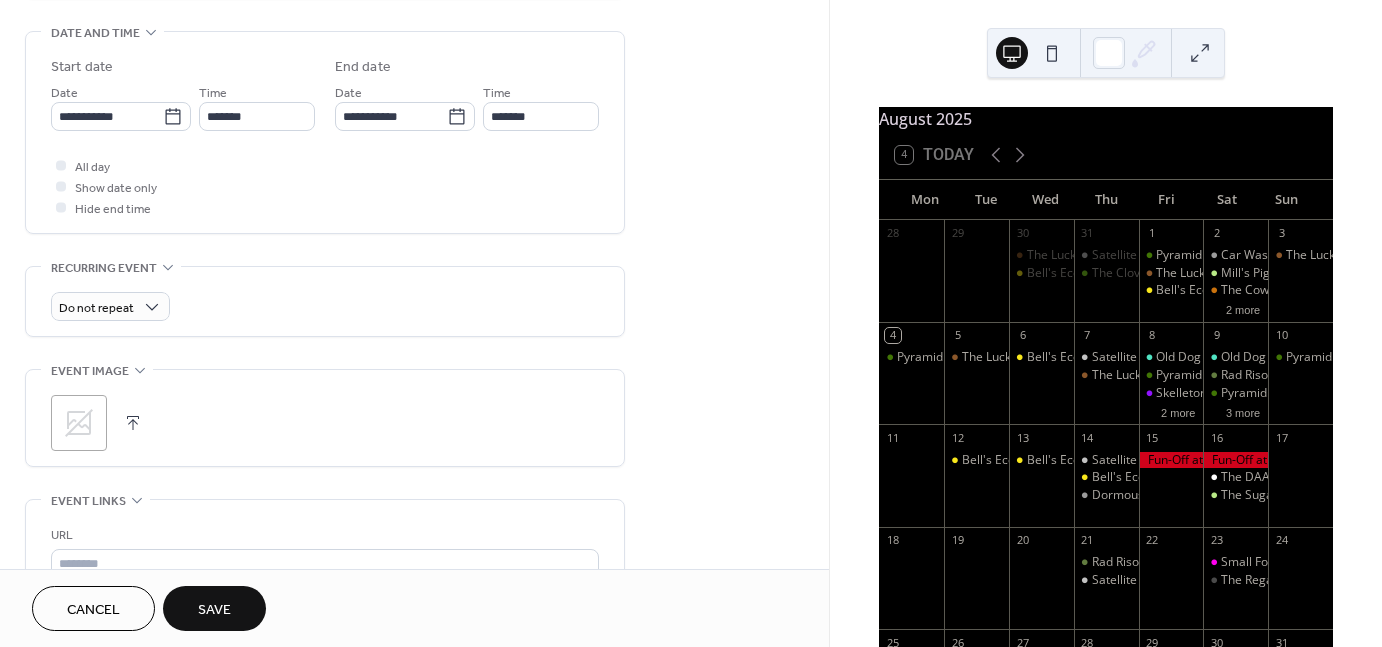 click 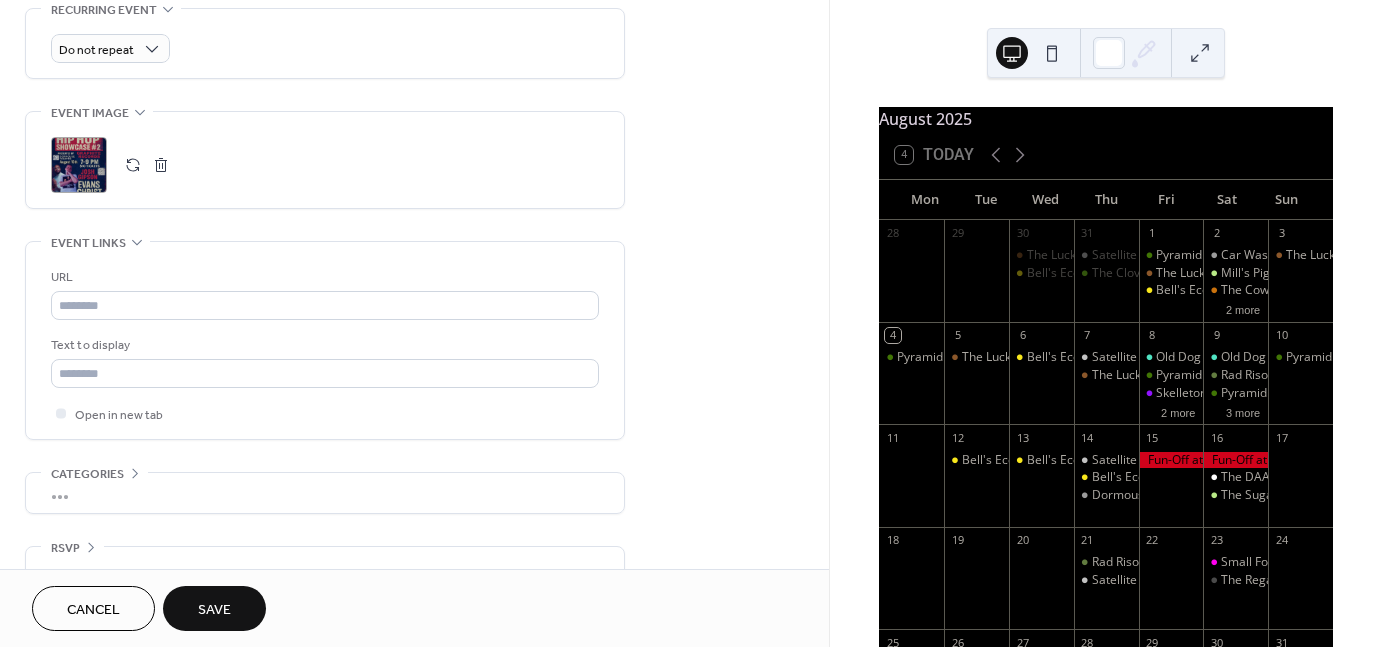 scroll, scrollTop: 914, scrollLeft: 0, axis: vertical 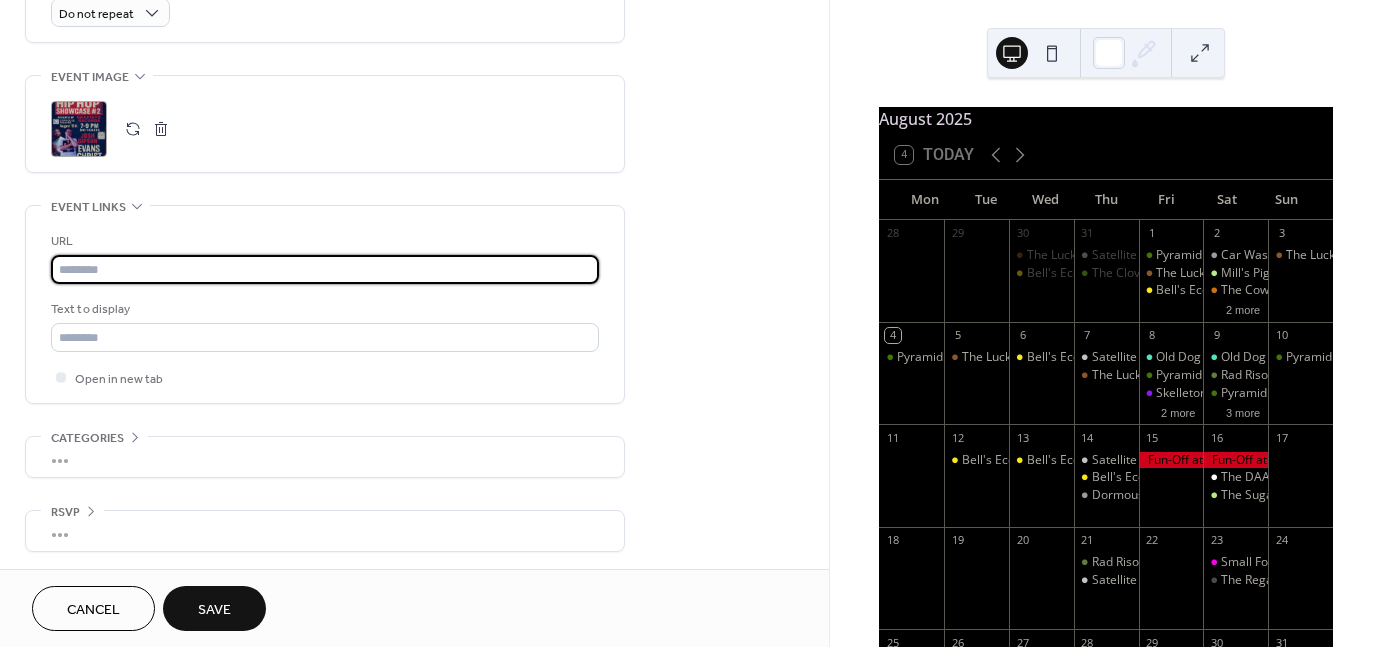 click at bounding box center (325, 269) 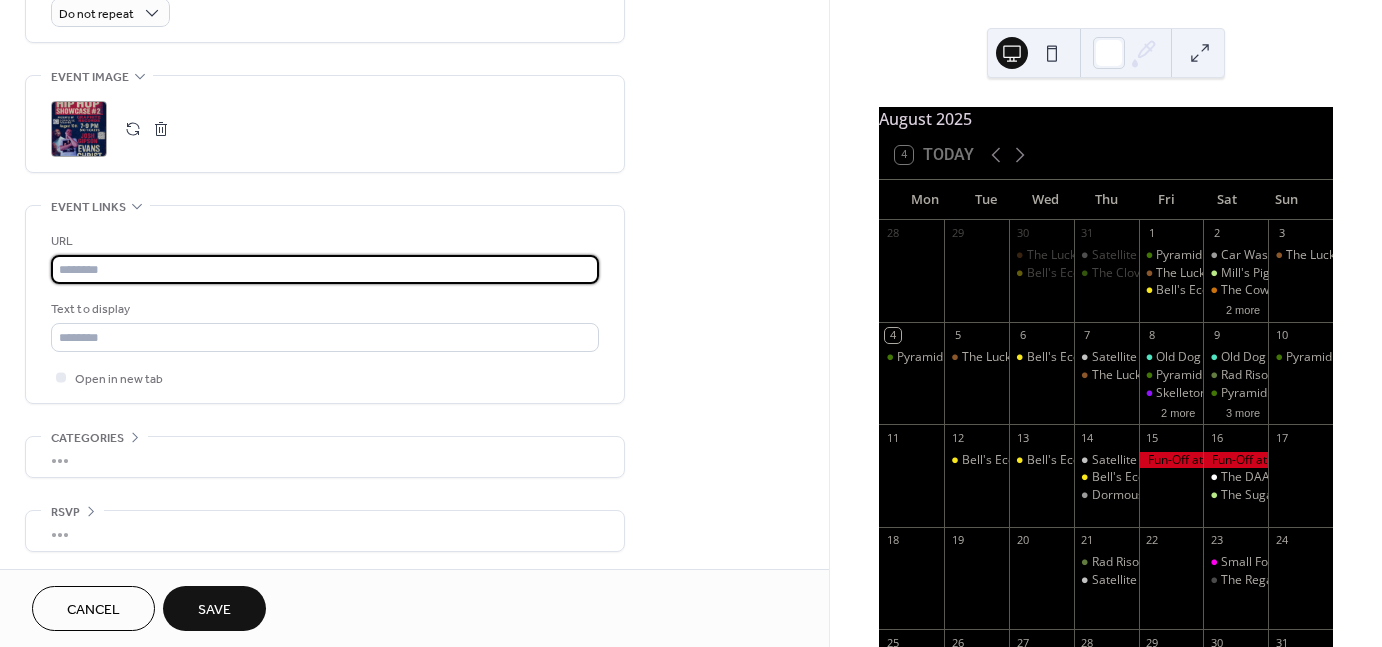 paste on "**********" 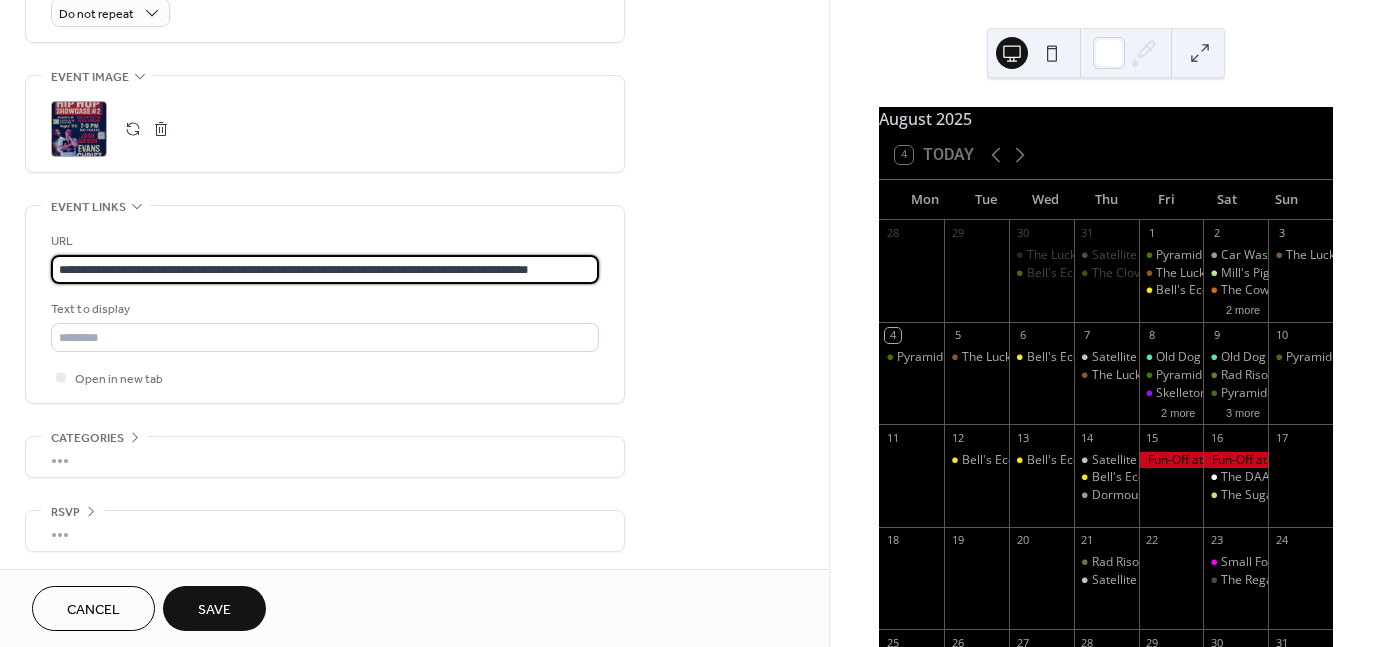 scroll, scrollTop: 0, scrollLeft: 17, axis: horizontal 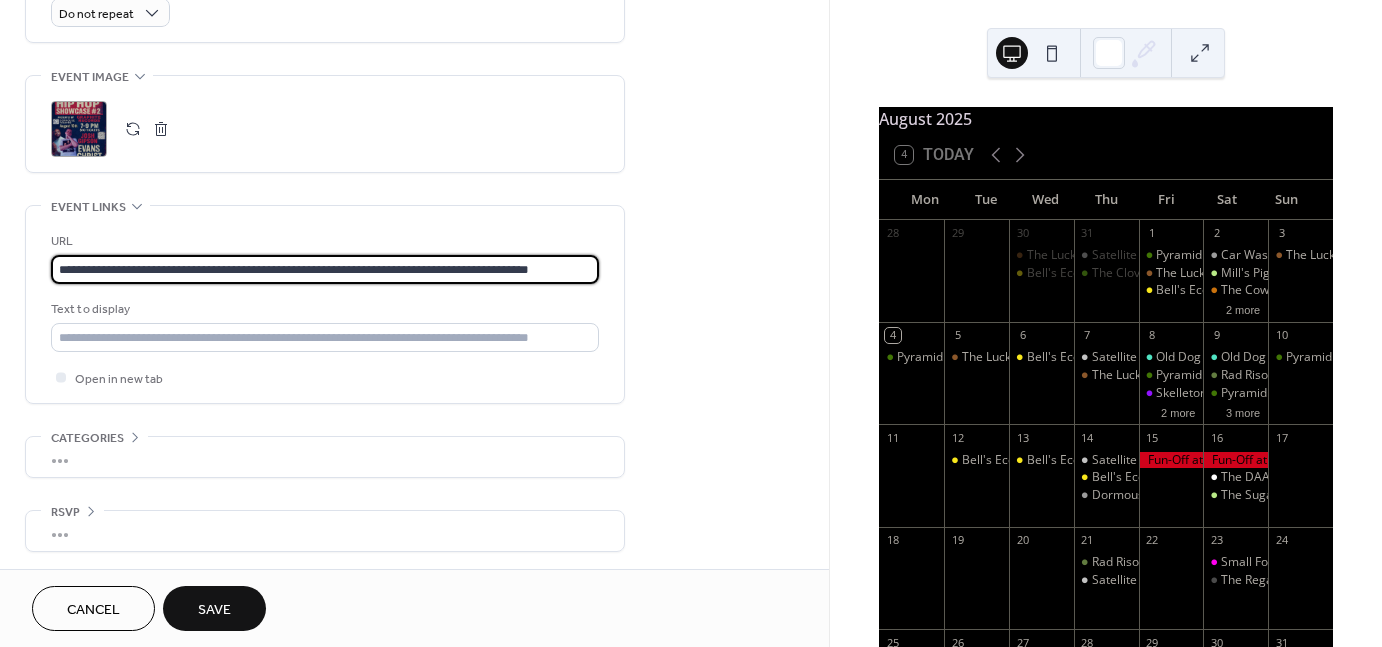 type on "**********" 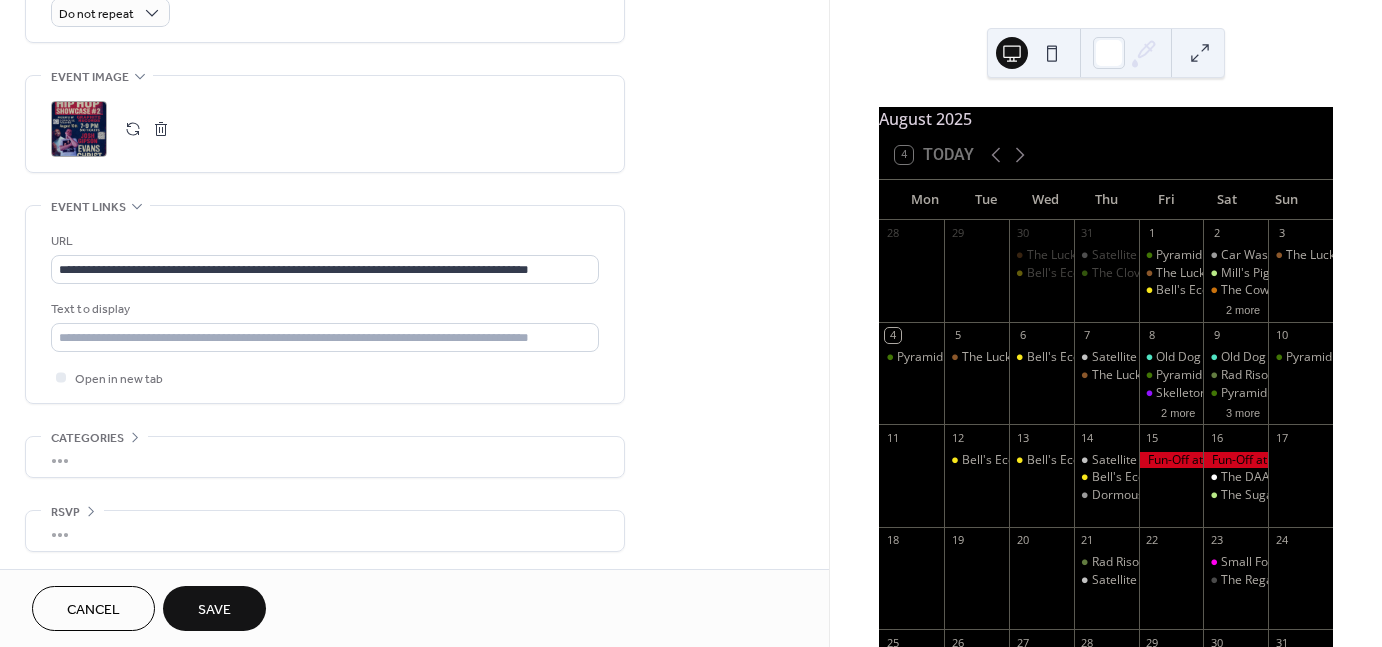 click on "Save" at bounding box center [214, 610] 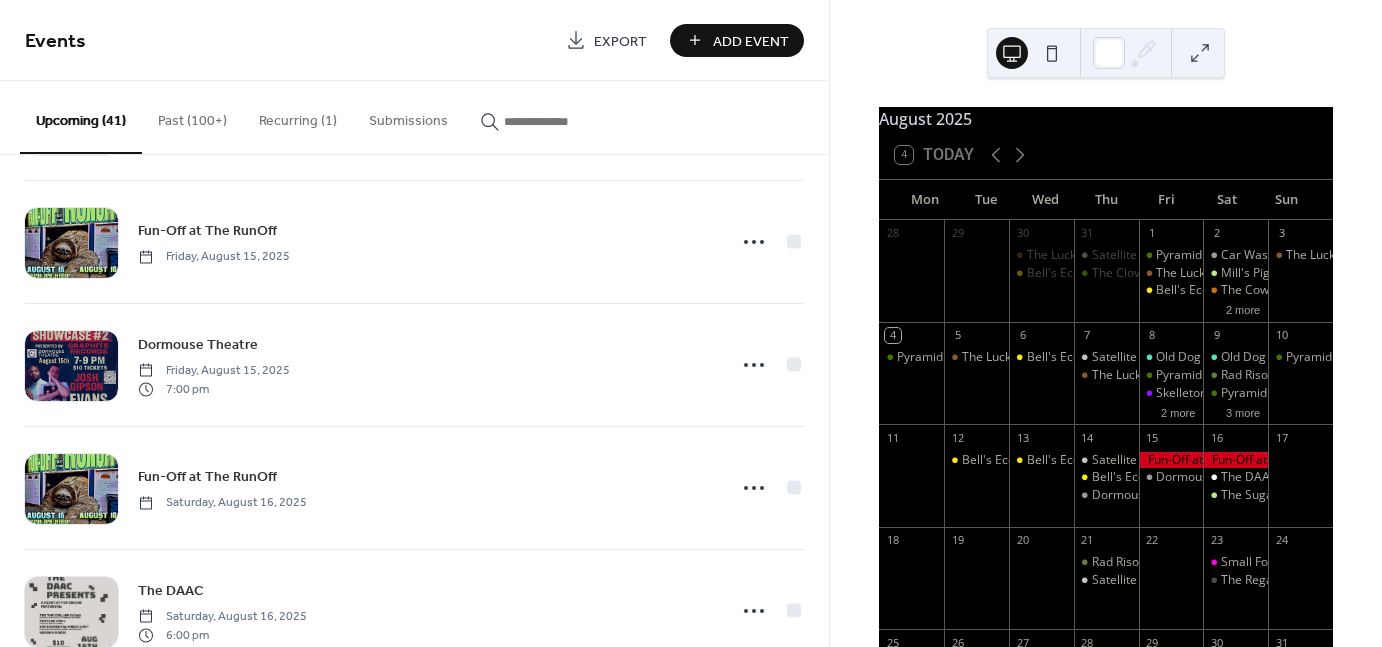 scroll, scrollTop: 2515, scrollLeft: 0, axis: vertical 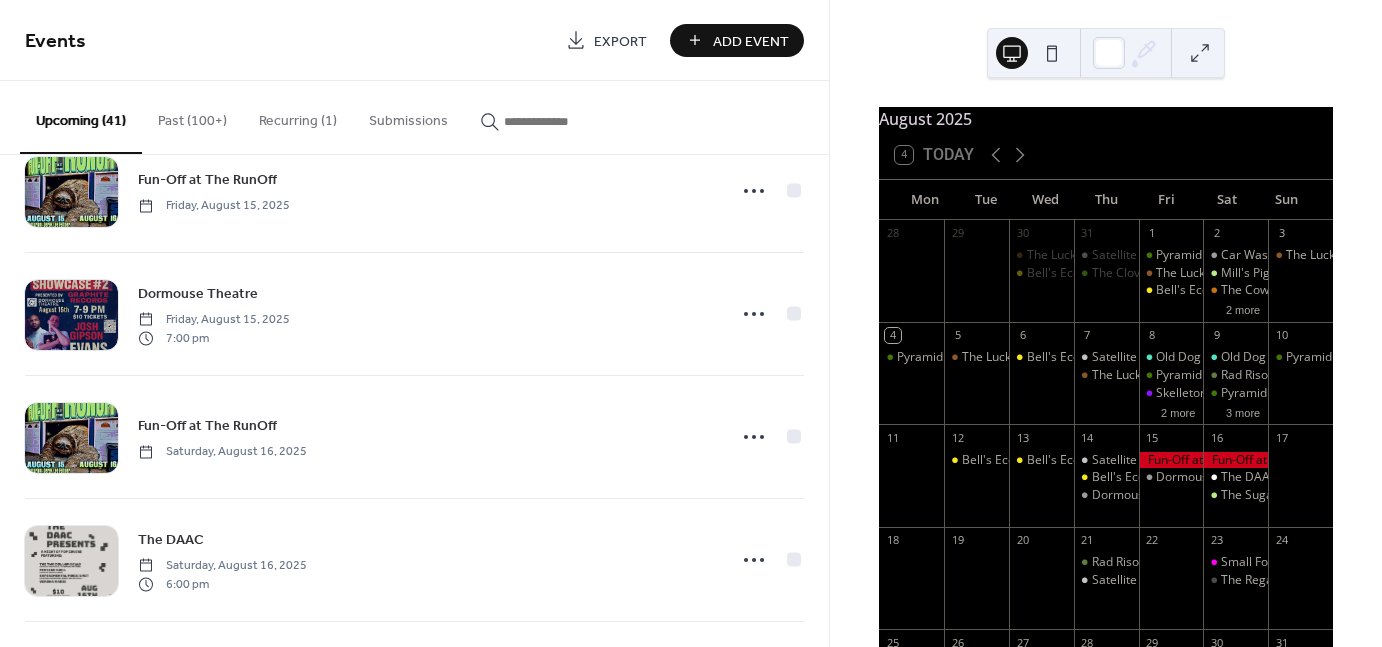 click on "Add Event" at bounding box center (751, 41) 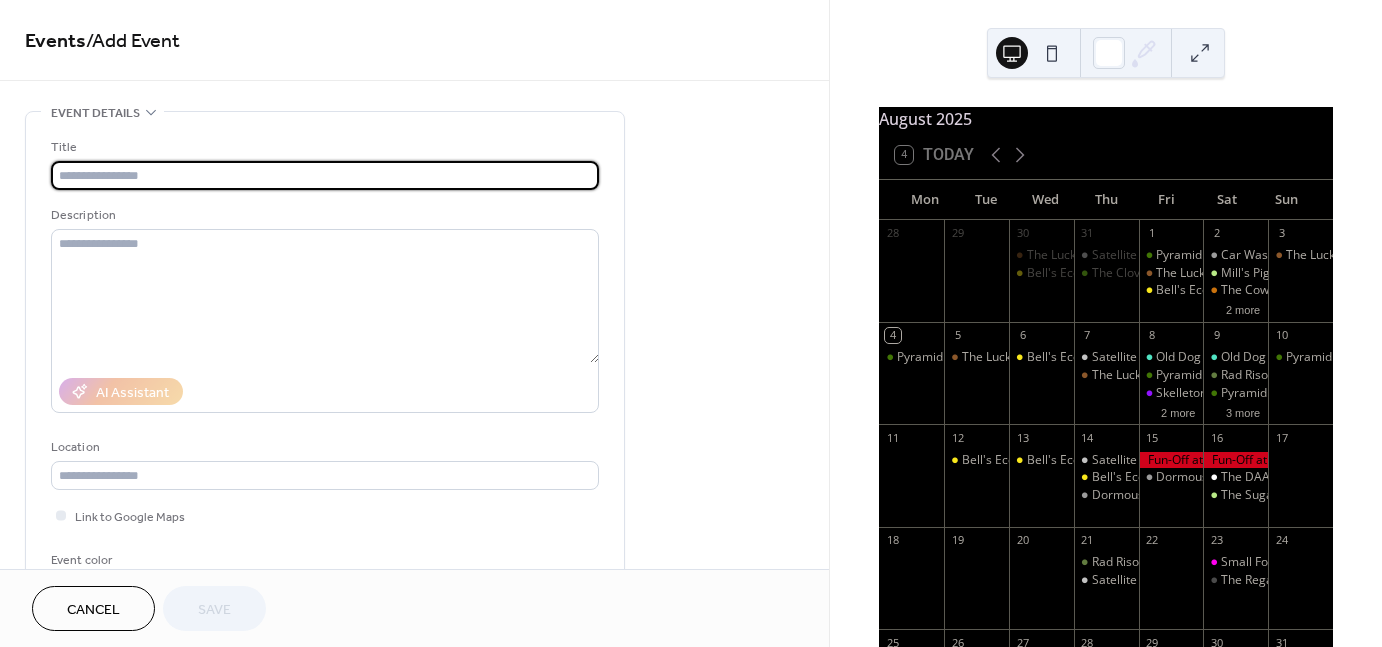 click on "Cancel" at bounding box center [93, 610] 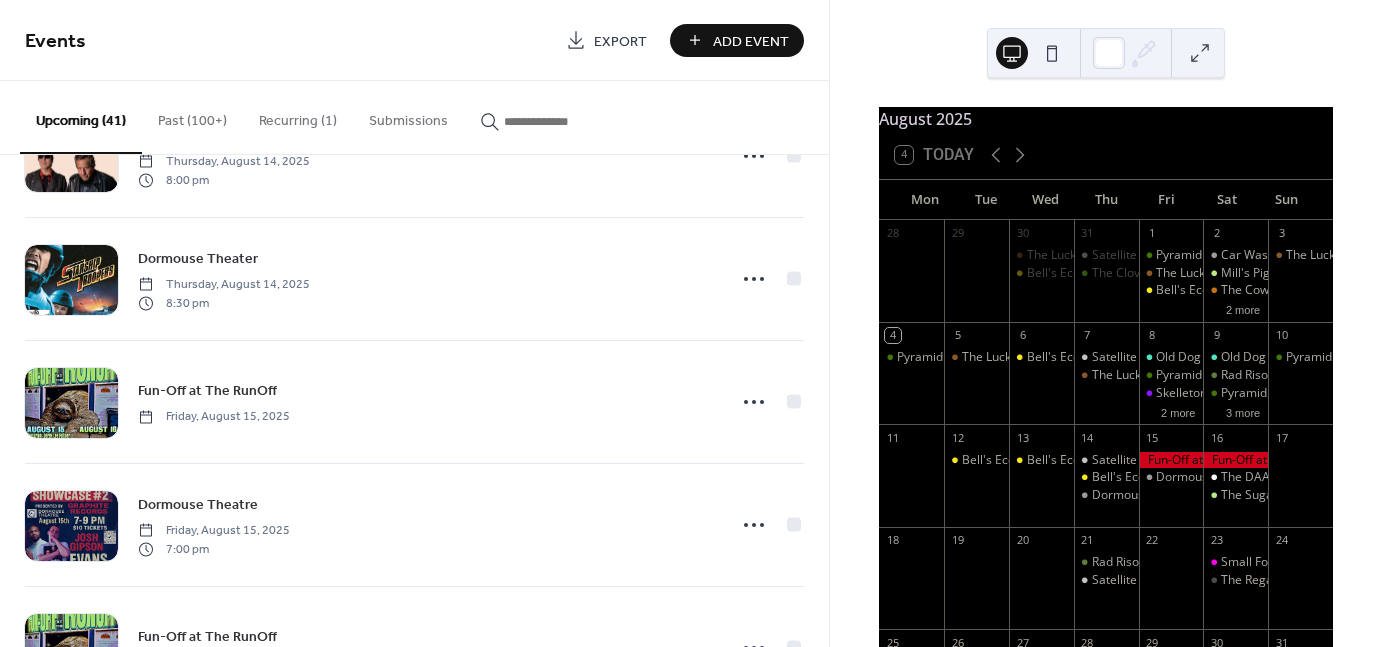 scroll, scrollTop: 2296, scrollLeft: 0, axis: vertical 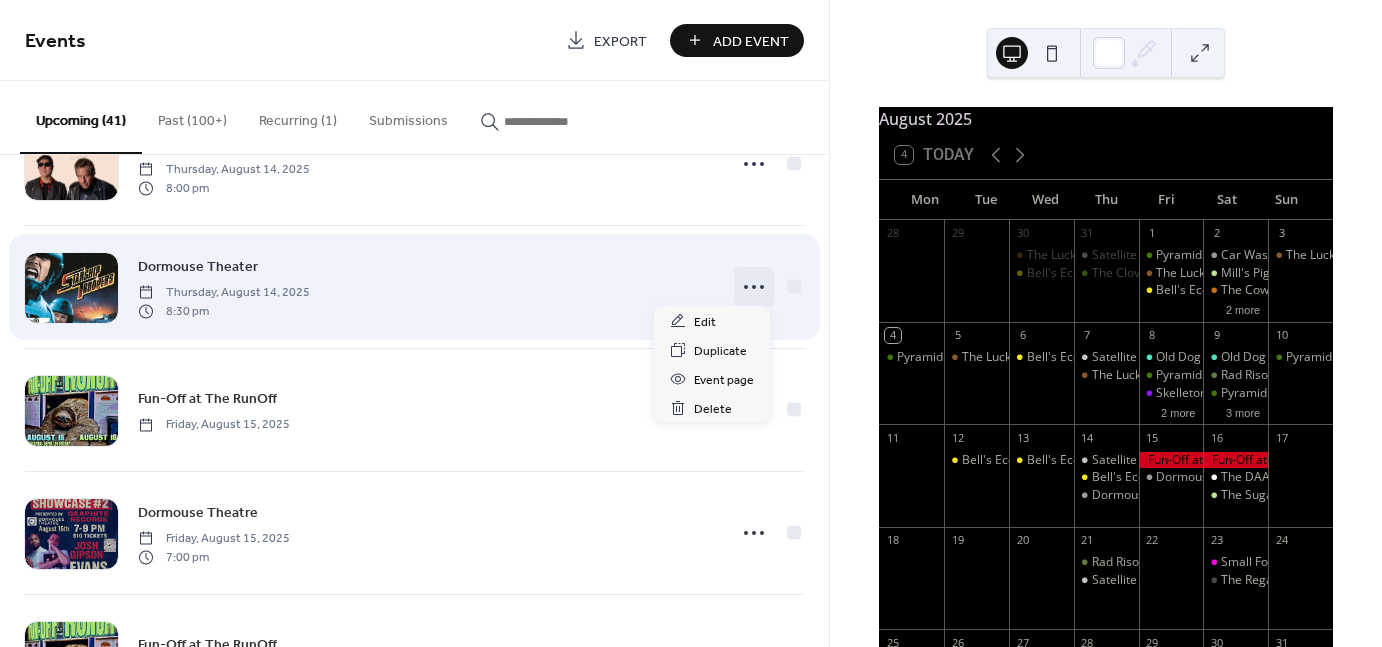 click 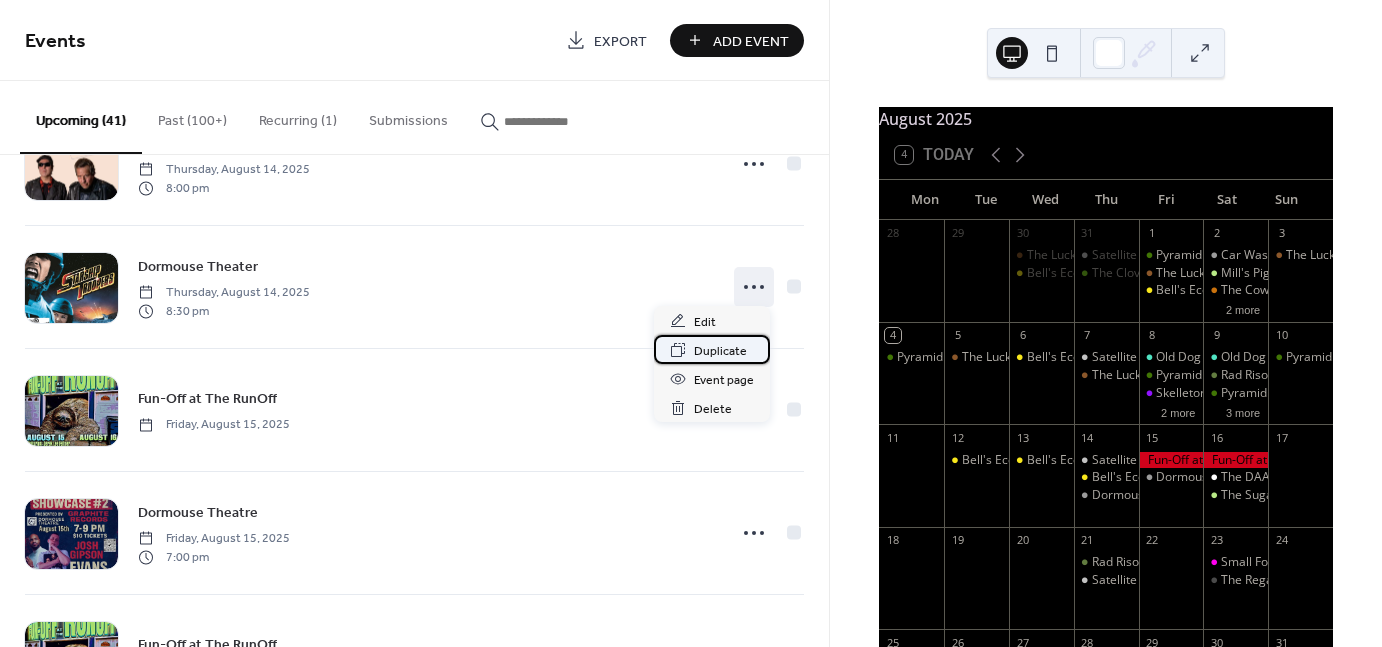 click on "Duplicate" at bounding box center (720, 351) 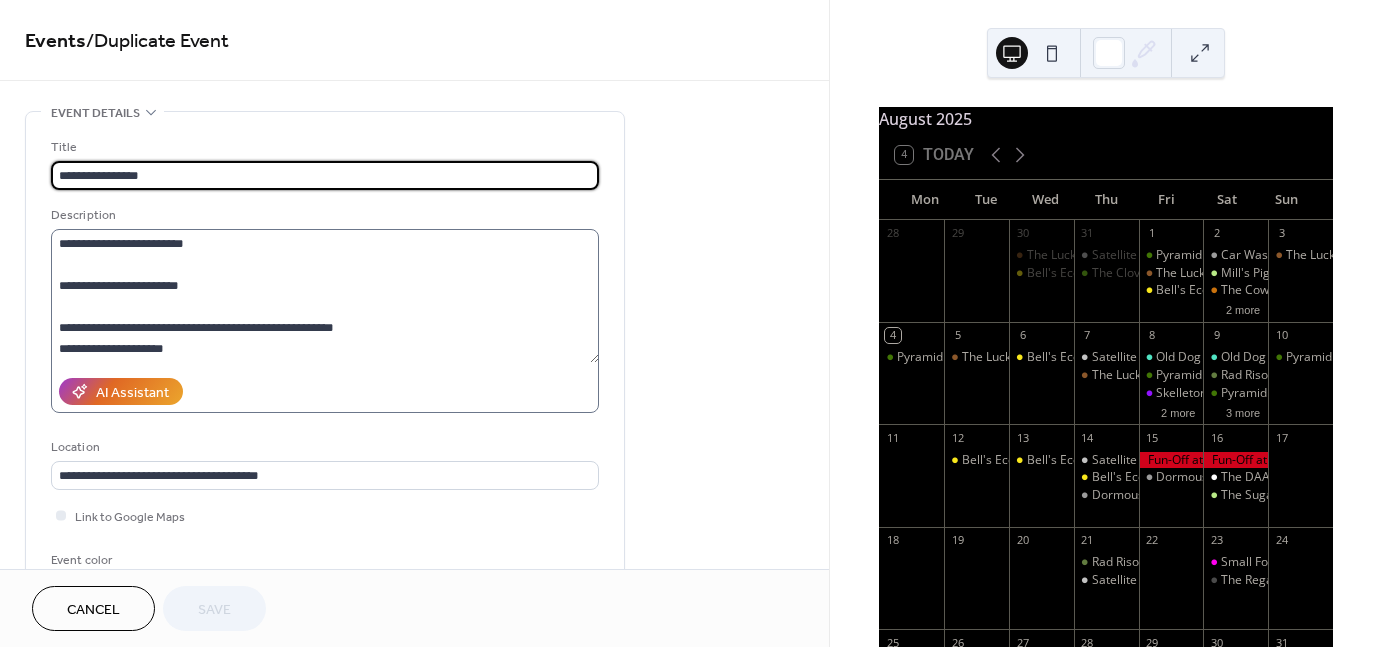 scroll, scrollTop: 41, scrollLeft: 0, axis: vertical 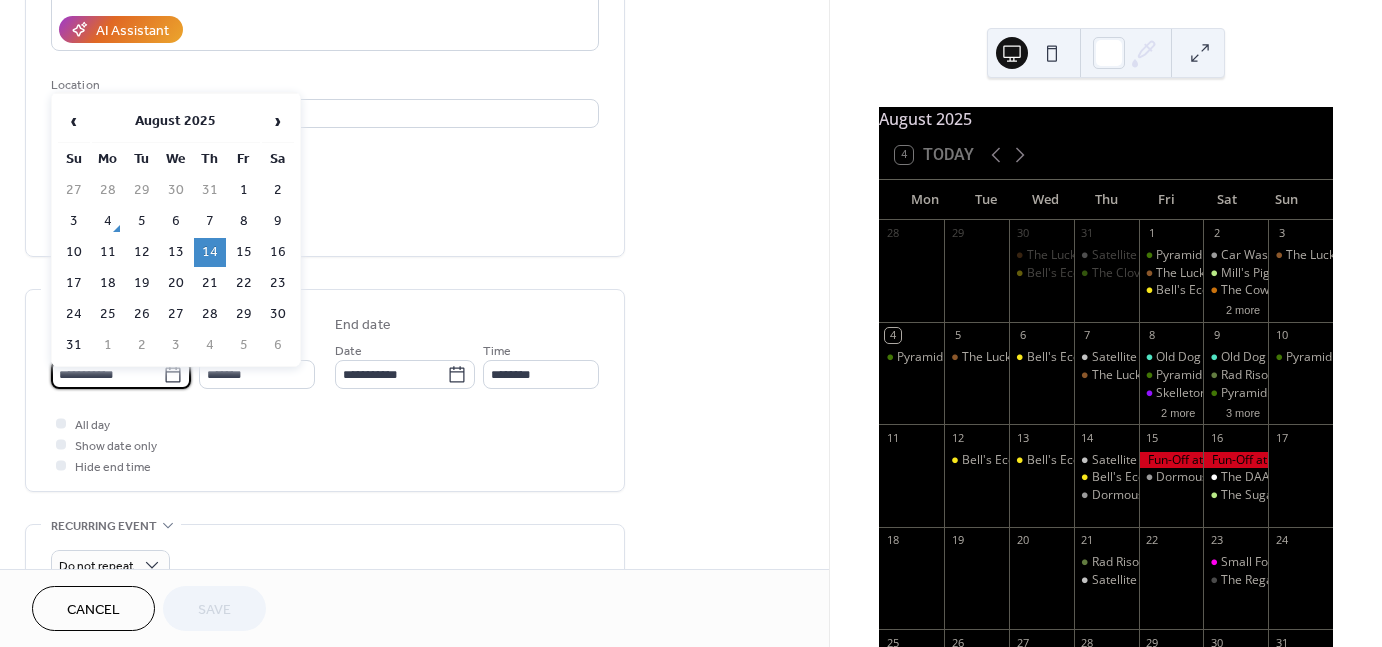 click on "**********" at bounding box center (107, 374) 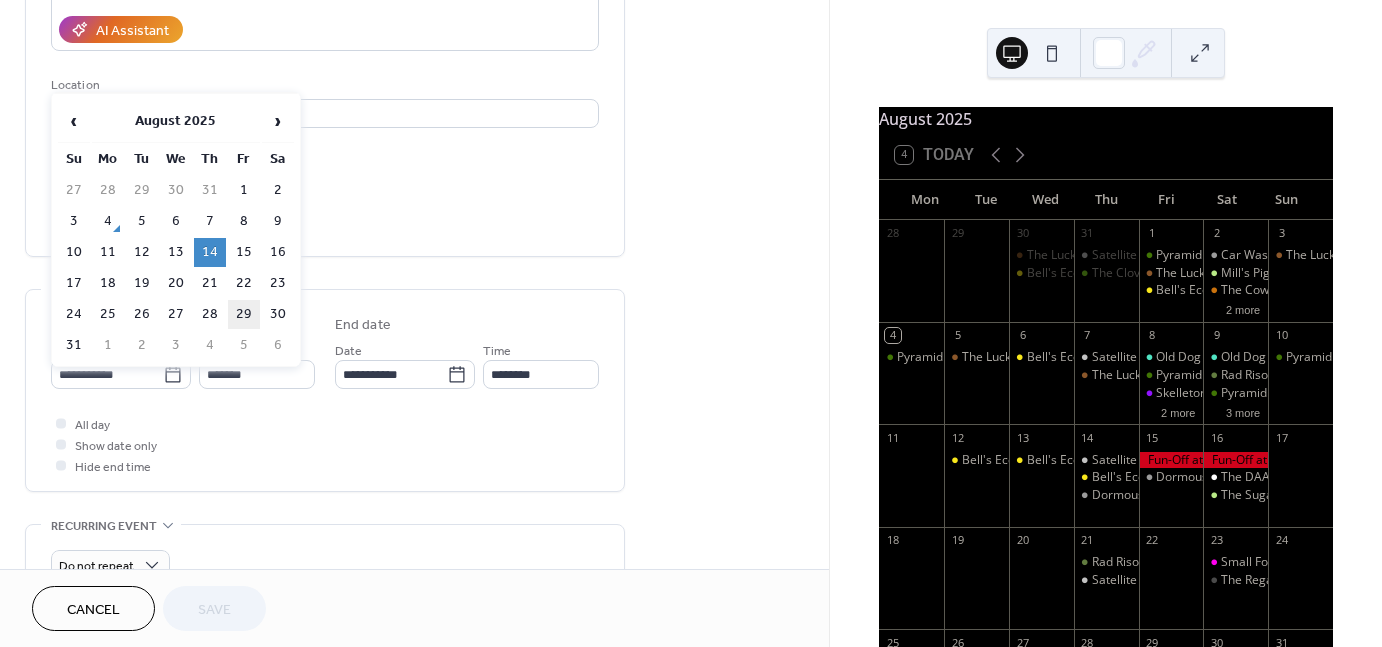 click on "29" at bounding box center [244, 314] 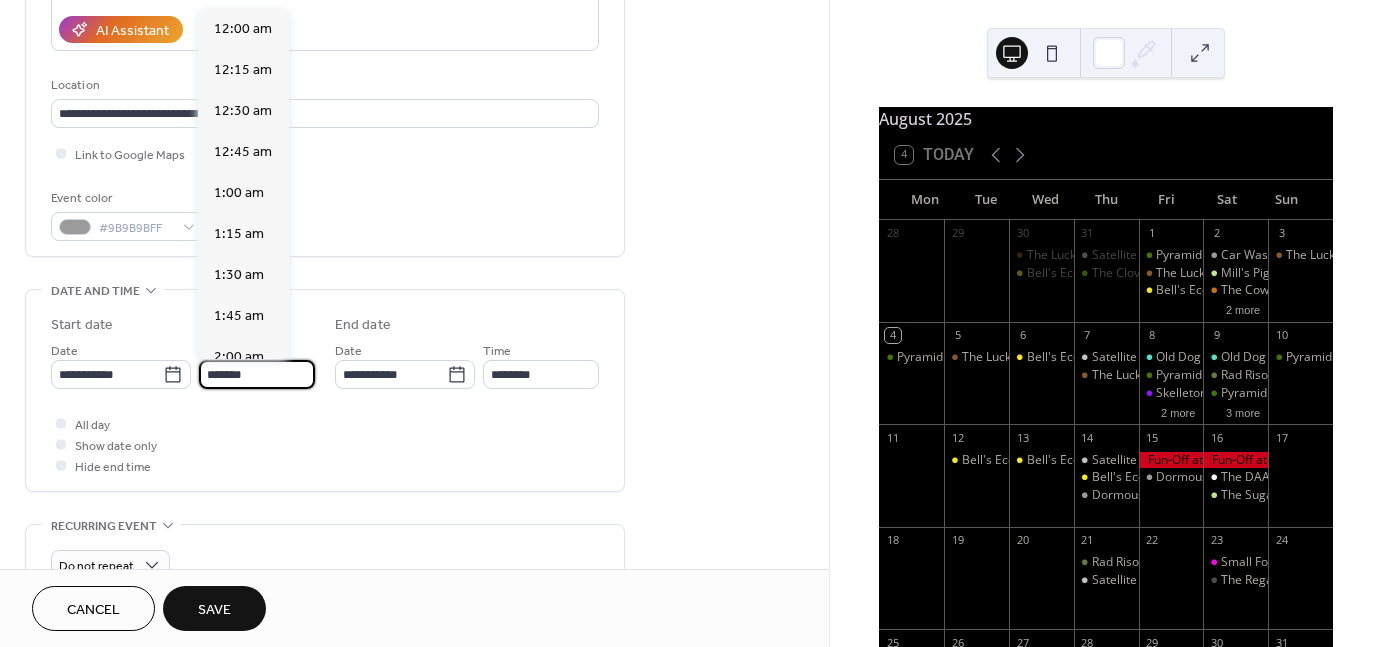 click on "*******" at bounding box center (257, 374) 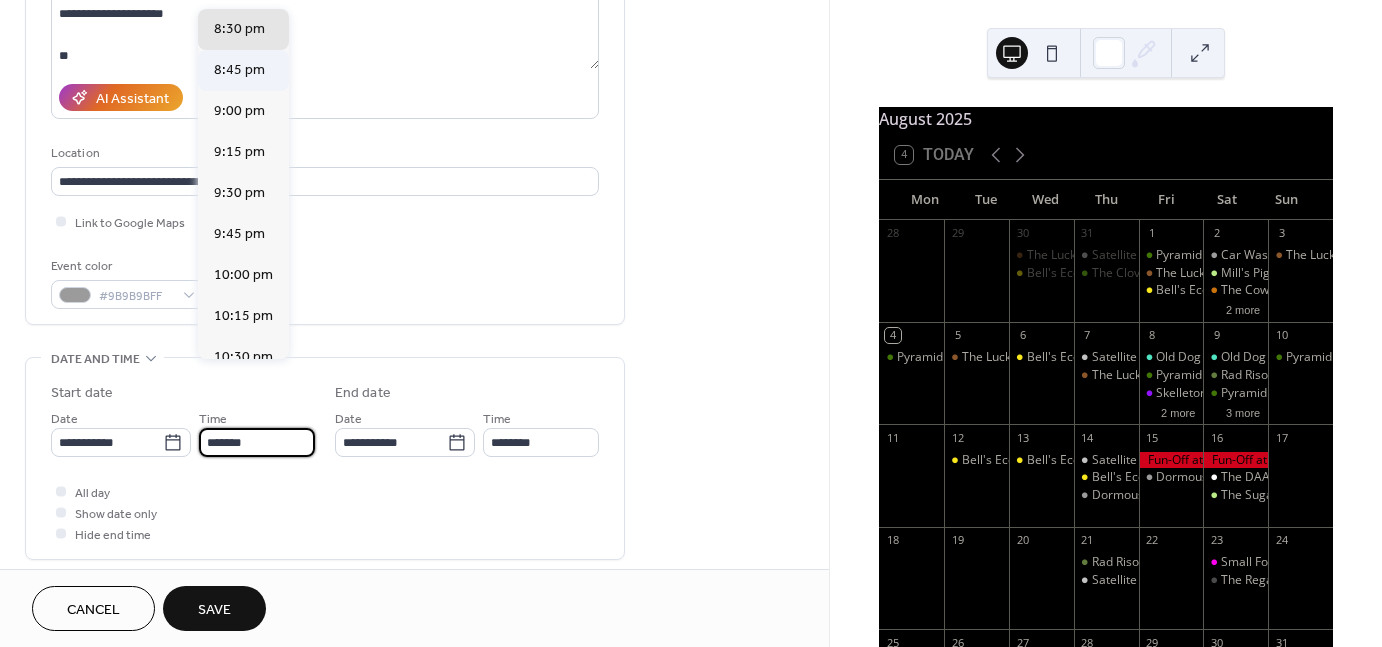 scroll, scrollTop: 288, scrollLeft: 0, axis: vertical 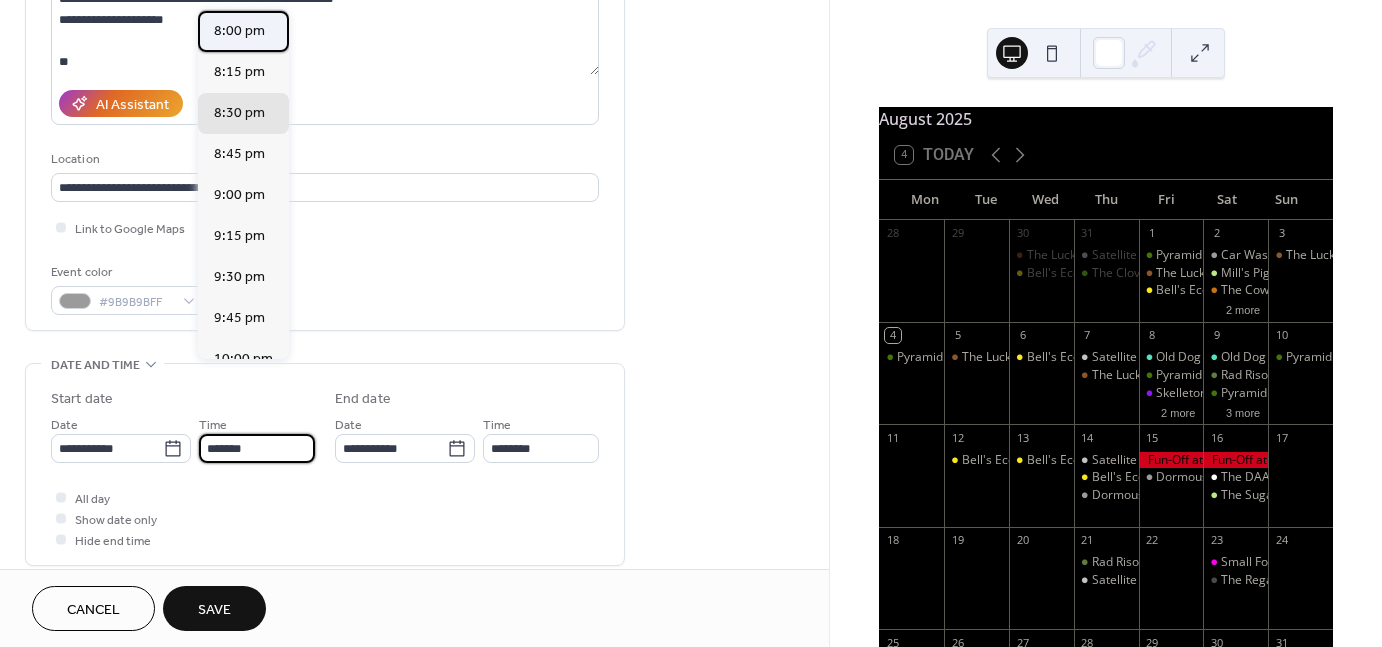 click on "8:00 pm" at bounding box center (239, 30) 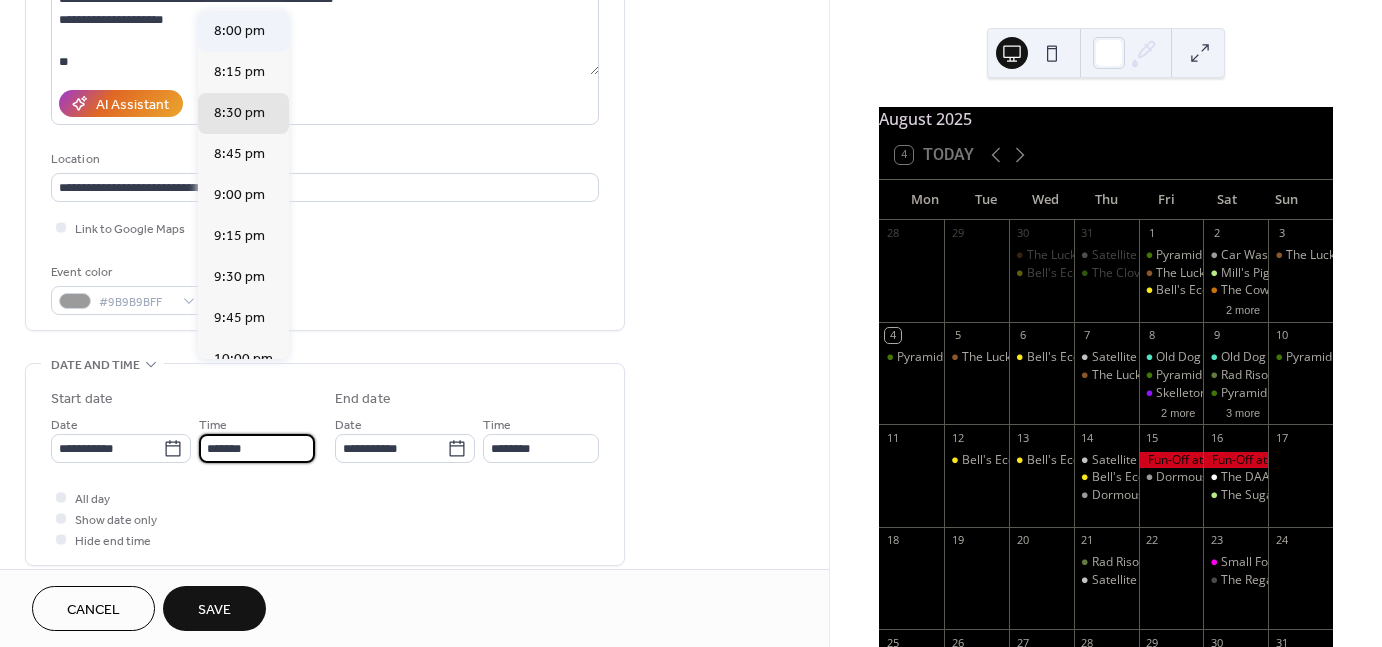 type on "*******" 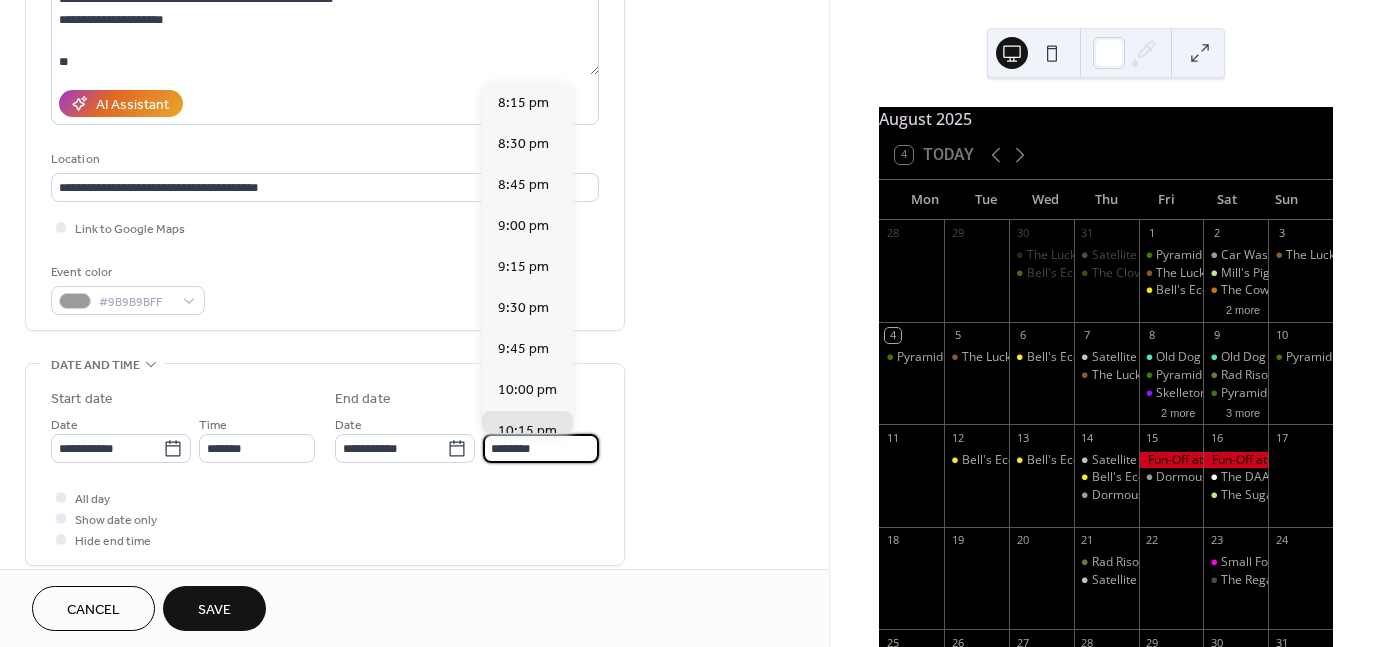 scroll, scrollTop: 264, scrollLeft: 0, axis: vertical 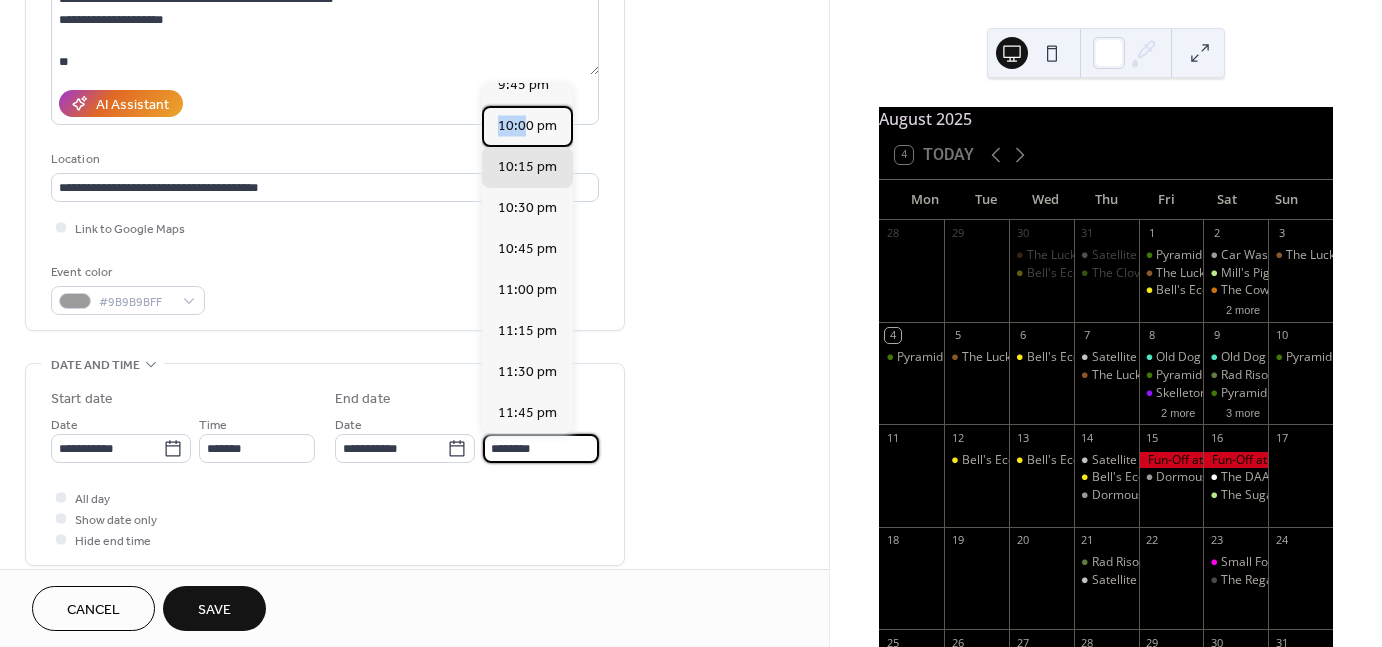 drag, startPoint x: 539, startPoint y: 452, endPoint x: 524, endPoint y: 114, distance: 338.33267 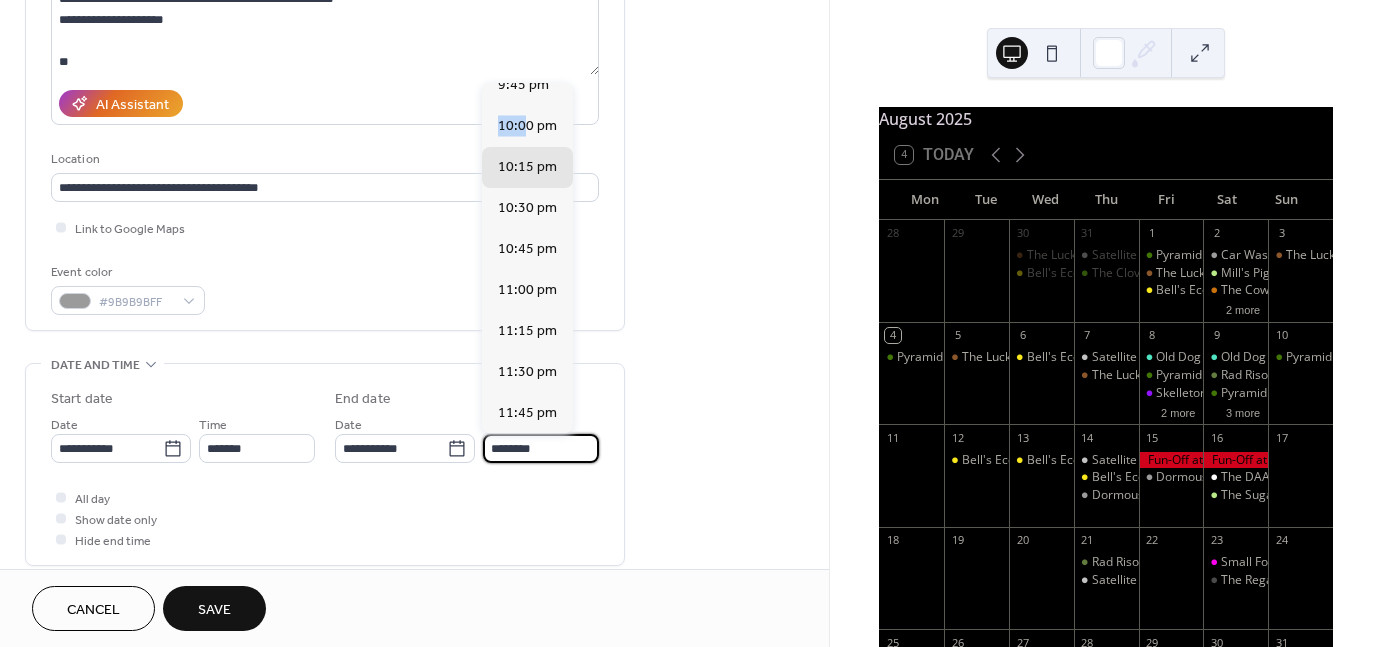 type on "********" 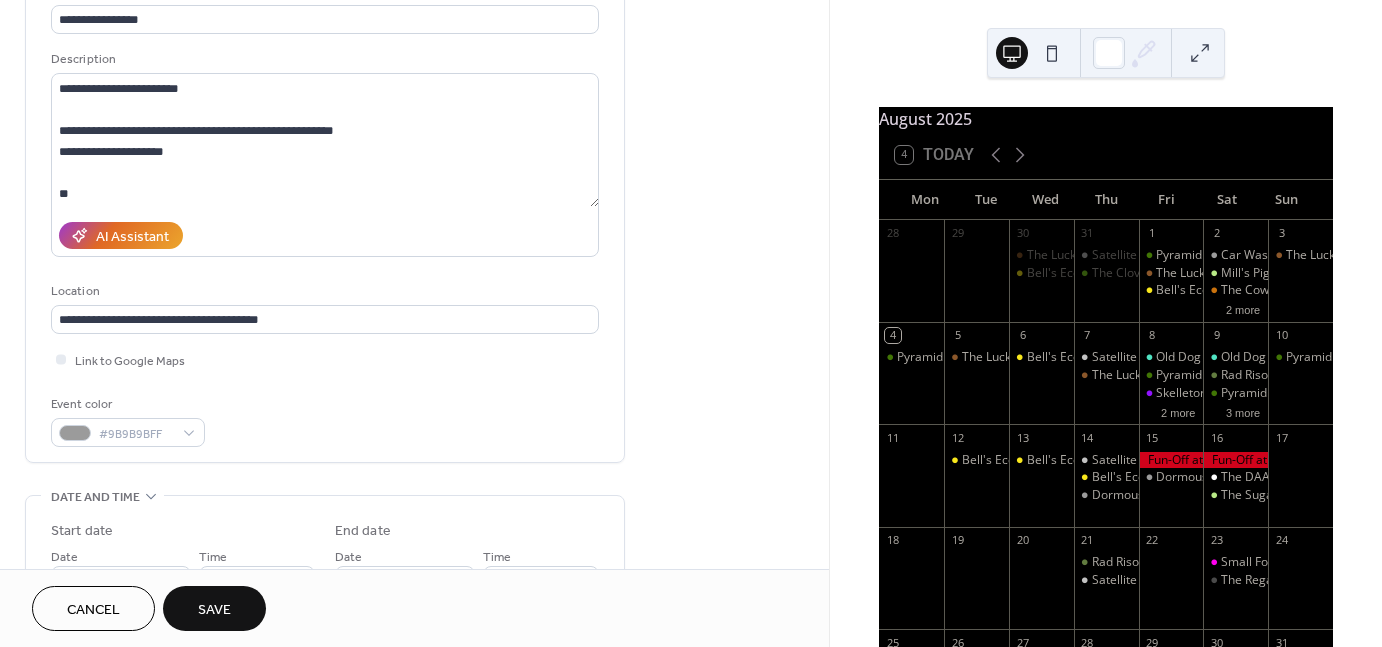 scroll, scrollTop: 135, scrollLeft: 0, axis: vertical 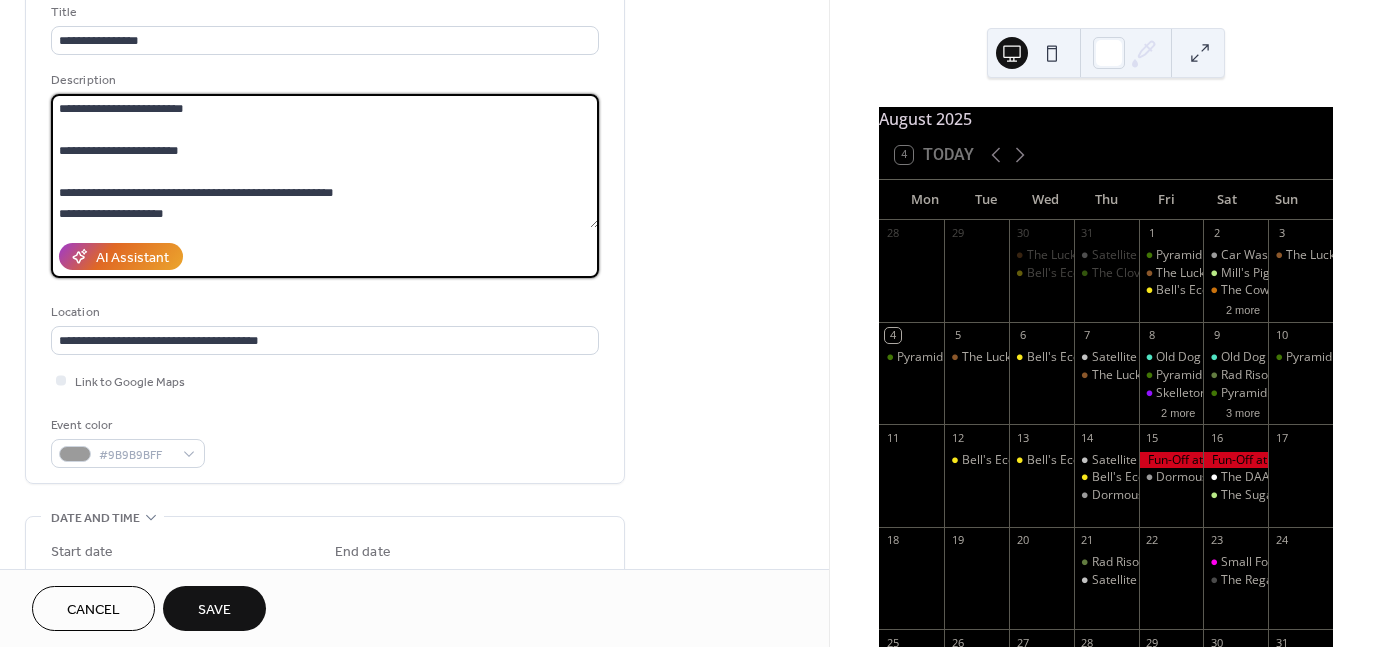 drag, startPoint x: 59, startPoint y: 106, endPoint x: 198, endPoint y: 150, distance: 145.7978 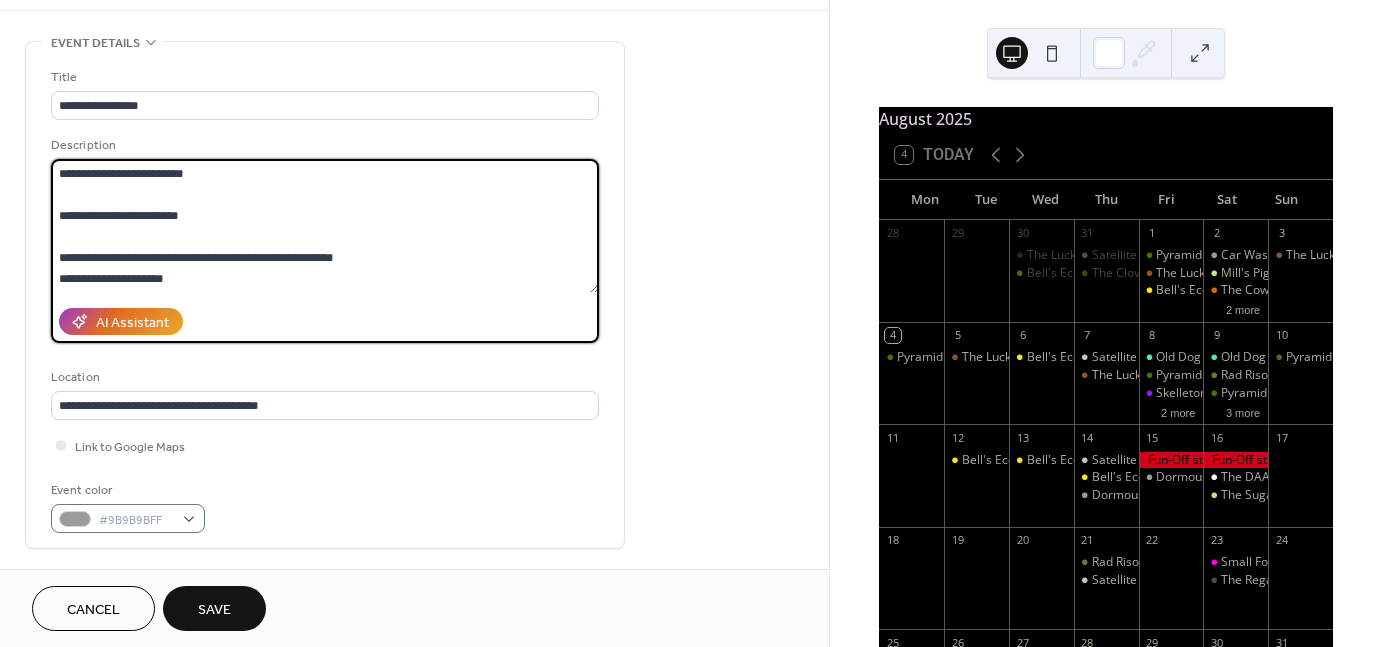 scroll, scrollTop: 11, scrollLeft: 0, axis: vertical 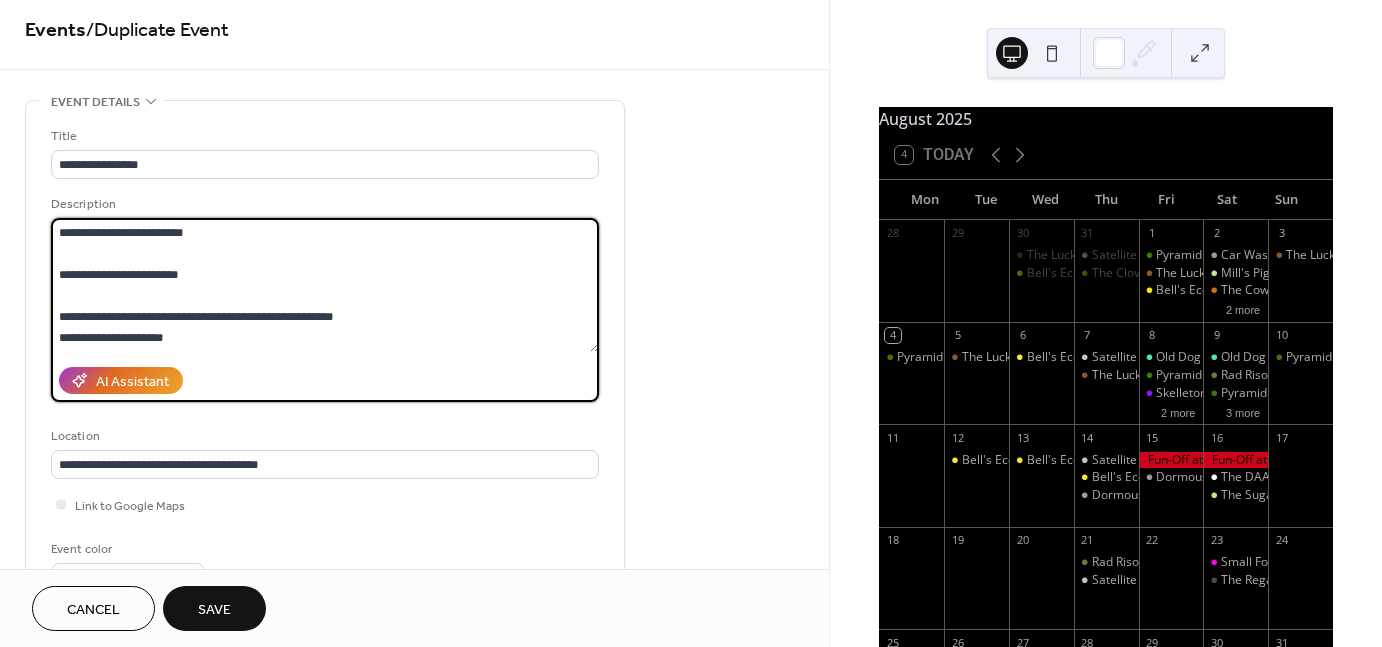 drag, startPoint x: 191, startPoint y: 273, endPoint x: 9, endPoint y: 221, distance: 189.28285 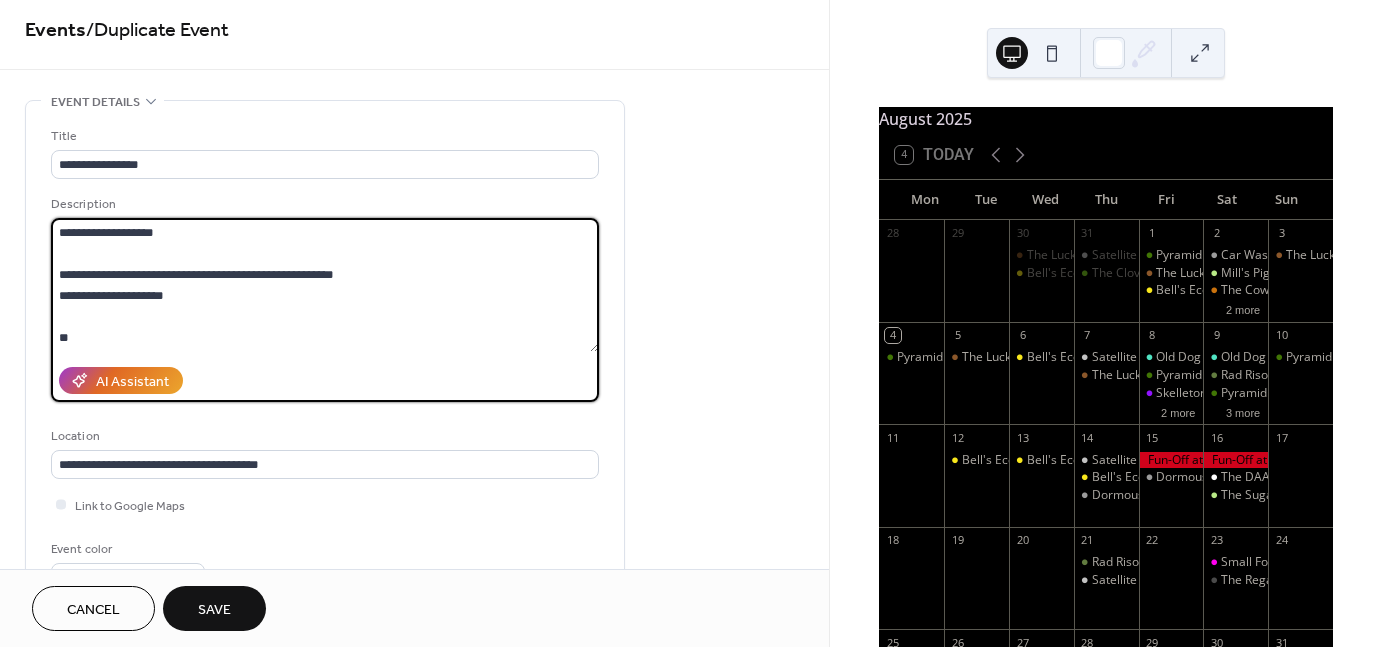 click on "**********" at bounding box center [325, 285] 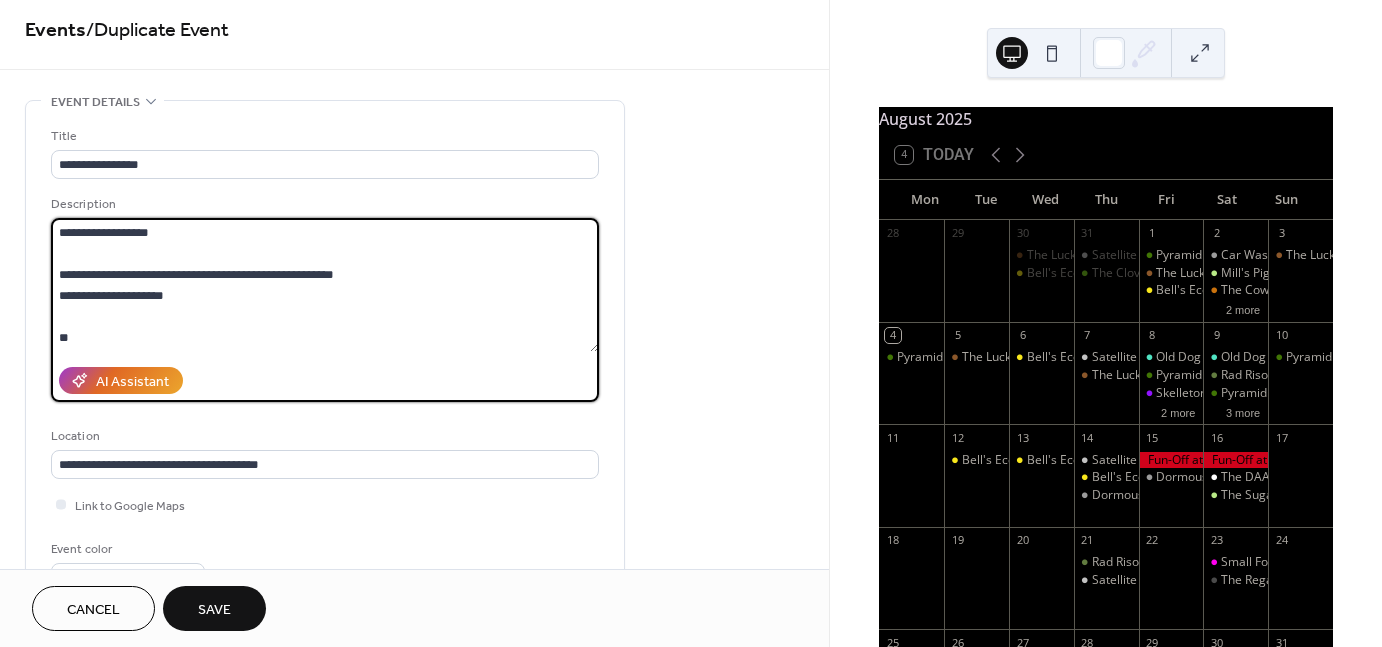 click on "**********" at bounding box center (325, 285) 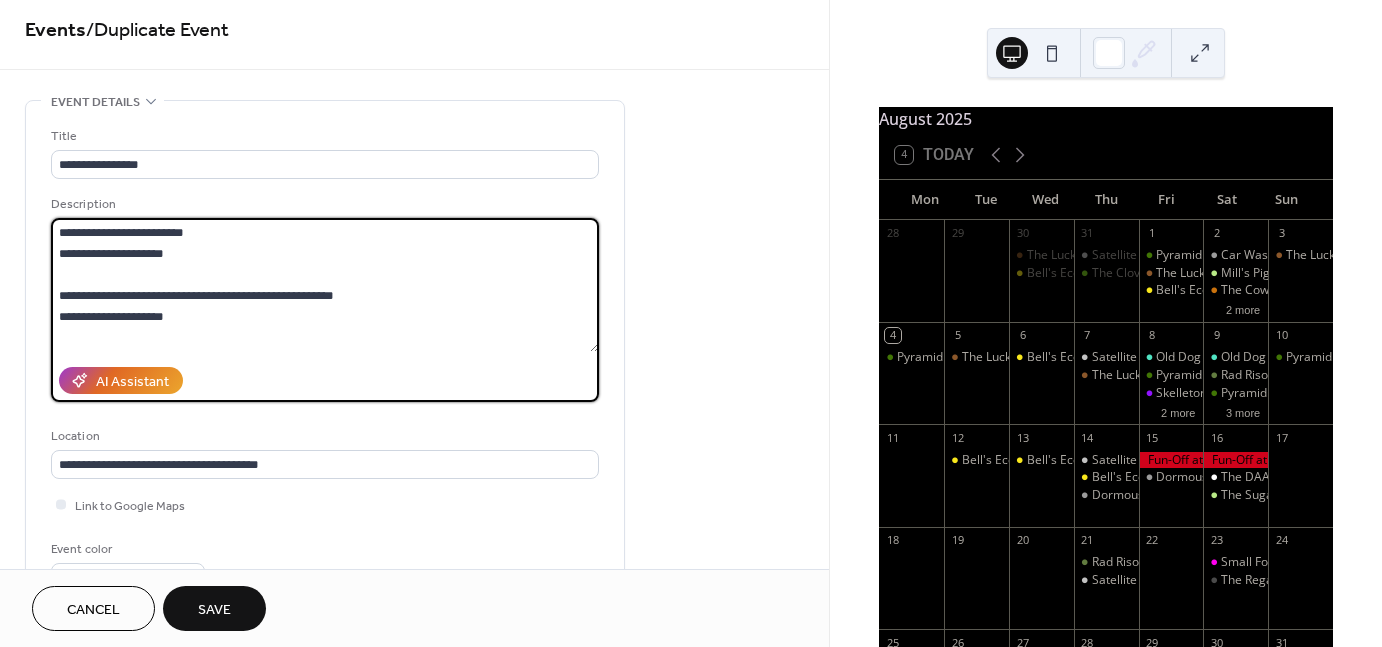 drag, startPoint x: 365, startPoint y: 295, endPoint x: 55, endPoint y: 301, distance: 310.05804 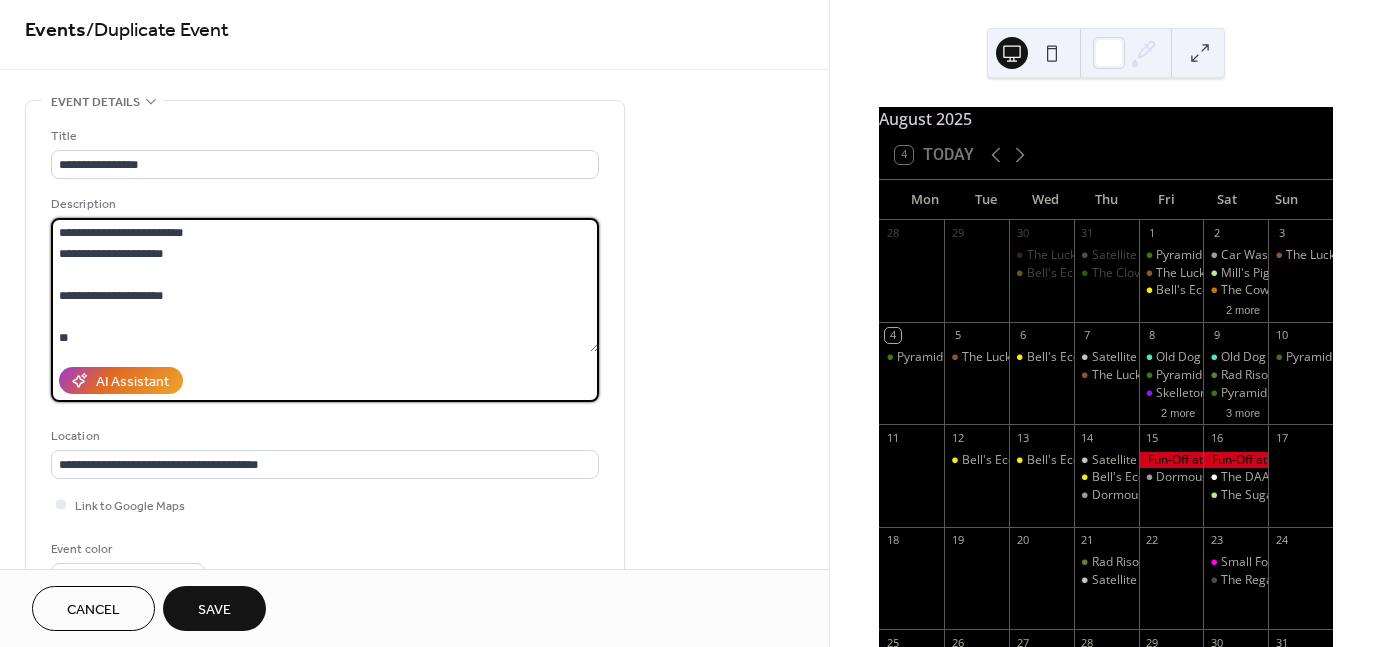 scroll, scrollTop: 120, scrollLeft: 0, axis: vertical 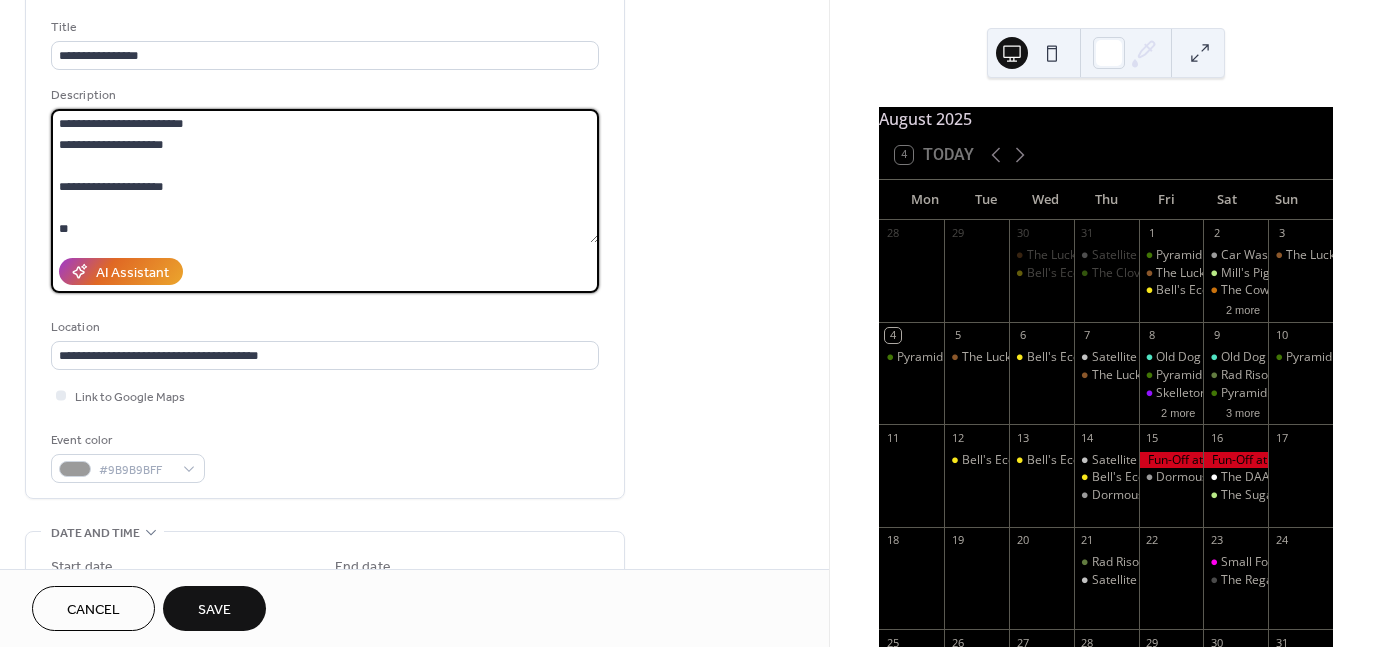 type on "**********" 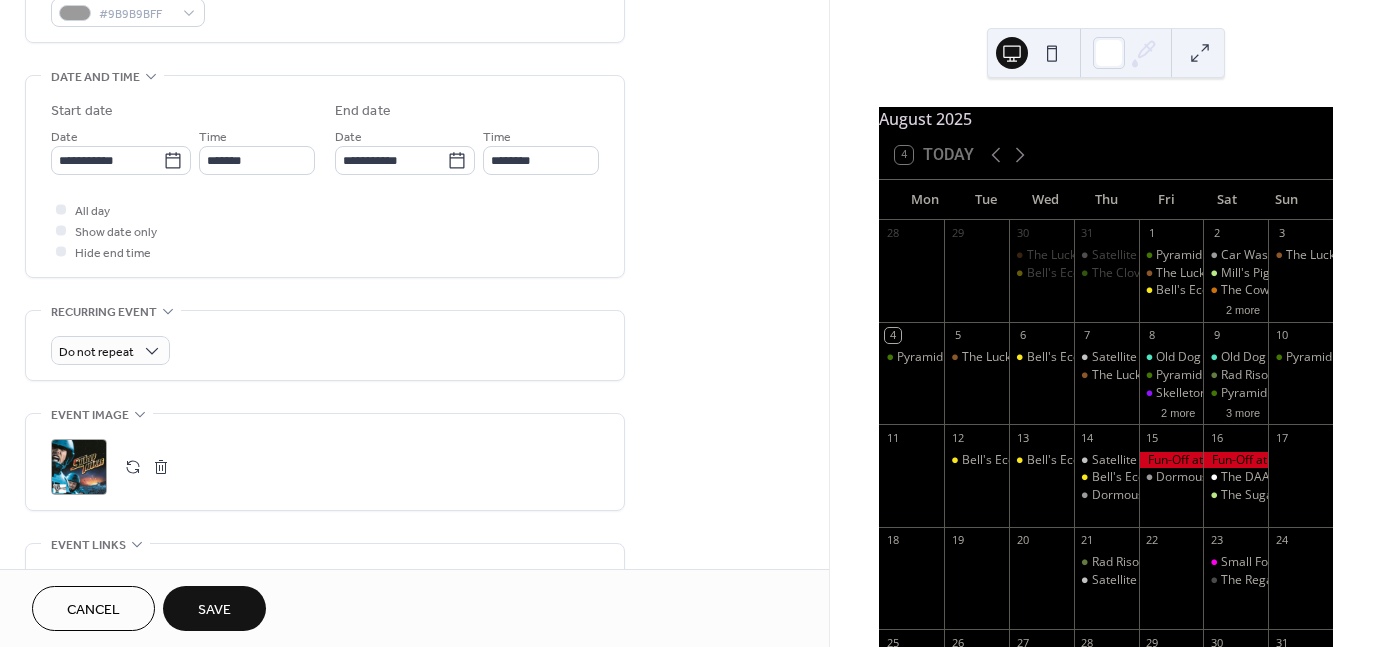 scroll, scrollTop: 728, scrollLeft: 0, axis: vertical 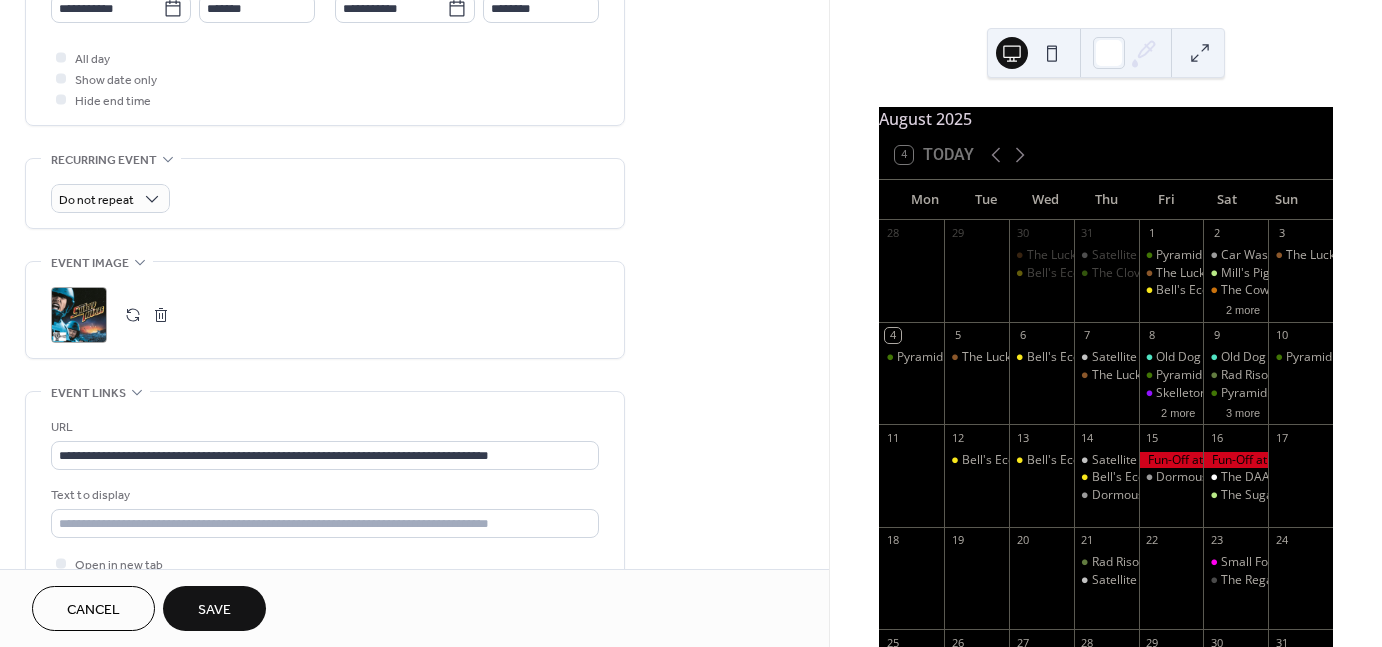 click on ";" at bounding box center [79, 315] 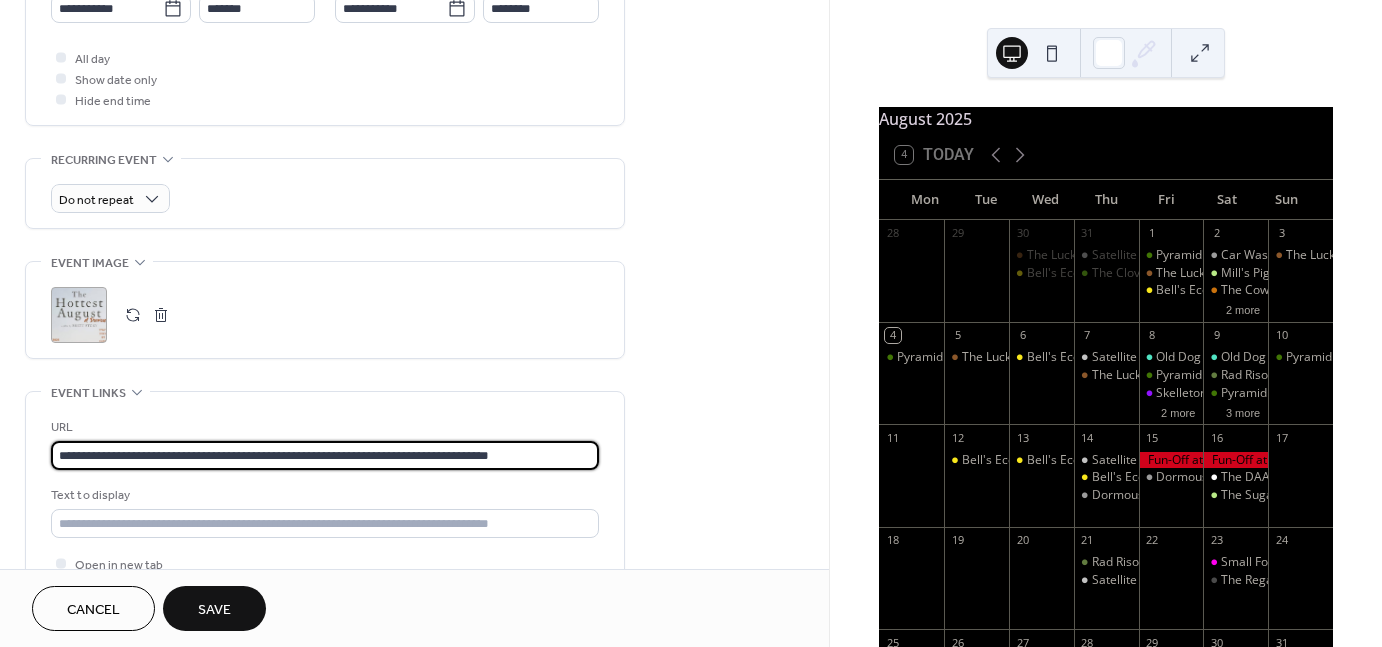 drag, startPoint x: 54, startPoint y: 450, endPoint x: 572, endPoint y: 442, distance: 518.06177 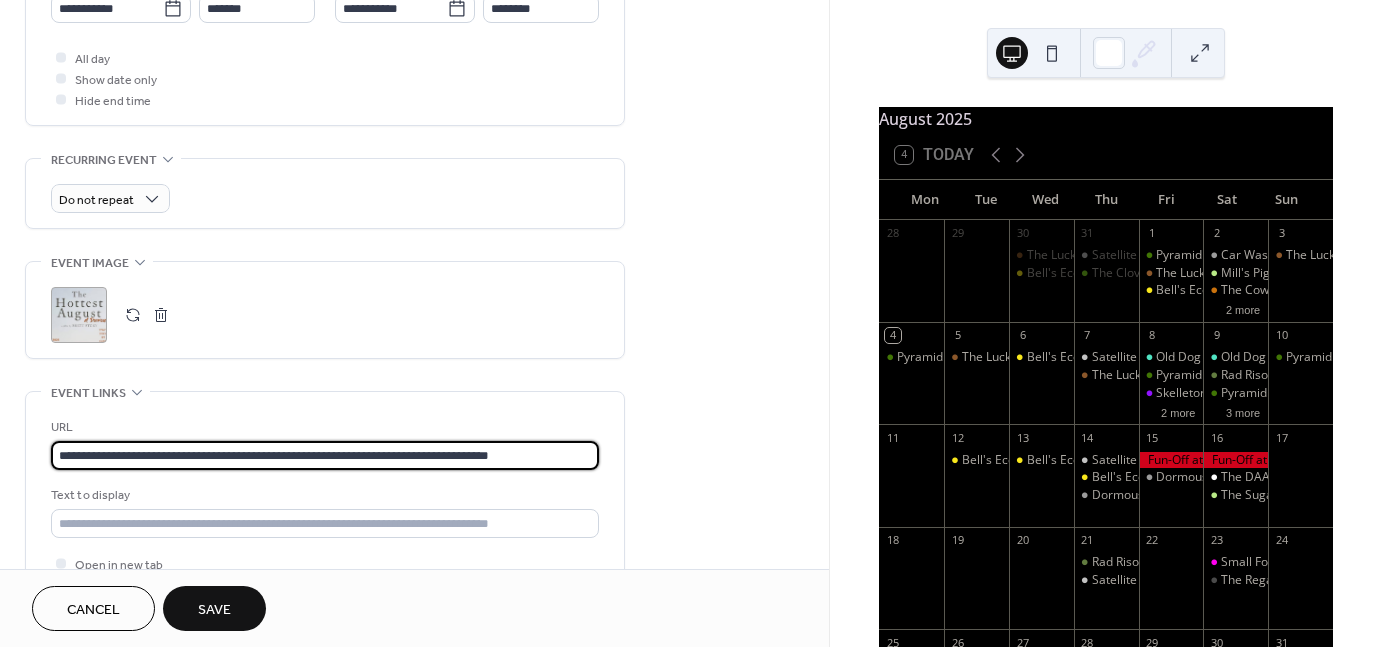 drag, startPoint x: 572, startPoint y: 442, endPoint x: 59, endPoint y: 452, distance: 513.0975 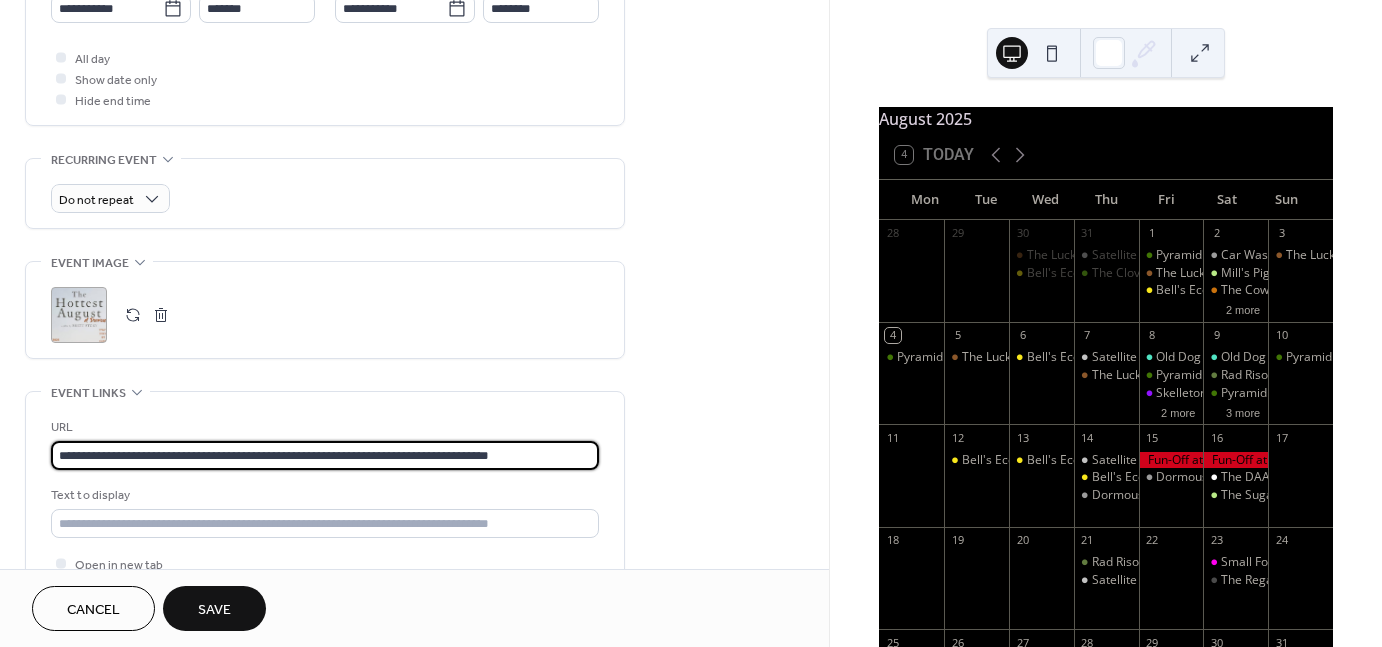 drag, startPoint x: 59, startPoint y: 452, endPoint x: 876, endPoint y: 446, distance: 817.02203 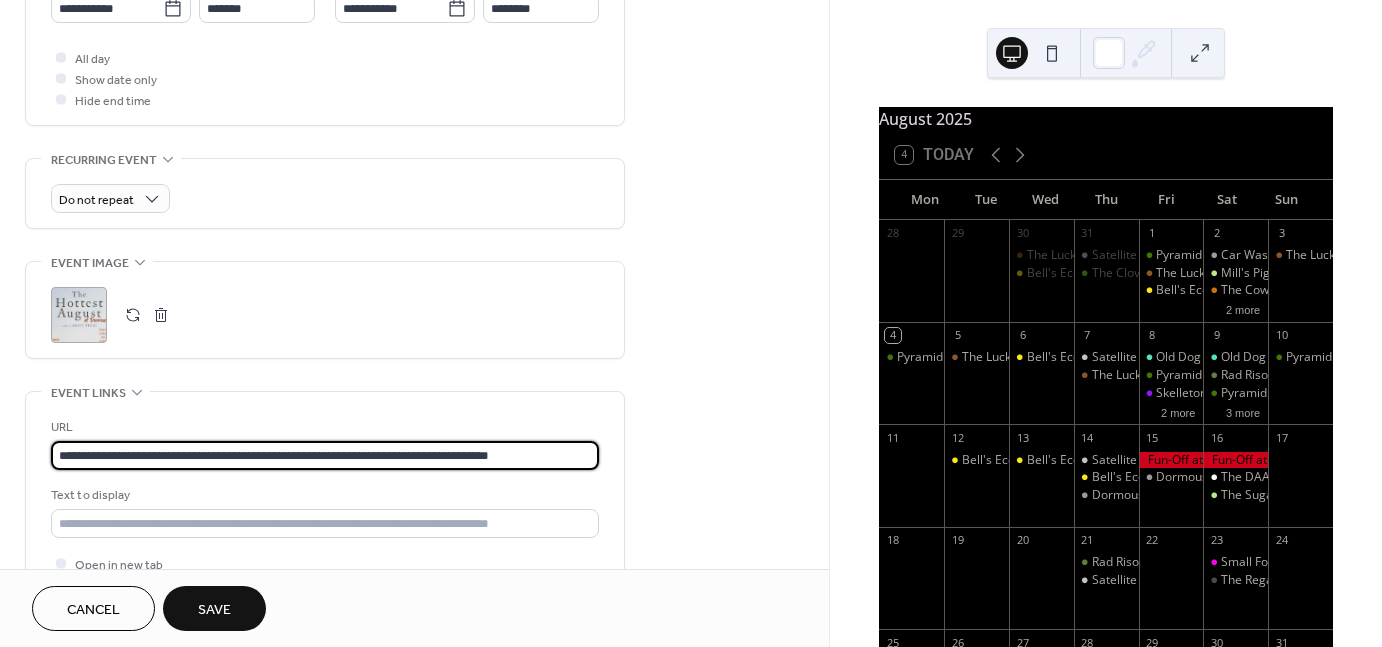click on "**********" at bounding box center (691, 323) 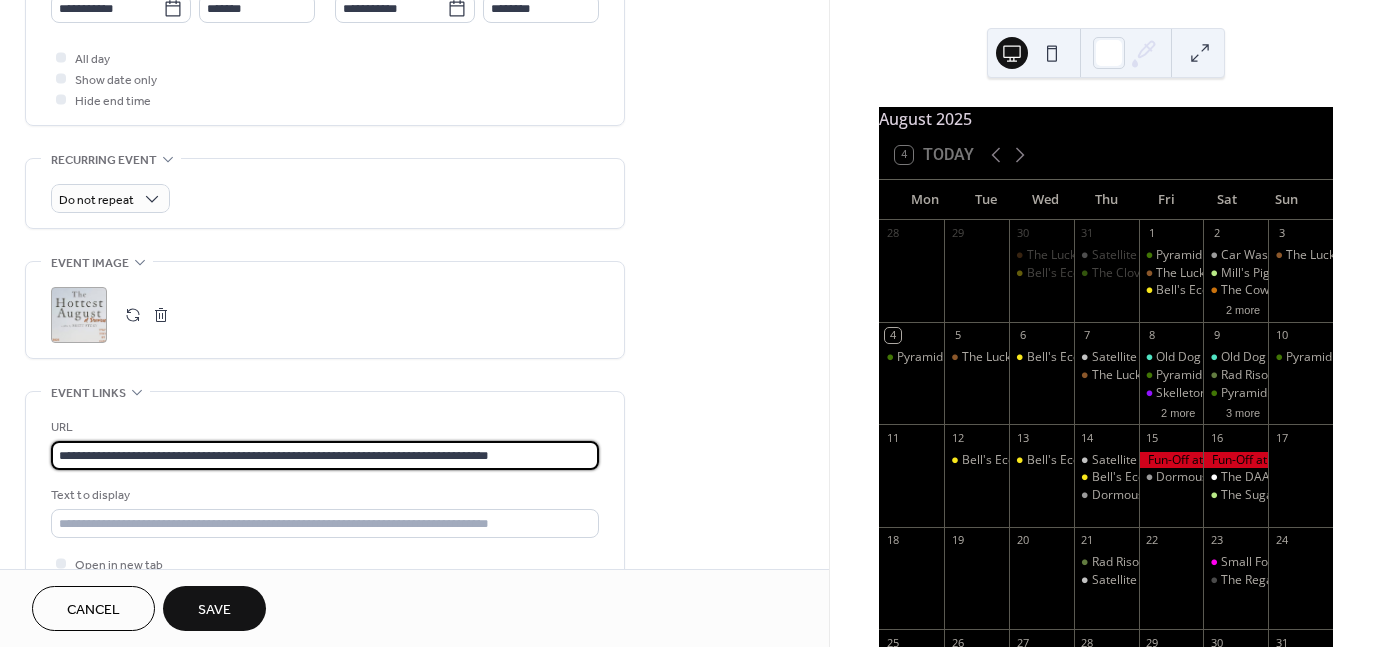 paste 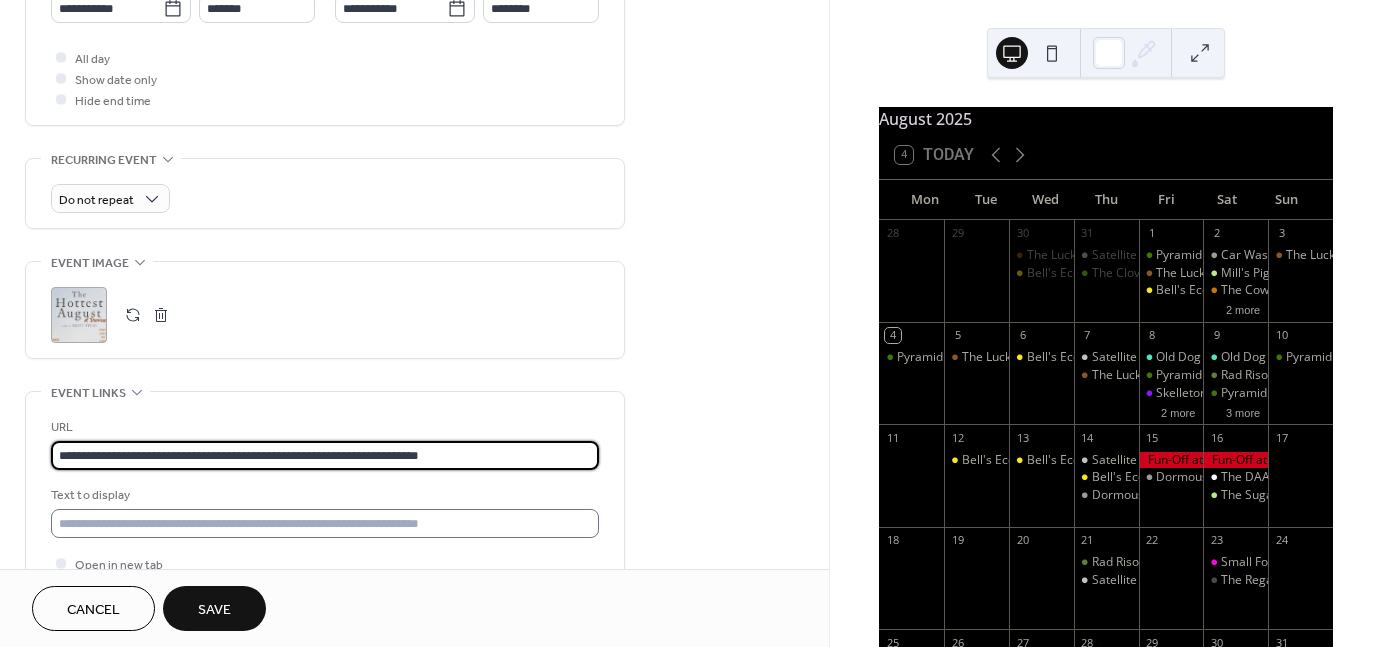 scroll, scrollTop: 914, scrollLeft: 0, axis: vertical 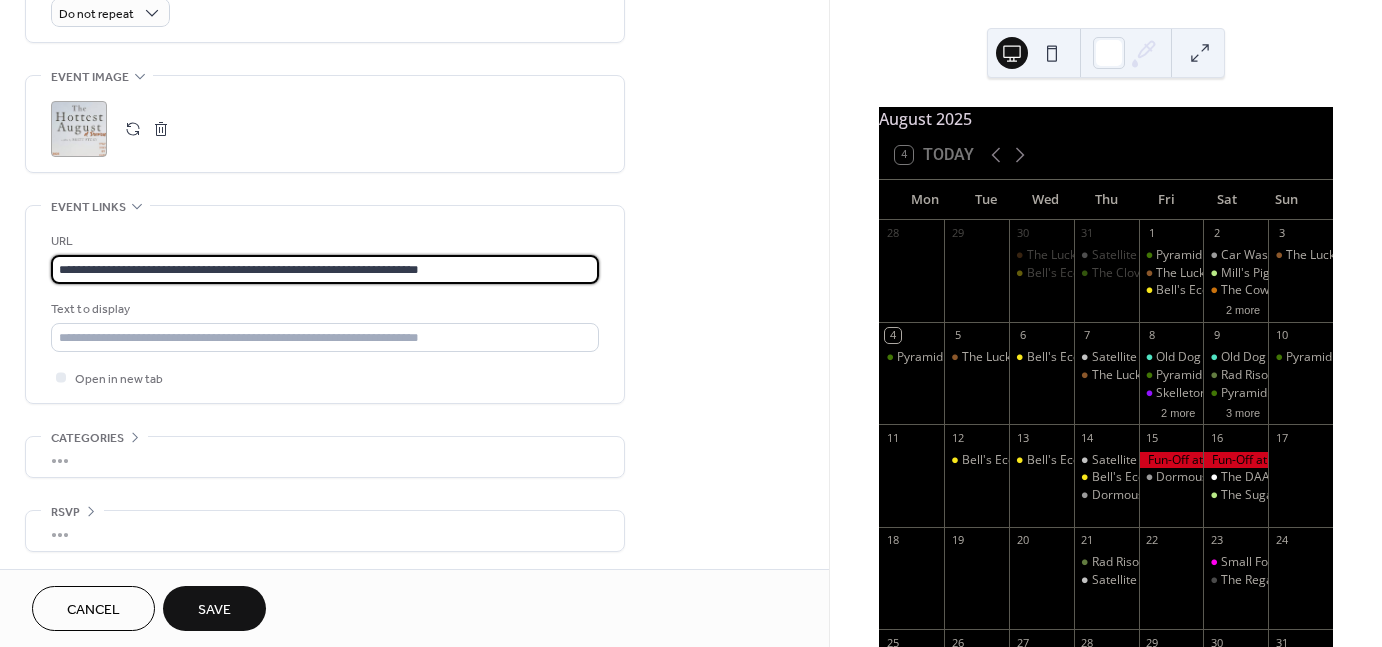 type on "**********" 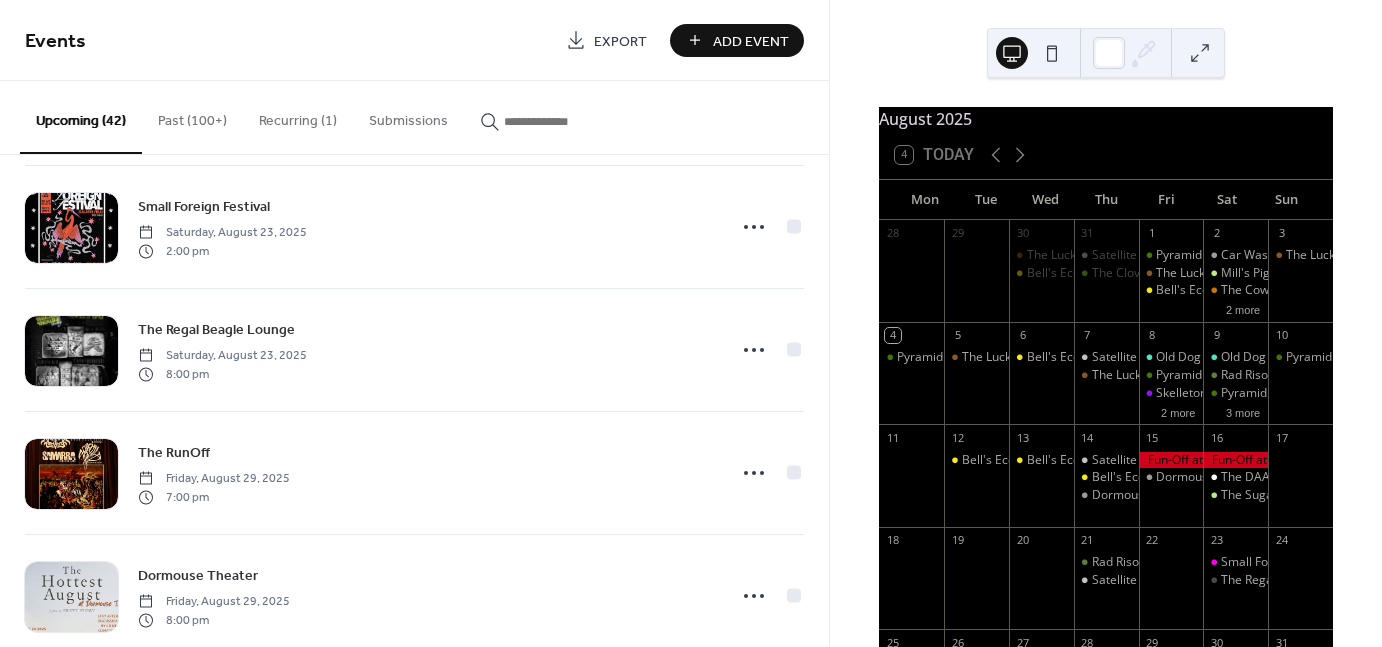scroll, scrollTop: 3212, scrollLeft: 0, axis: vertical 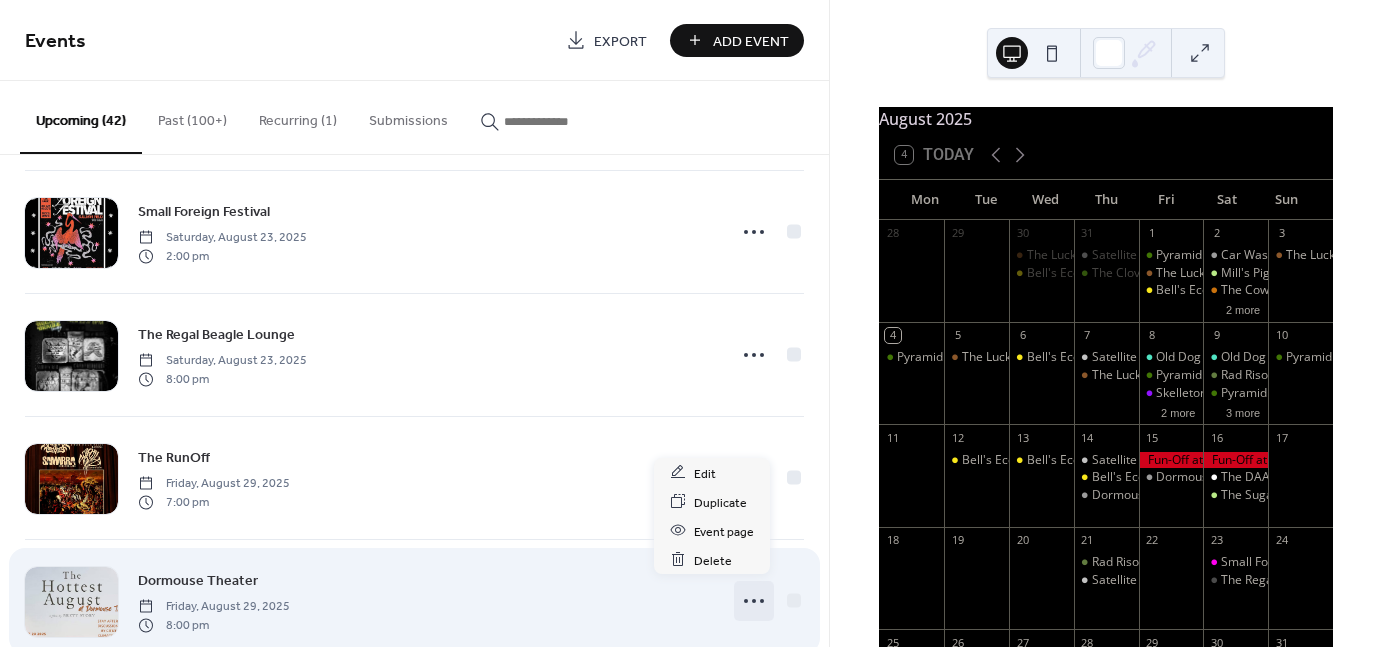 click 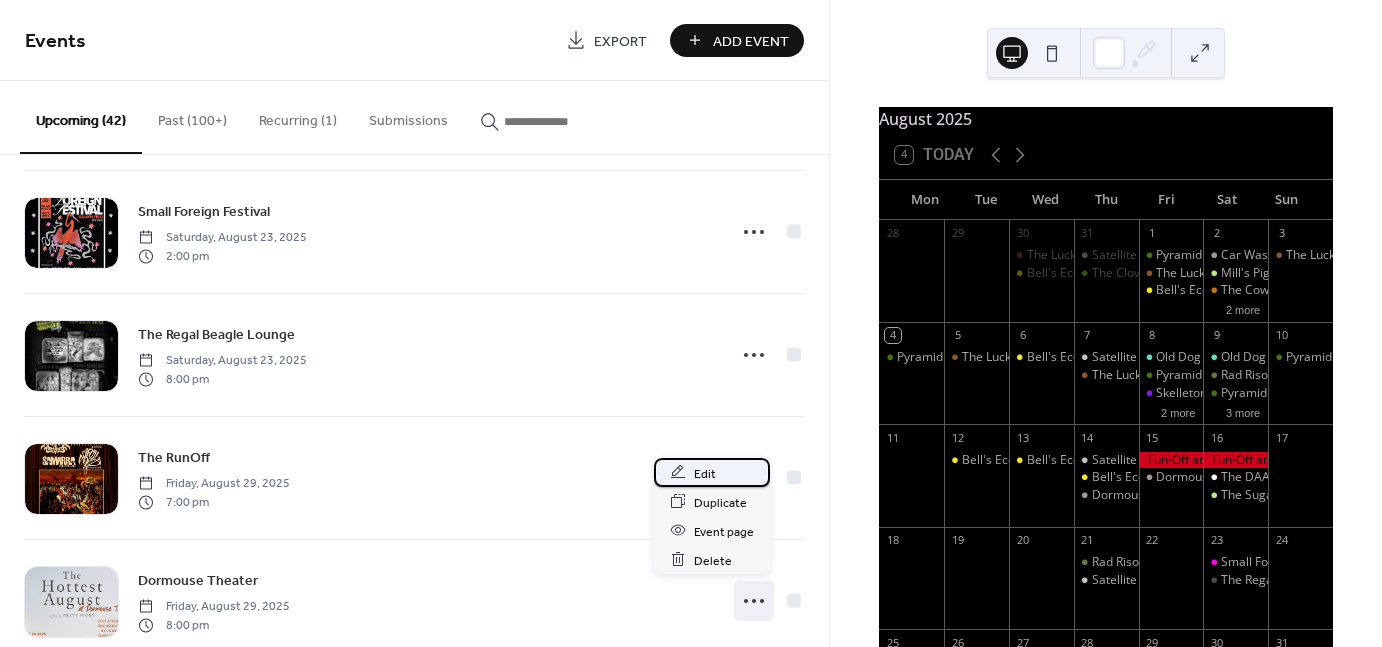 click on "Edit" at bounding box center (705, 473) 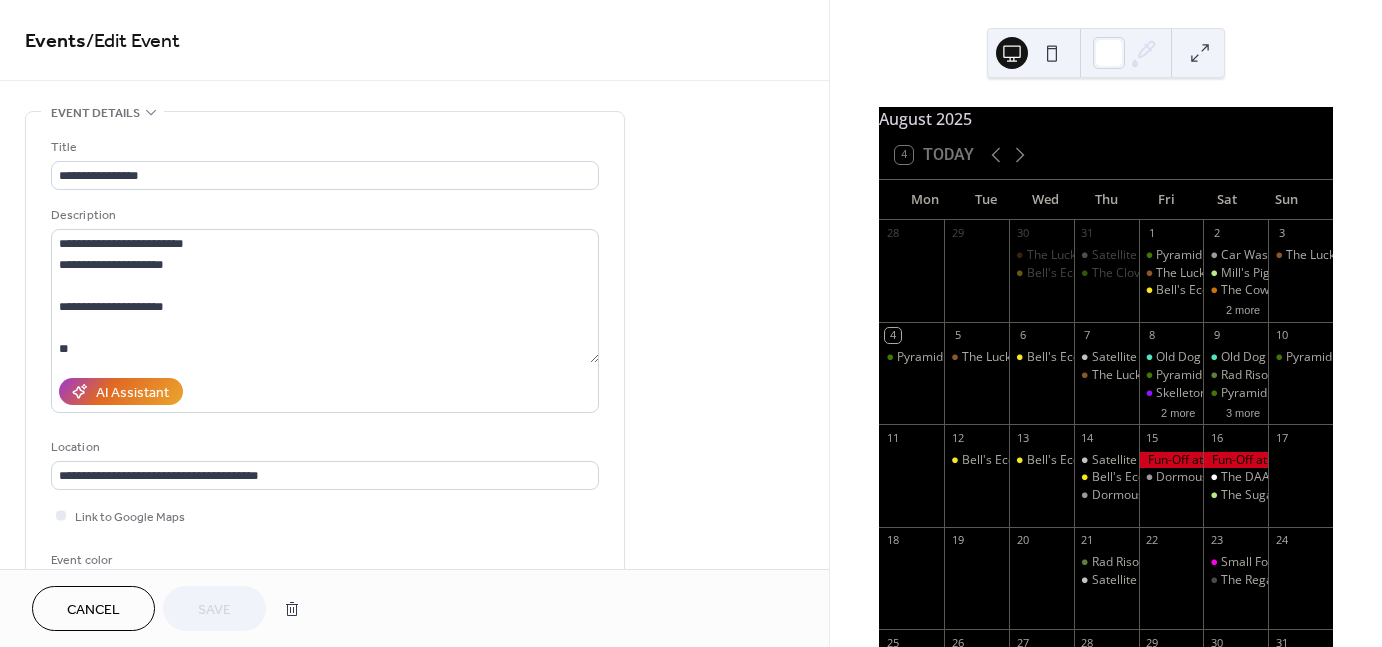 click on "Title" at bounding box center [323, 147] 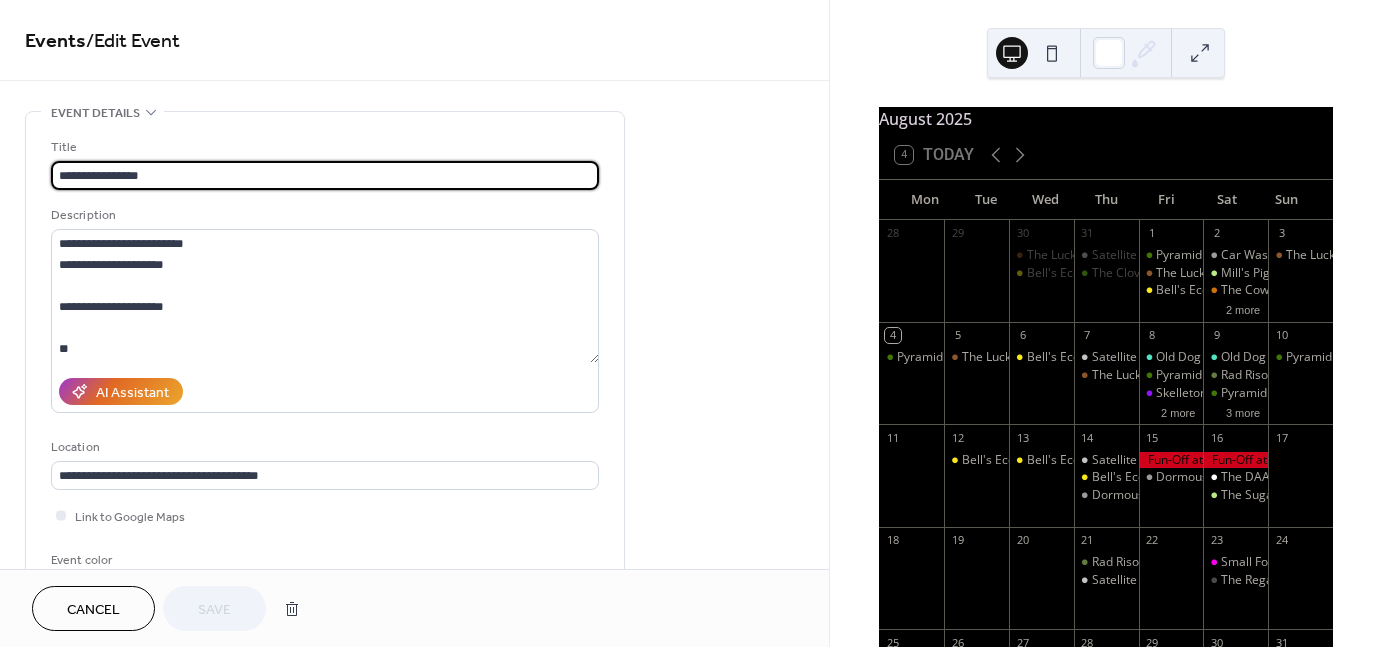 click on "**********" at bounding box center (325, 175) 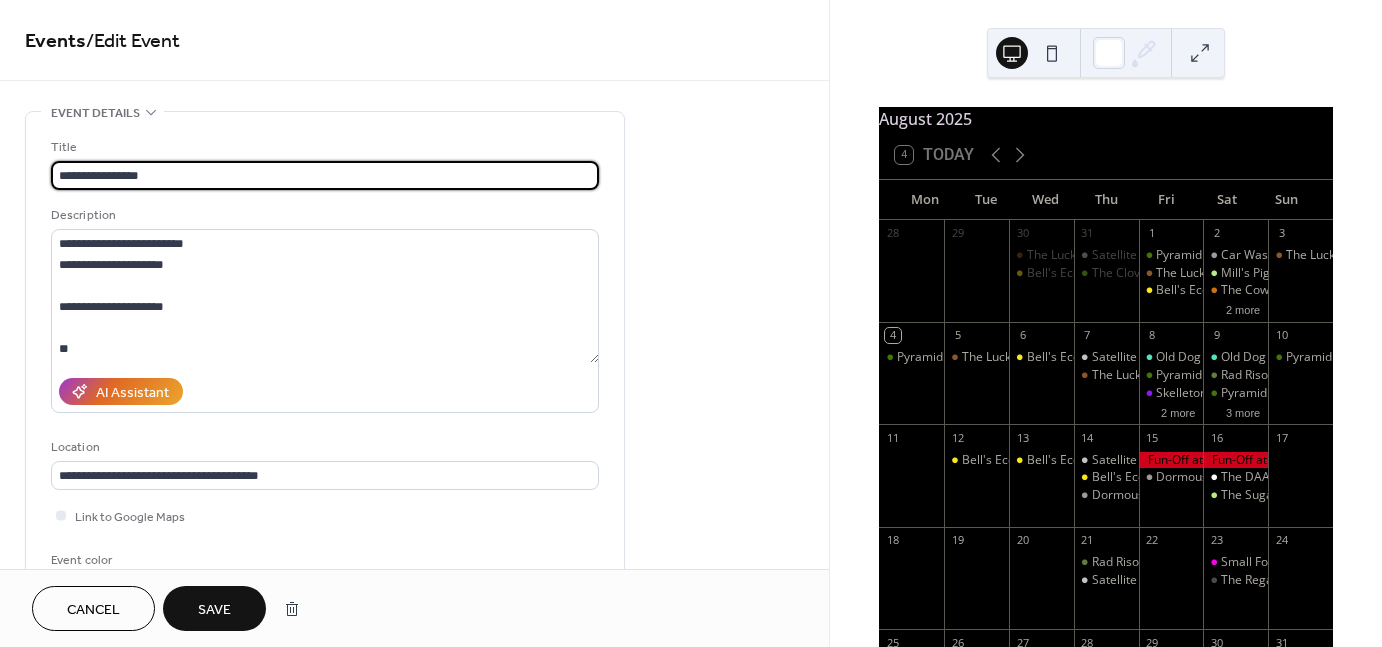 type on "**********" 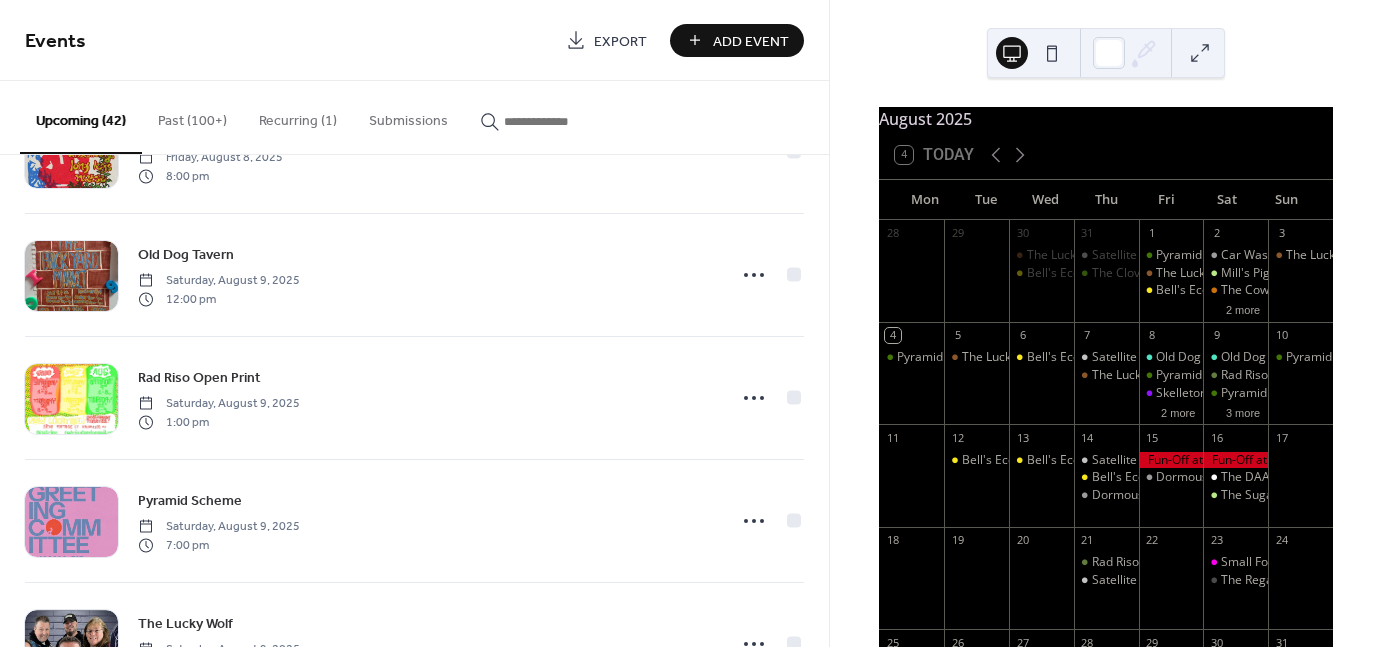 scroll, scrollTop: 1086, scrollLeft: 0, axis: vertical 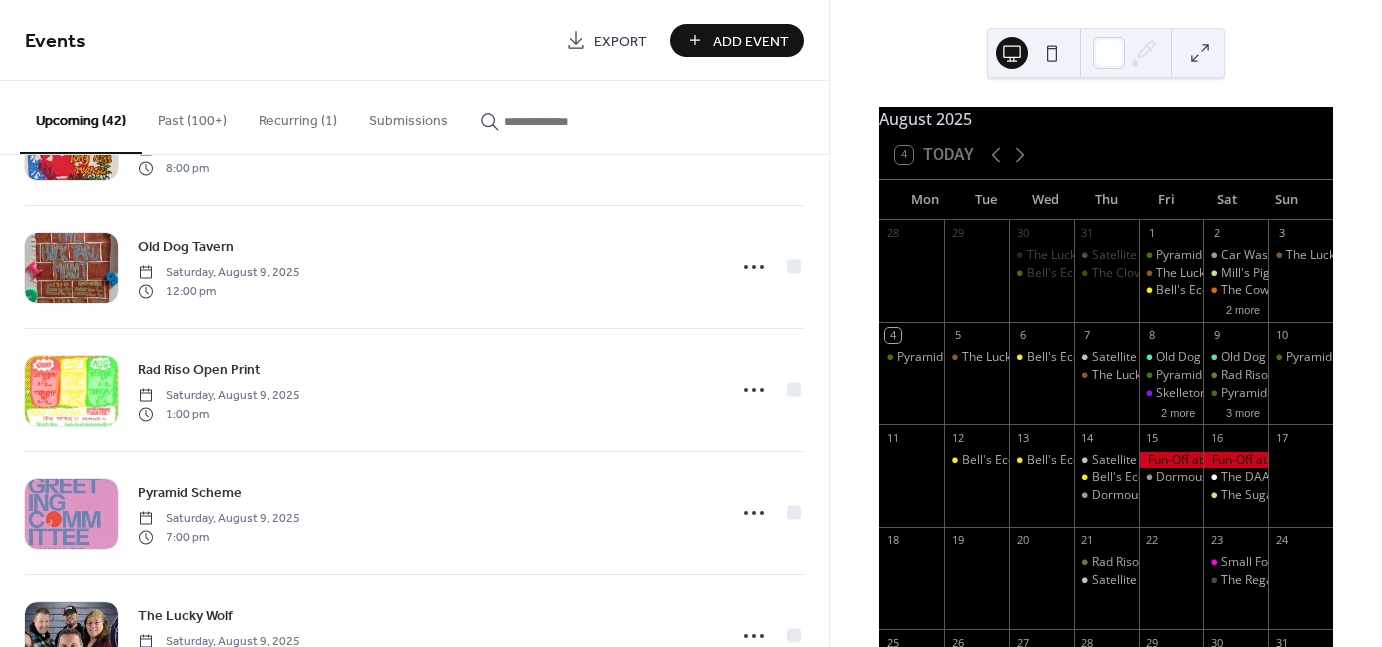 click on "Rad Riso Open Print Saturday, August 9, 2025 1:00 pm" at bounding box center (426, 390) 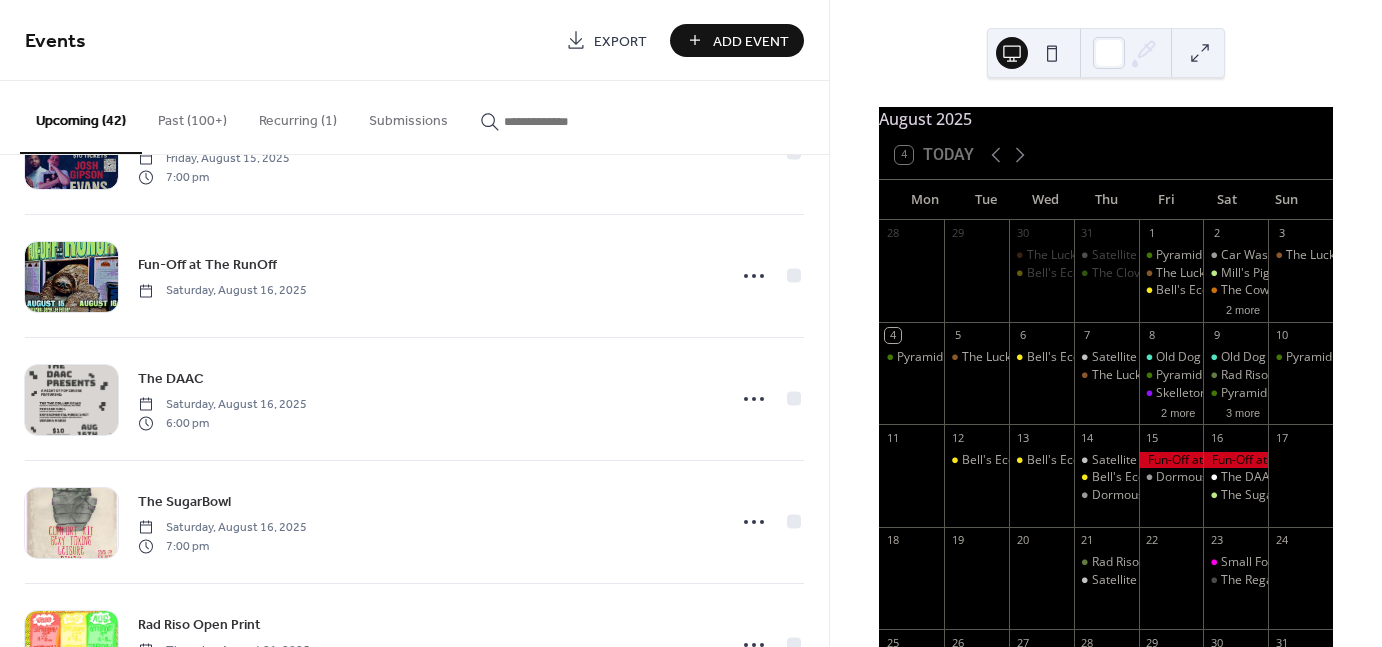 scroll, scrollTop: 2791, scrollLeft: 0, axis: vertical 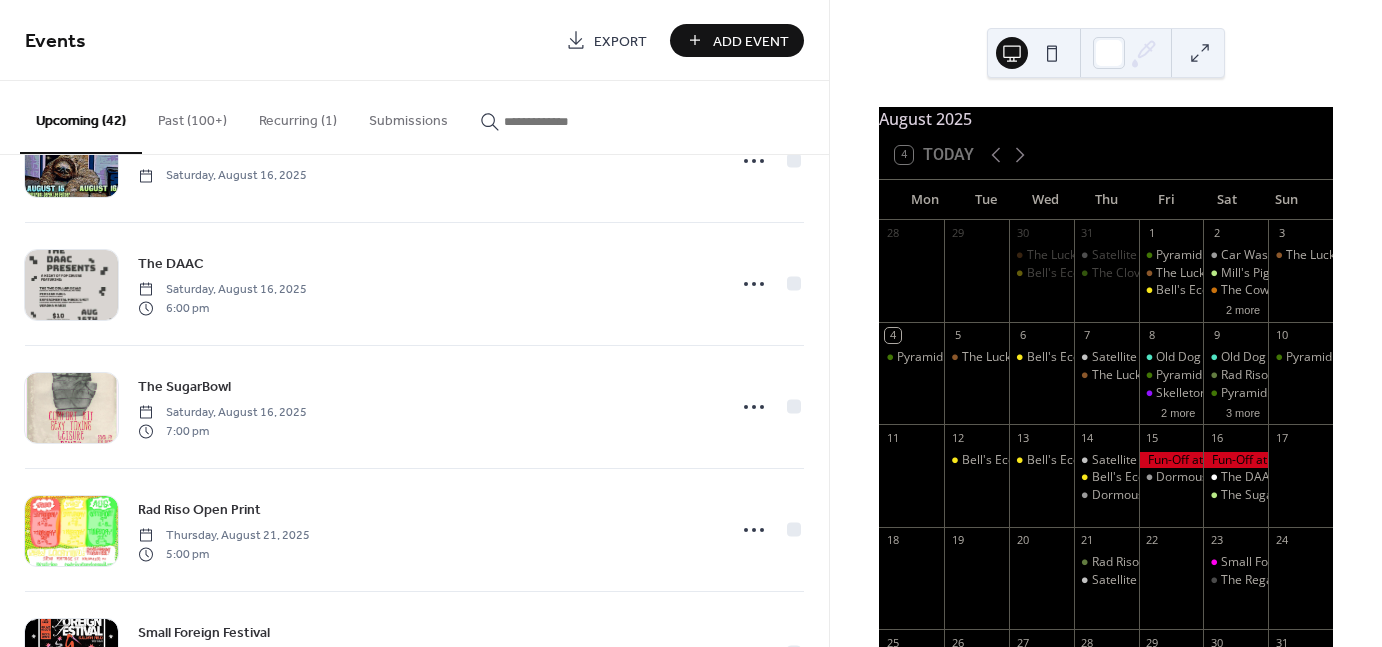 click on "Add Event" at bounding box center [751, 41] 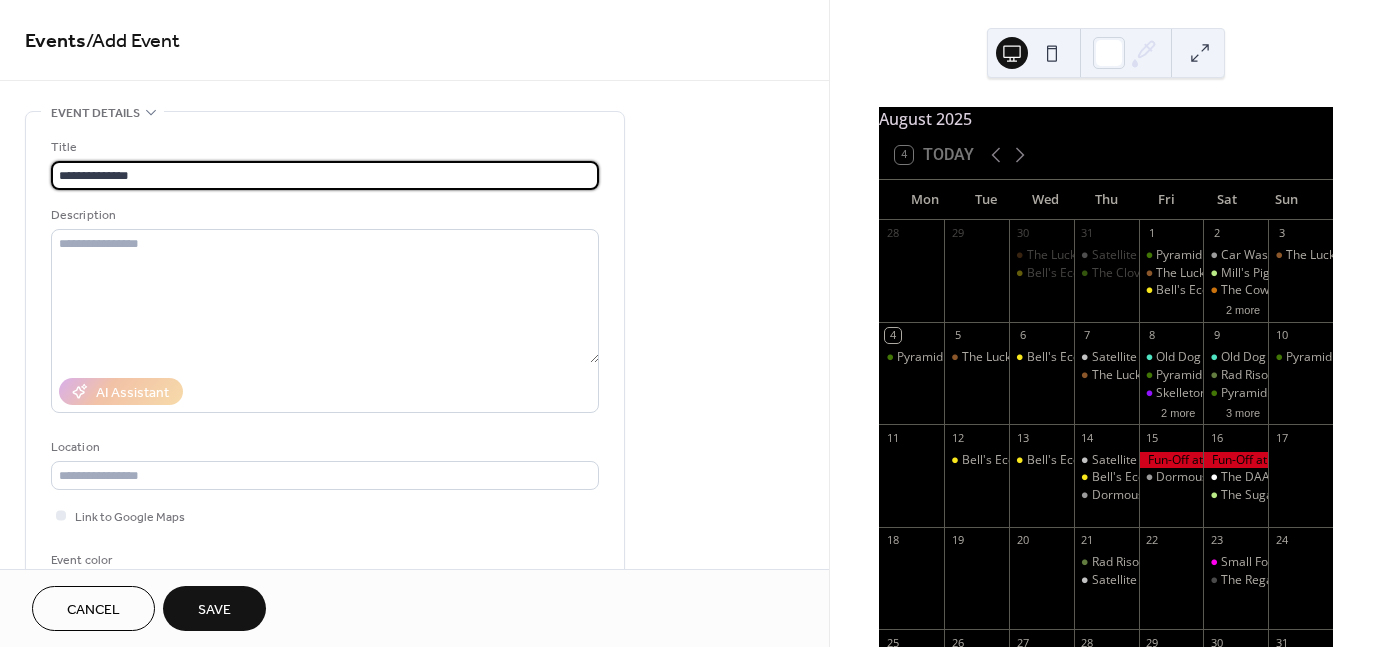 type on "**********" 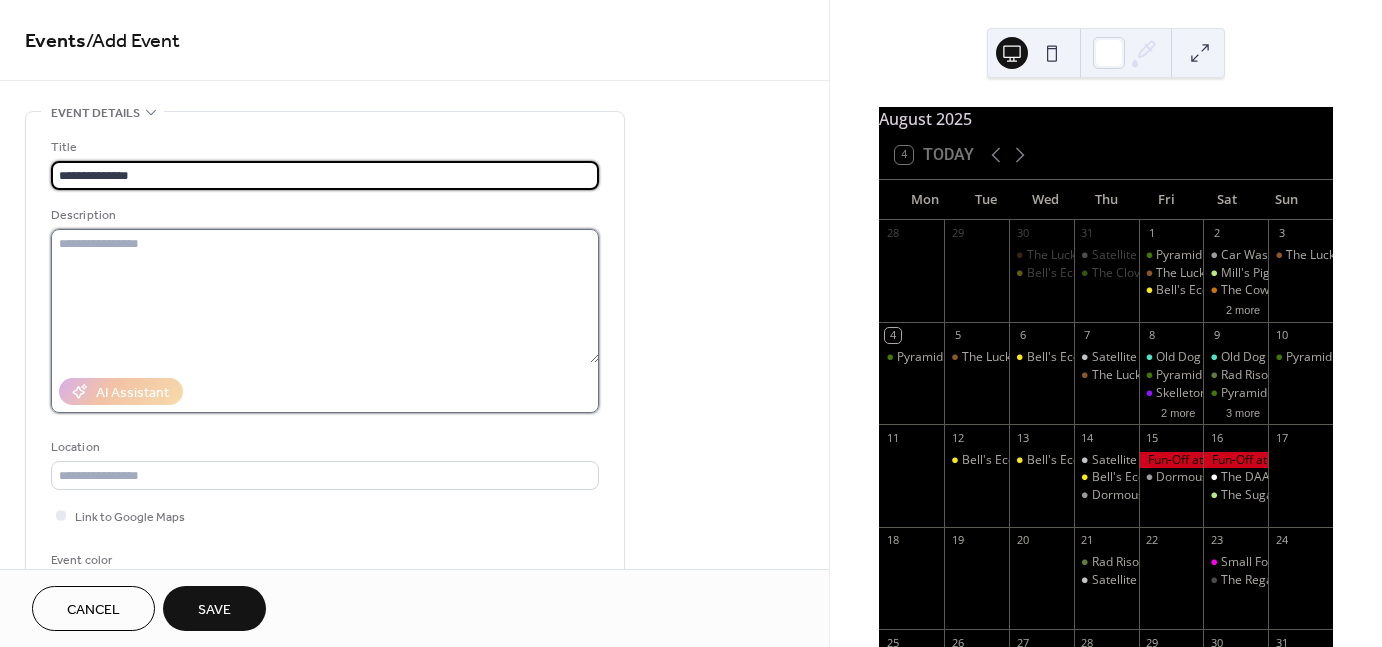 click at bounding box center [325, 296] 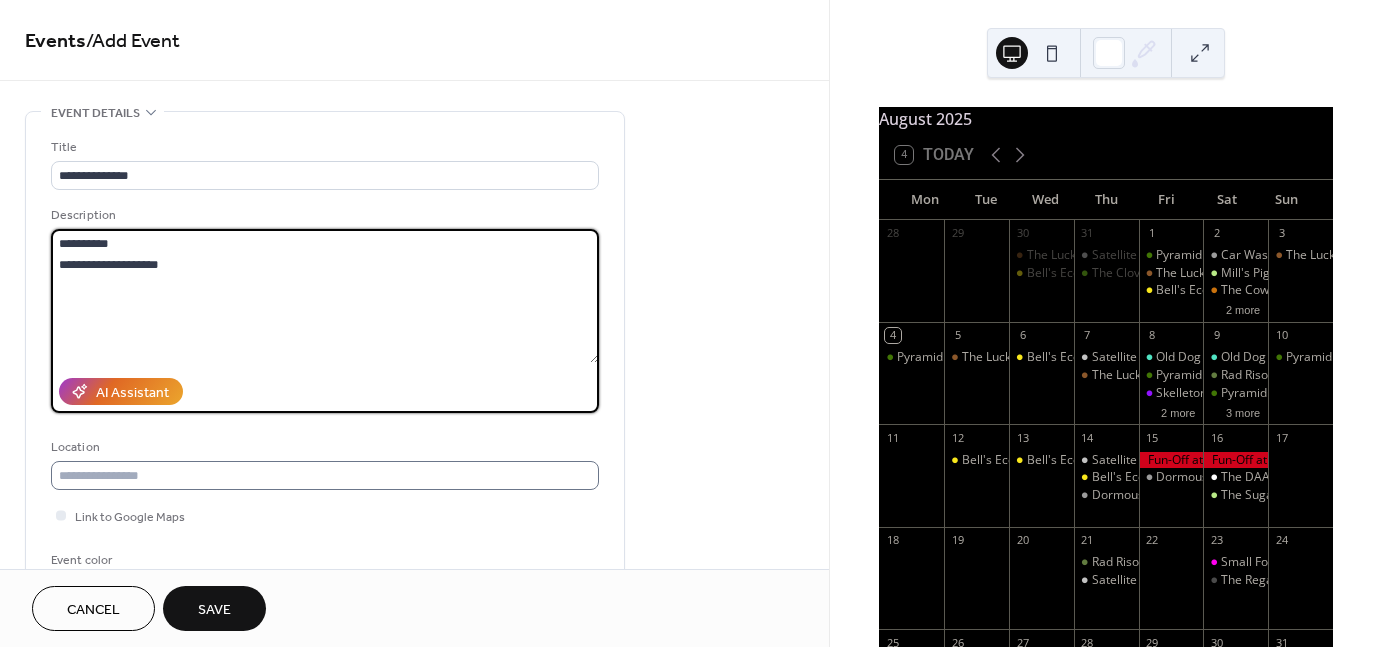 type on "**********" 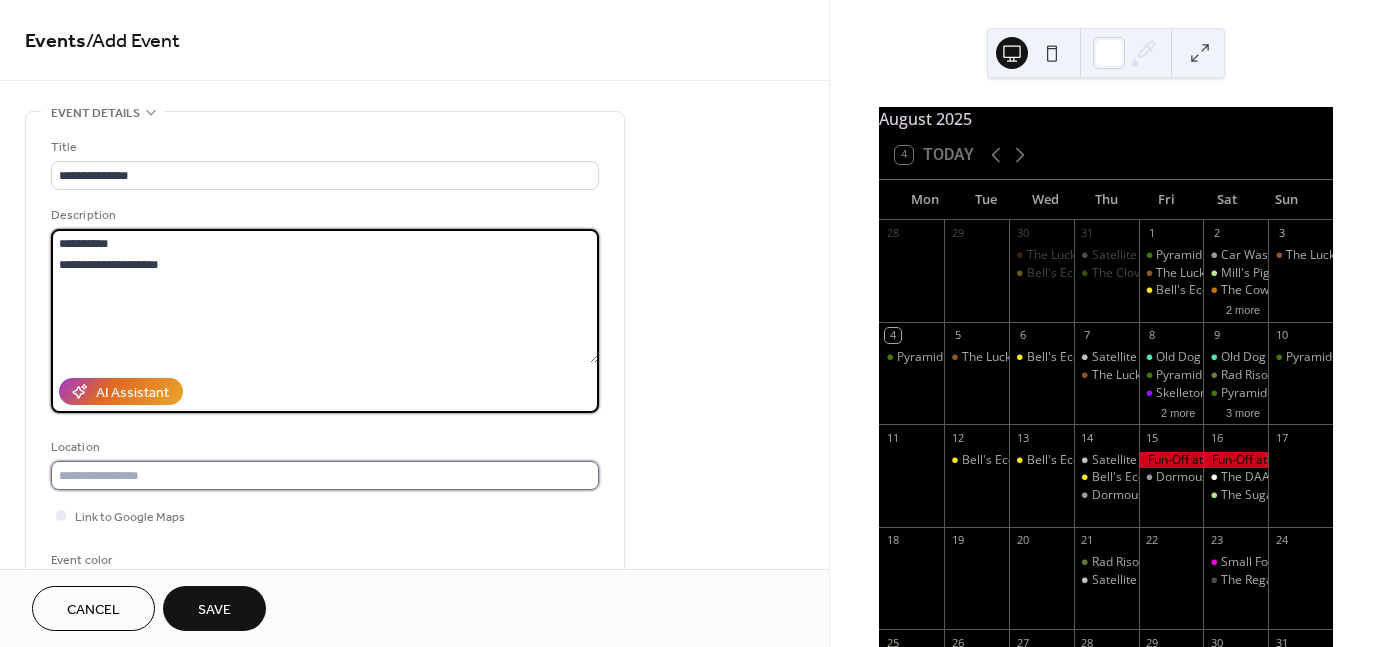 click at bounding box center (325, 475) 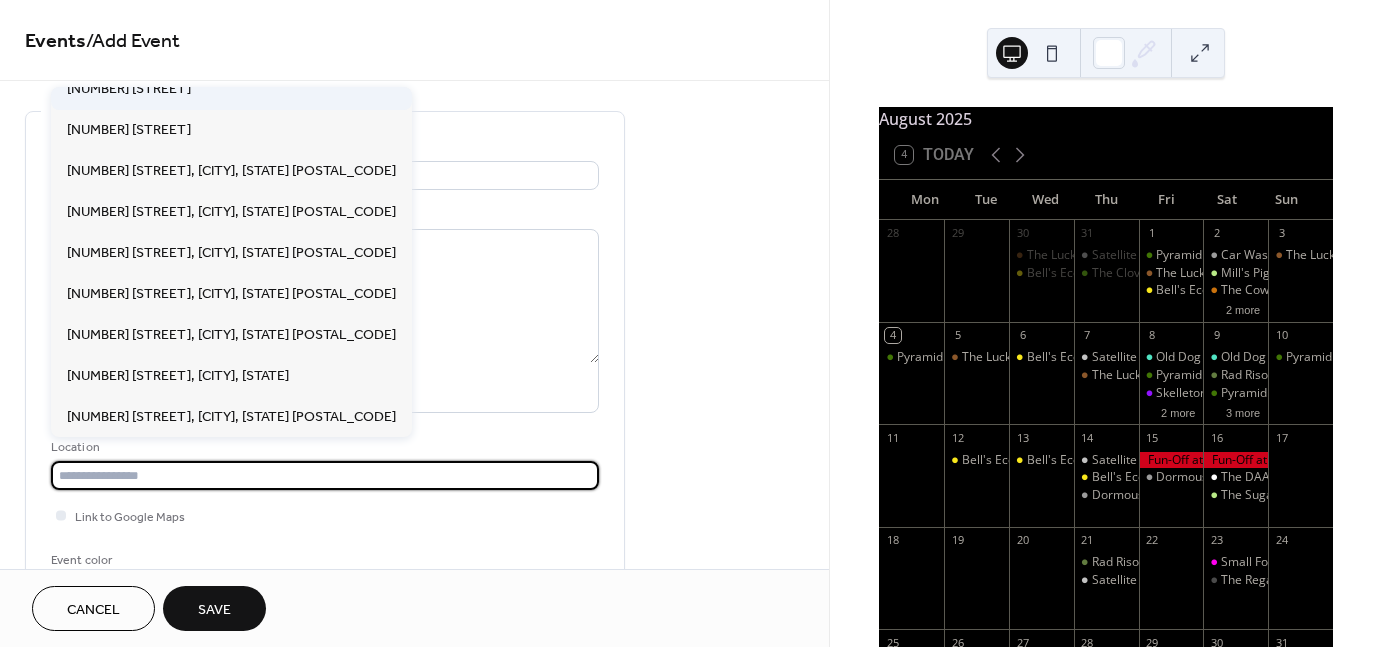 scroll, scrollTop: 224, scrollLeft: 0, axis: vertical 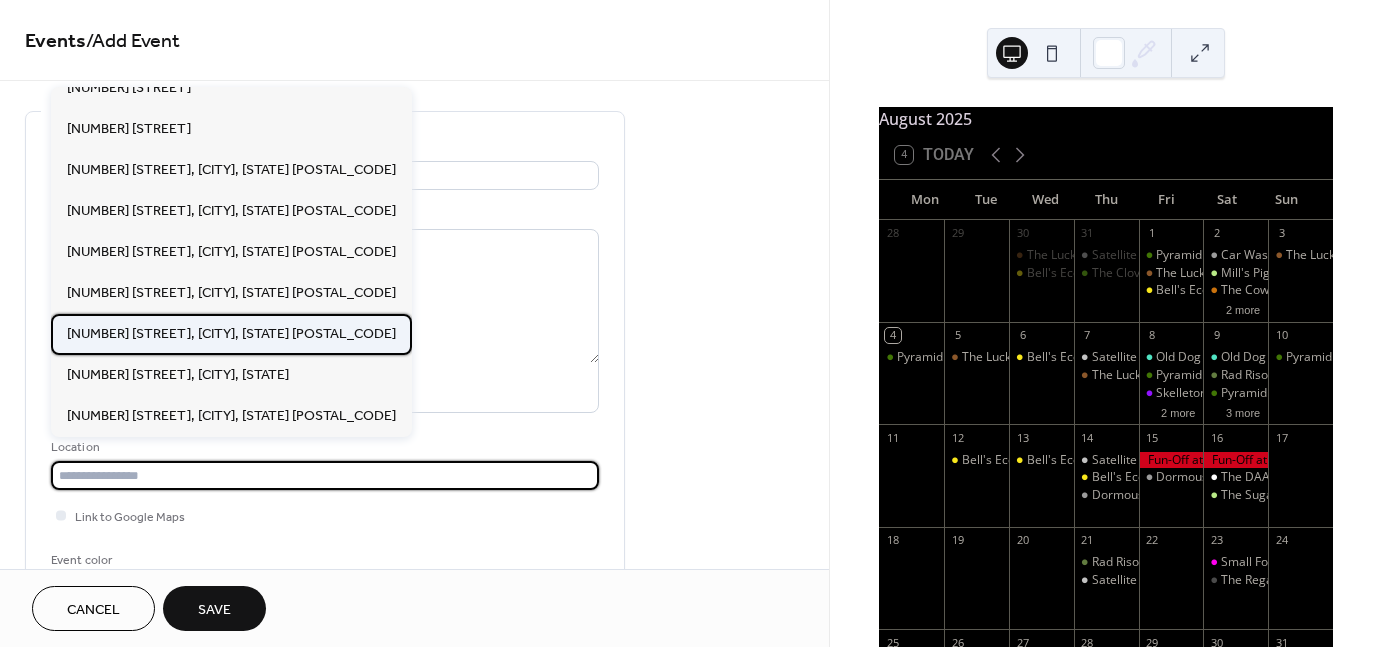 click on "404 E Michigan Ave, Paw Paw, MI 49079" at bounding box center [231, 334] 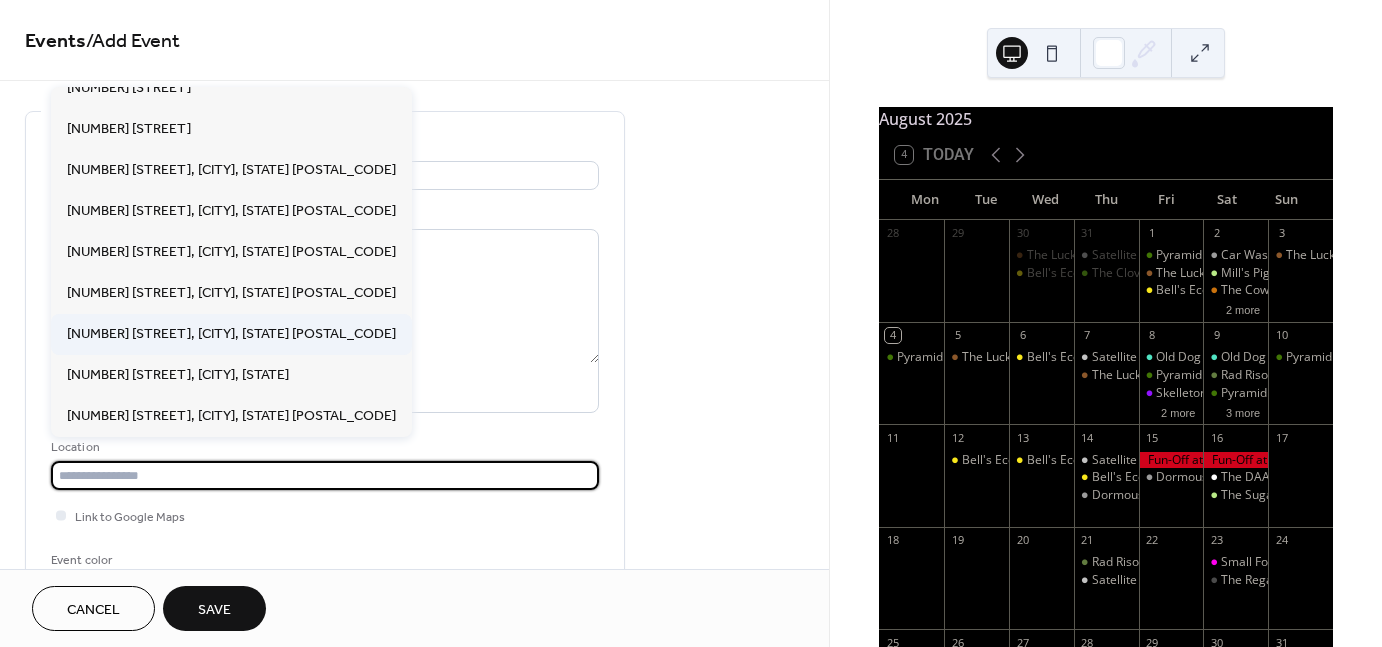 type on "**********" 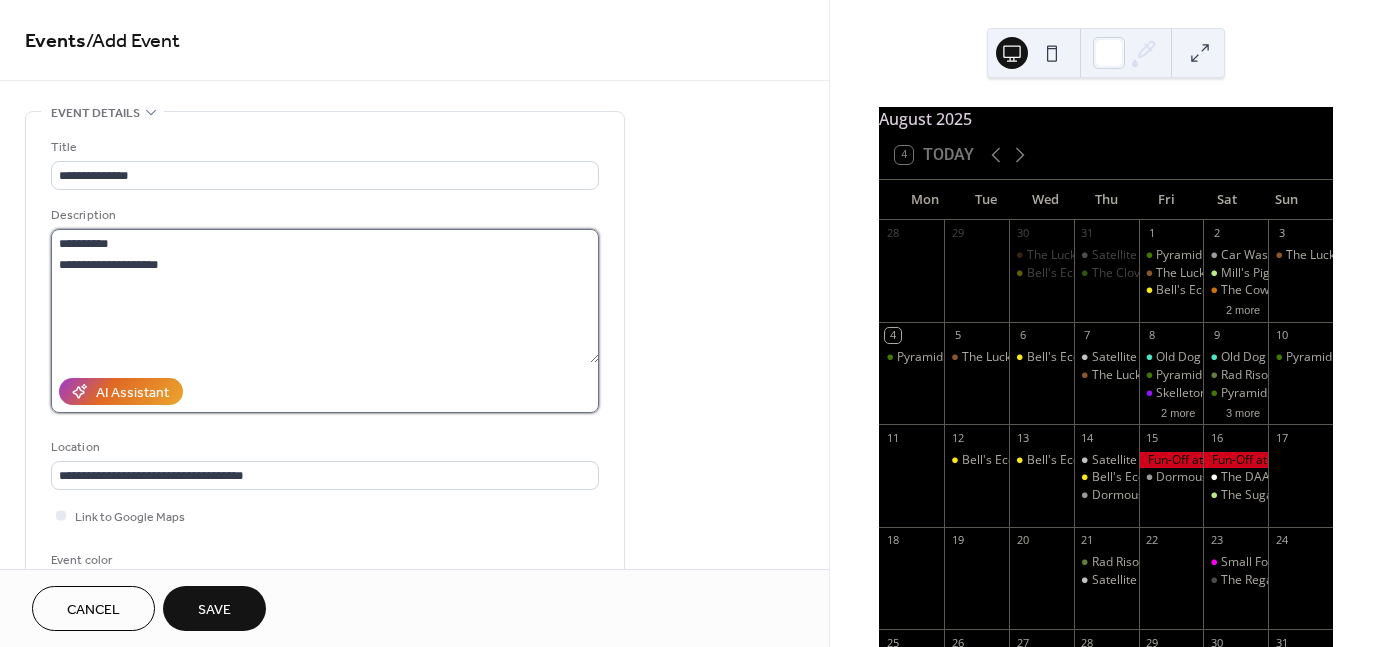 click on "**********" at bounding box center [325, 296] 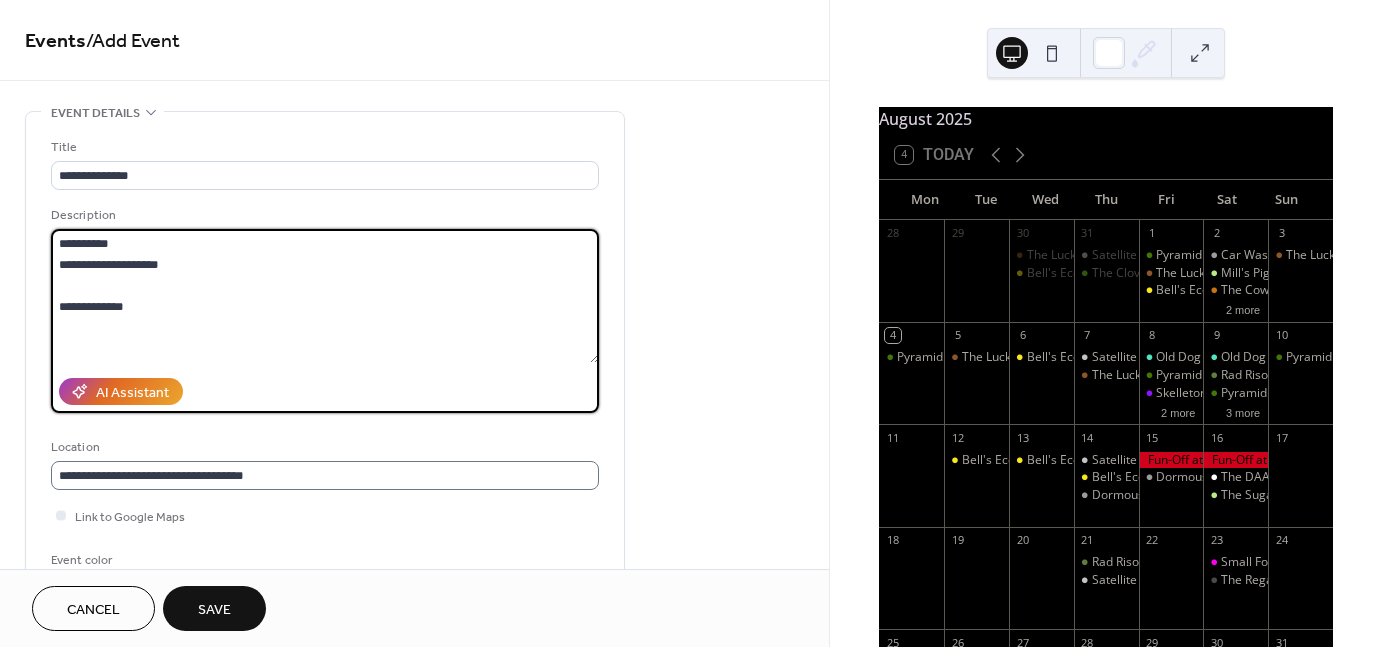 scroll, scrollTop: 1, scrollLeft: 0, axis: vertical 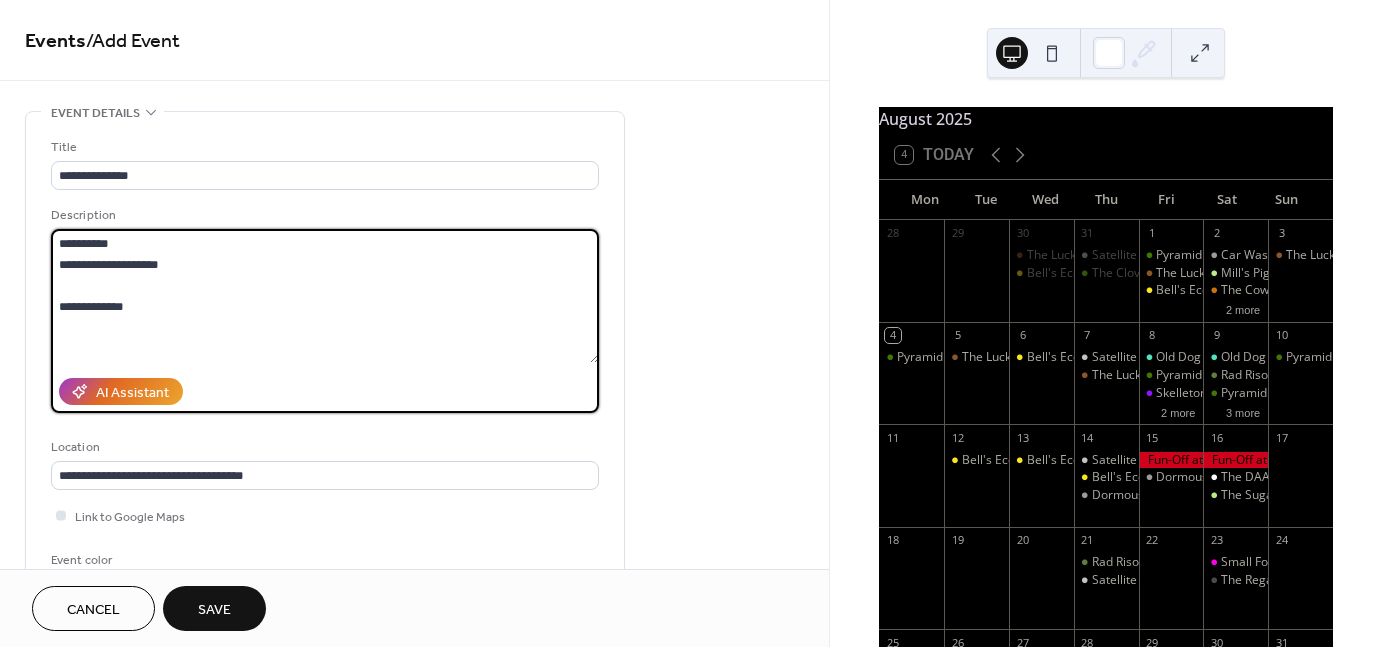 type on "**********" 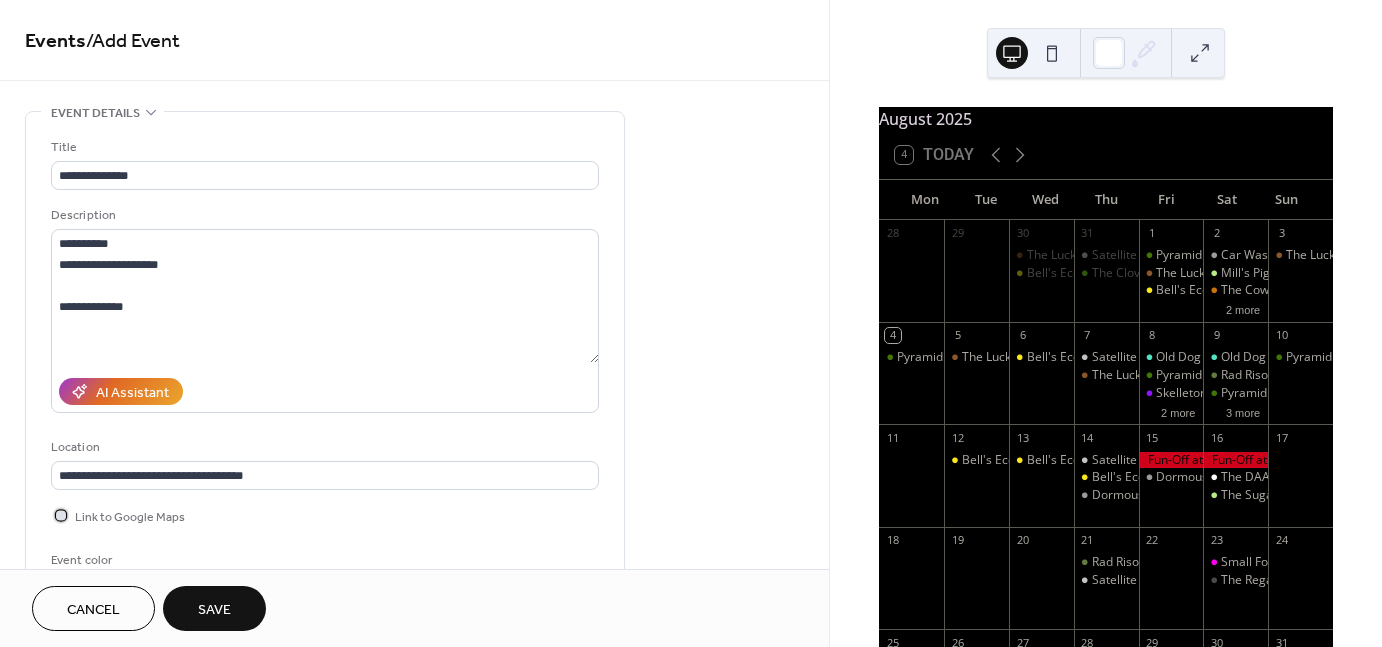 click on "Link to Google Maps" at bounding box center (130, 517) 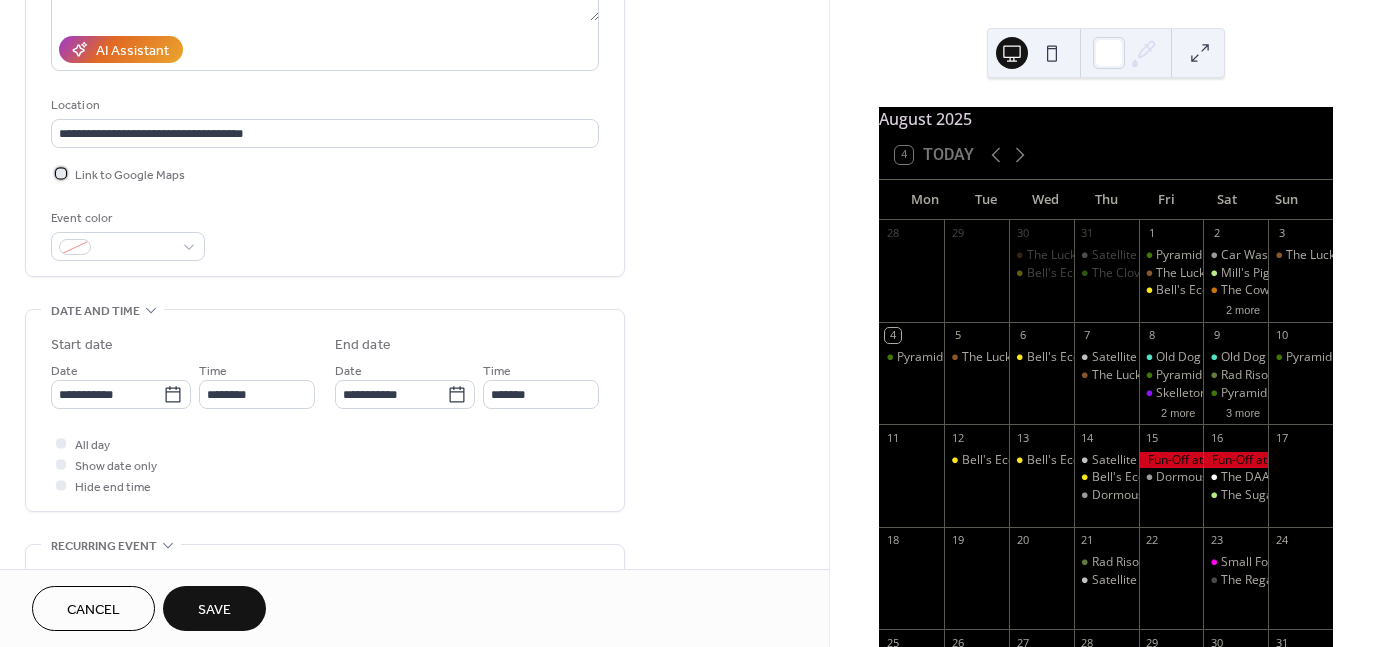 scroll, scrollTop: 344, scrollLeft: 0, axis: vertical 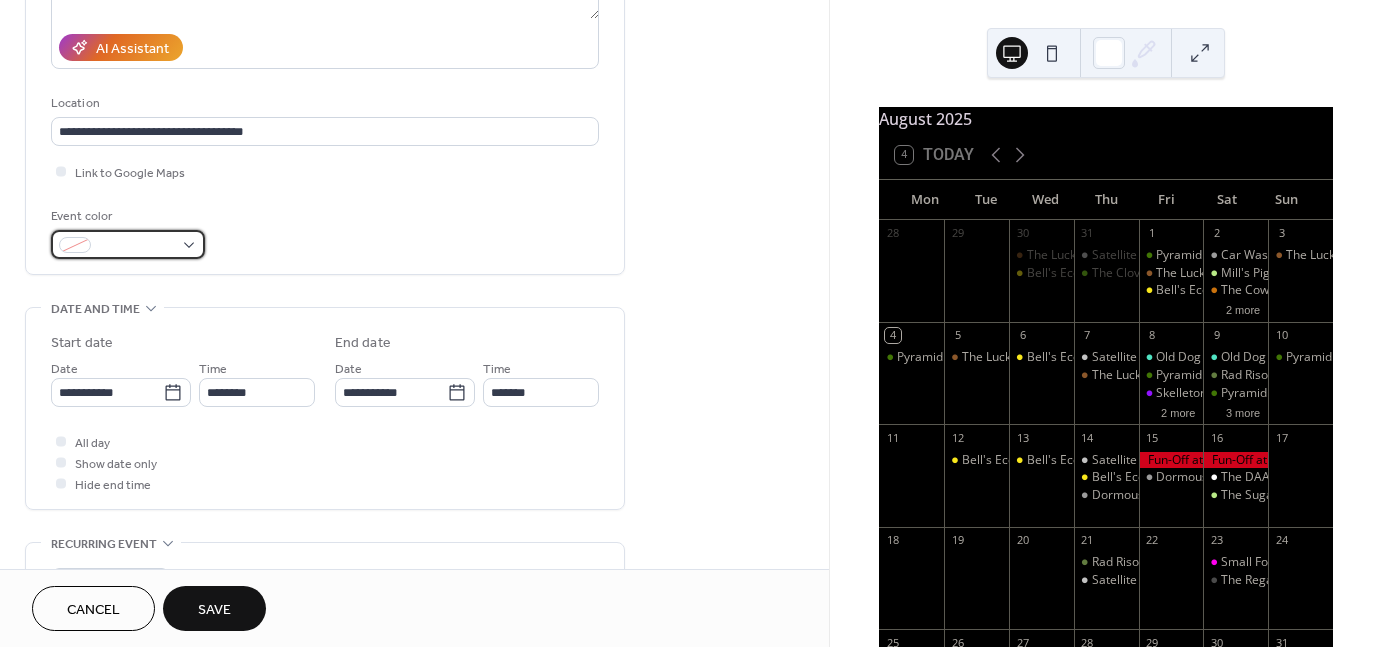 click at bounding box center [128, 244] 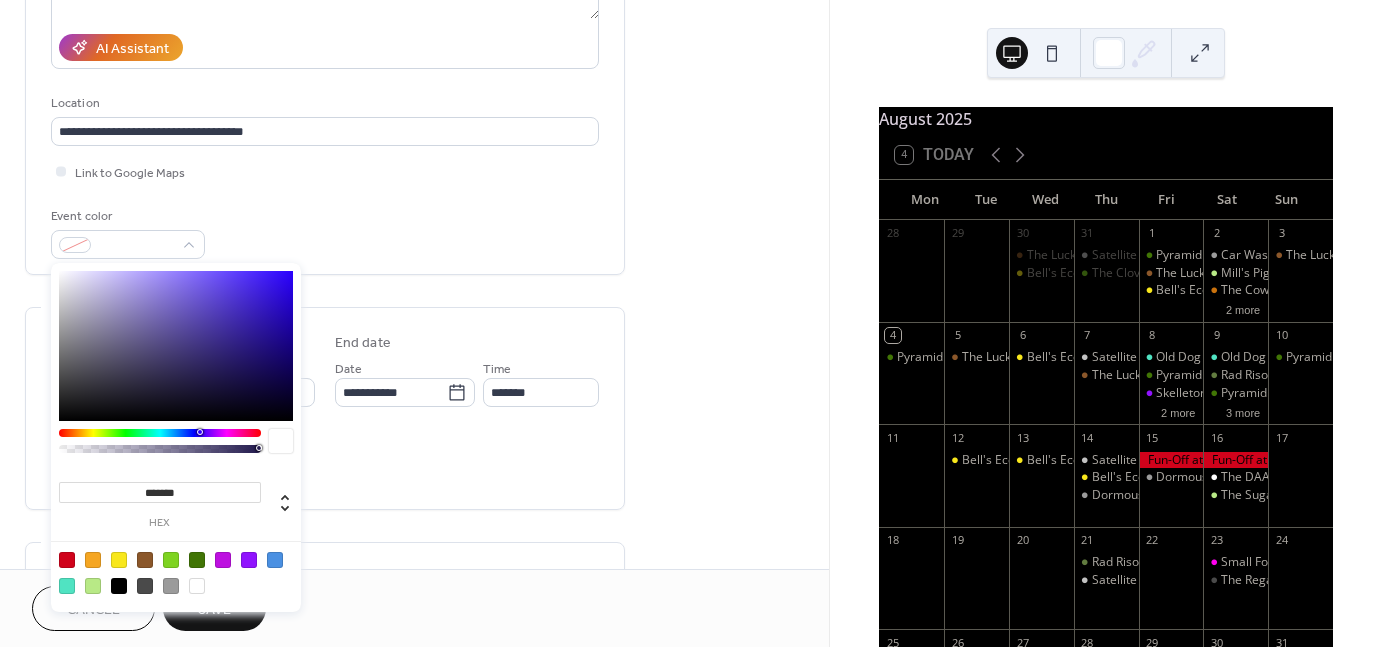 click at bounding box center [145, 560] 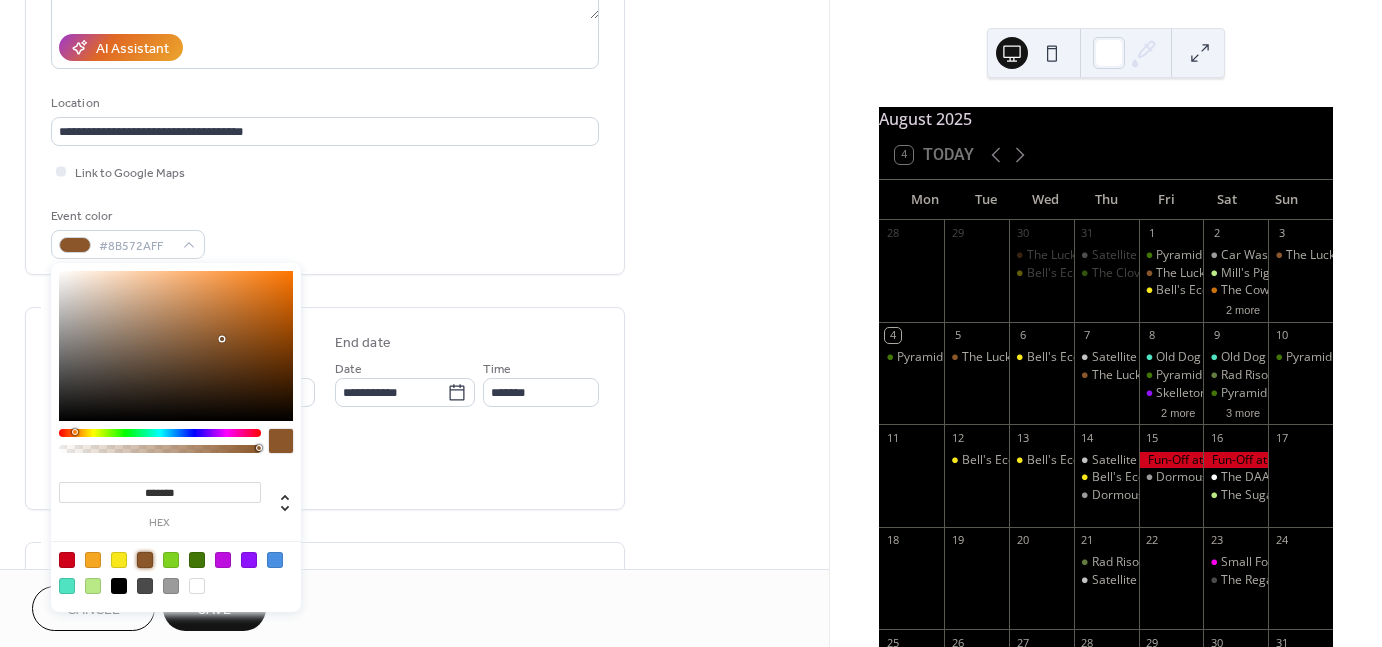 click on "All day Show date only Hide end time" at bounding box center (325, 462) 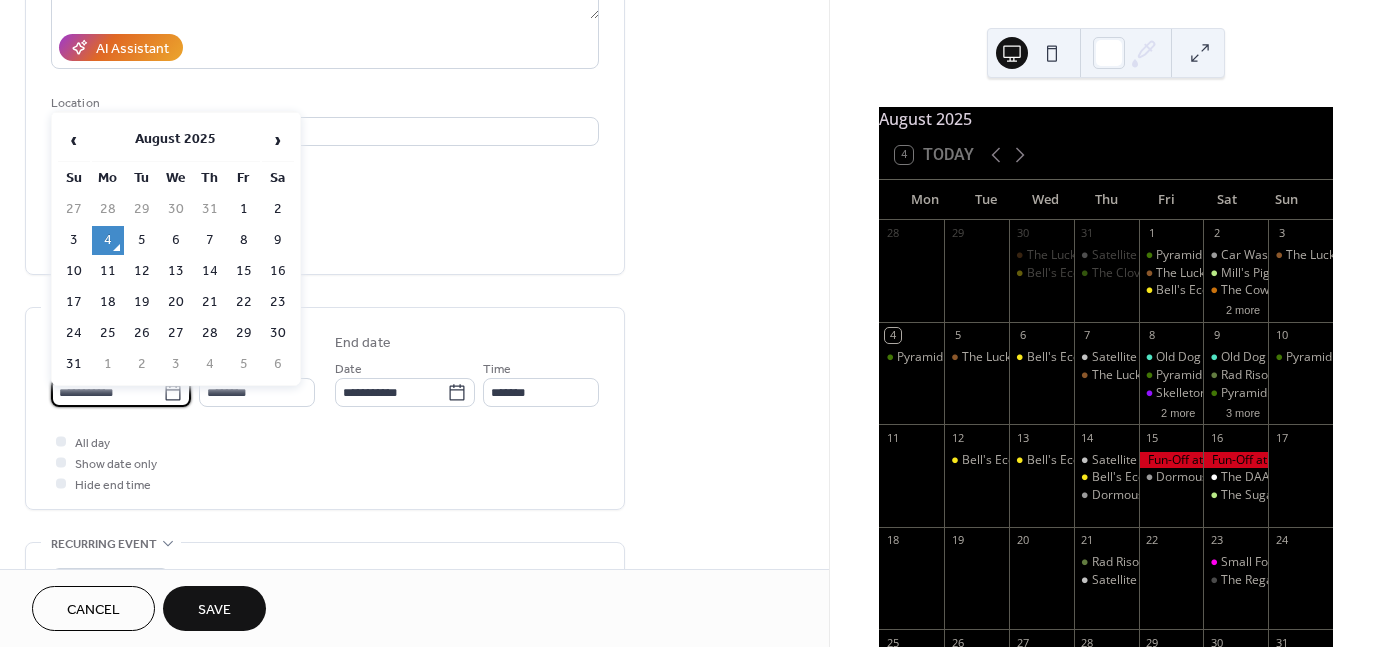 click on "**********" at bounding box center [107, 392] 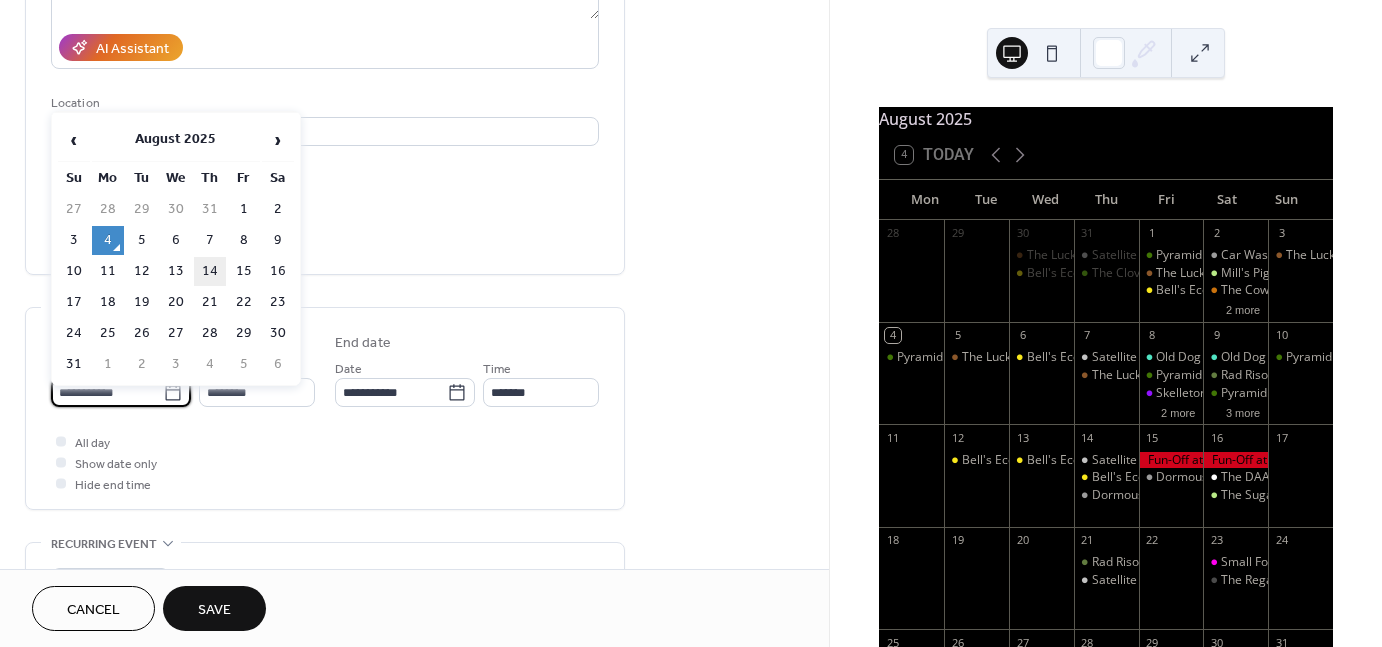 click on "14" at bounding box center [210, 271] 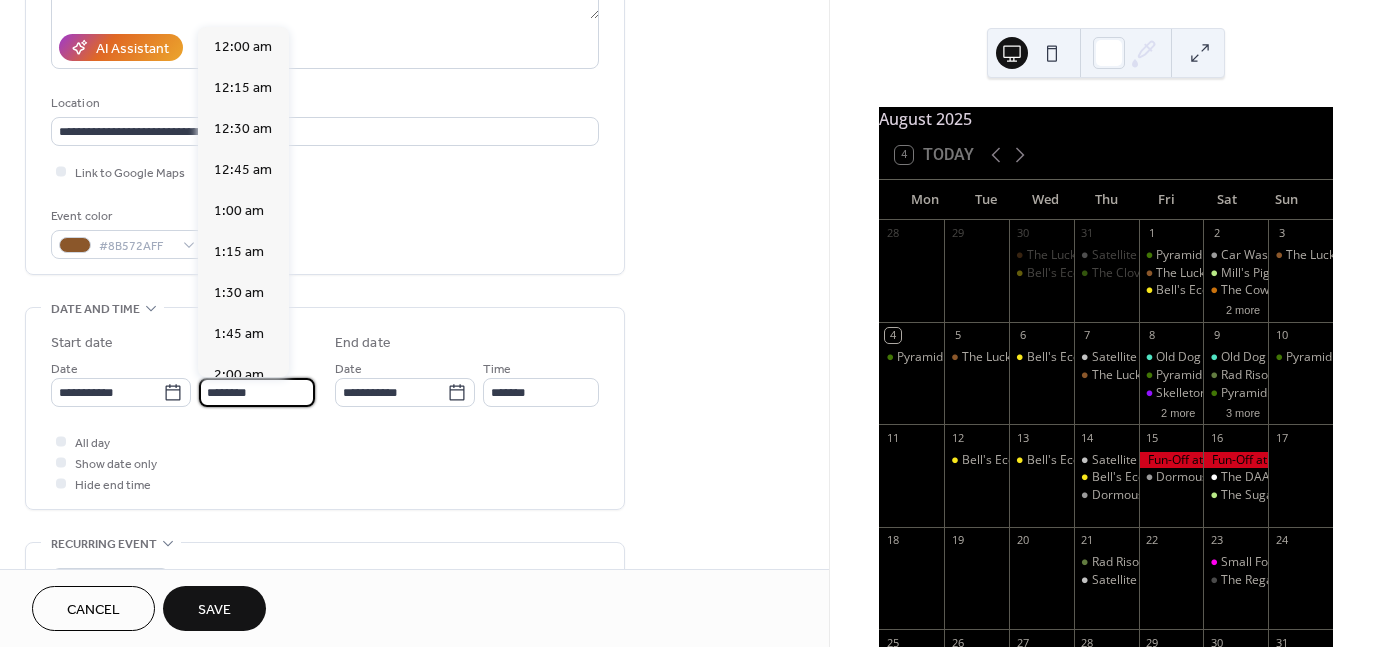 click on "********" at bounding box center (257, 392) 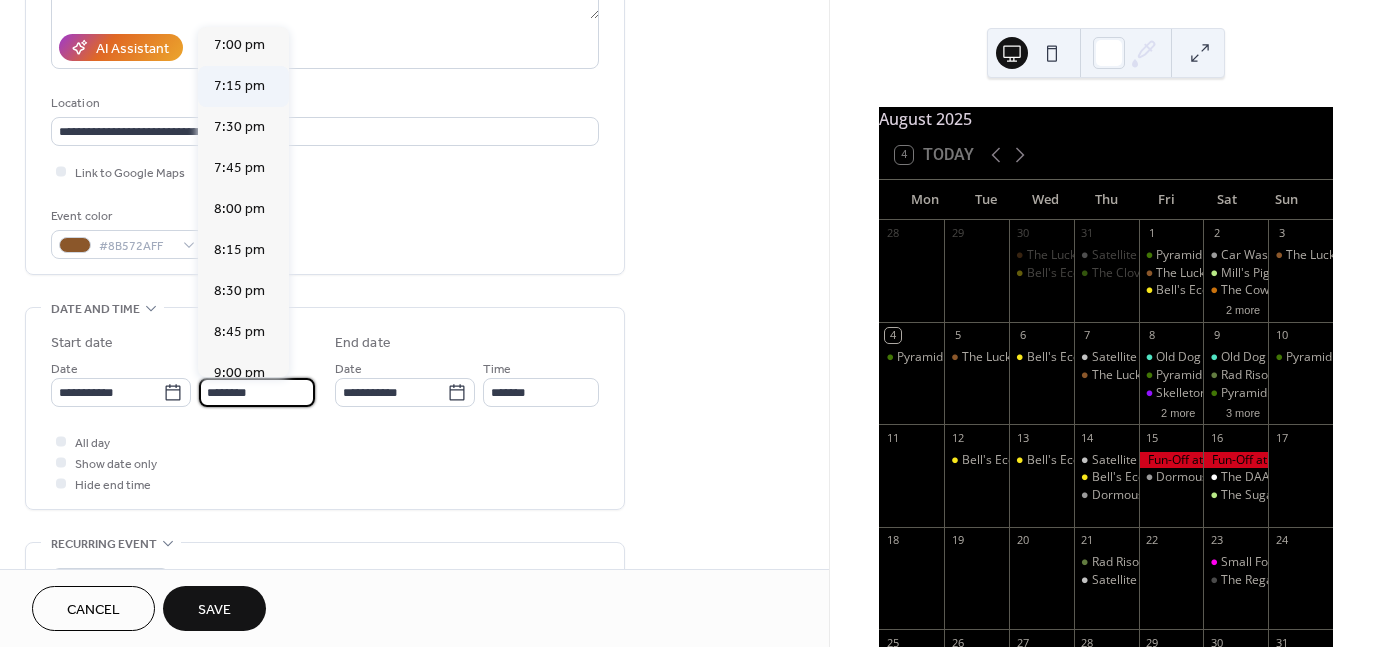 scroll, scrollTop: 3119, scrollLeft: 0, axis: vertical 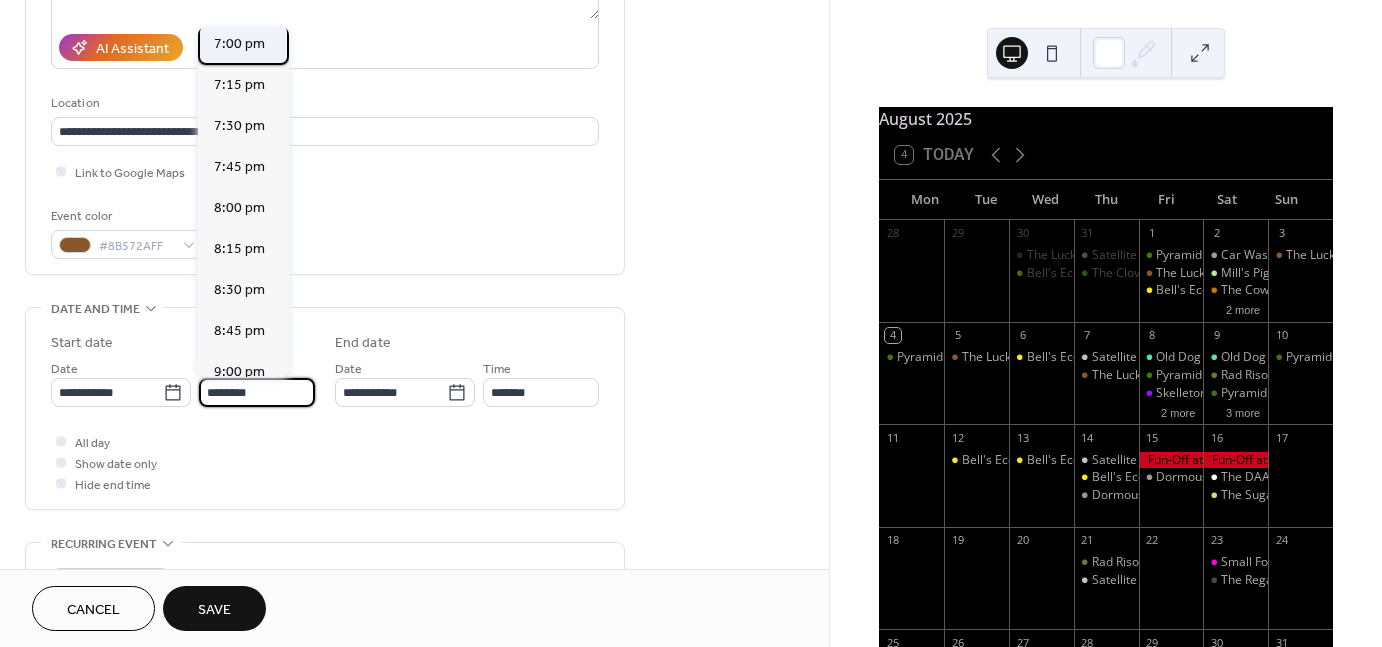 click on "7:00 pm" at bounding box center [239, 44] 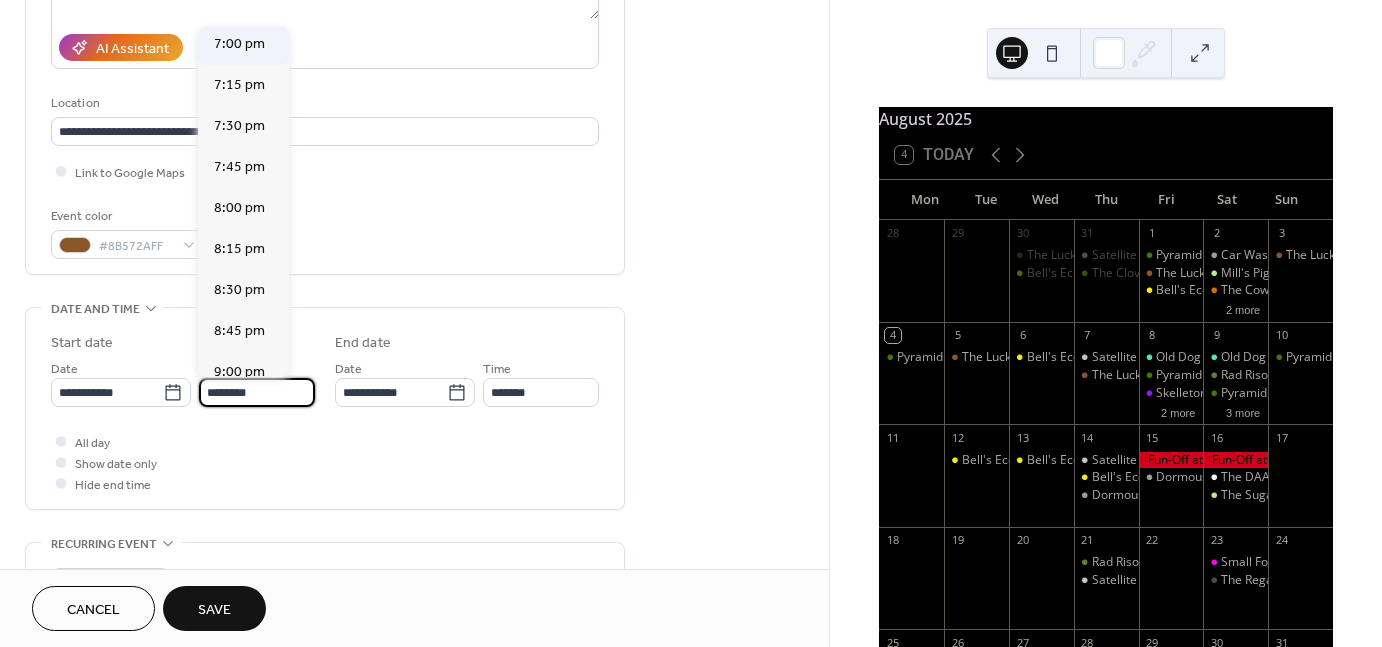 type on "*******" 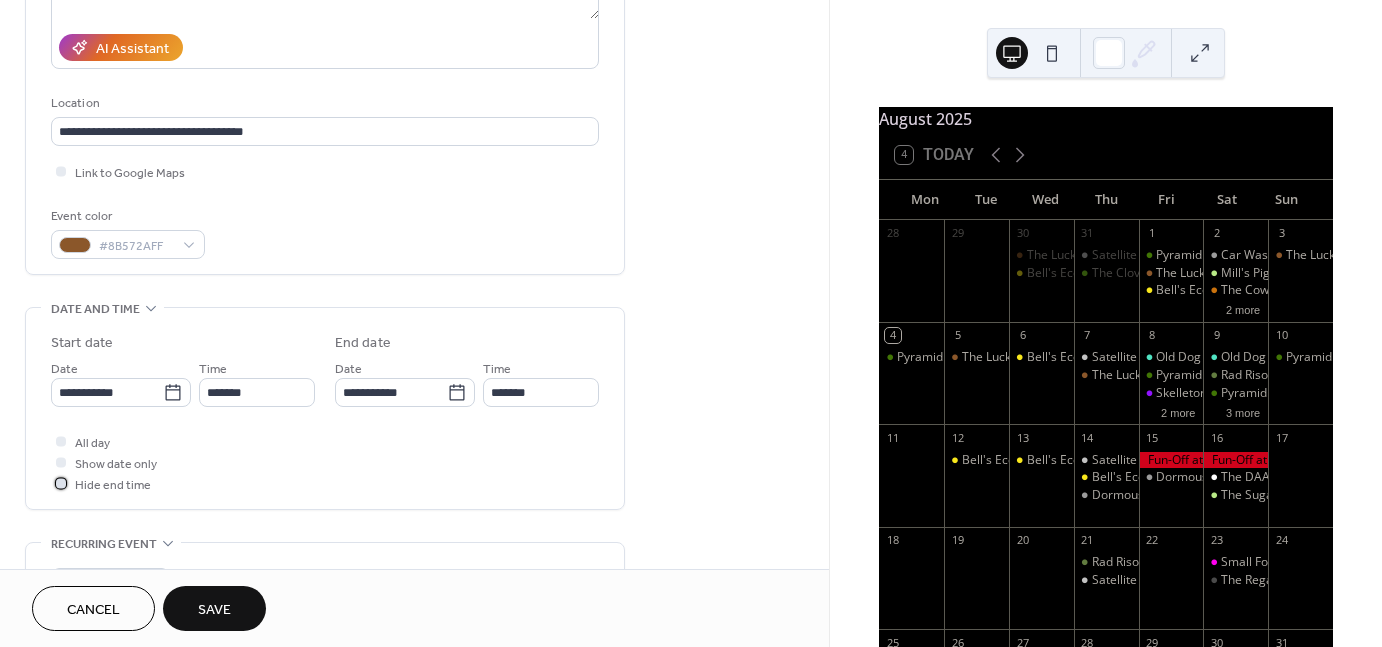 click on "Hide end time" at bounding box center (113, 485) 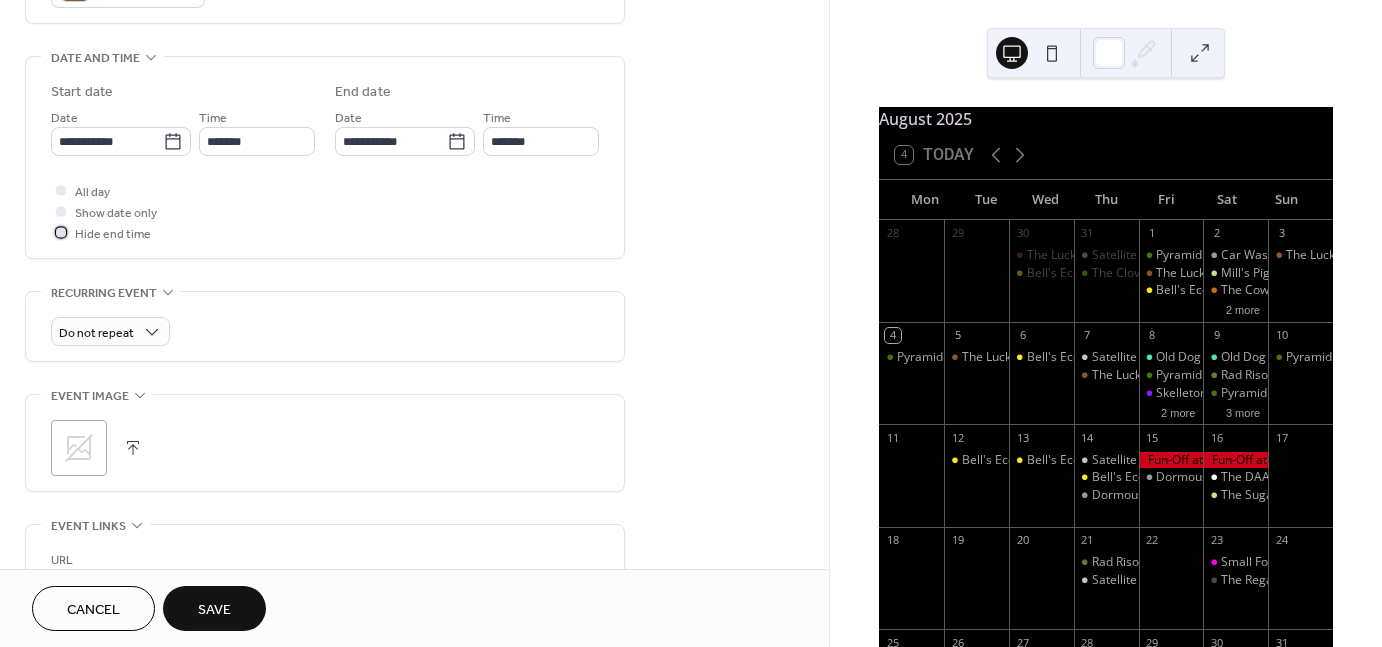 scroll, scrollTop: 596, scrollLeft: 0, axis: vertical 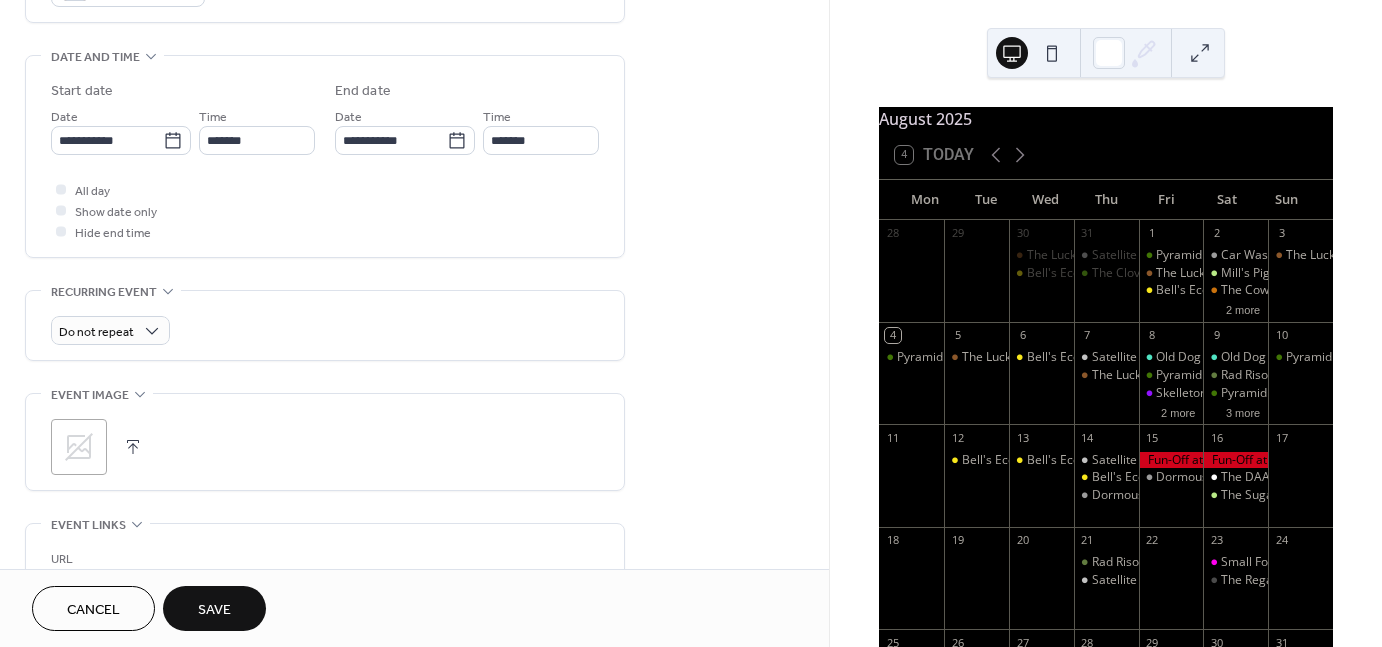 click 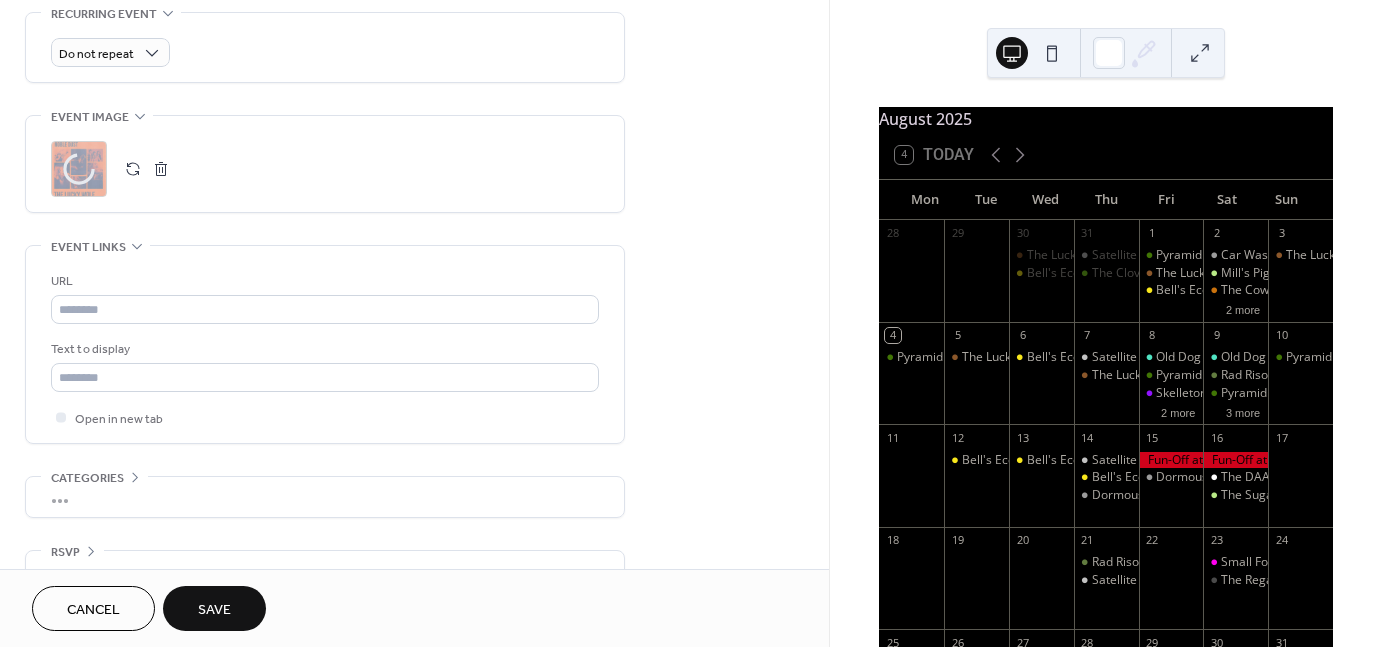 scroll, scrollTop: 876, scrollLeft: 0, axis: vertical 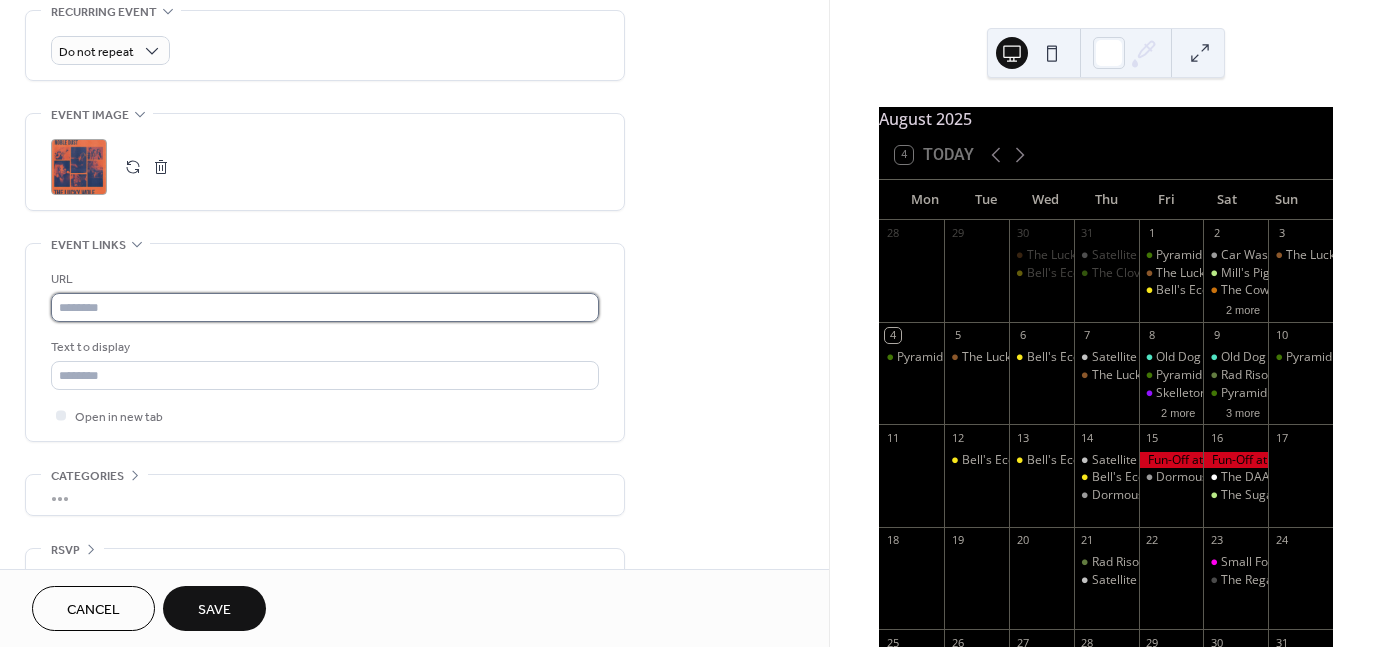 click at bounding box center [325, 307] 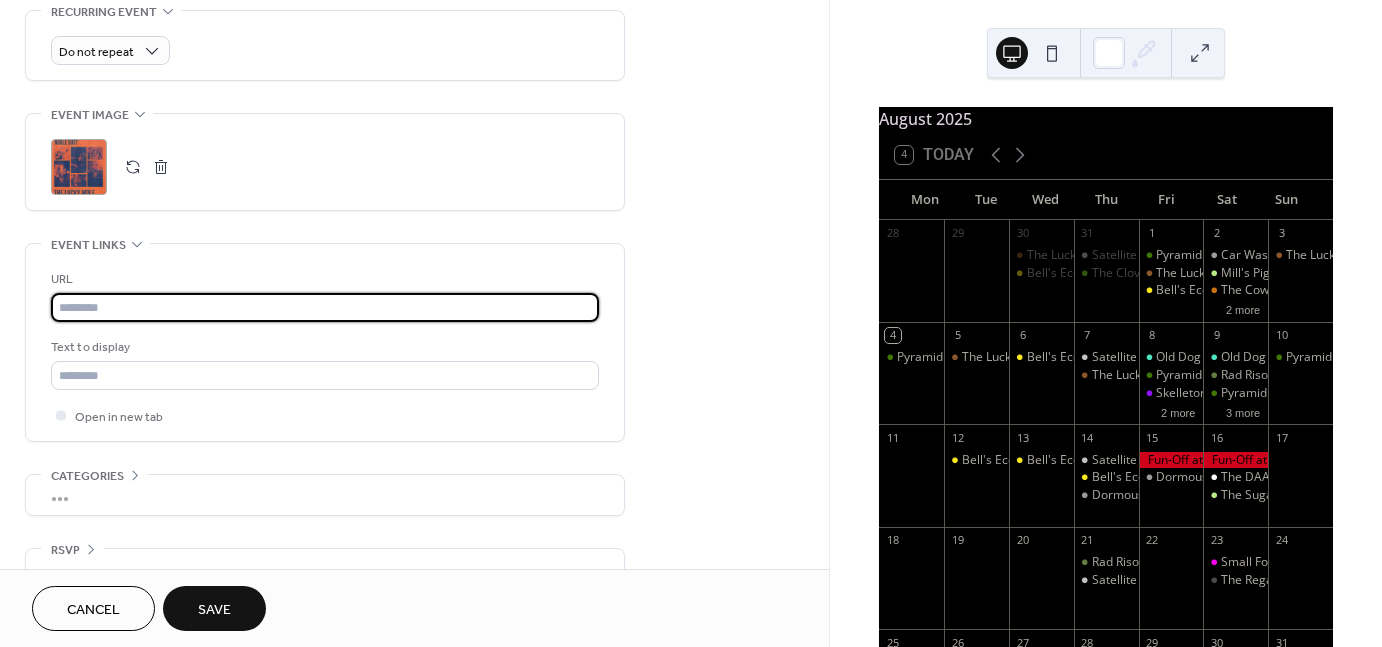 paste on "**********" 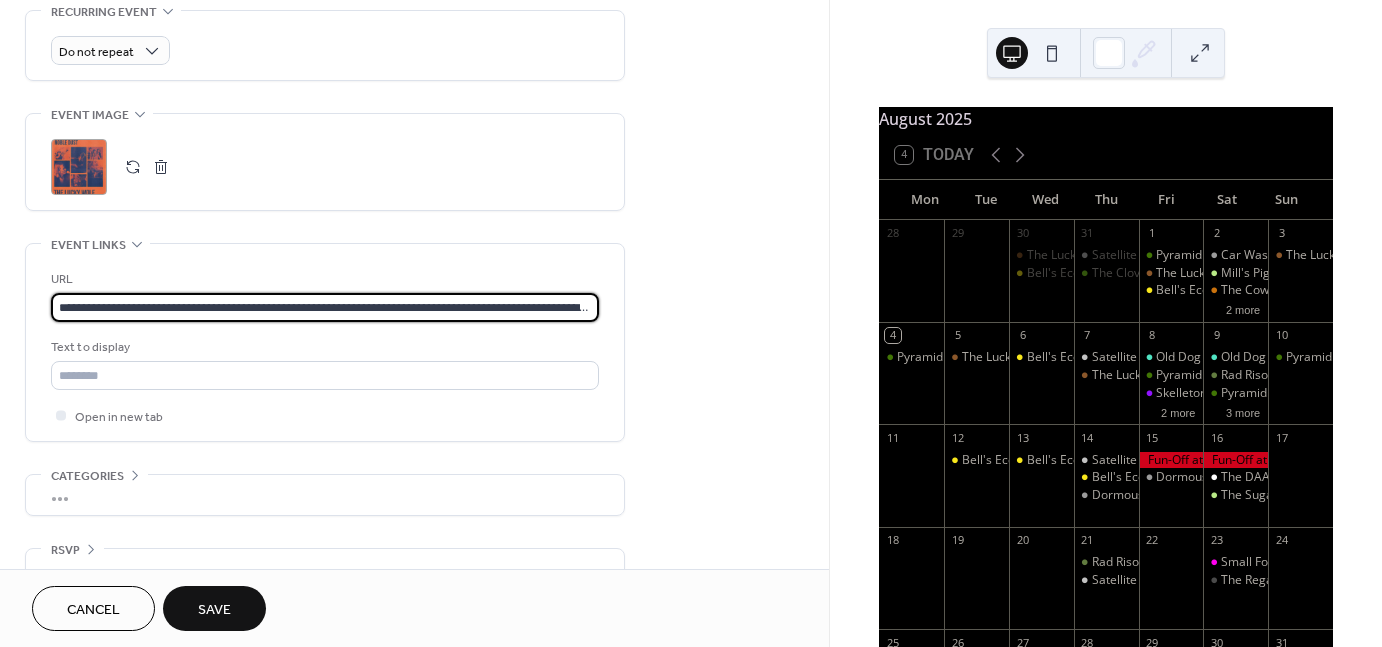 scroll, scrollTop: 0, scrollLeft: 90, axis: horizontal 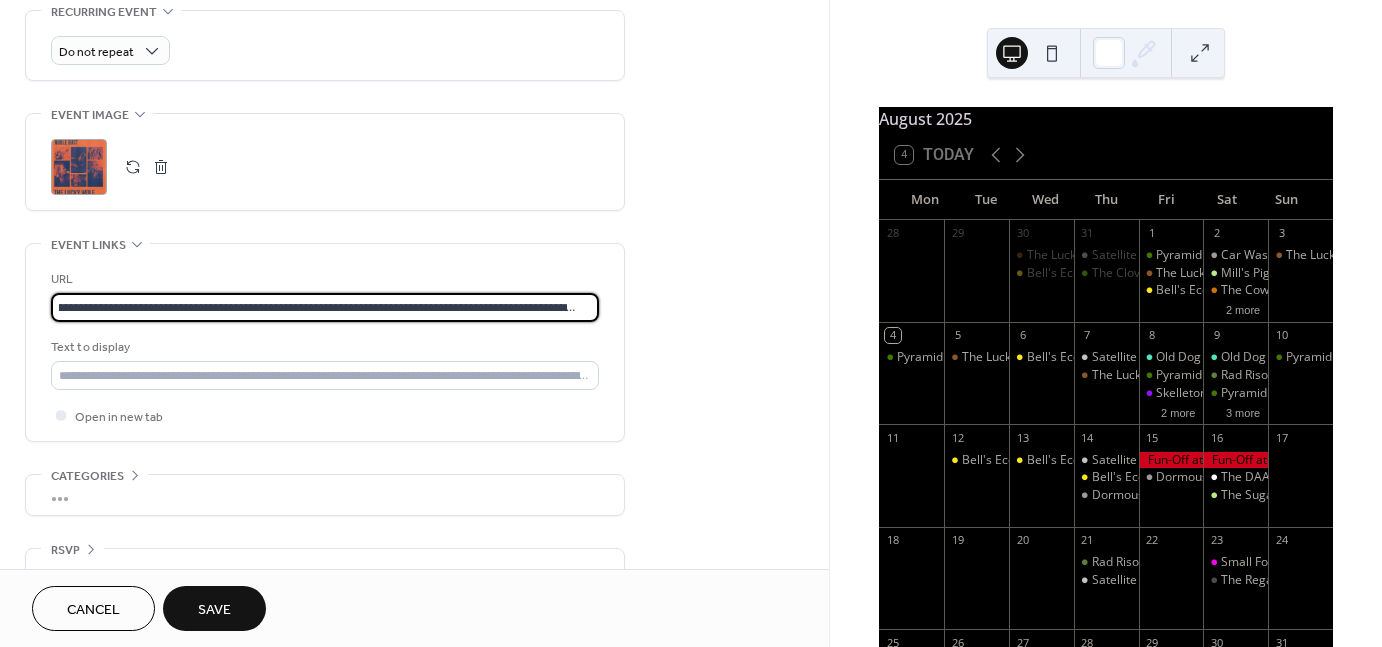 type on "**********" 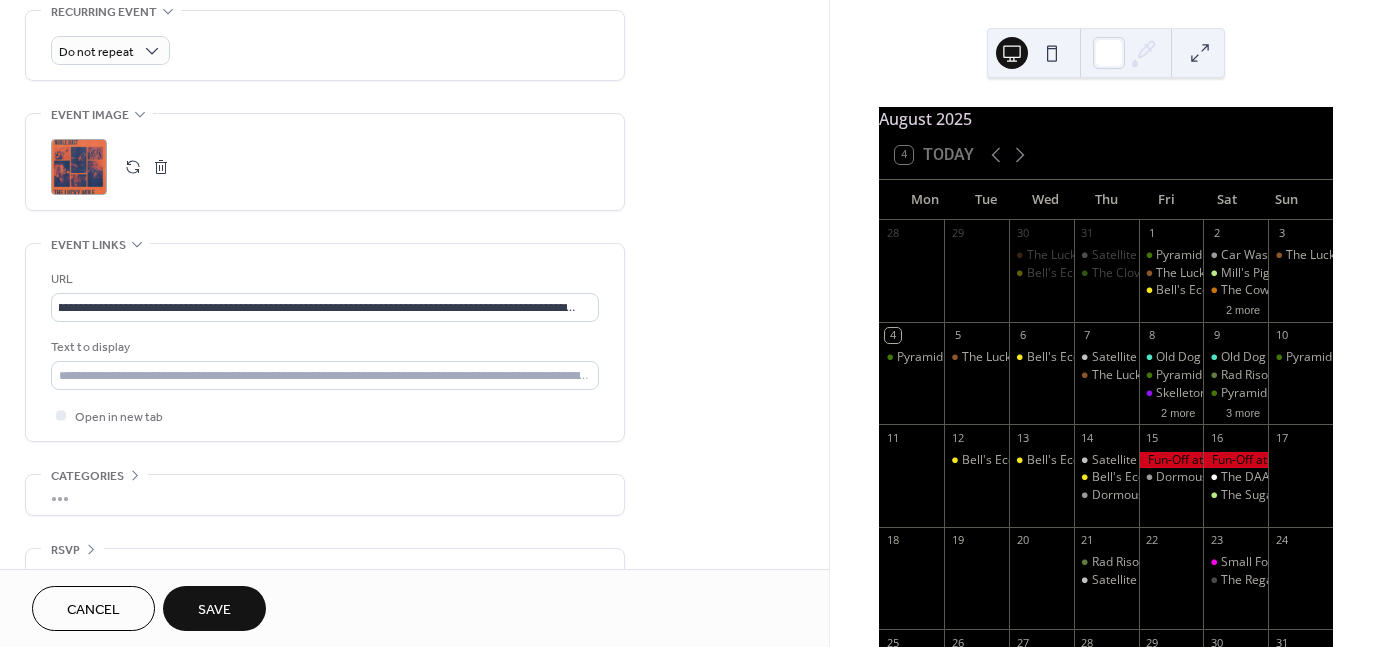 click on "Save" at bounding box center (214, 608) 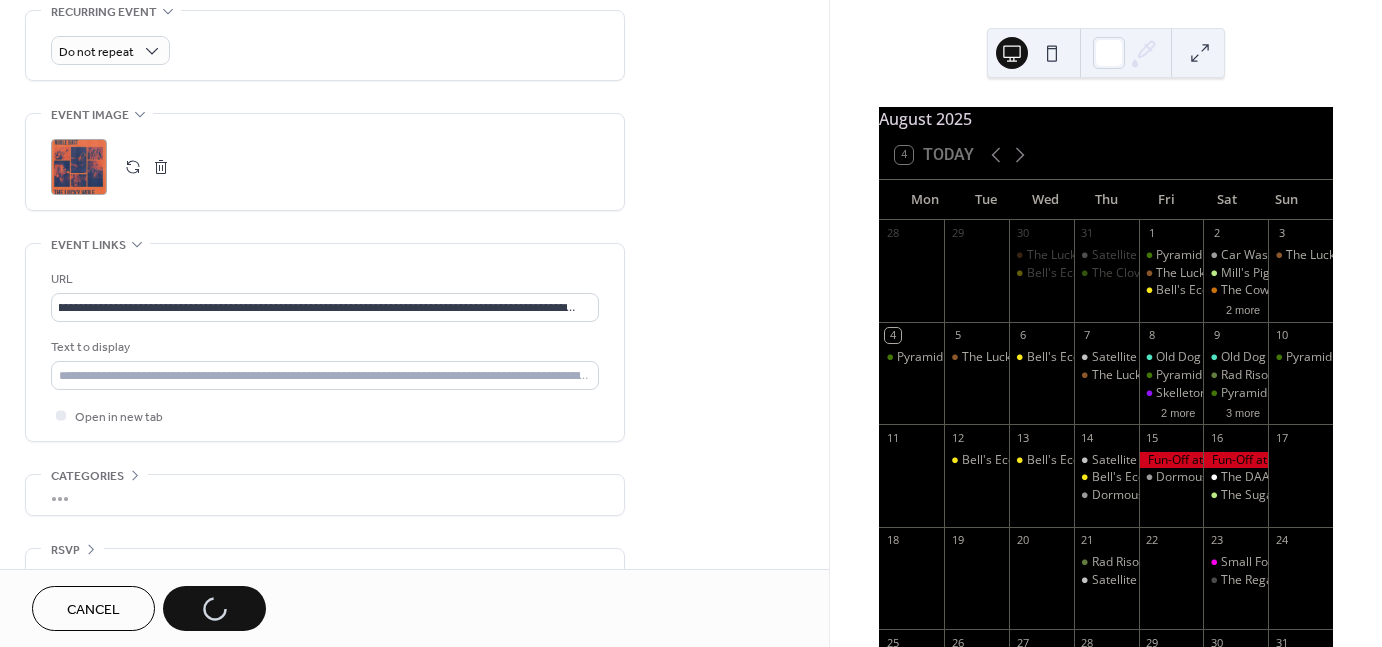scroll, scrollTop: 0, scrollLeft: 0, axis: both 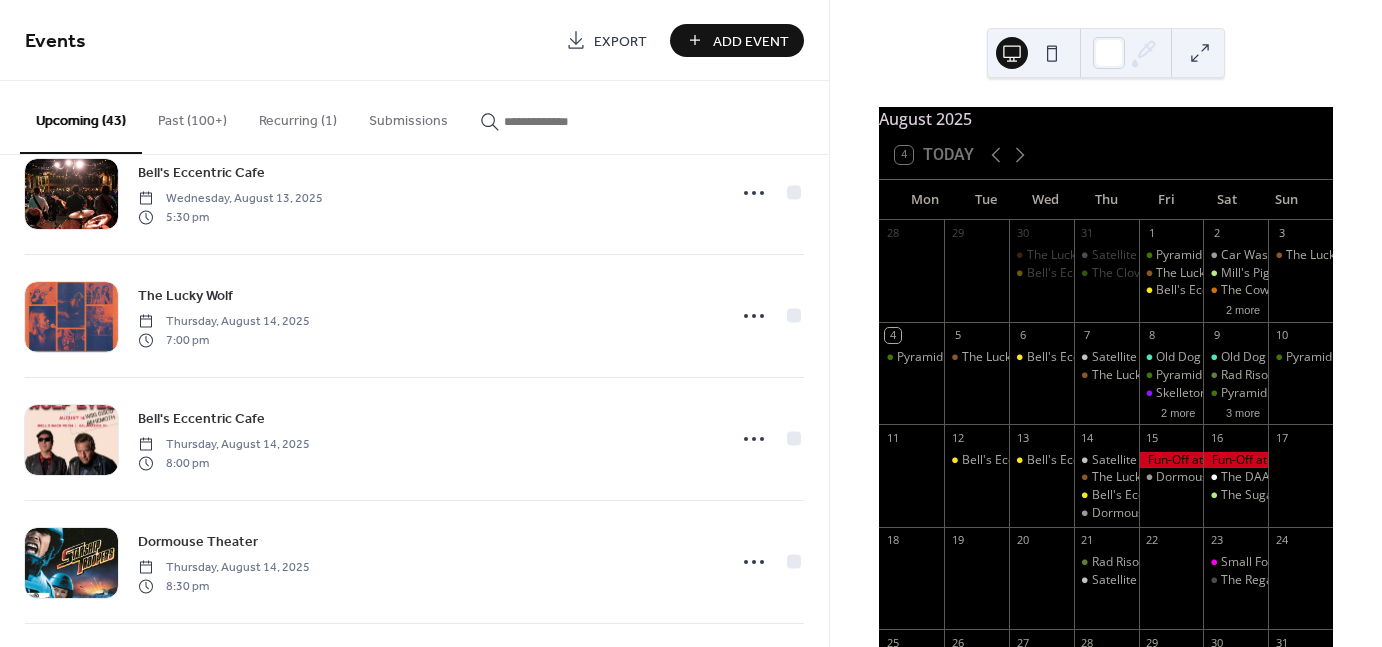 click on "Add Event" at bounding box center (751, 41) 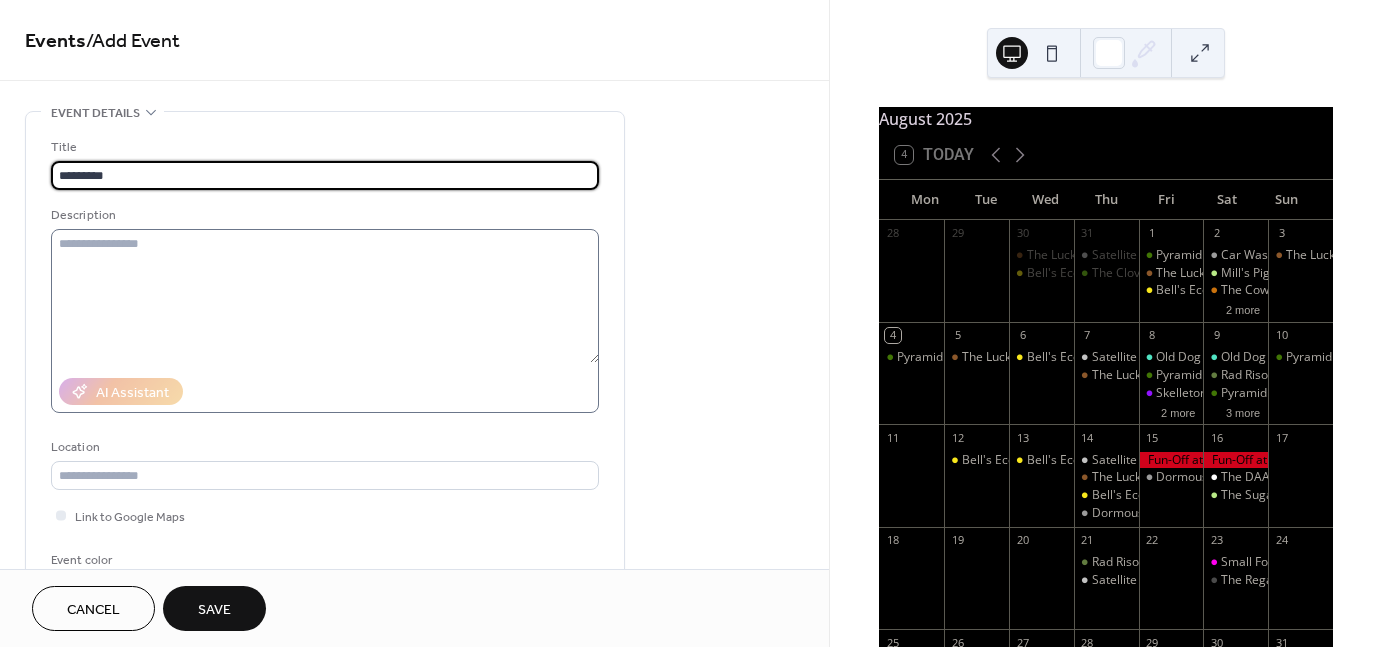 type on "*********" 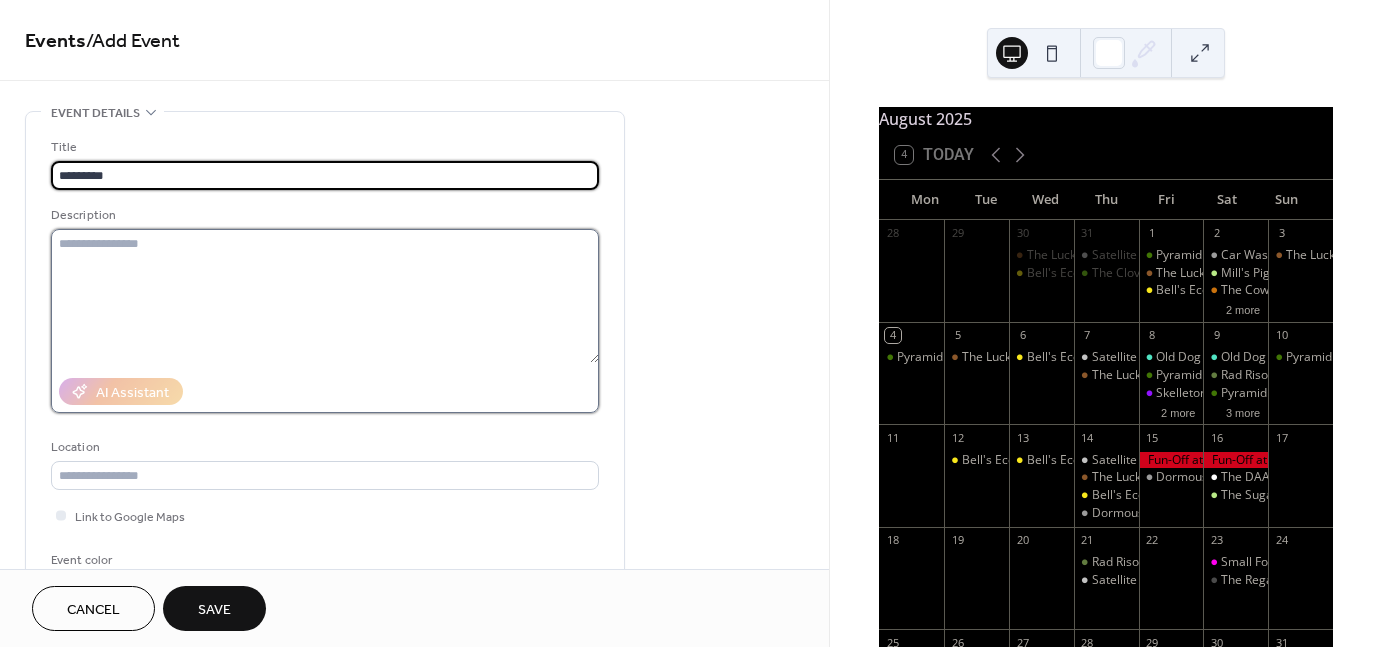 click at bounding box center [325, 296] 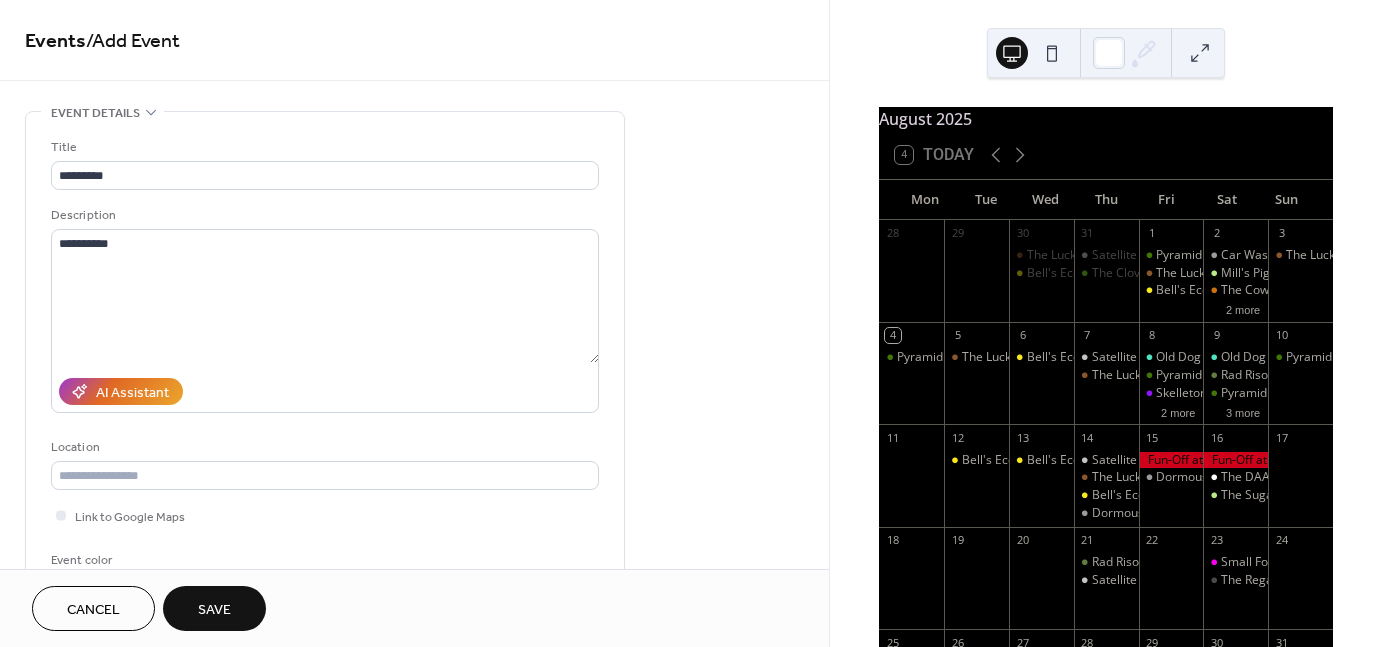 drag, startPoint x: 42, startPoint y: 114, endPoint x: 296, endPoint y: 202, distance: 268.8122 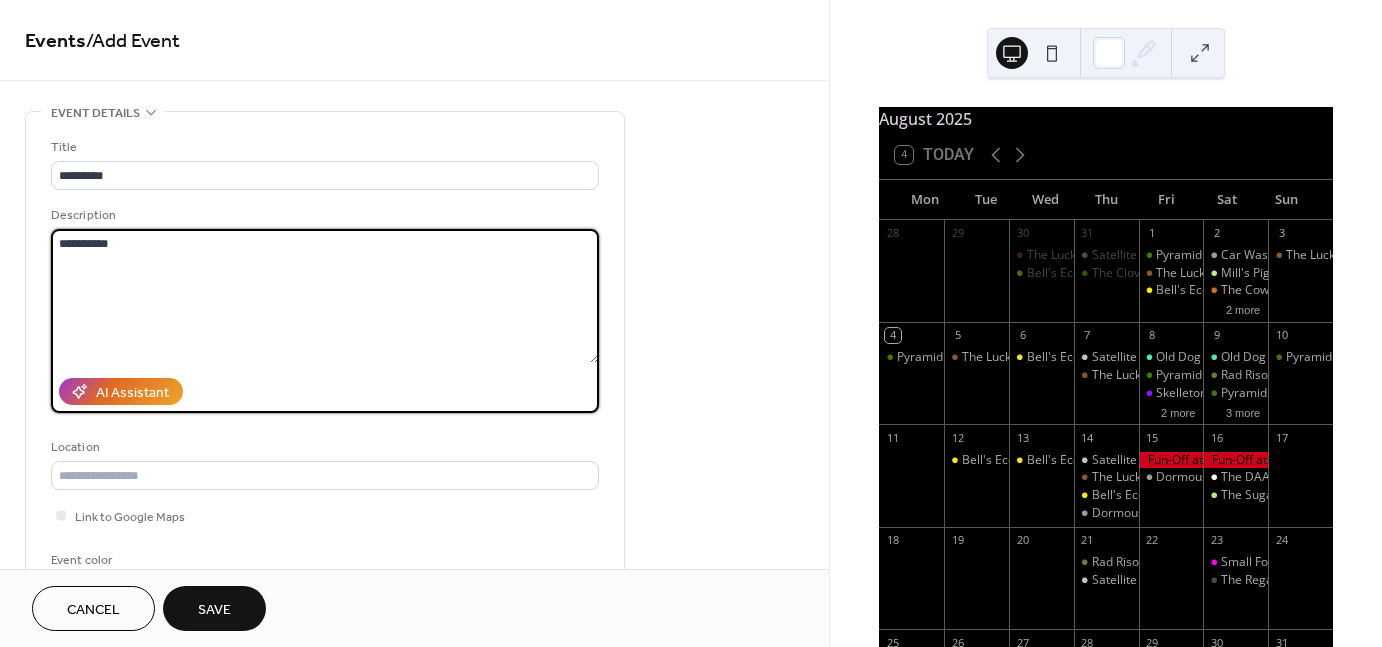 click on "**********" at bounding box center [325, 296] 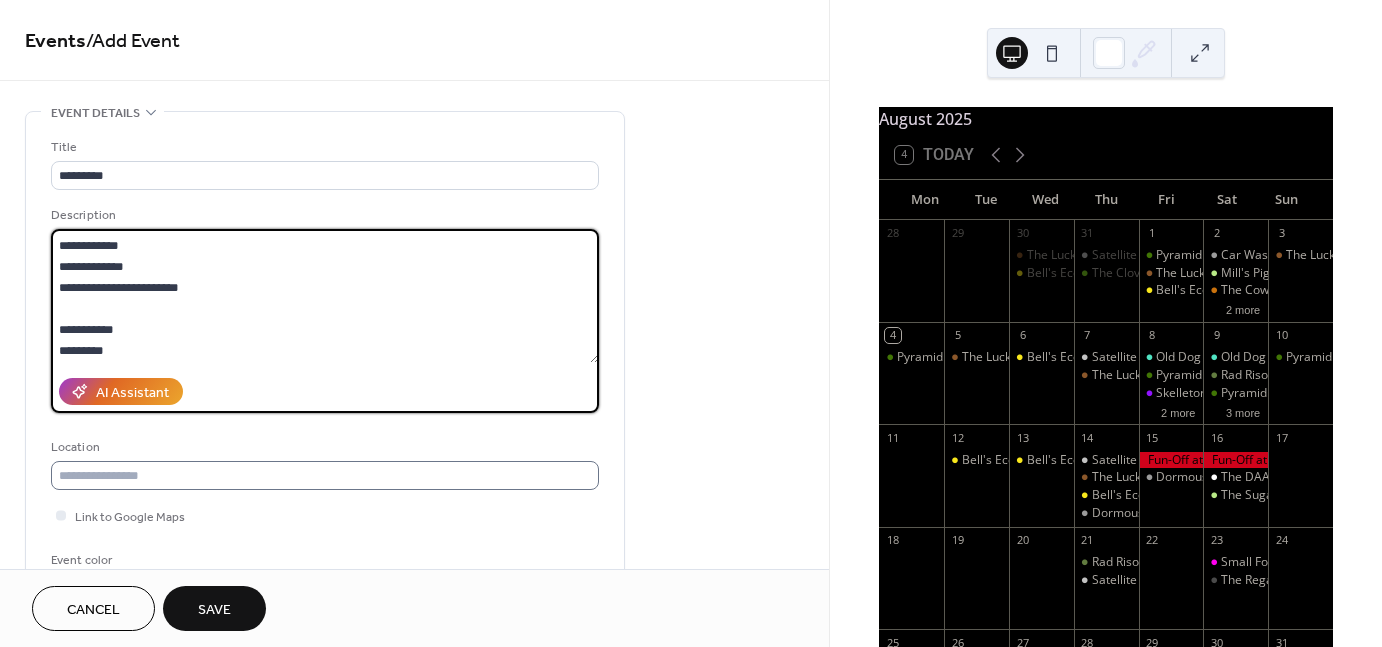 scroll, scrollTop: 40, scrollLeft: 0, axis: vertical 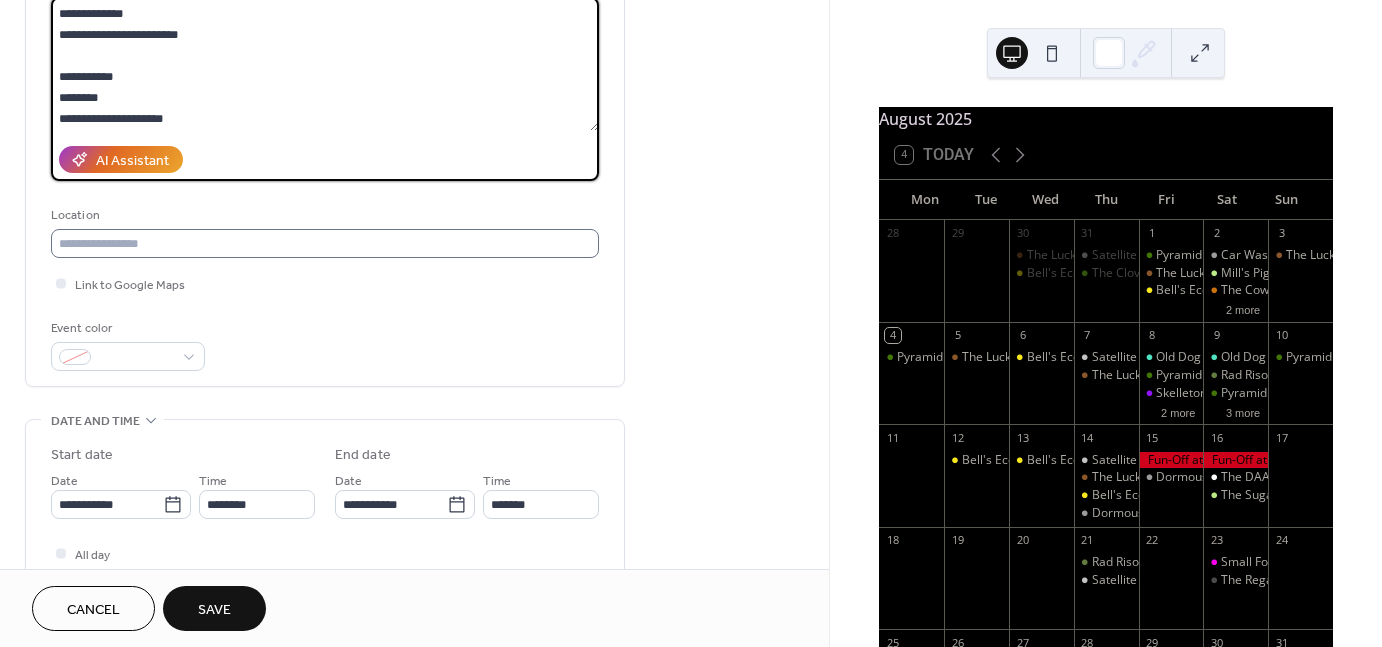 type on "**********" 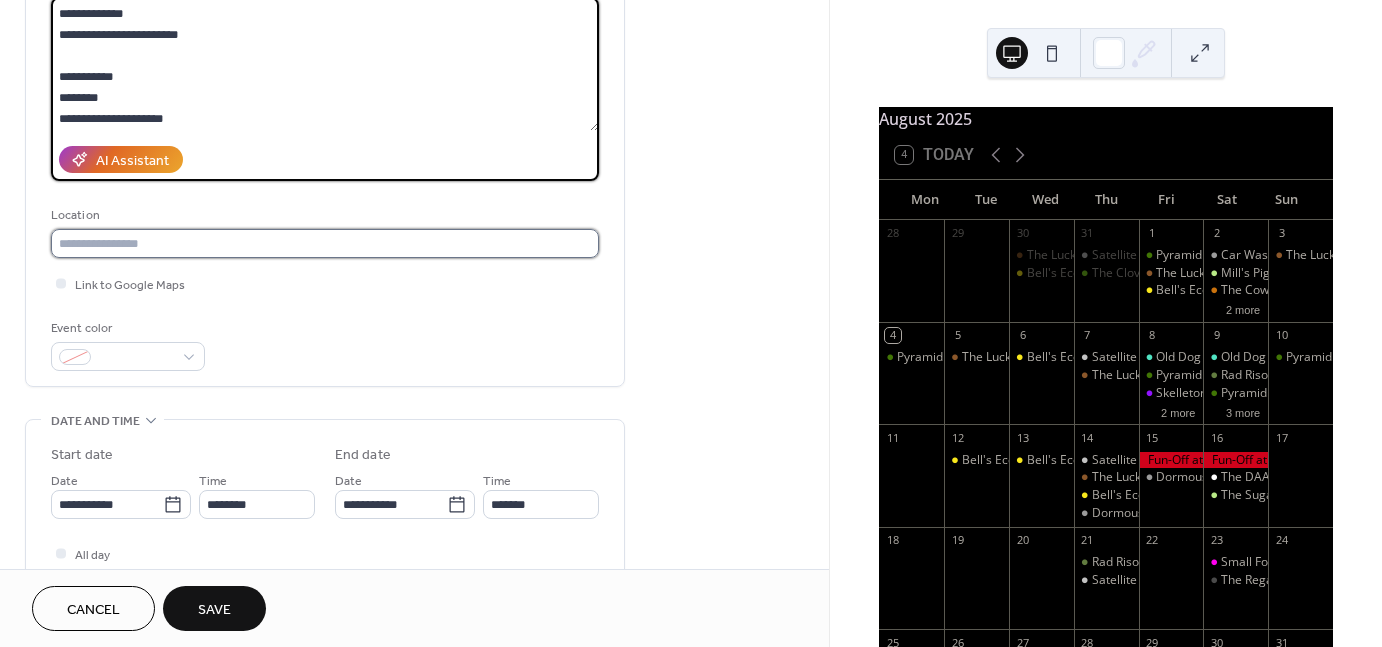 click at bounding box center [325, 243] 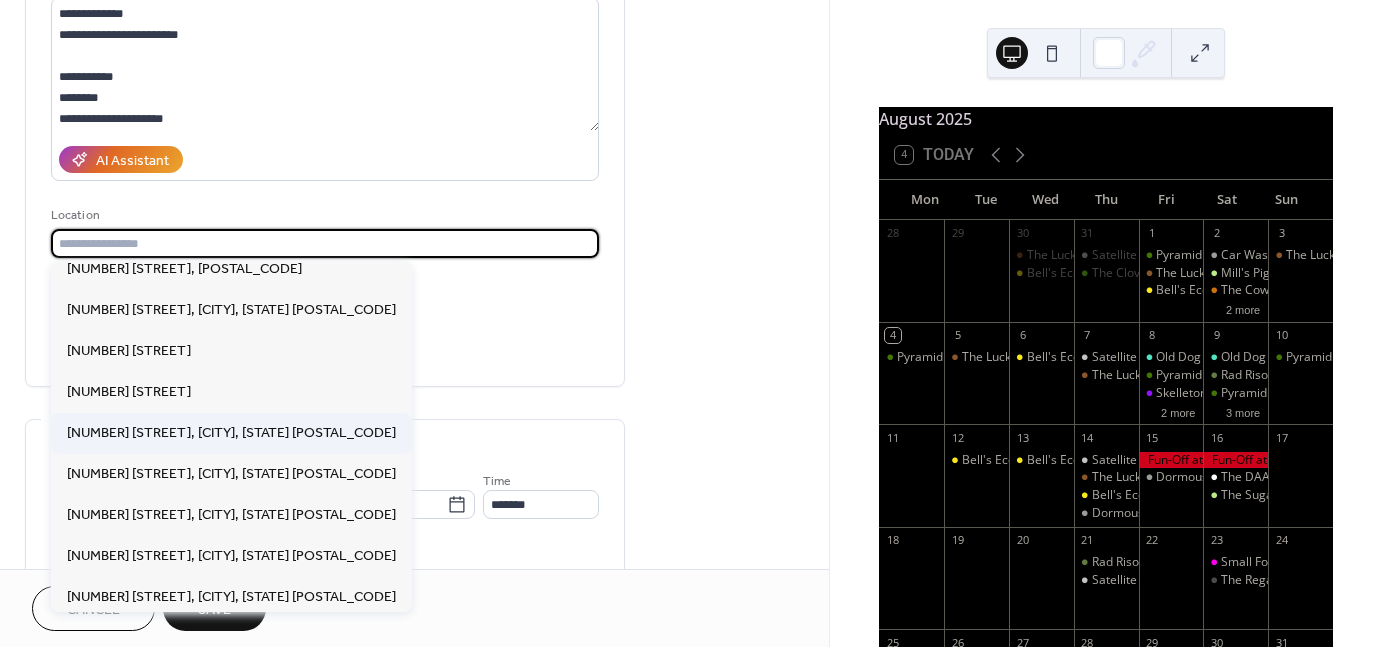 scroll, scrollTop: 136, scrollLeft: 0, axis: vertical 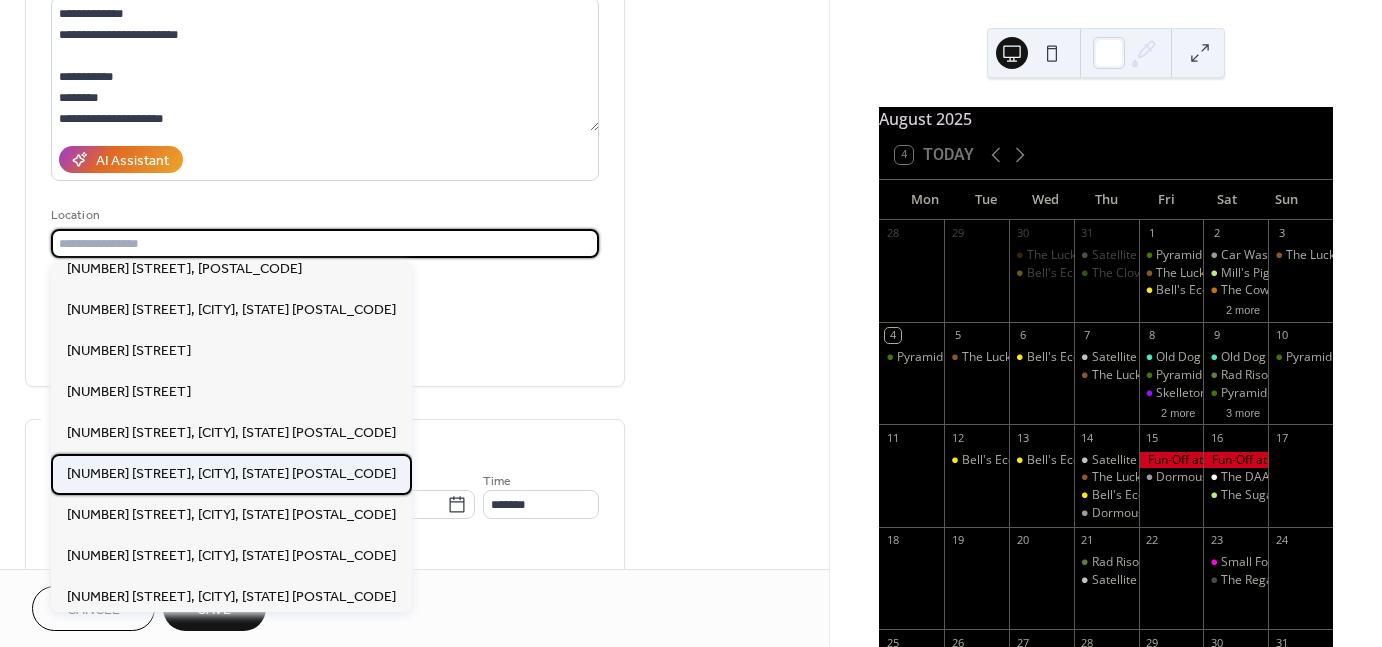click on "246 N Kalamazoo Mall, Kalamazoo, MI 49007" at bounding box center [231, 473] 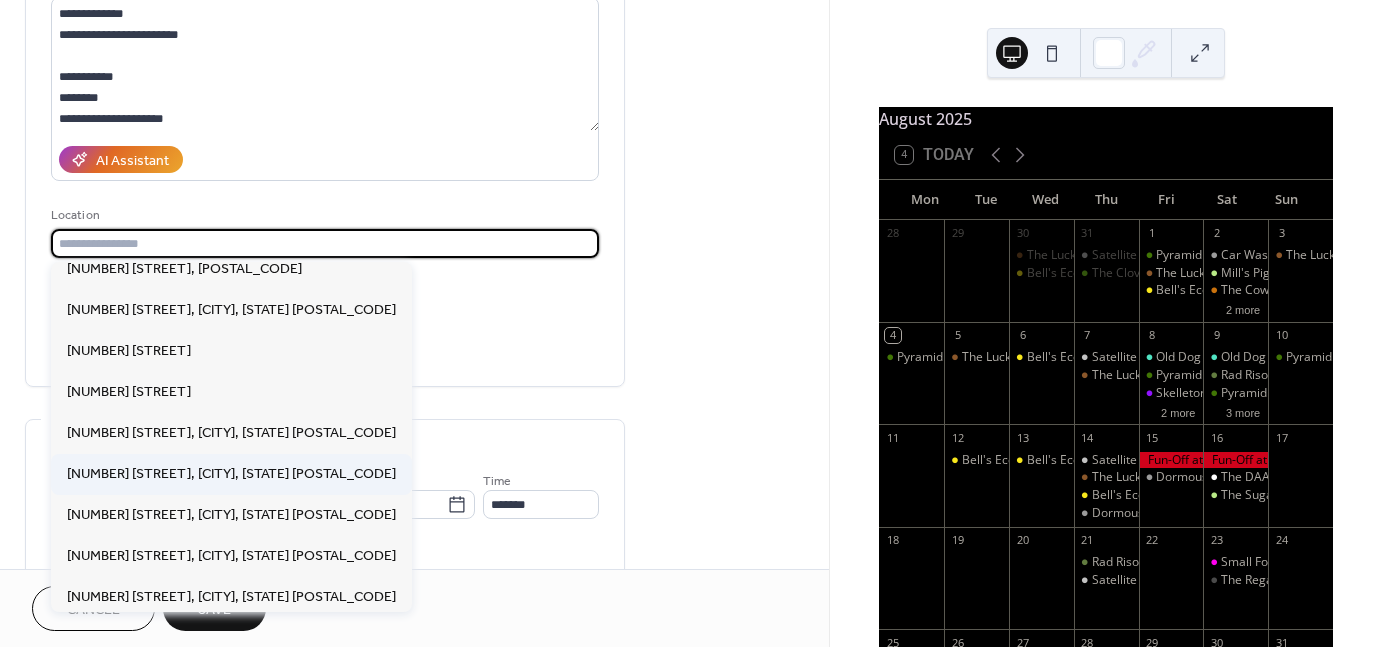 type on "**********" 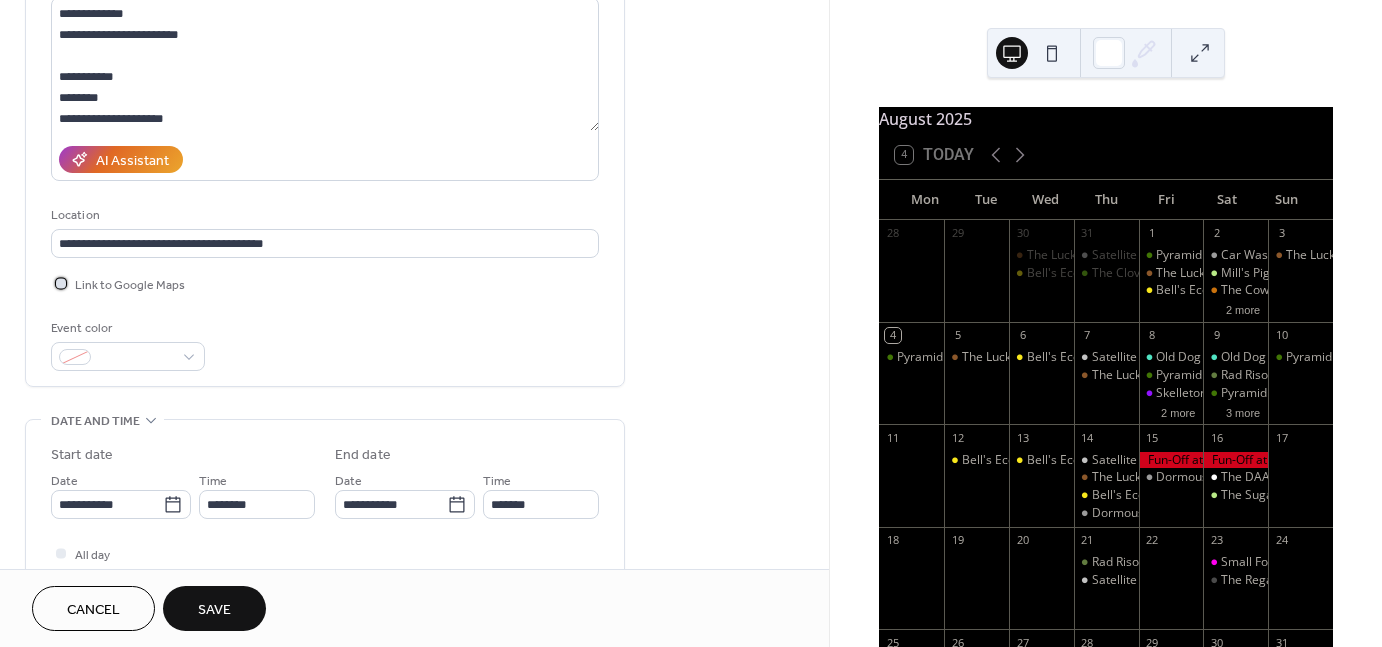 click on "Link to Google Maps" at bounding box center [130, 285] 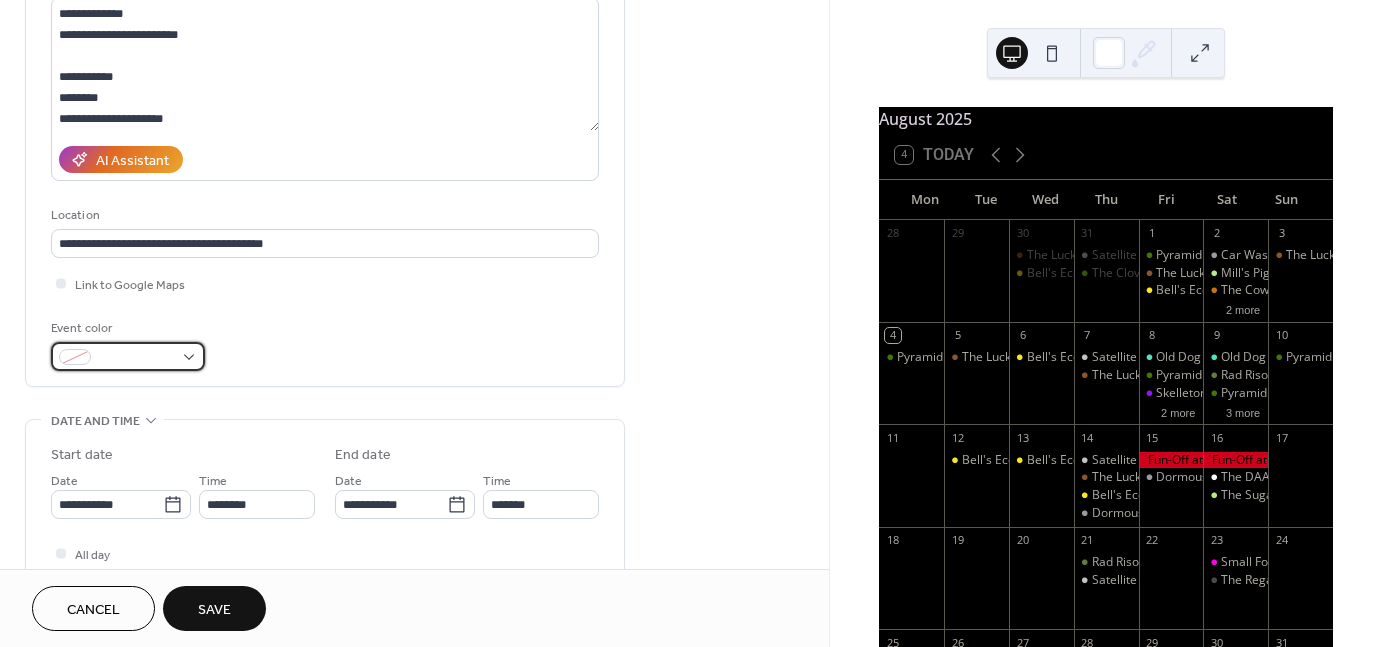 click at bounding box center [128, 356] 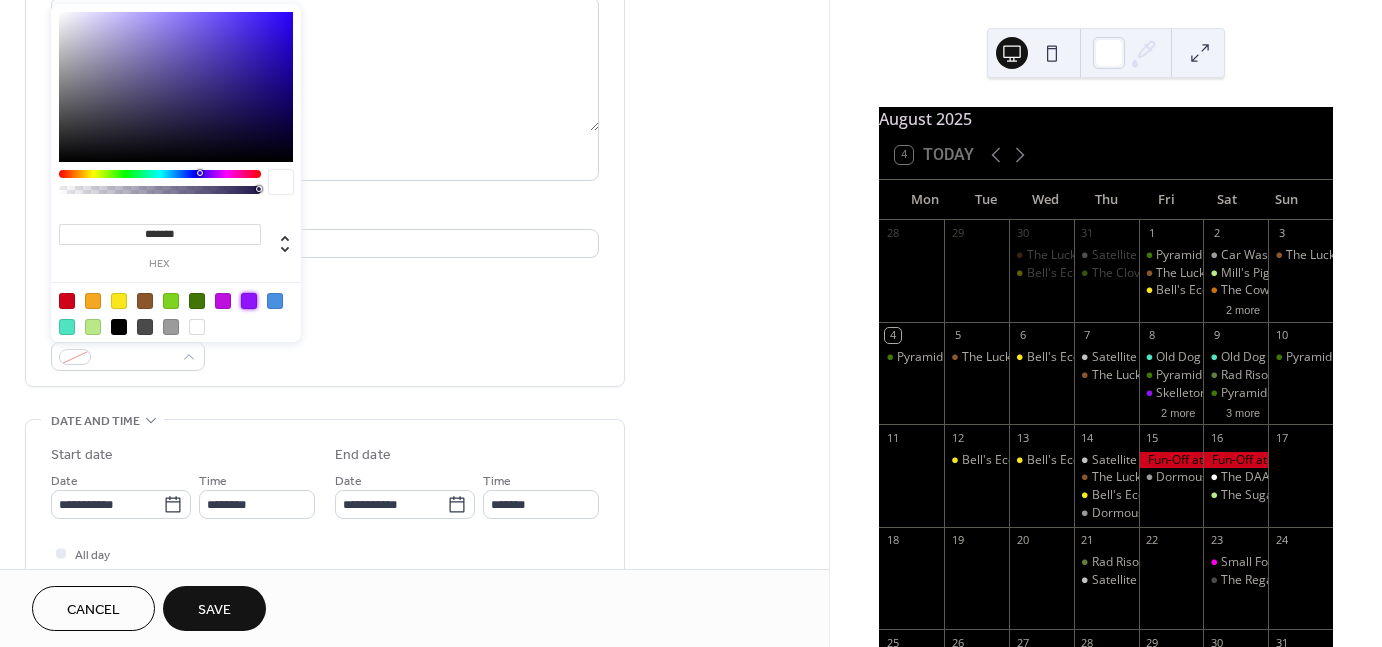click at bounding box center (249, 301) 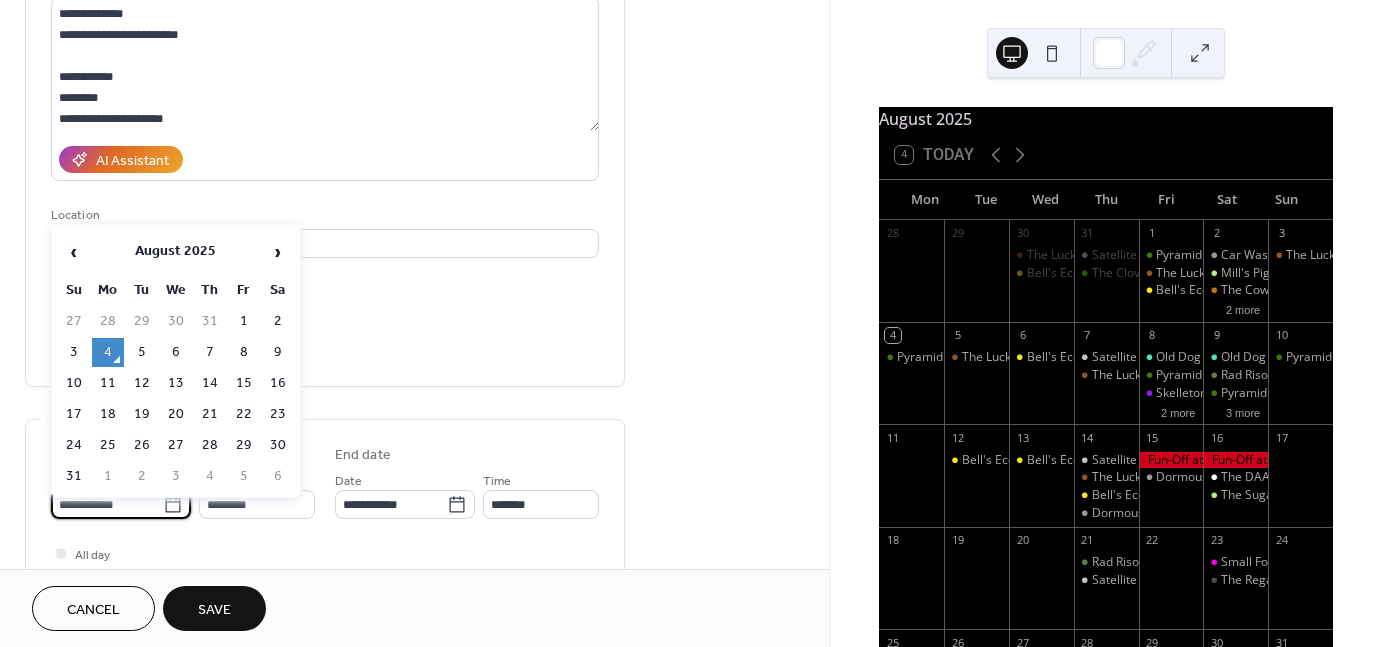 drag, startPoint x: 282, startPoint y: 386, endPoint x: 147, endPoint y: 507, distance: 181.28983 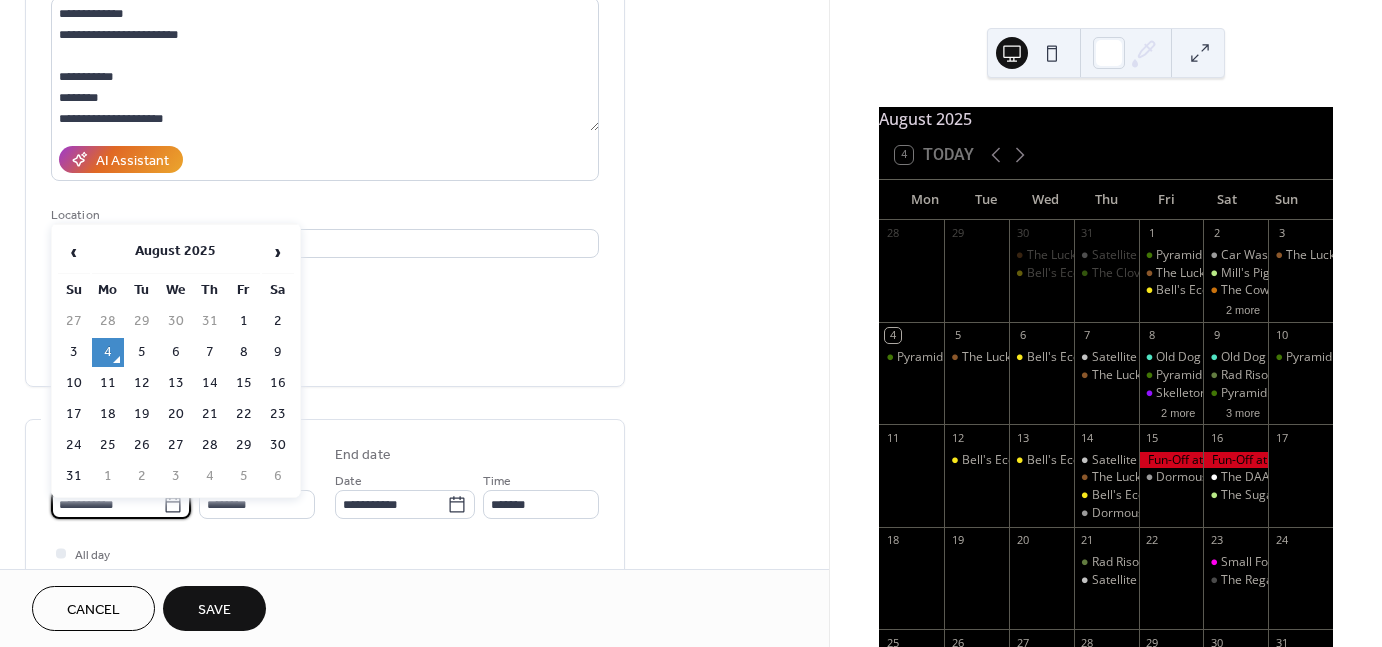 click on "**********" at bounding box center (107, 504) 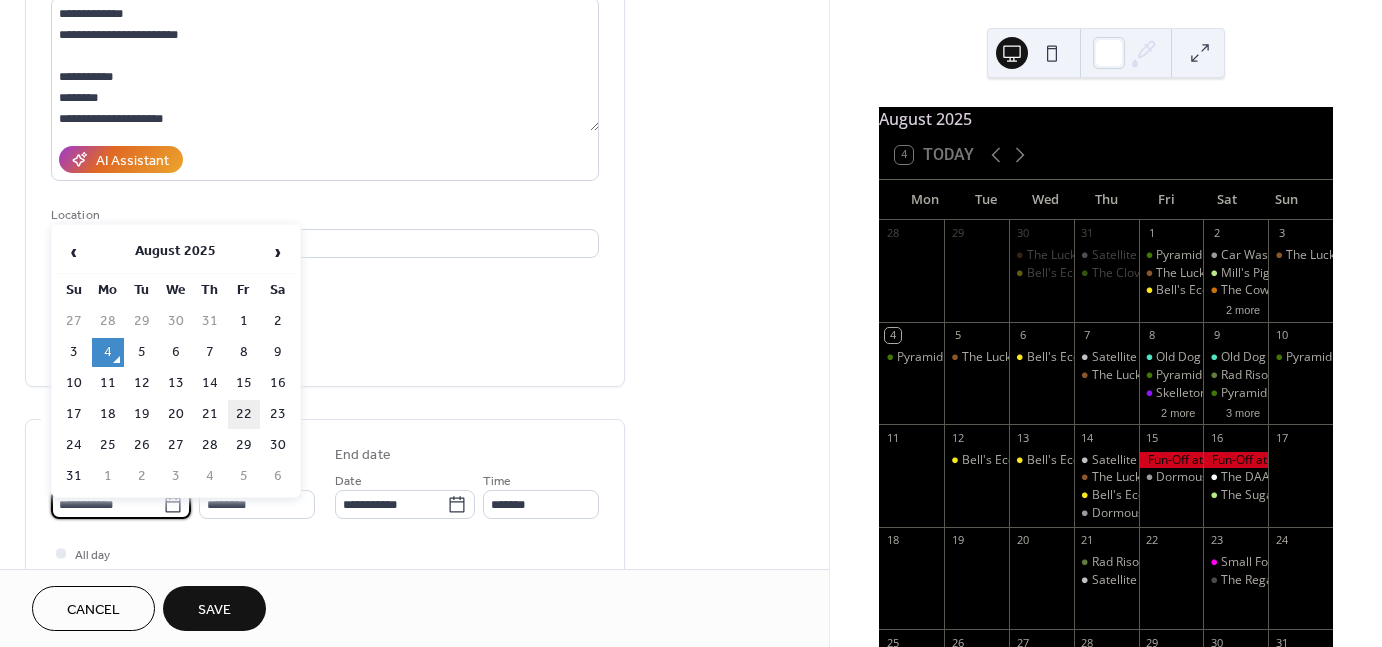 click on "22" at bounding box center (244, 414) 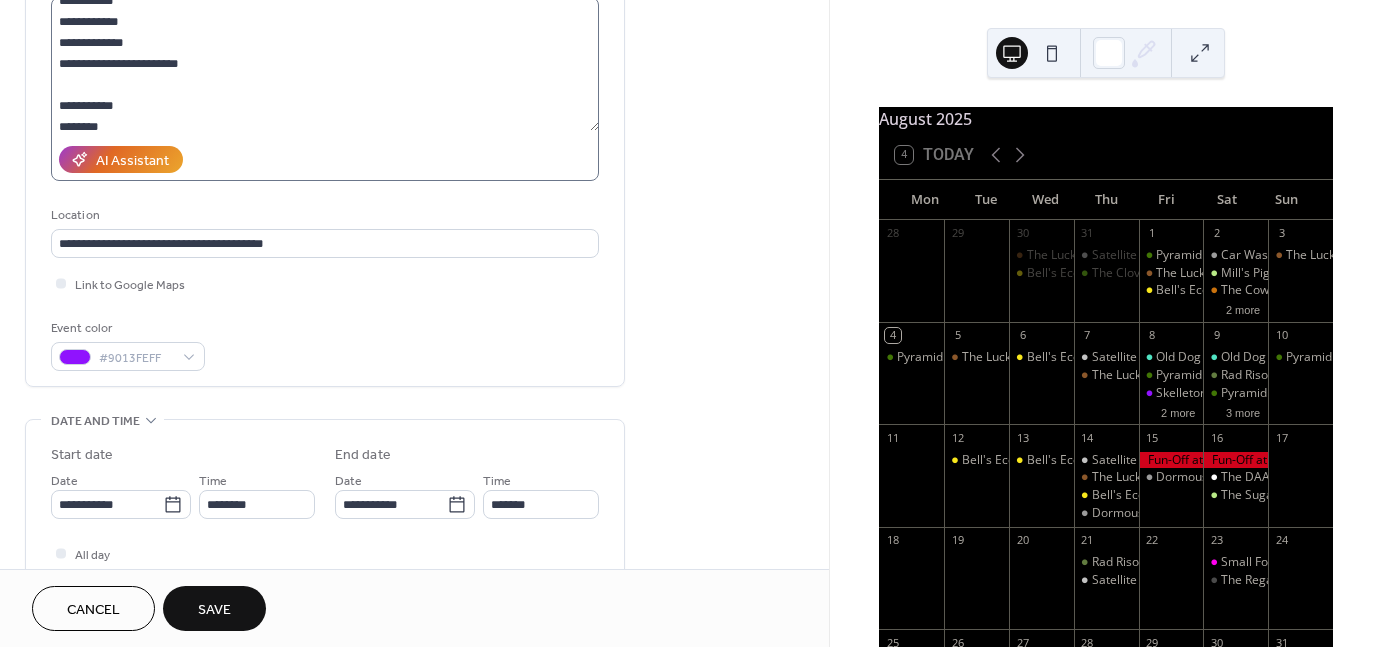 scroll, scrollTop: 11, scrollLeft: 0, axis: vertical 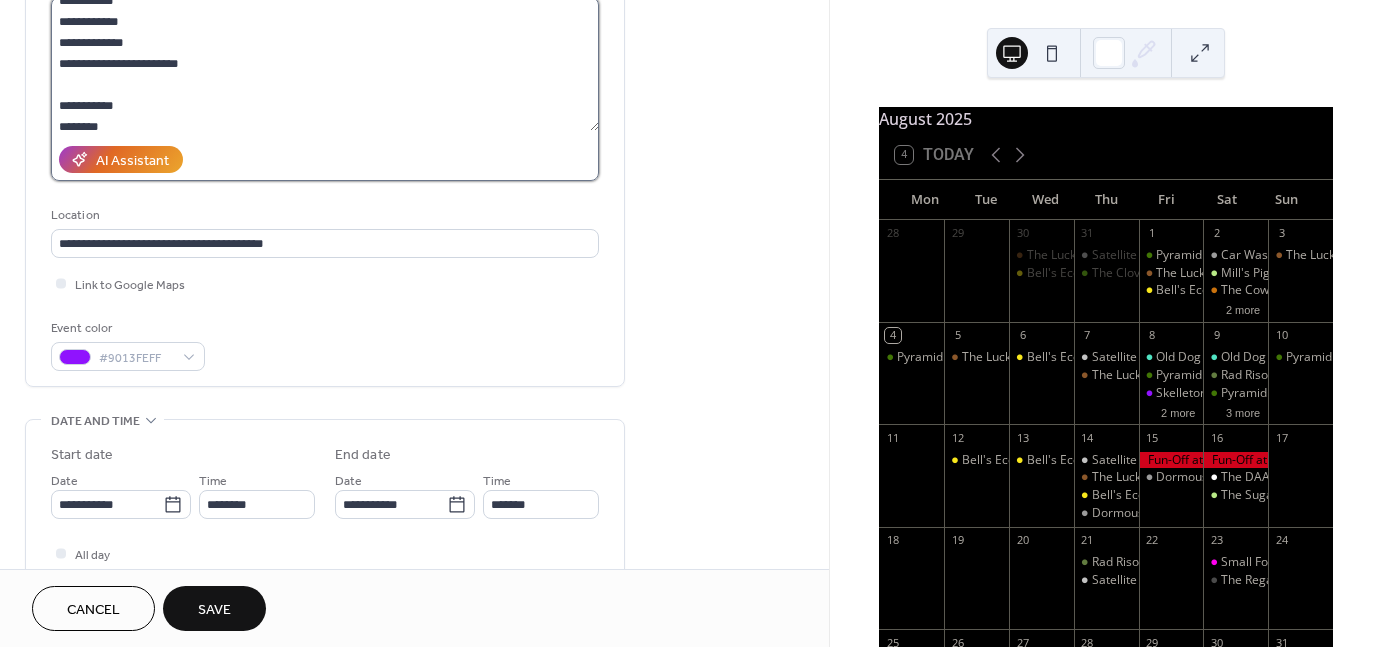 click on "**********" at bounding box center [325, 64] 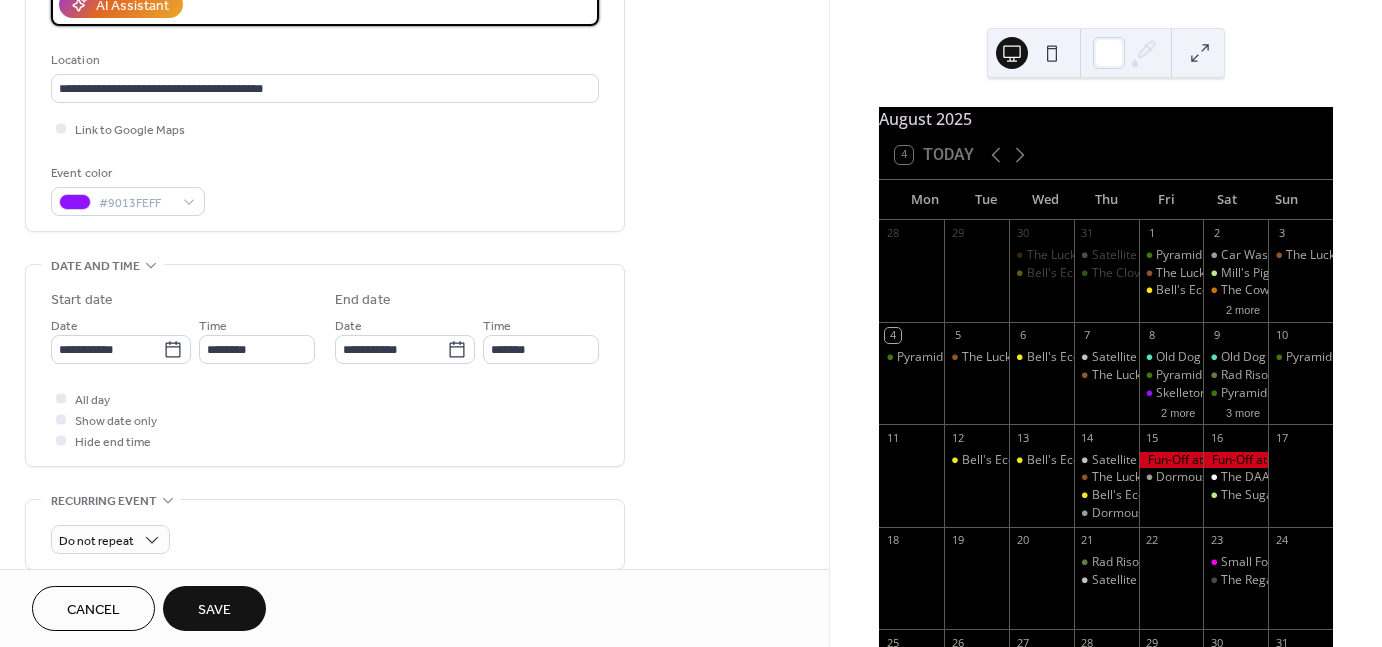 scroll, scrollTop: 388, scrollLeft: 0, axis: vertical 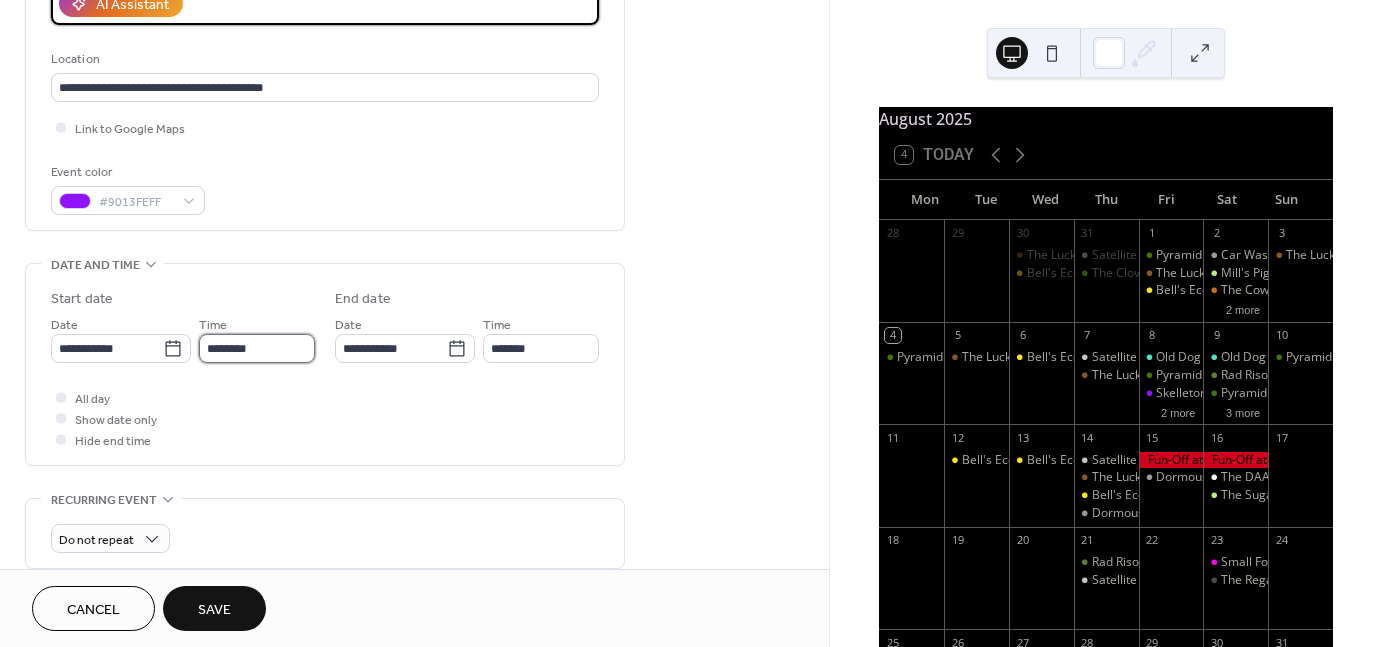 click on "********" at bounding box center (257, 348) 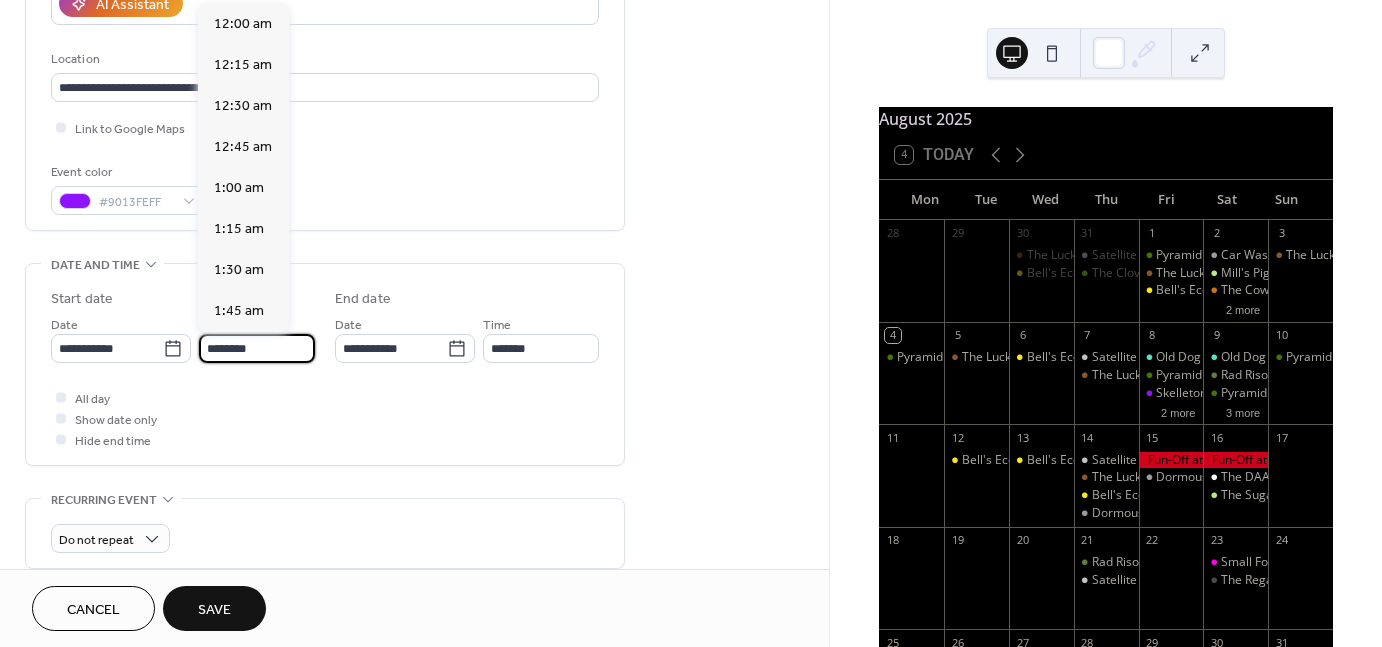 click on "********" at bounding box center [257, 348] 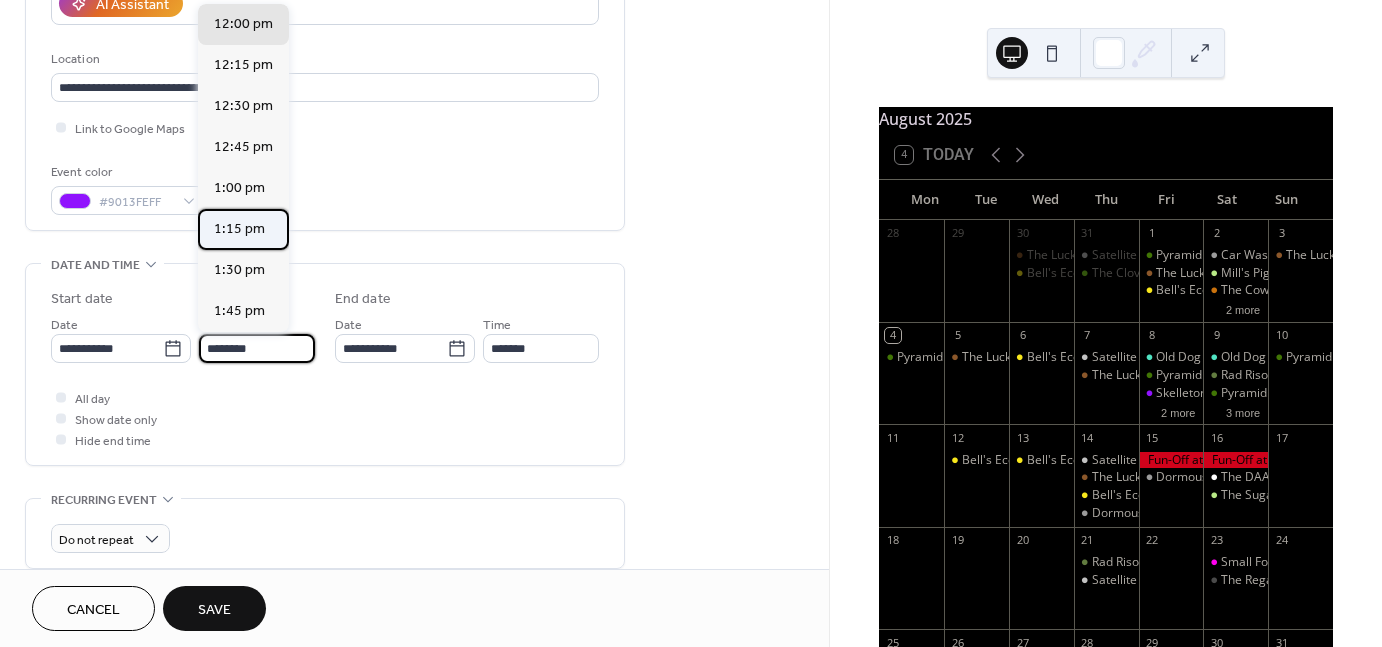 click on "1:15 pm" at bounding box center (243, 229) 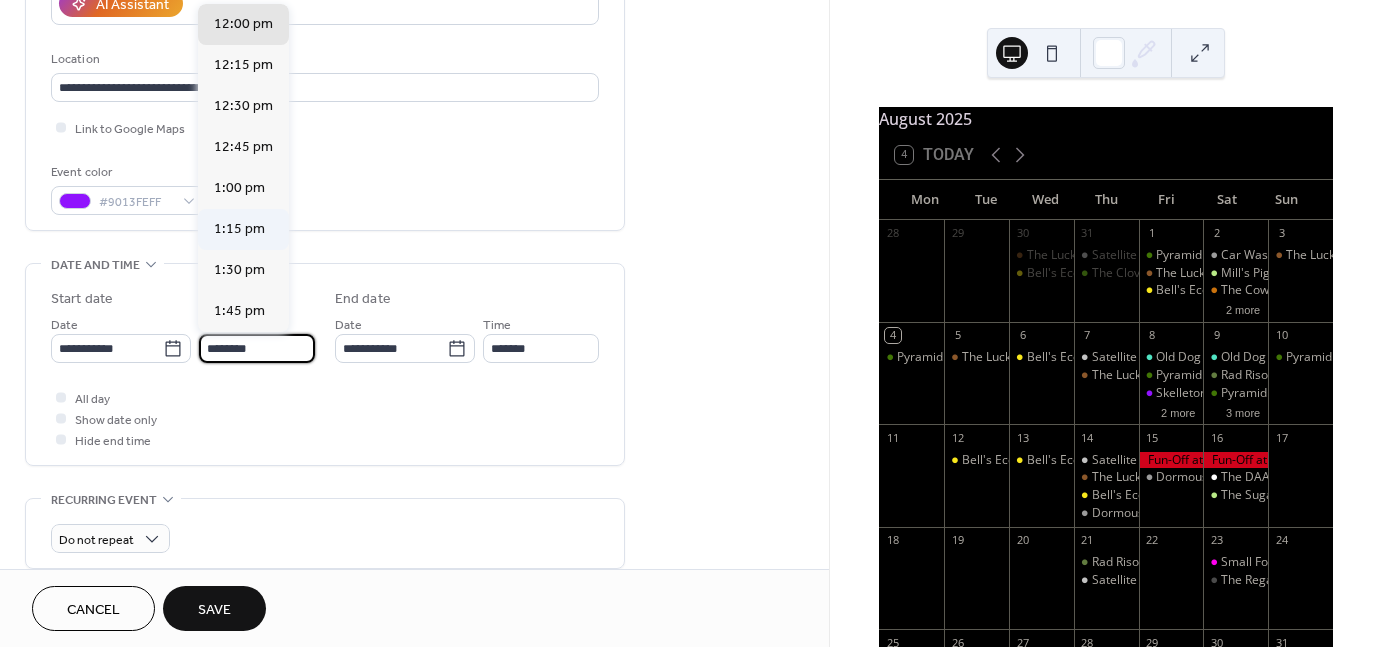 type on "*******" 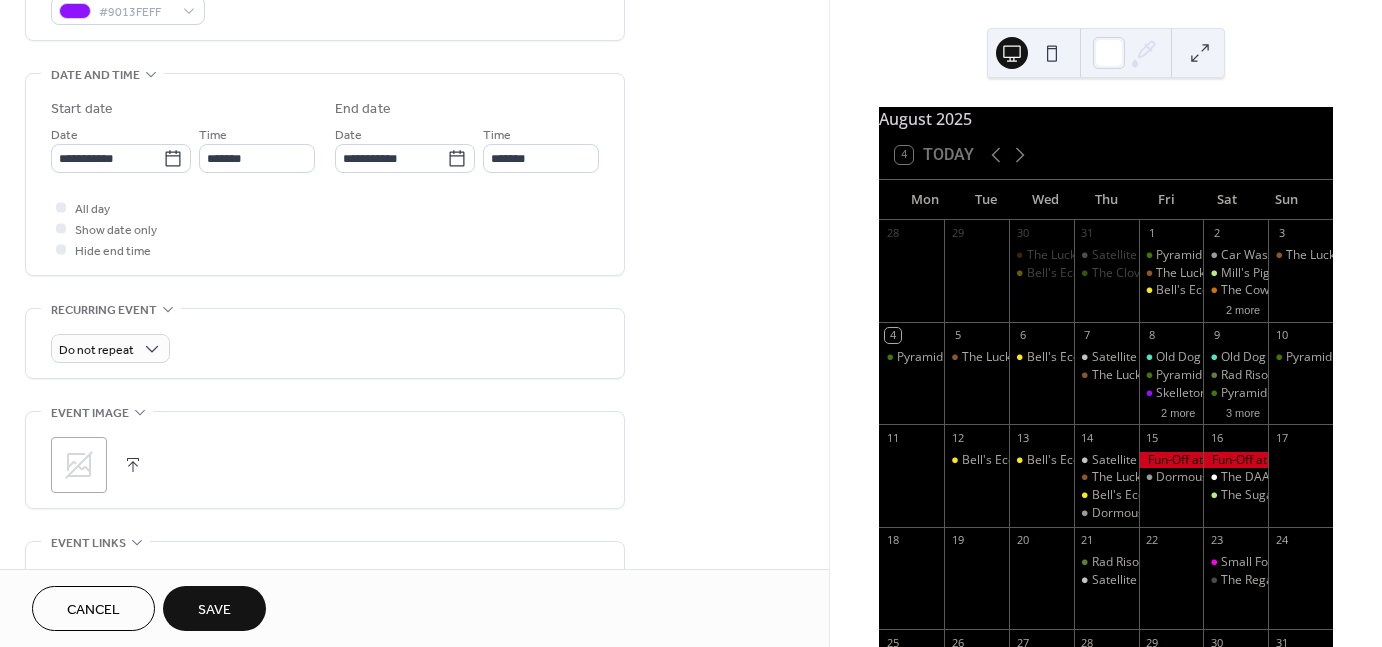 scroll, scrollTop: 576, scrollLeft: 0, axis: vertical 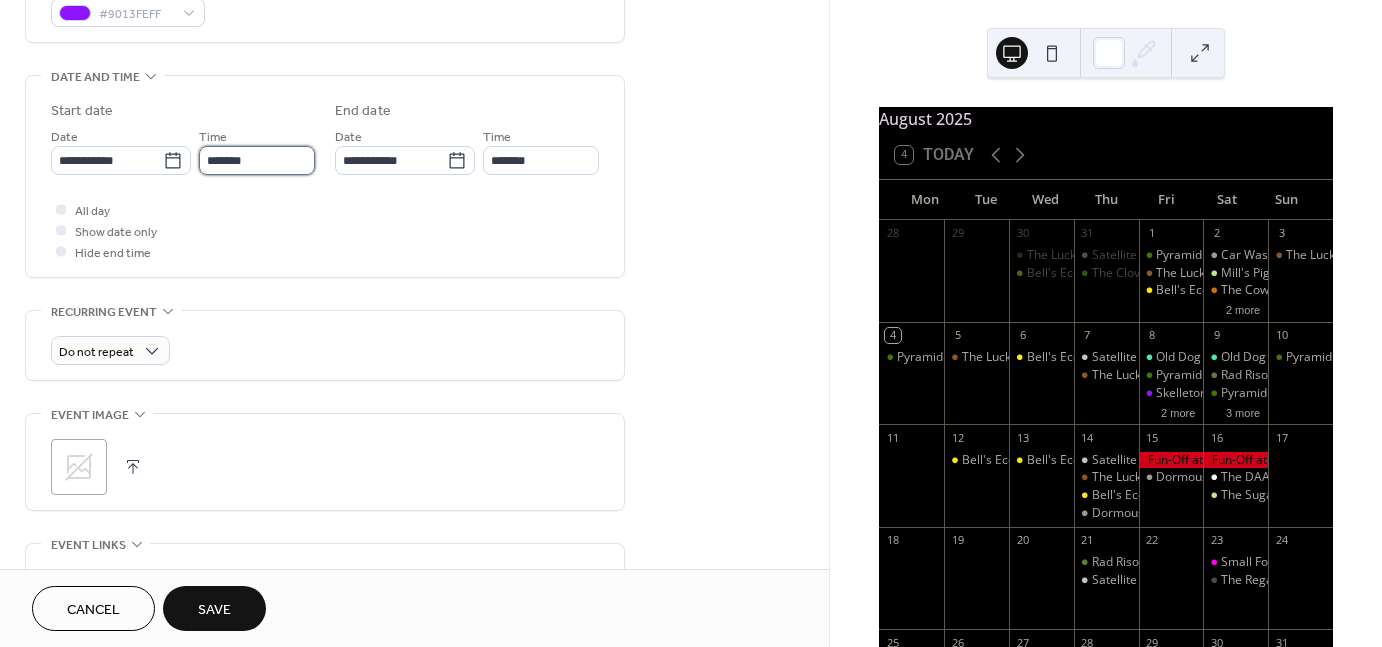 click on "*******" at bounding box center (257, 160) 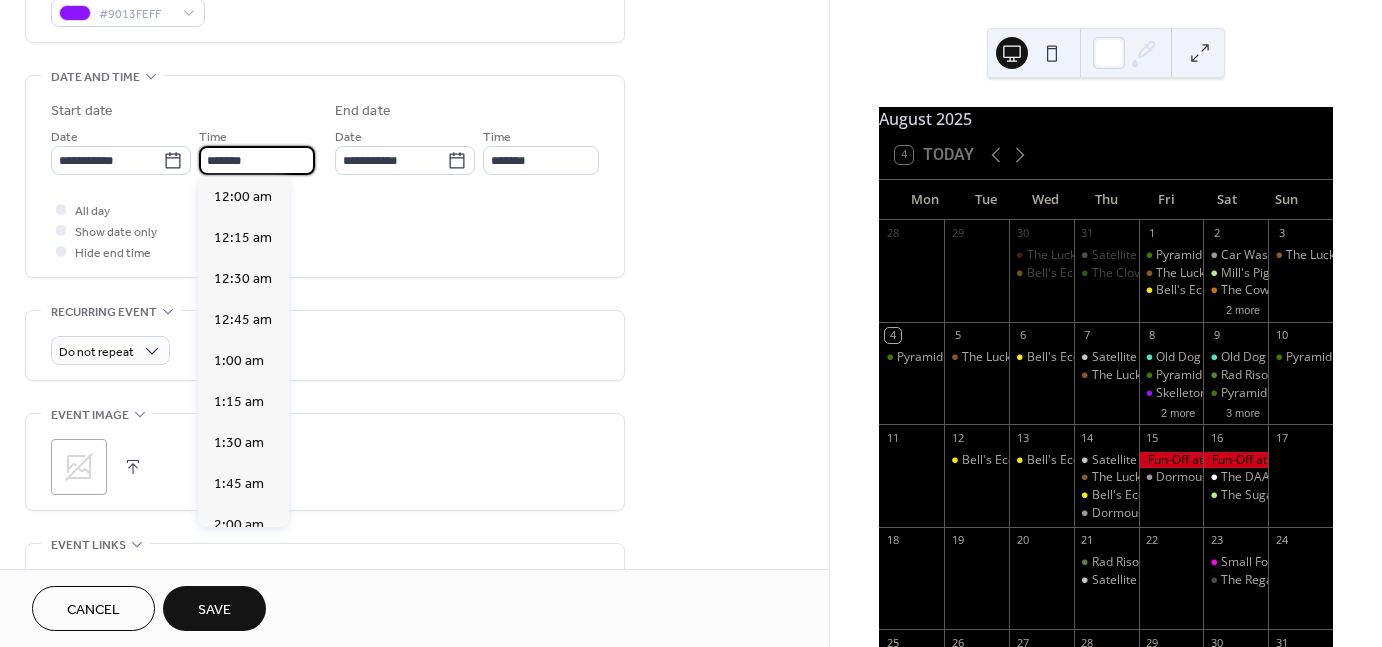scroll, scrollTop: 2172, scrollLeft: 0, axis: vertical 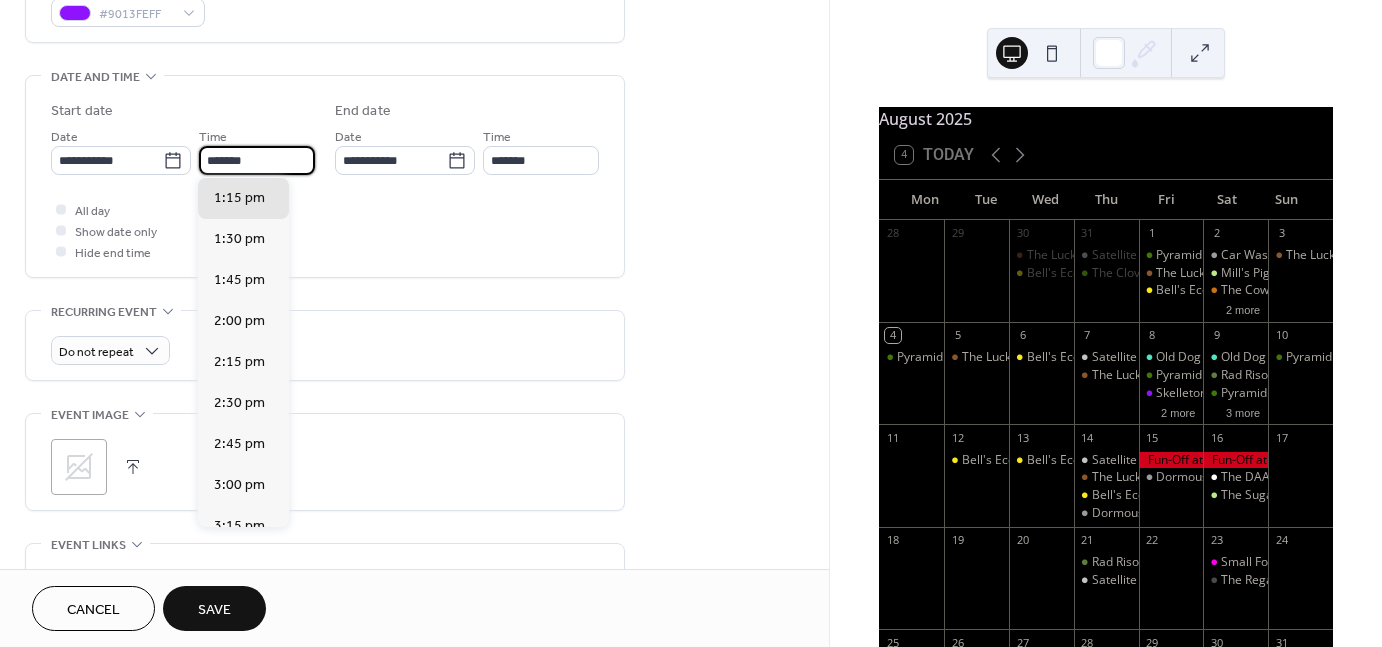 click on "*******" at bounding box center (257, 160) 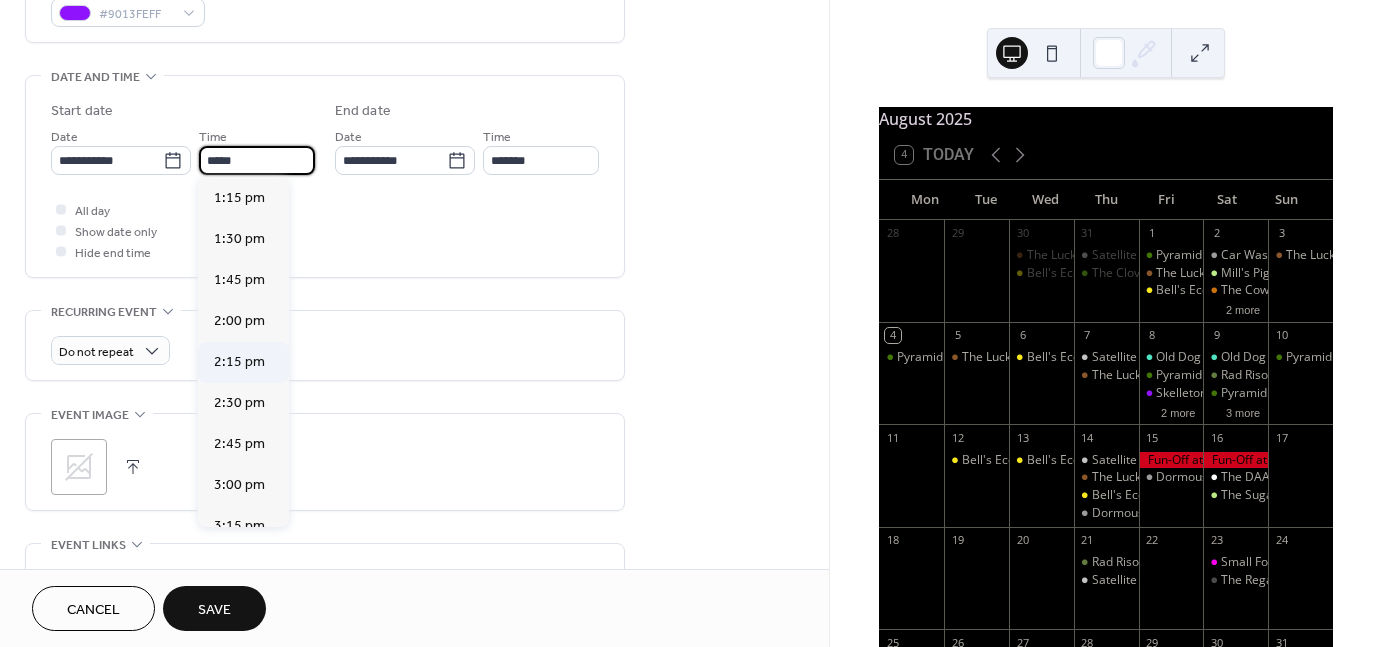 scroll, scrollTop: 204, scrollLeft: 0, axis: vertical 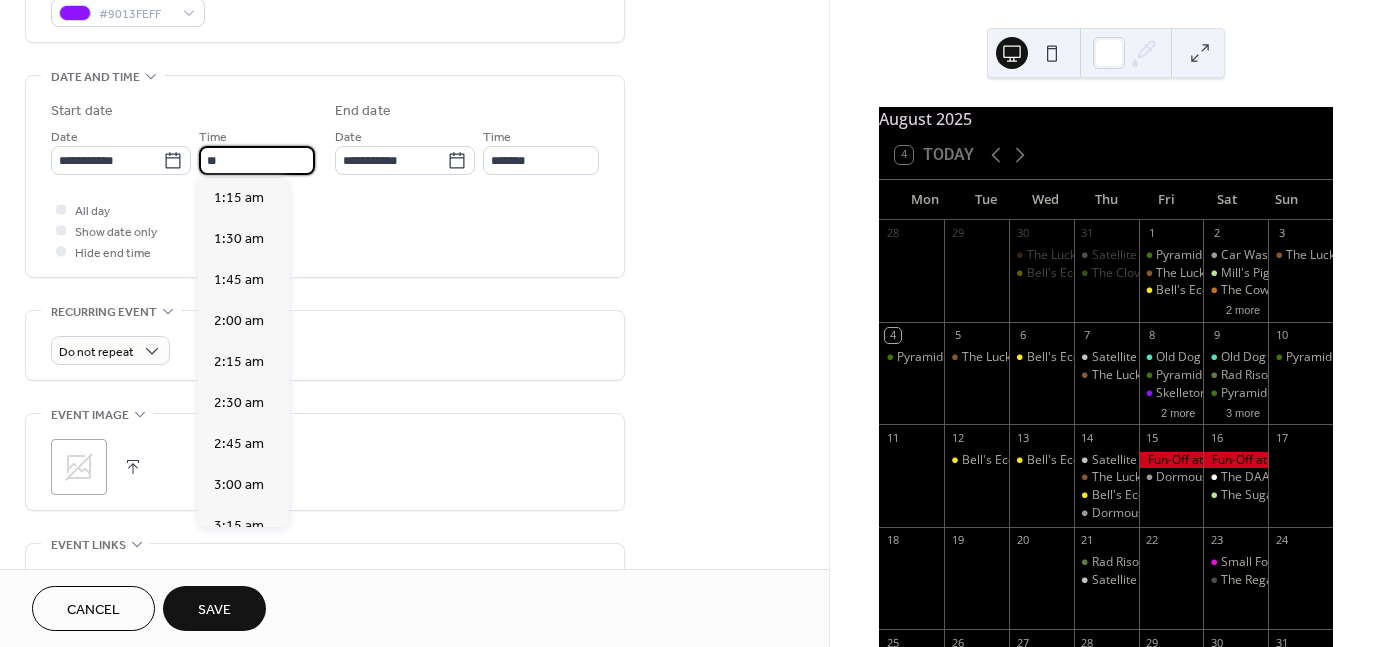 type on "*" 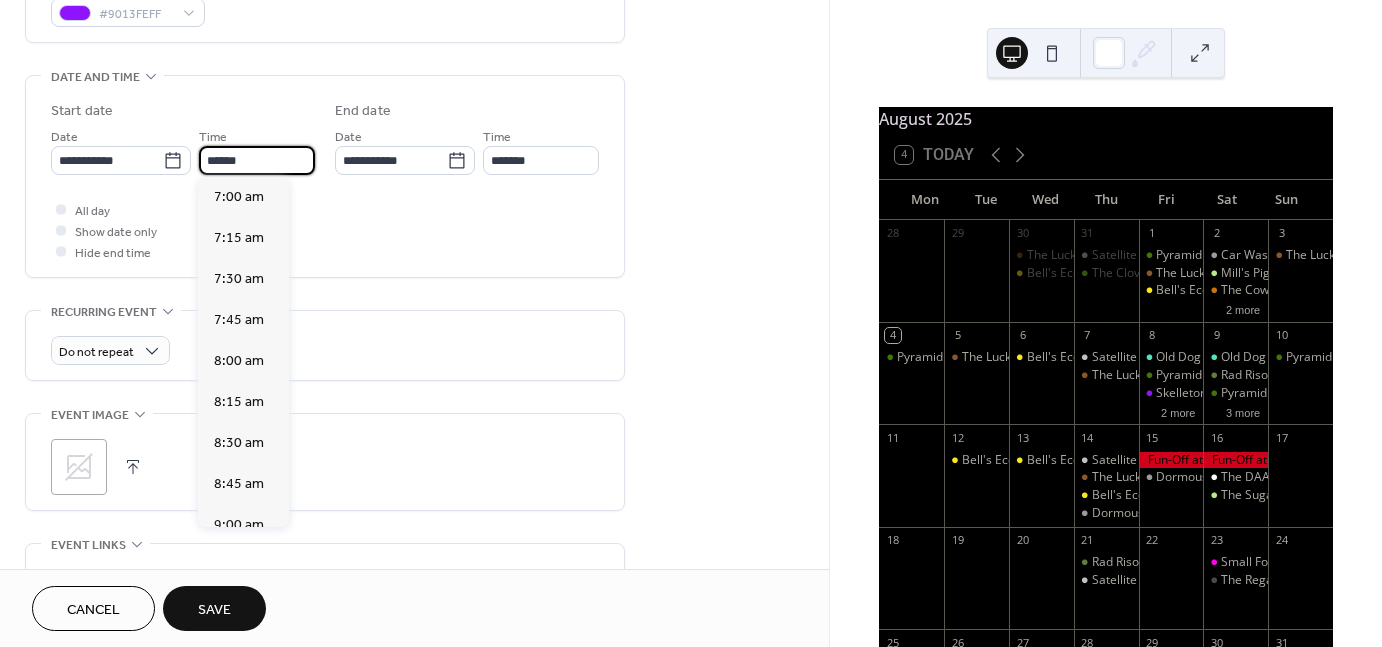 scroll, scrollTop: 3116, scrollLeft: 0, axis: vertical 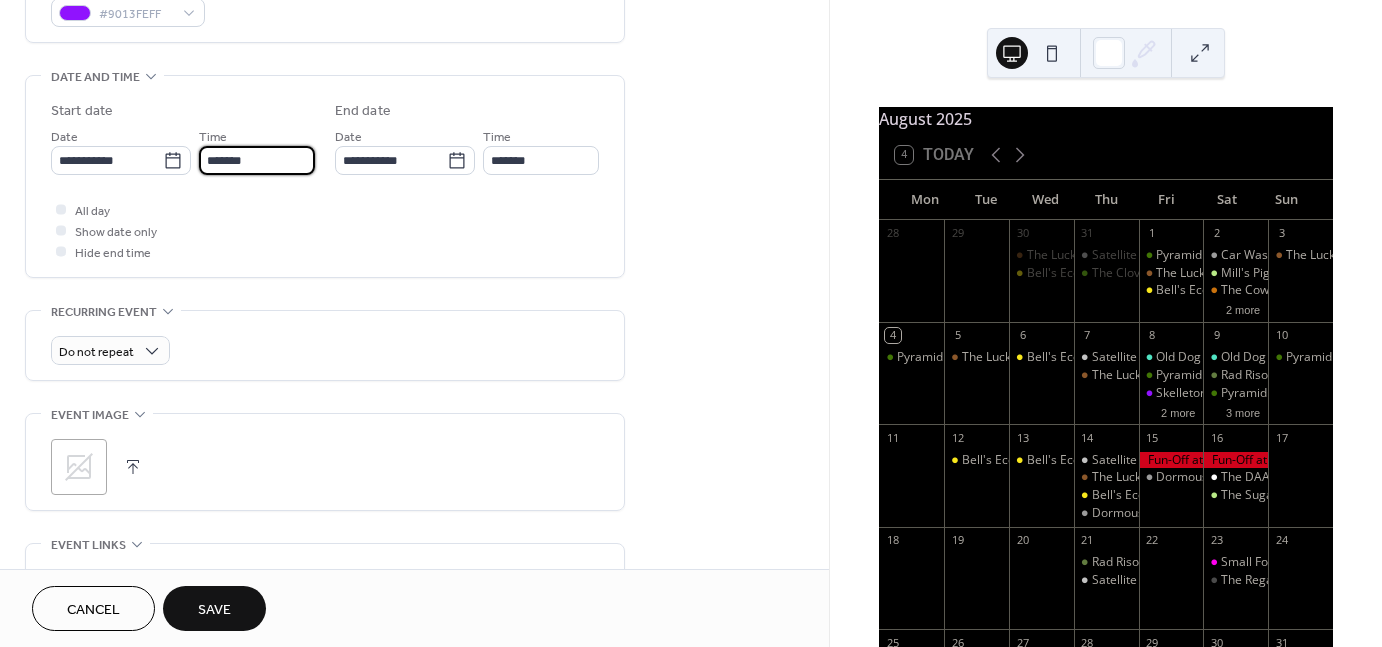 click on "*******" at bounding box center [257, 160] 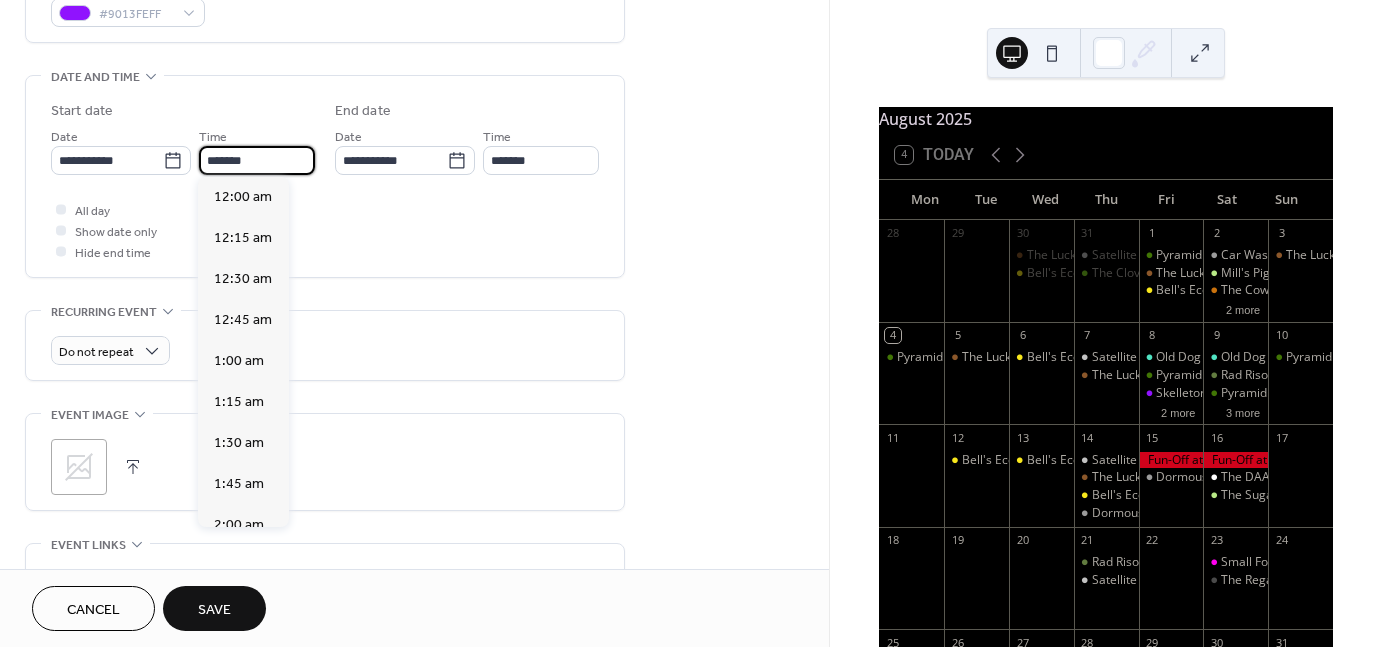 scroll, scrollTop: 3116, scrollLeft: 0, axis: vertical 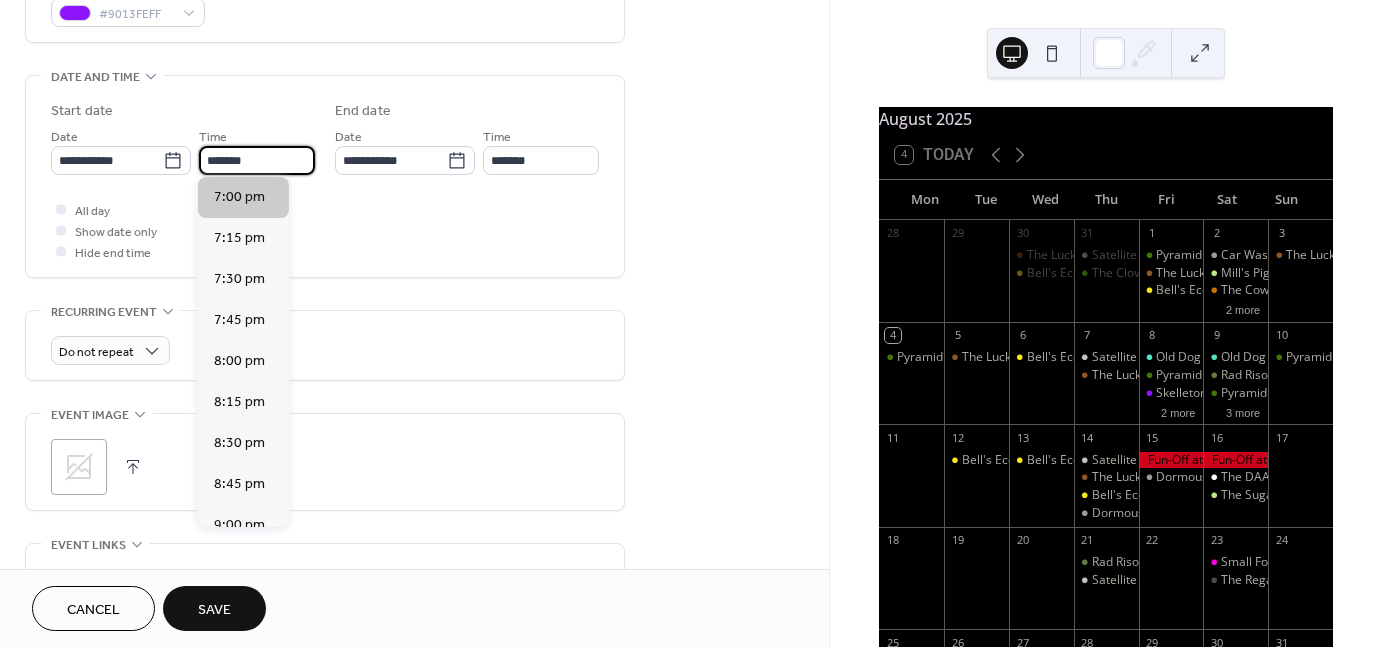 type on "*******" 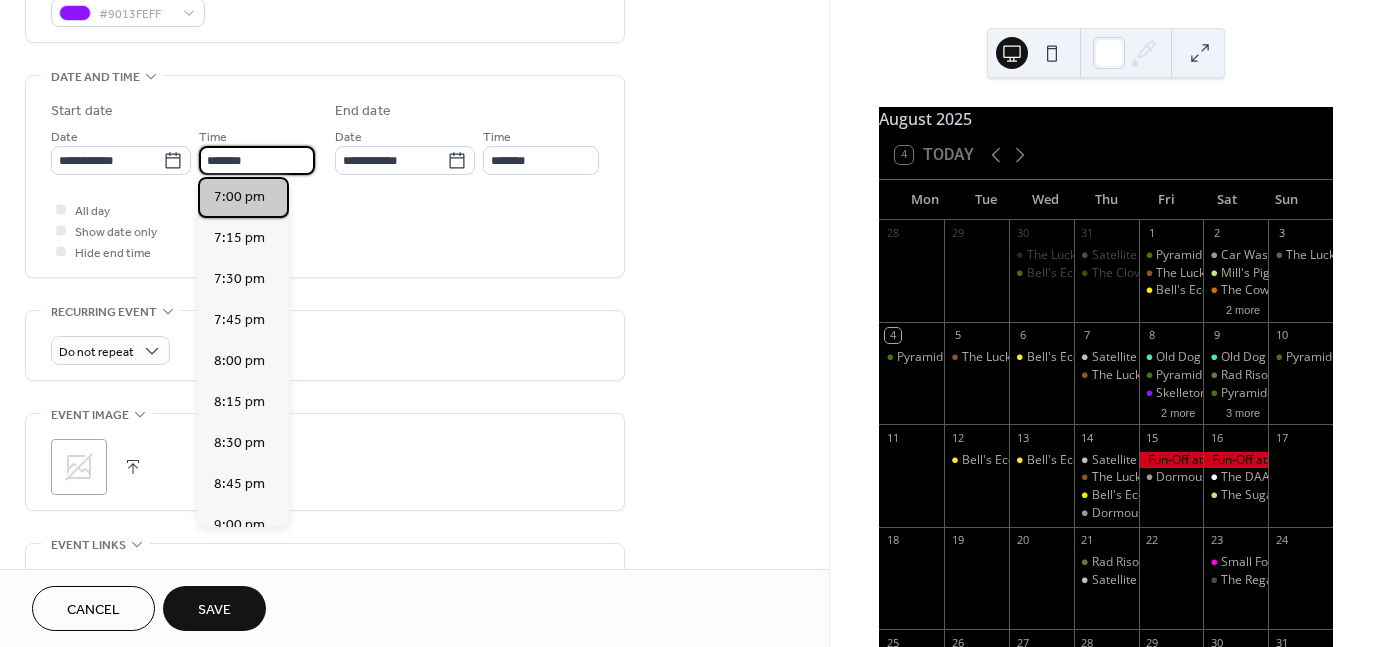 click on "7:00 pm" at bounding box center (243, 197) 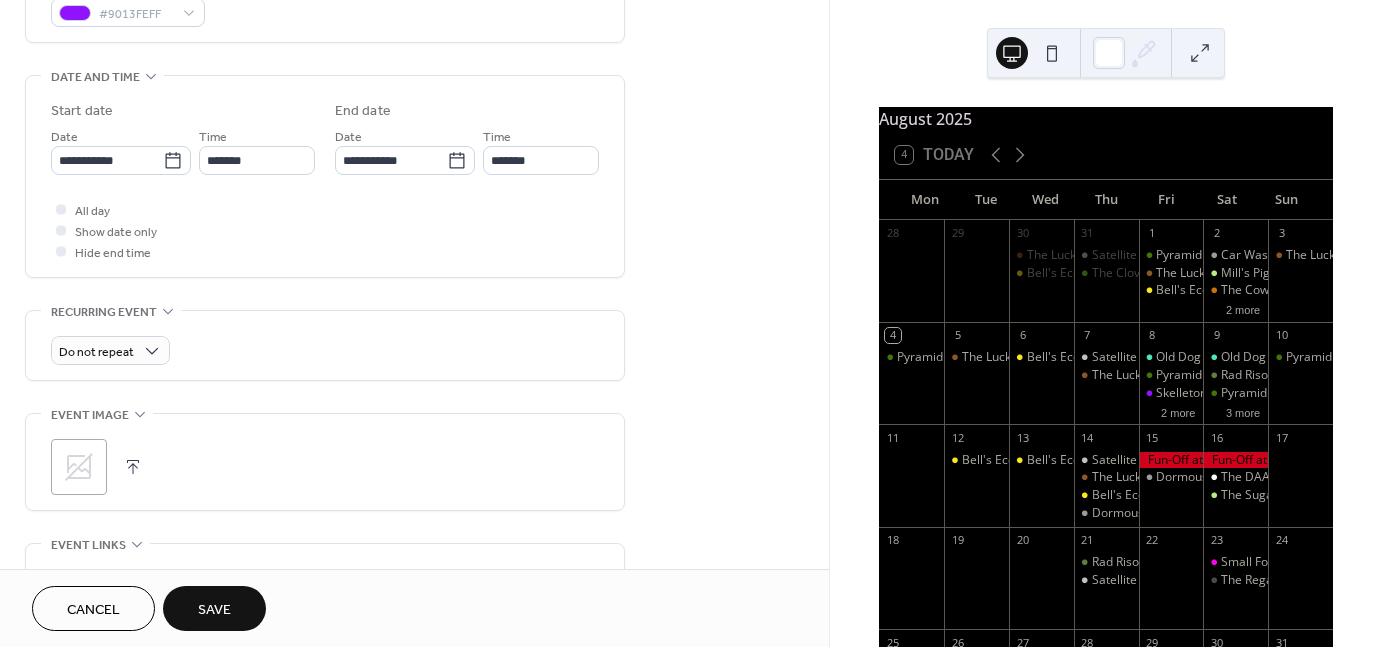 type on "*******" 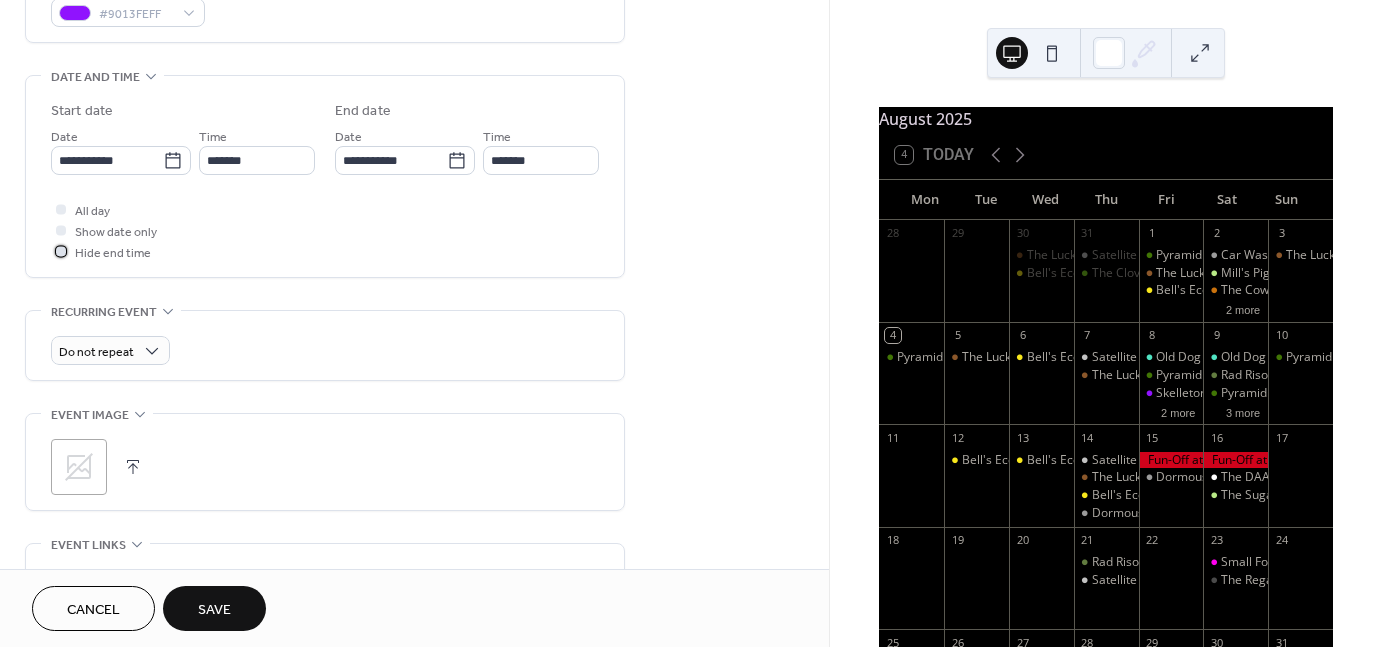 drag, startPoint x: 124, startPoint y: 253, endPoint x: 64, endPoint y: 251, distance: 60.033325 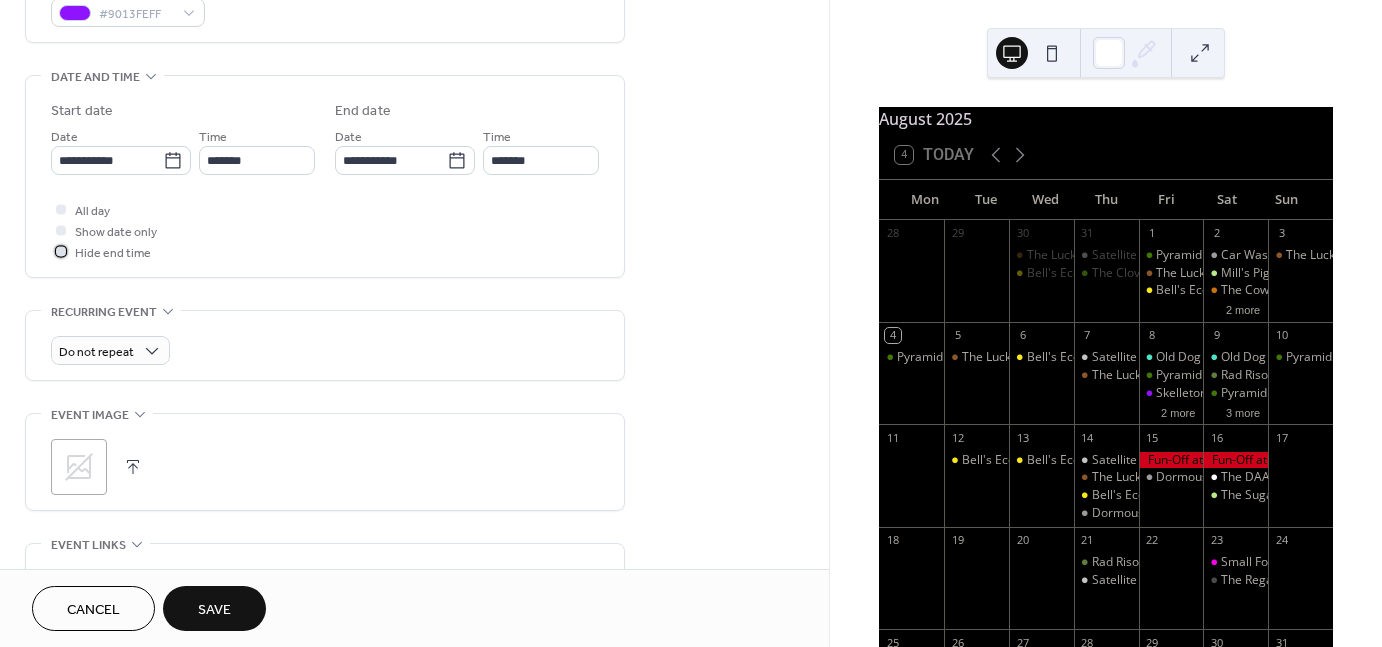 click at bounding box center [61, 251] 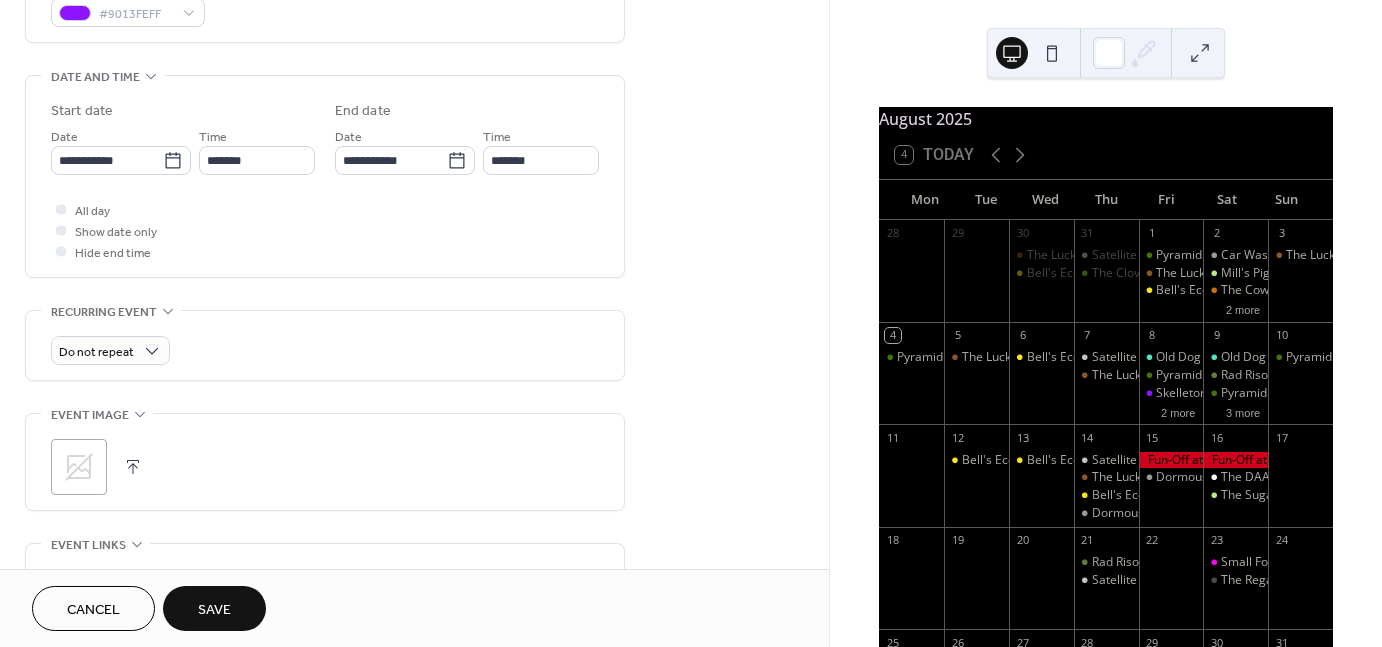 click 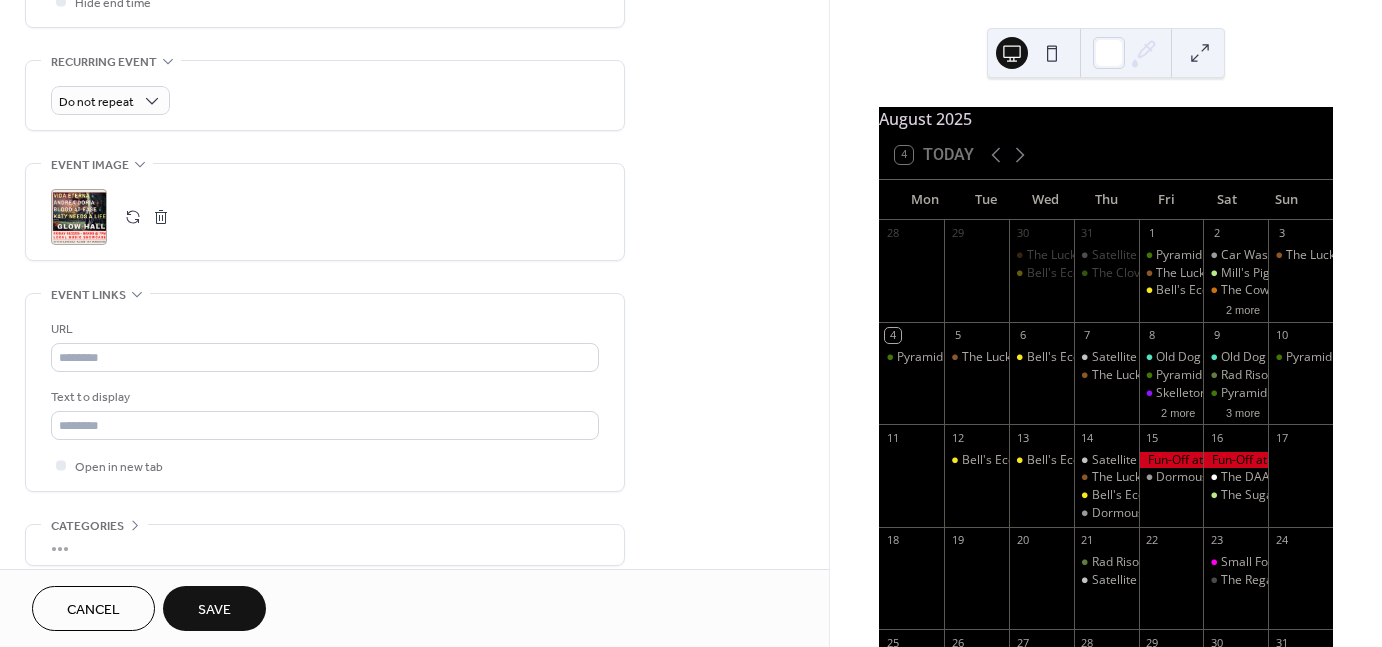 scroll, scrollTop: 827, scrollLeft: 0, axis: vertical 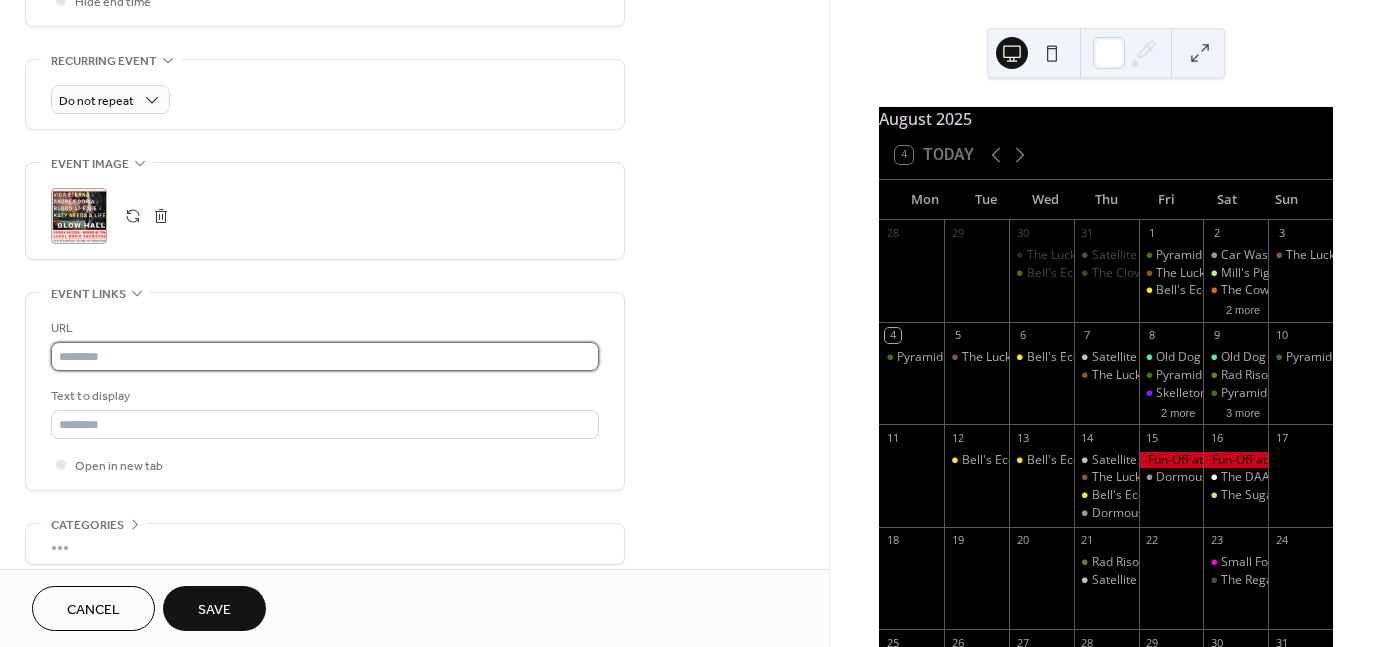 click at bounding box center [325, 356] 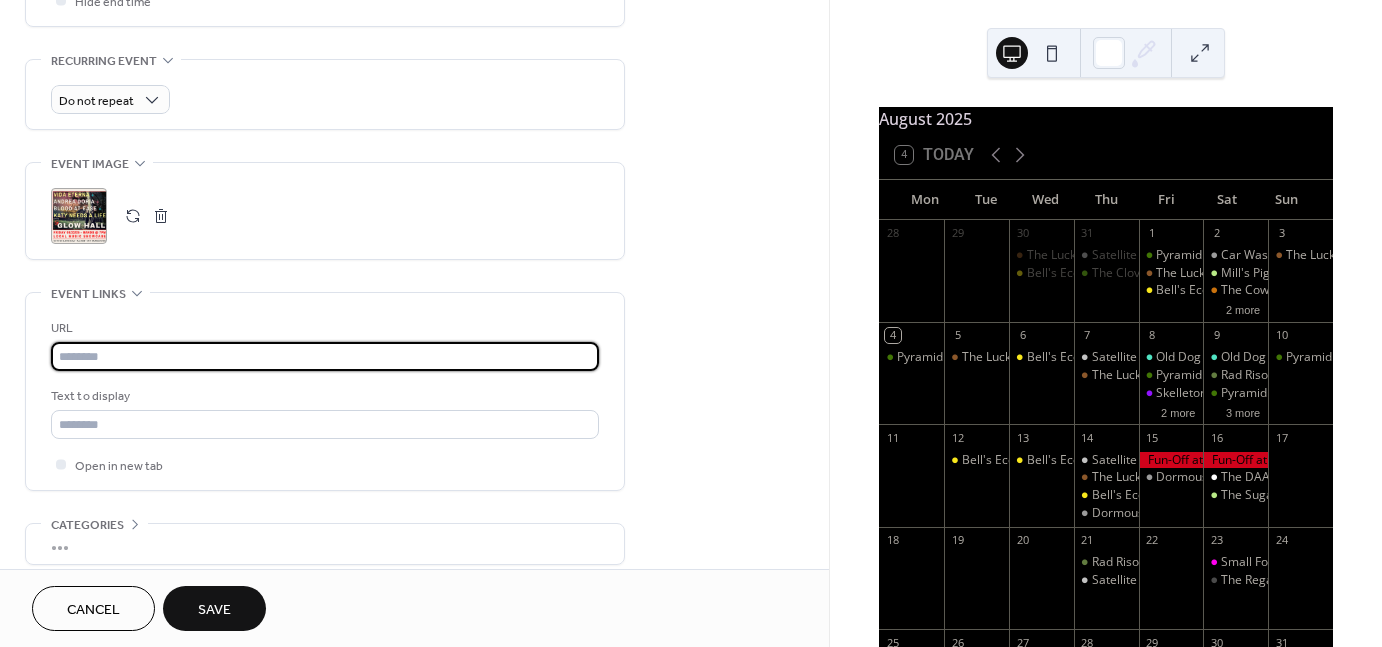paste on "**********" 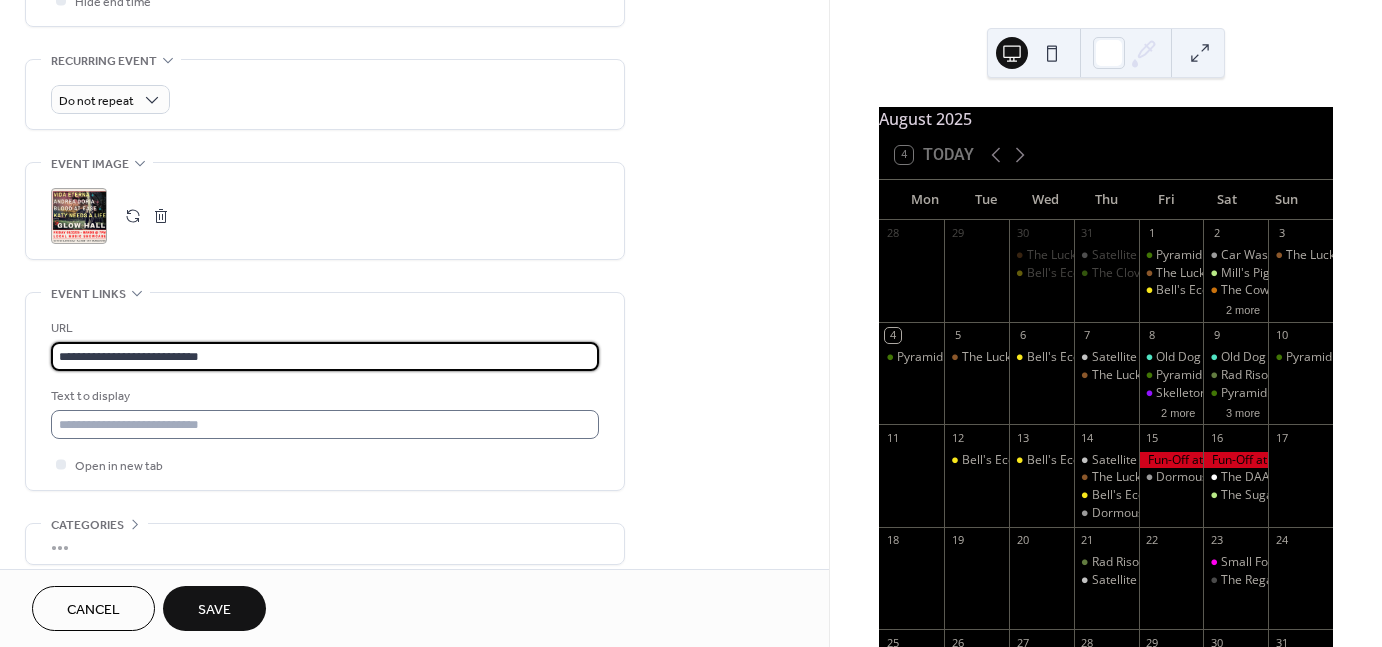 scroll, scrollTop: 0, scrollLeft: 0, axis: both 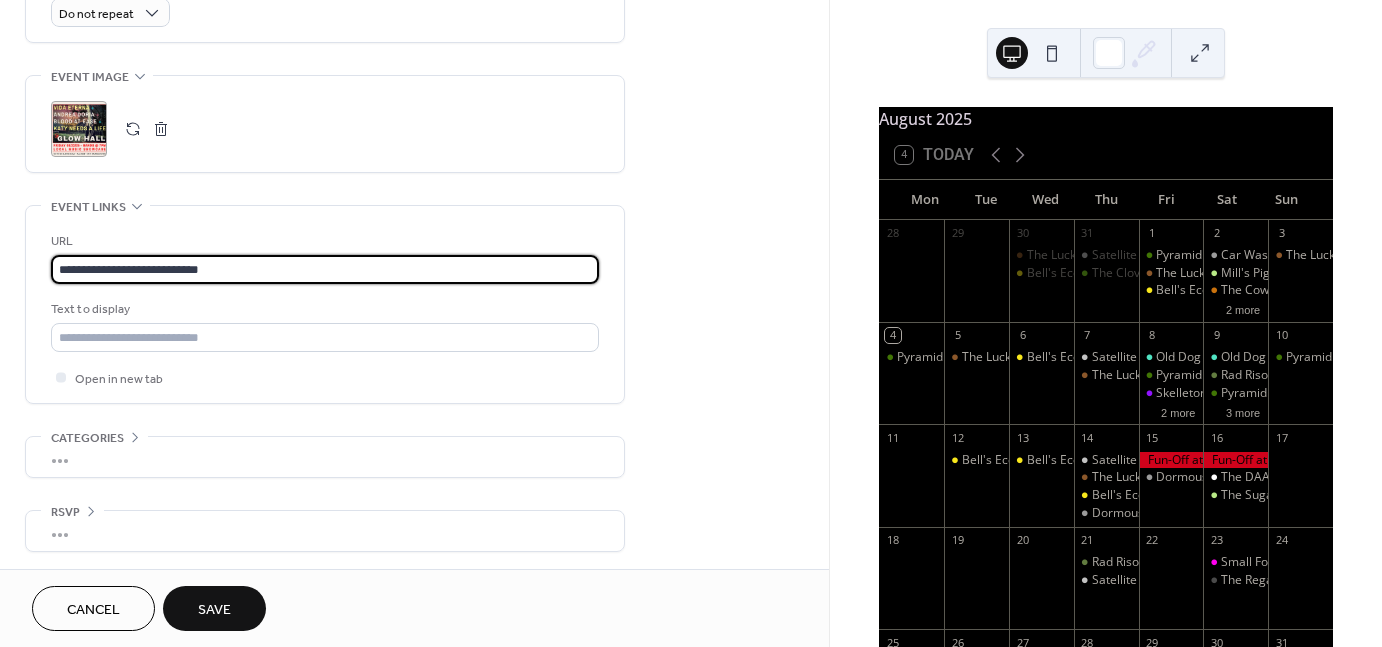 type on "**********" 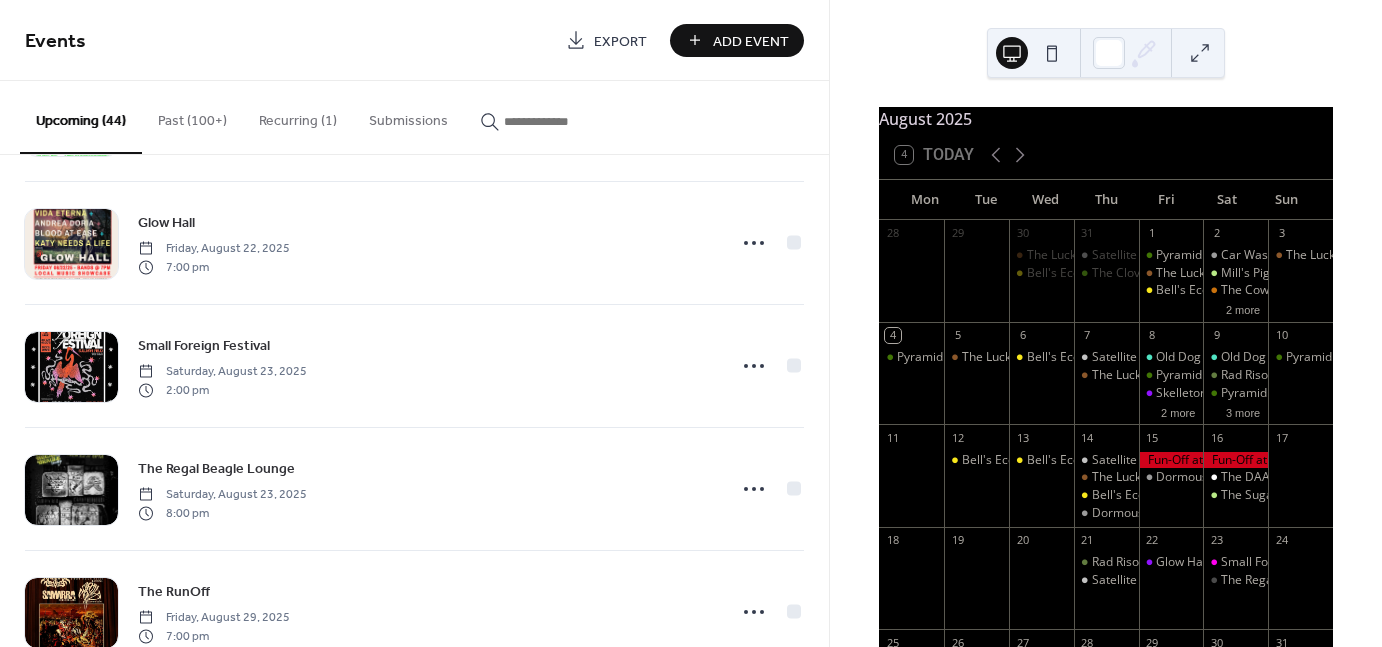 scroll, scrollTop: 3301, scrollLeft: 0, axis: vertical 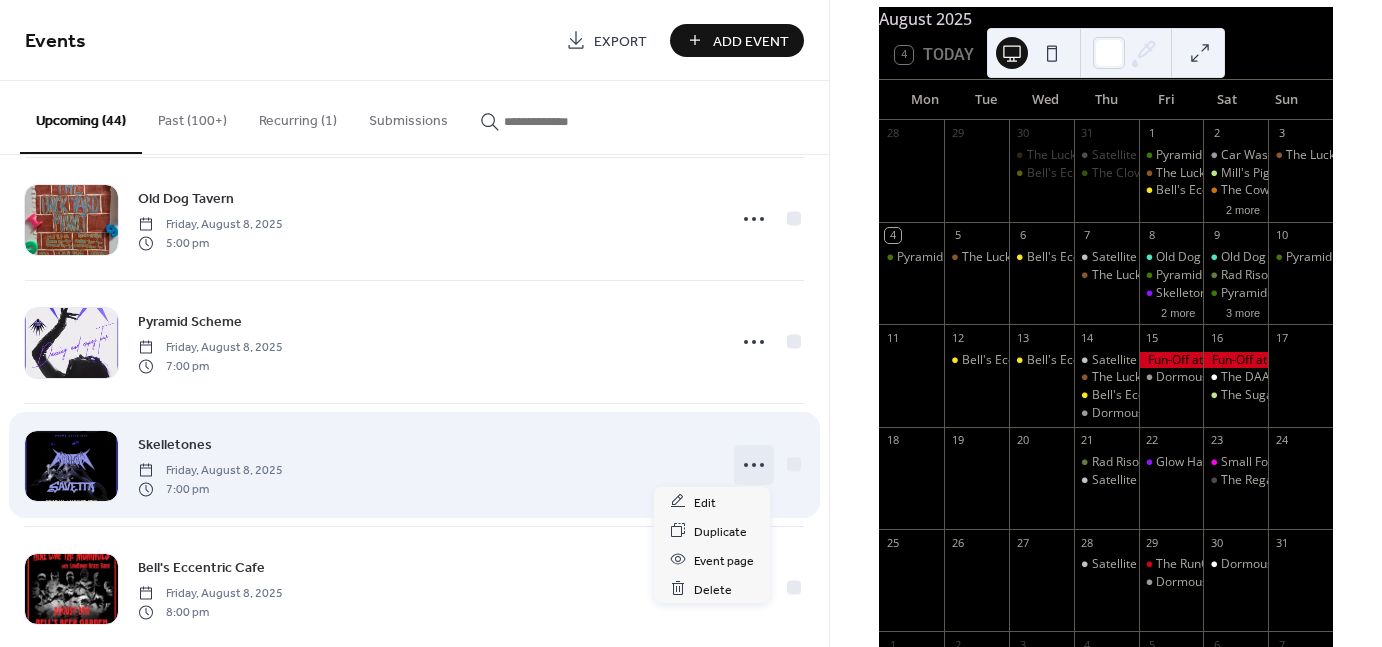 click 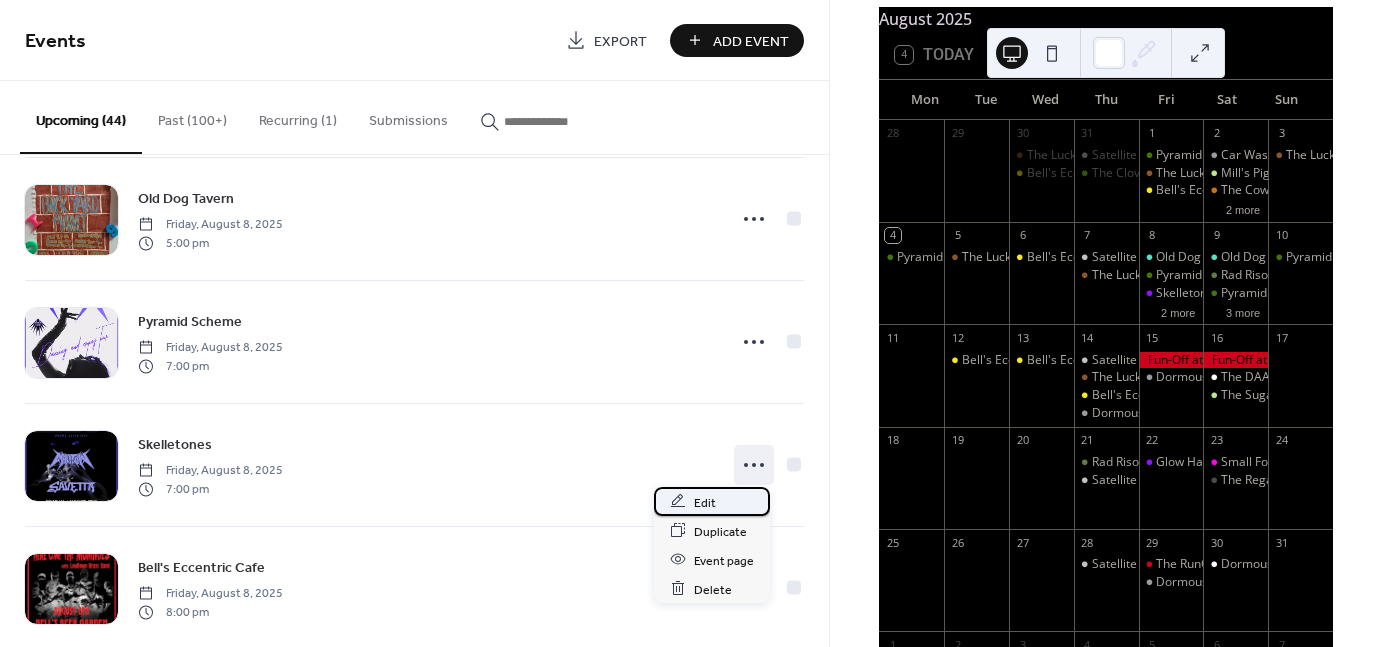 click on "Edit" at bounding box center (712, 501) 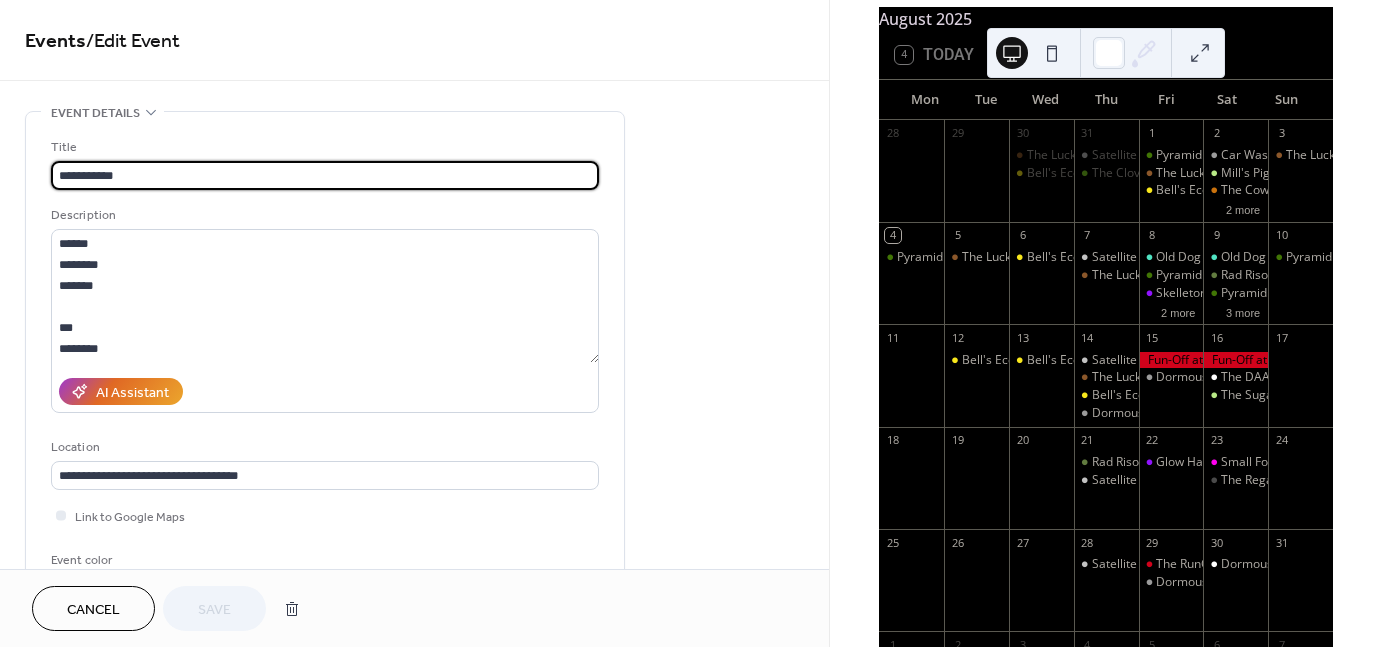 scroll, scrollTop: 196, scrollLeft: 0, axis: vertical 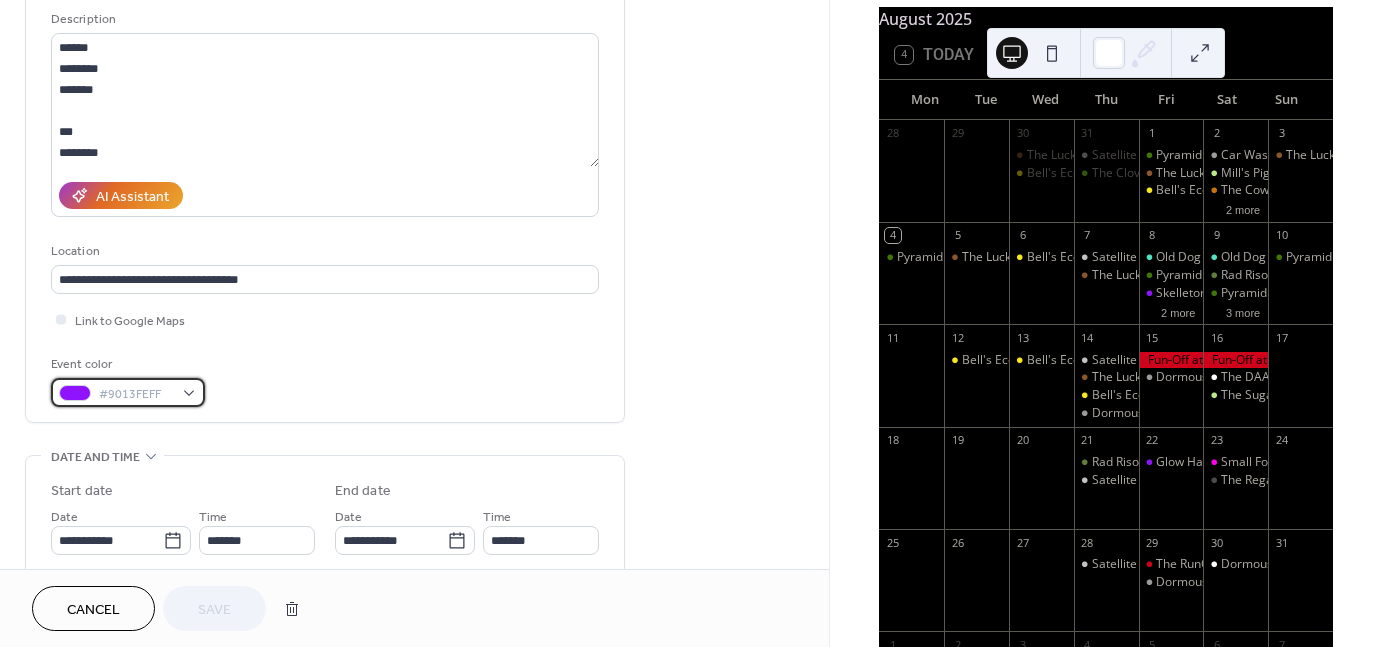 click on "#9013FEFF" at bounding box center (136, 394) 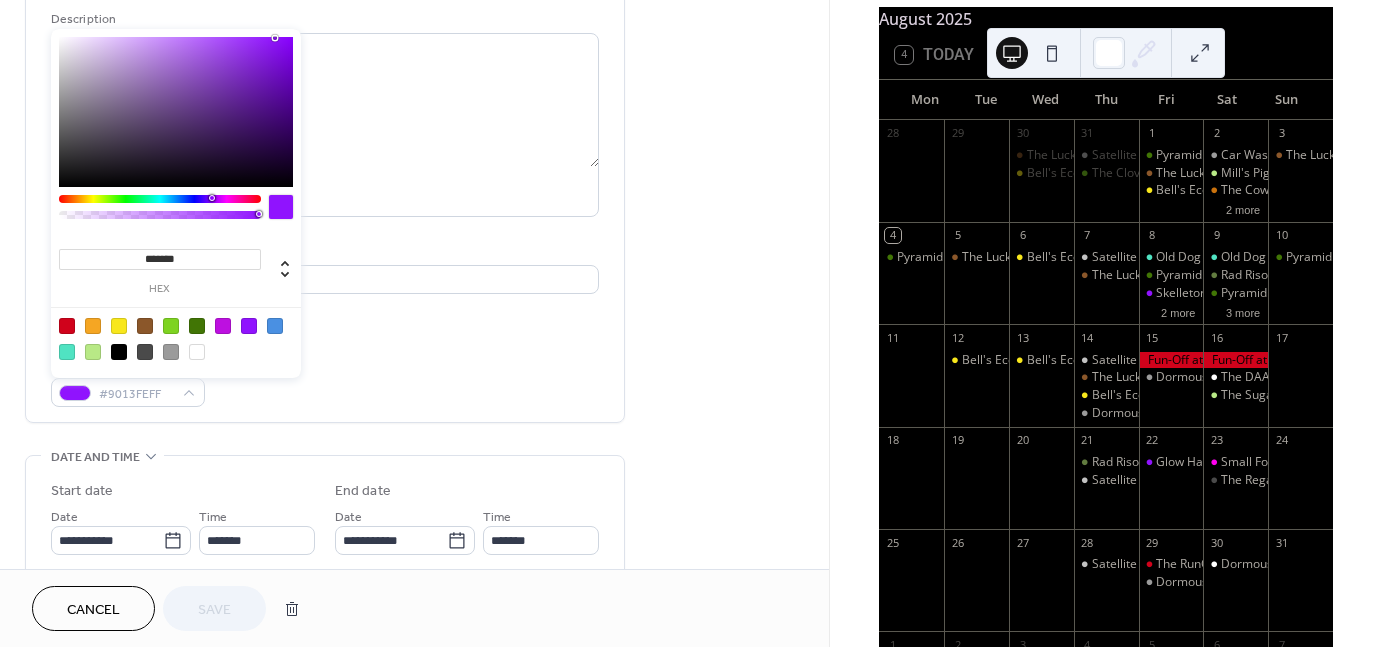 click at bounding box center [176, 338] 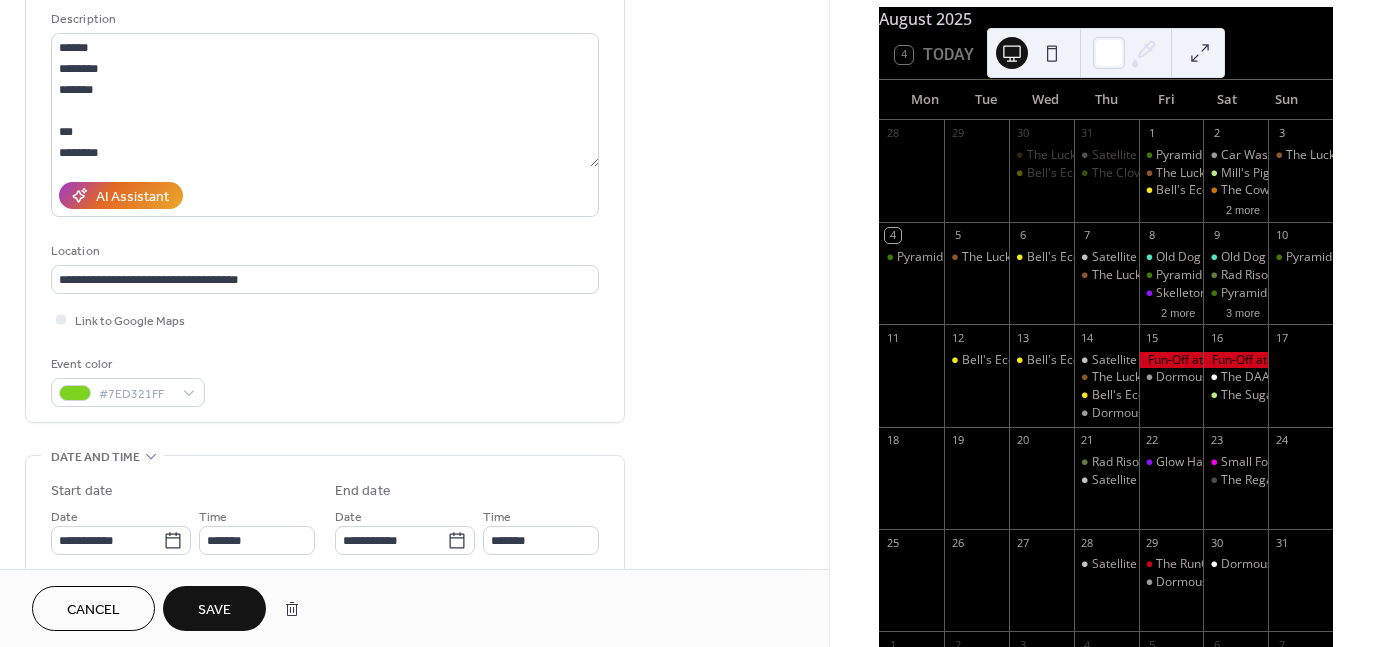 click on "Save" at bounding box center (214, 610) 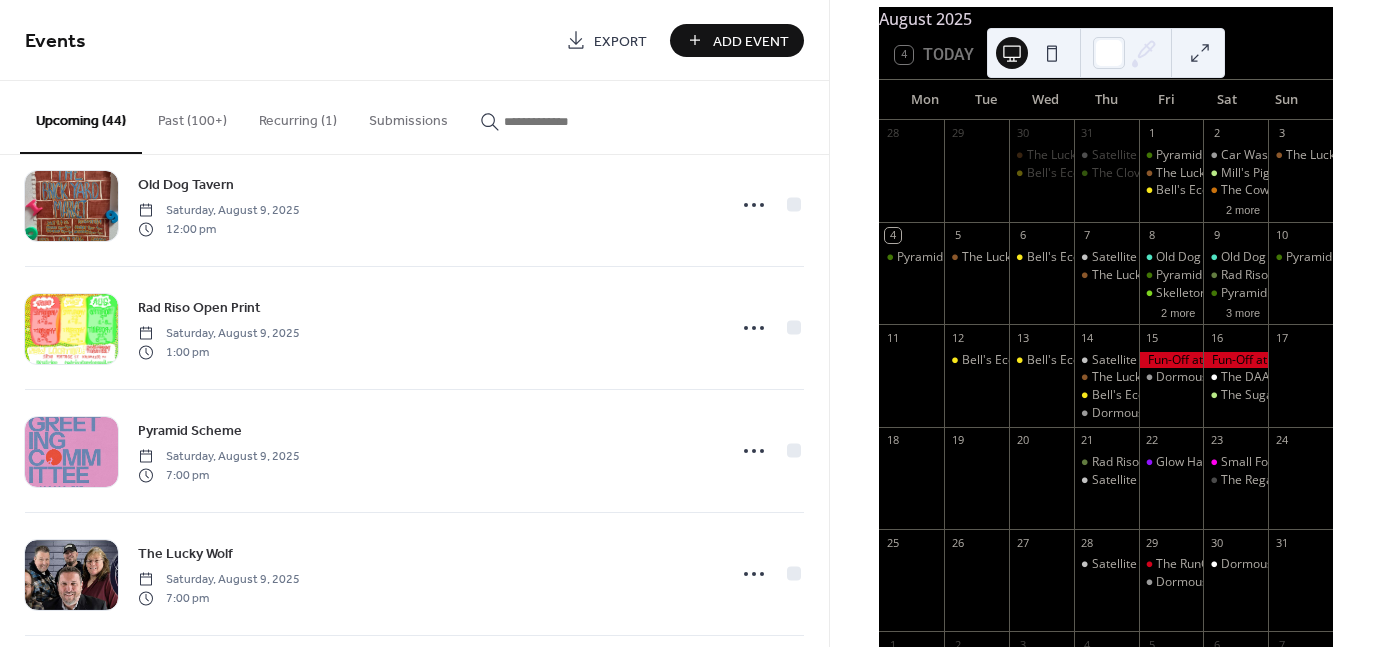 scroll, scrollTop: 1164, scrollLeft: 0, axis: vertical 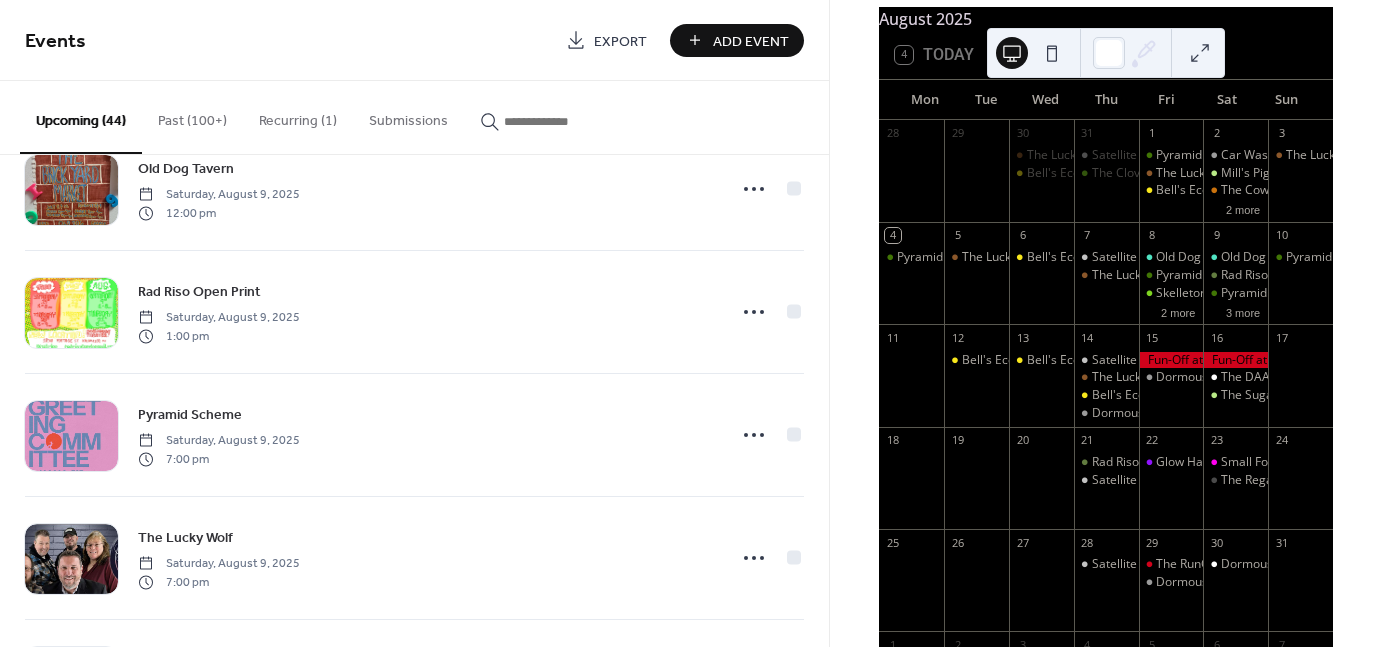click on "Recurring (1)" at bounding box center (298, 116) 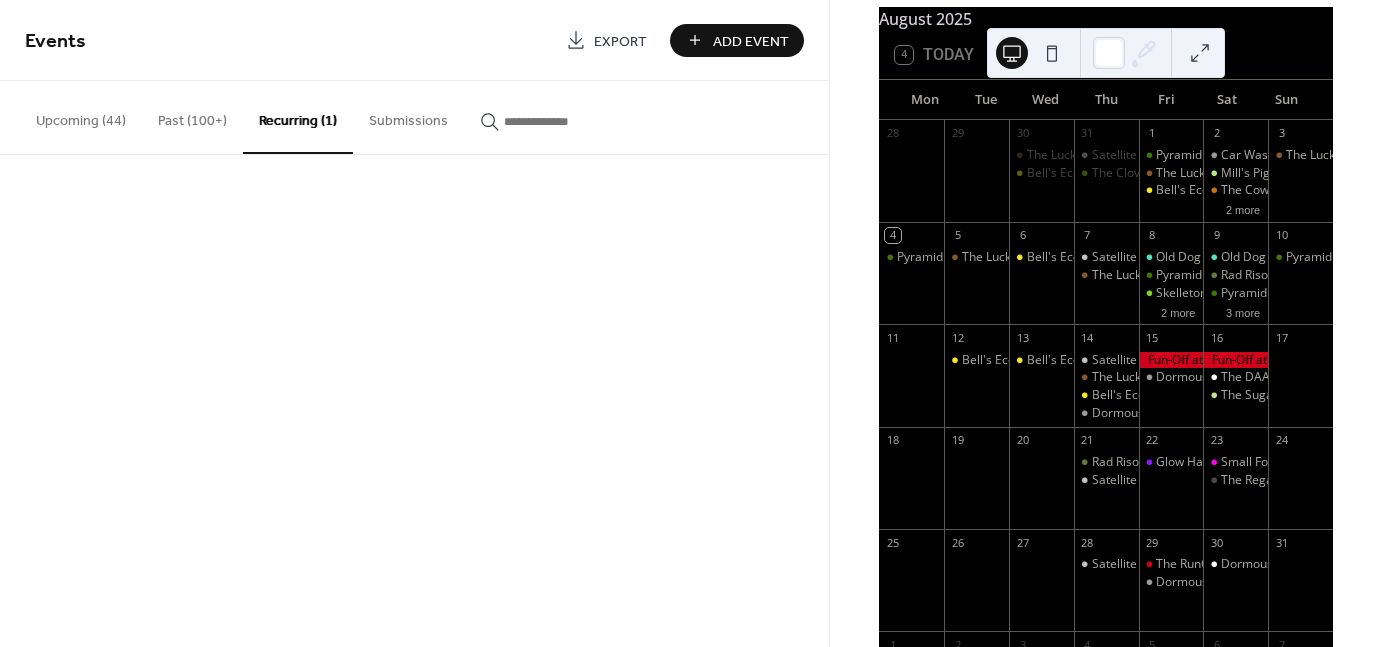 click on "Recurring (1)" at bounding box center (298, 117) 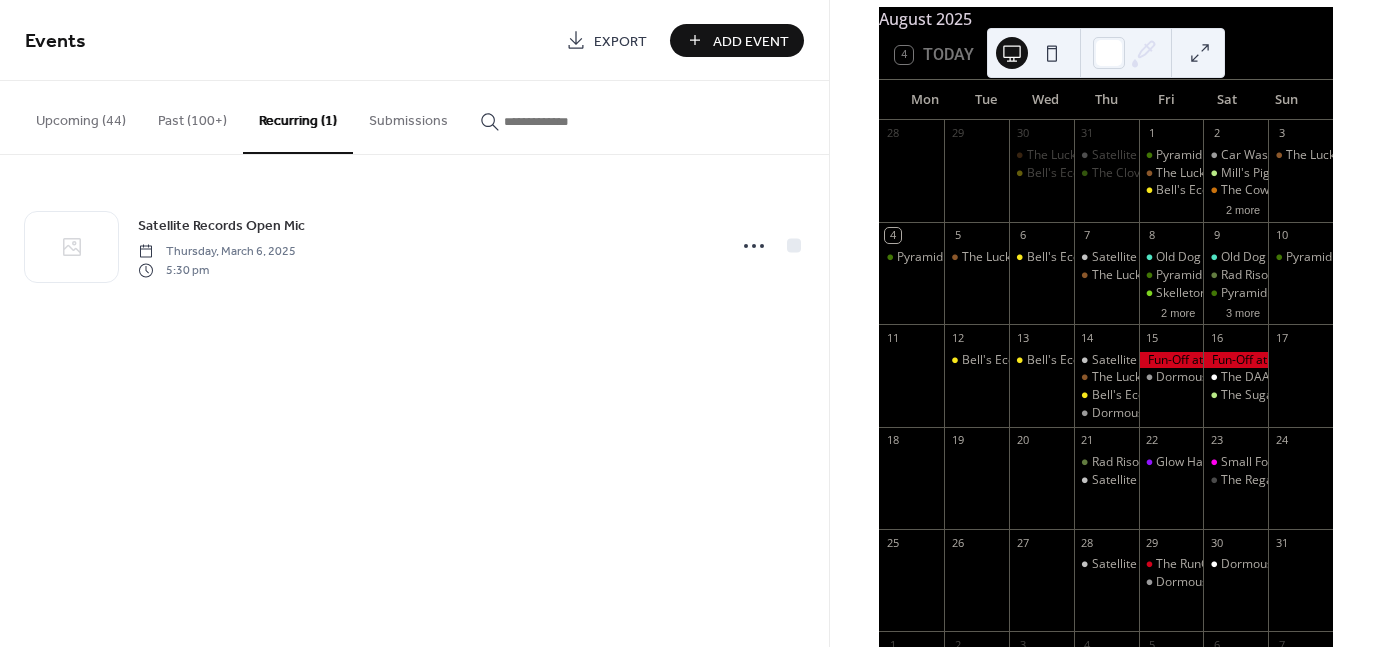 click on "Add Event" at bounding box center [751, 41] 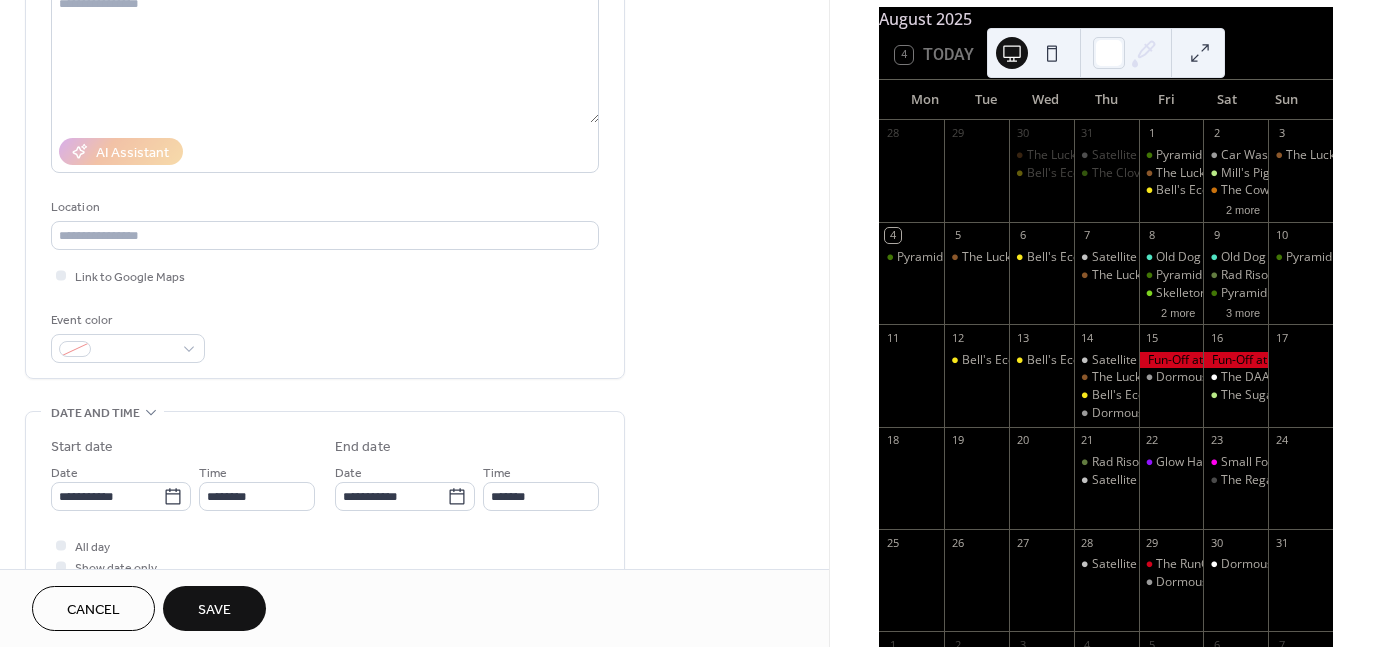 scroll, scrollTop: 270, scrollLeft: 0, axis: vertical 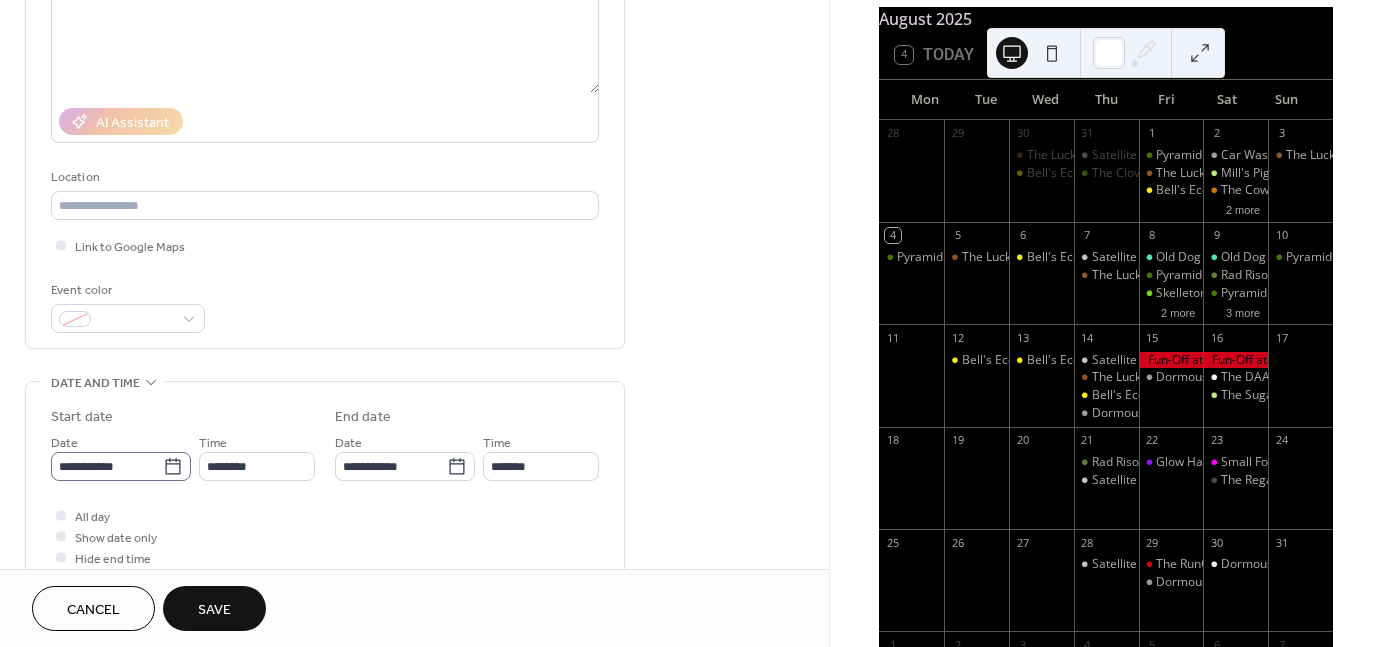 type on "*********" 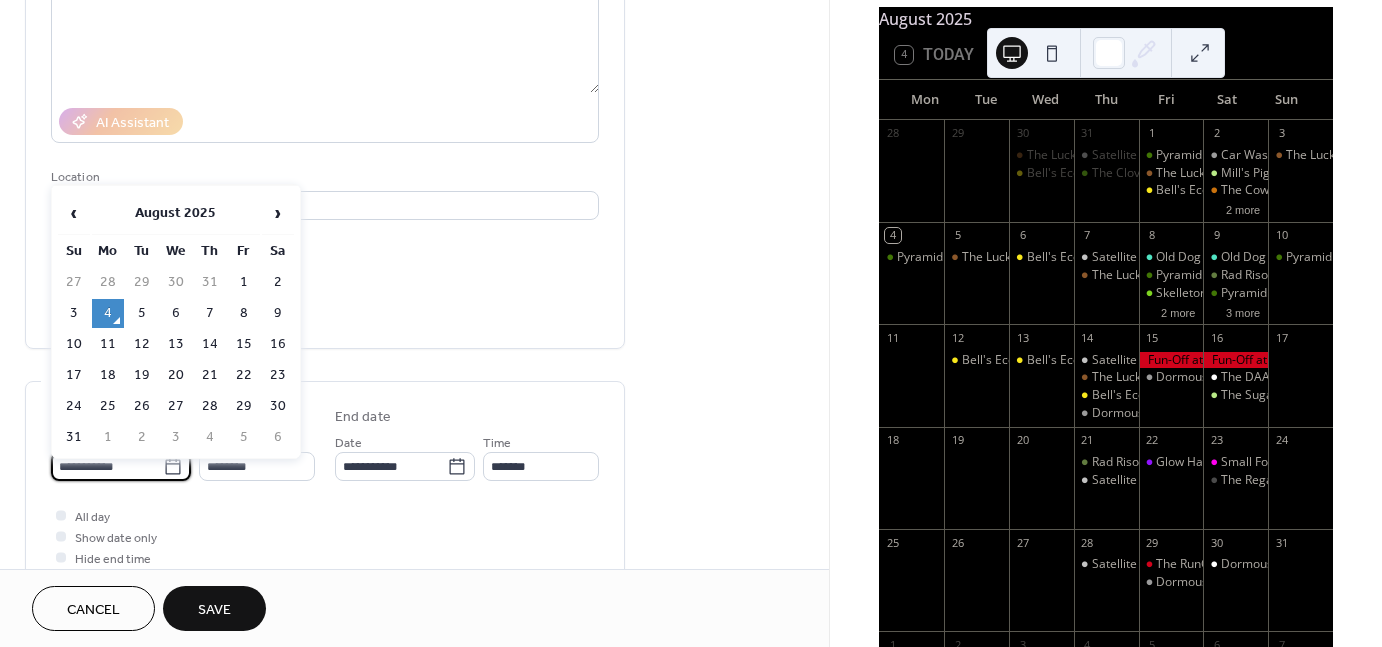 click on "**********" at bounding box center [107, 466] 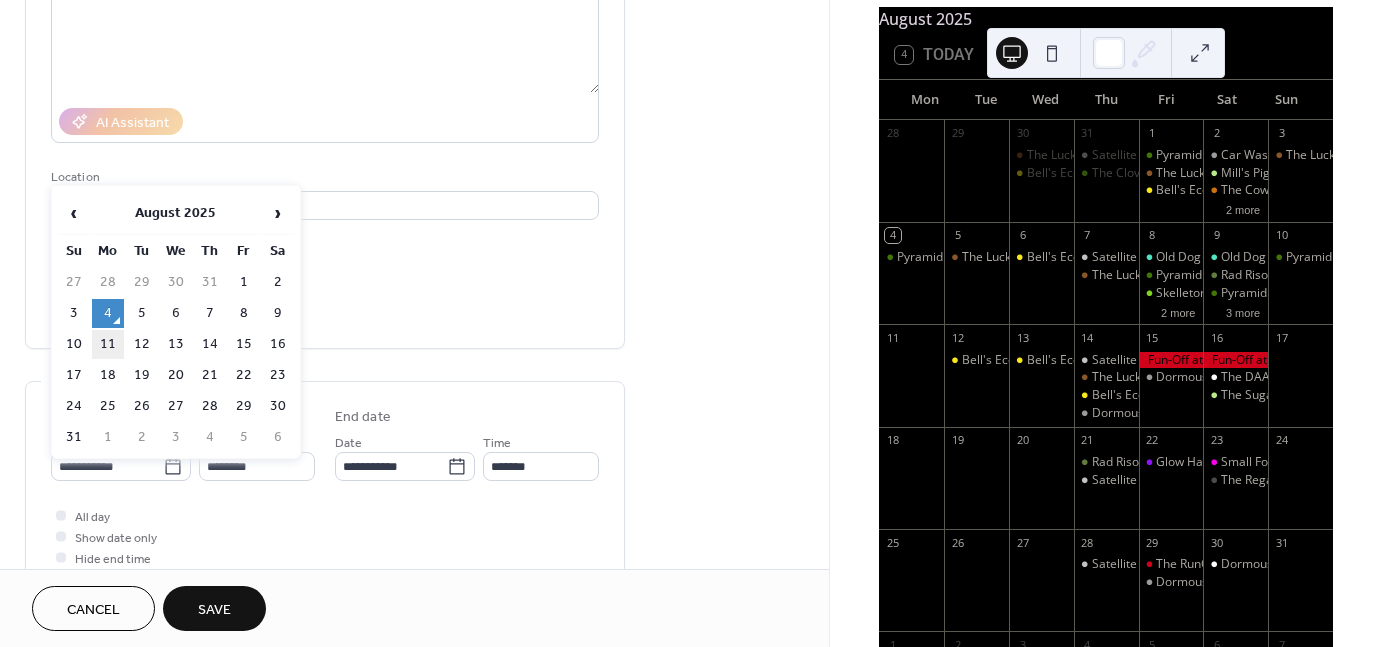 click on "11" at bounding box center [108, 344] 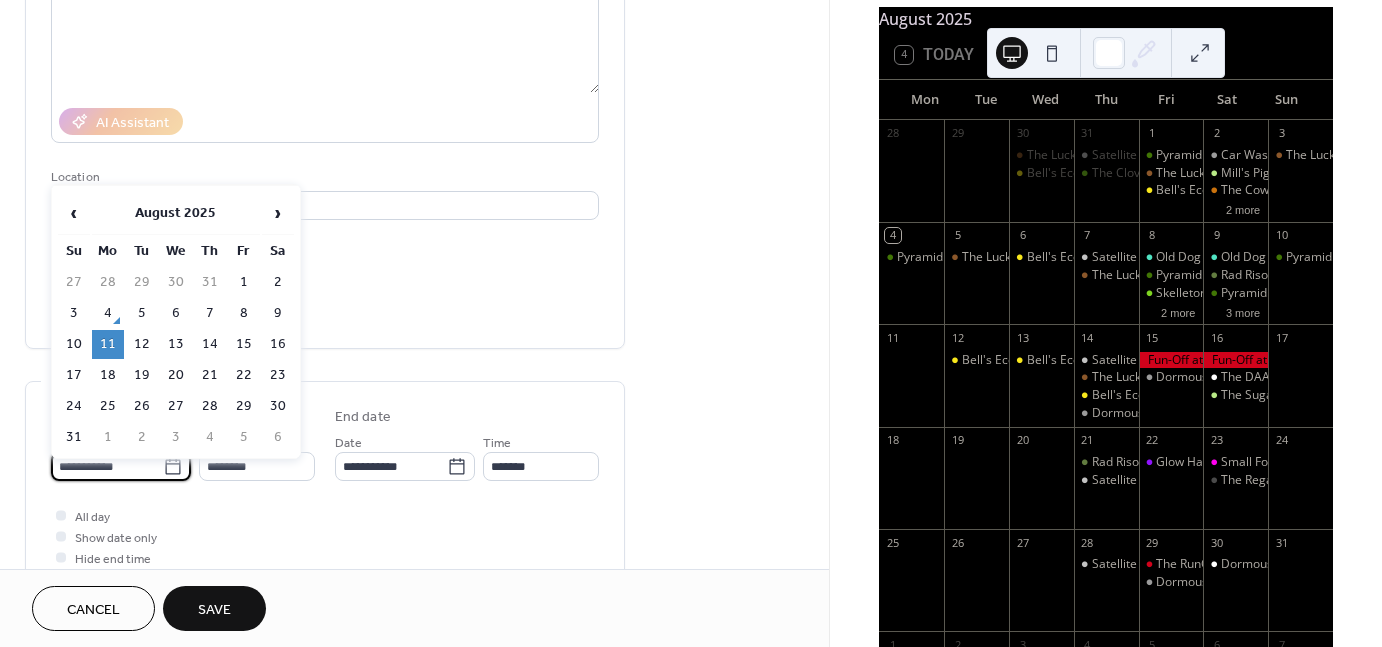 click on "**********" at bounding box center (107, 466) 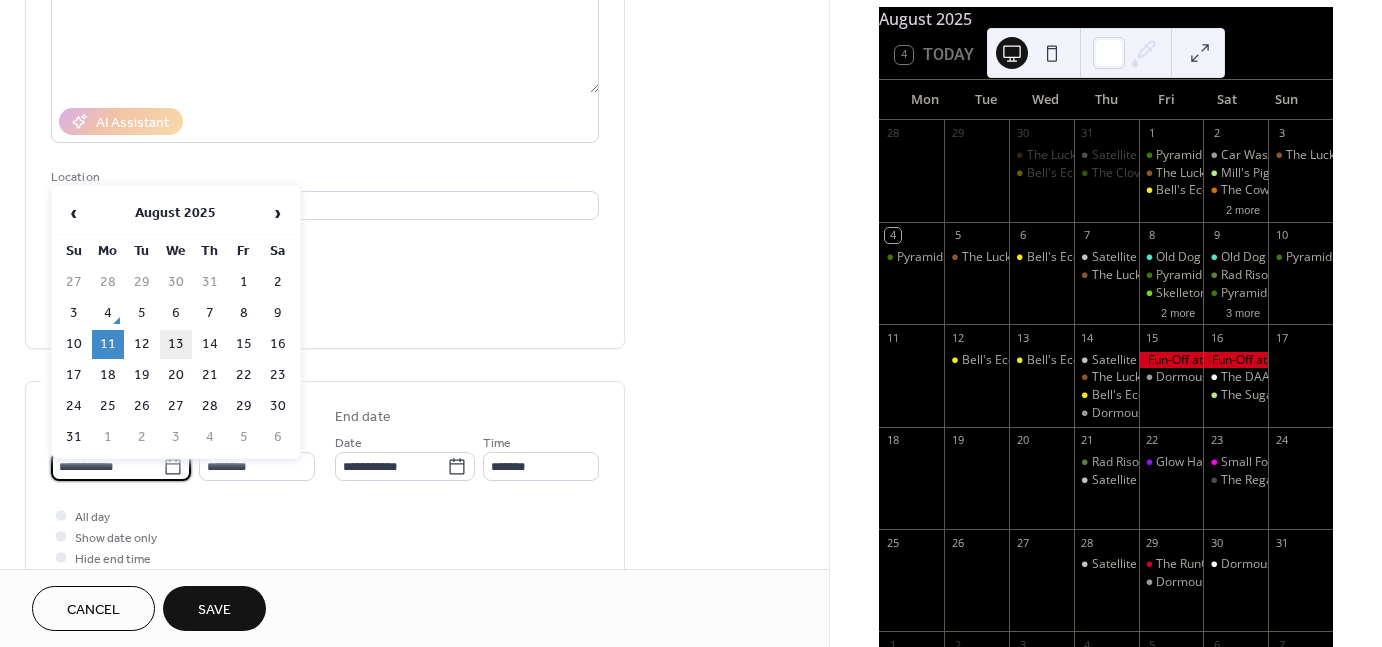 click on "13" at bounding box center [176, 344] 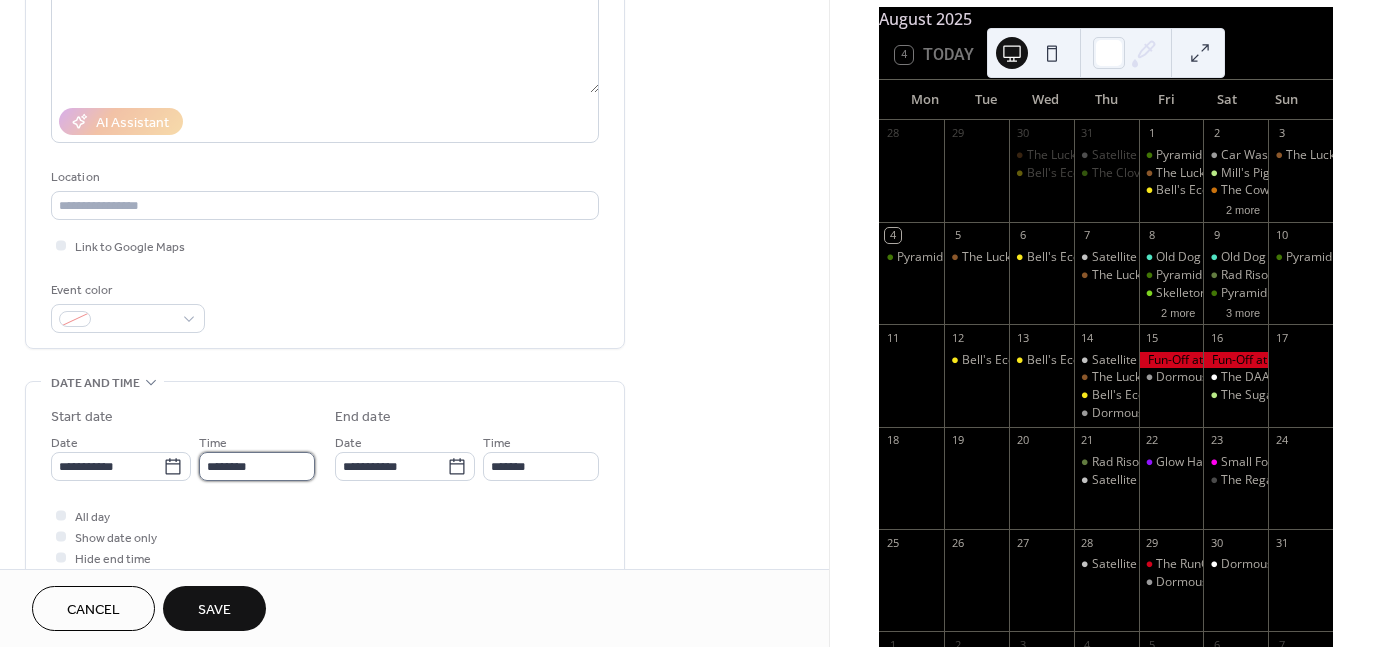 click on "********" at bounding box center (257, 466) 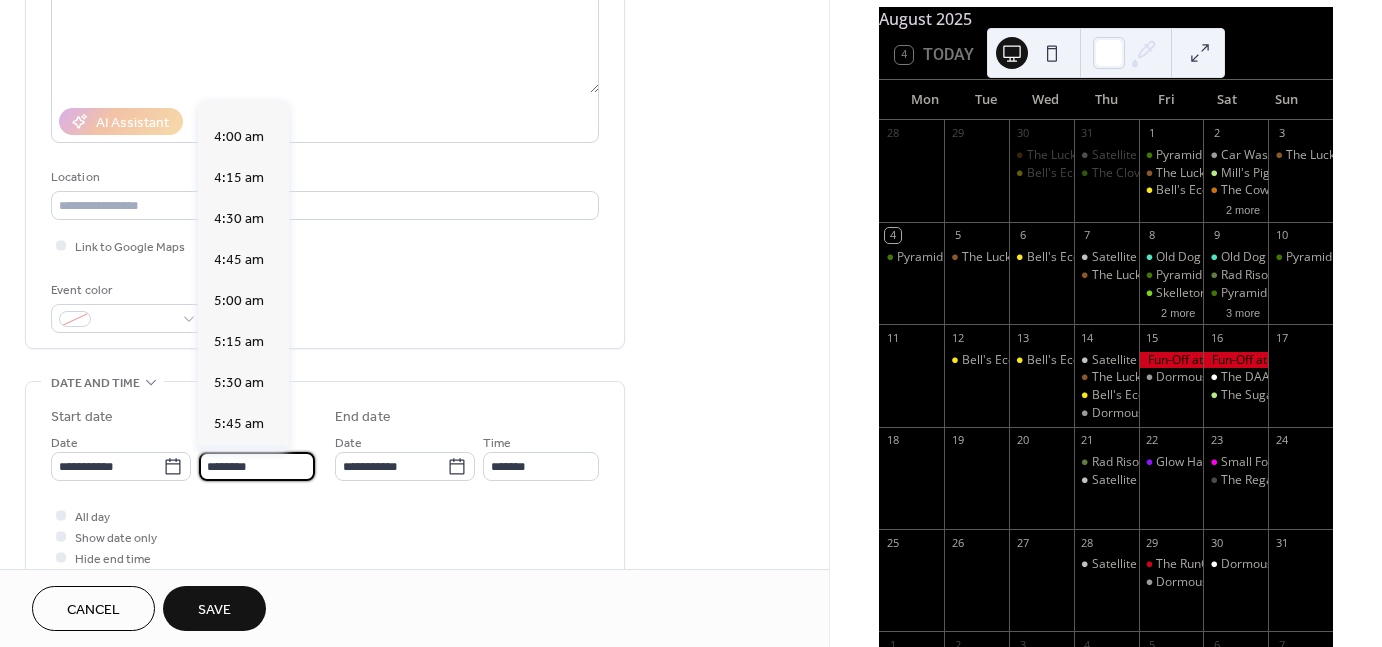 scroll, scrollTop: 607, scrollLeft: 0, axis: vertical 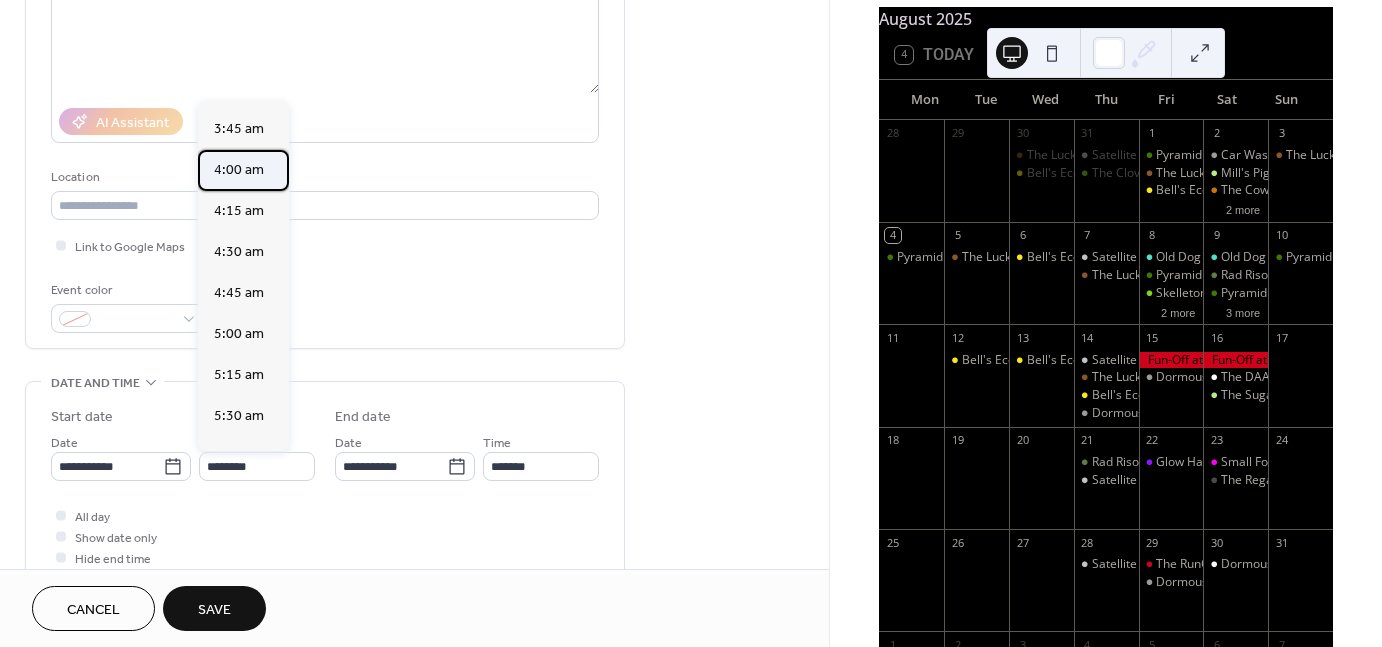click on "4:00 am" at bounding box center (239, 169) 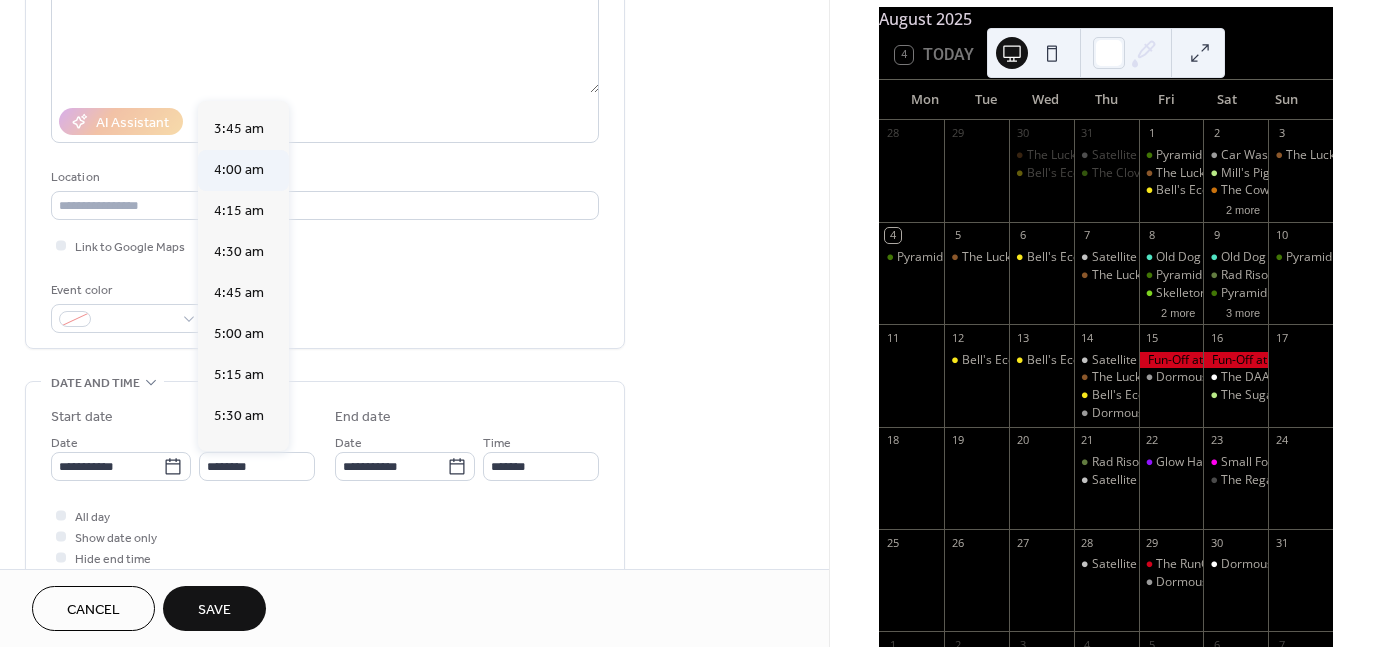 type on "*******" 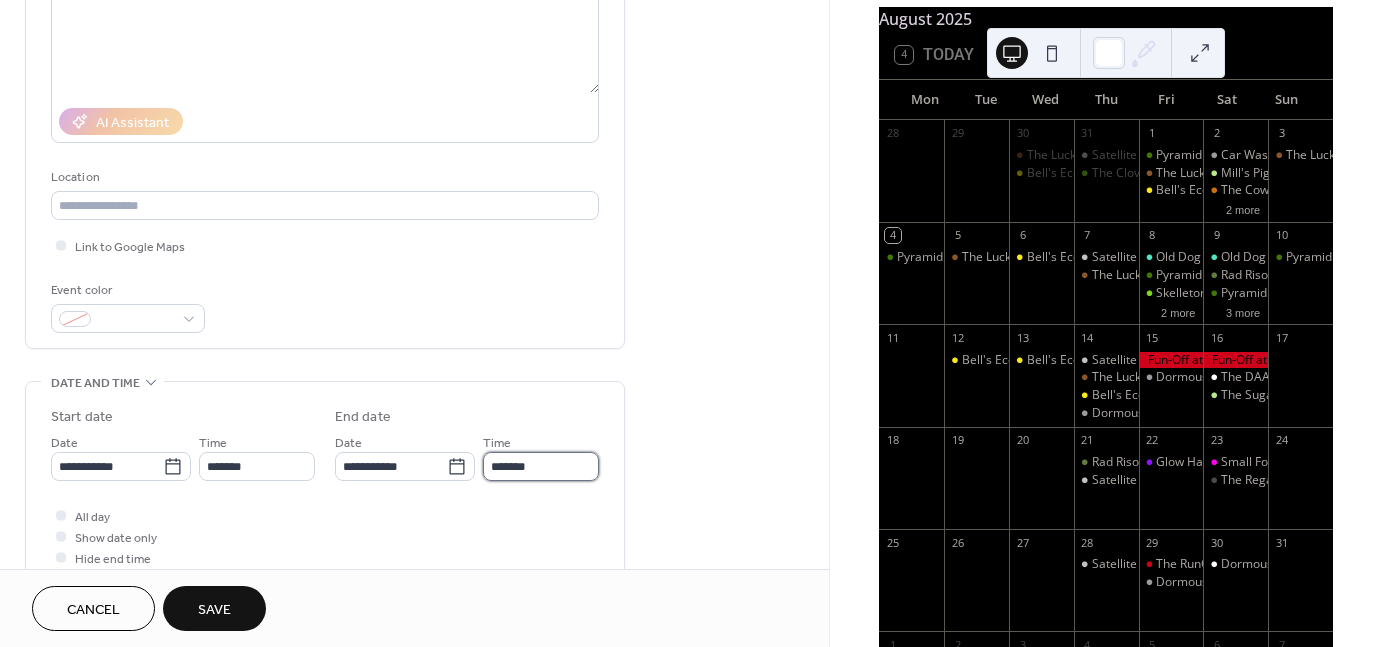 click on "*******" at bounding box center (541, 466) 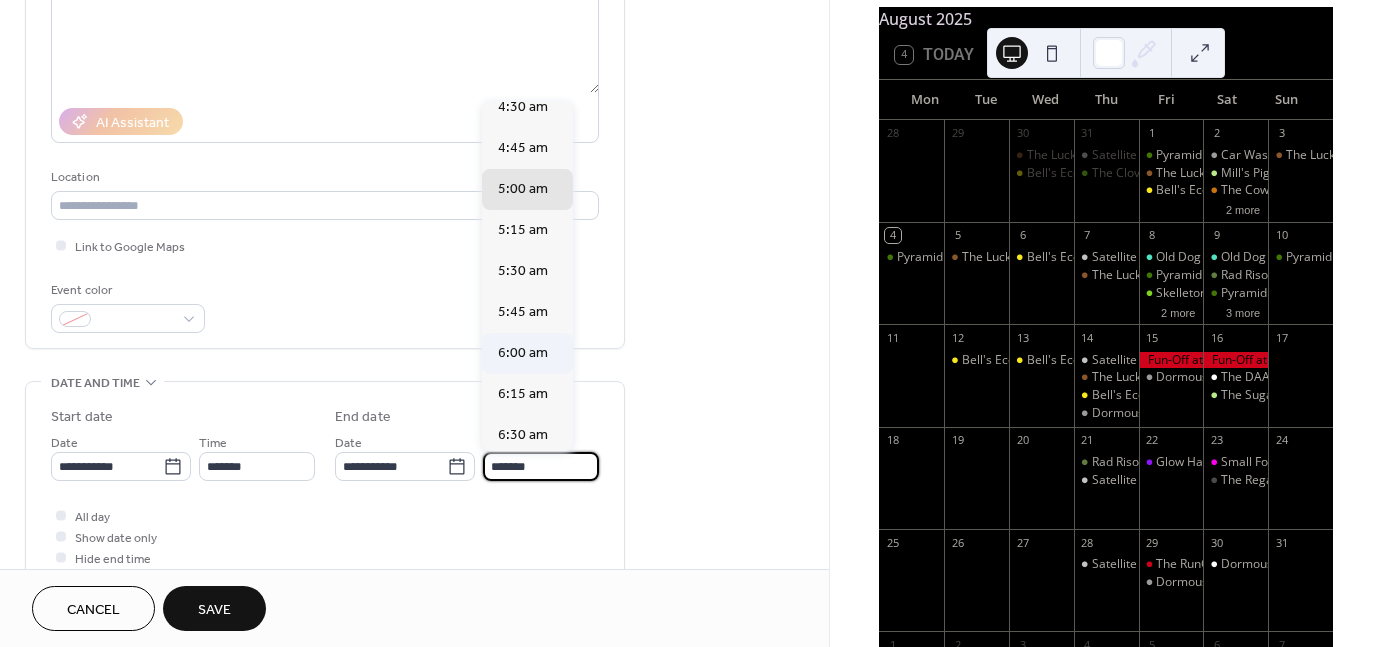 scroll, scrollTop: 56, scrollLeft: 0, axis: vertical 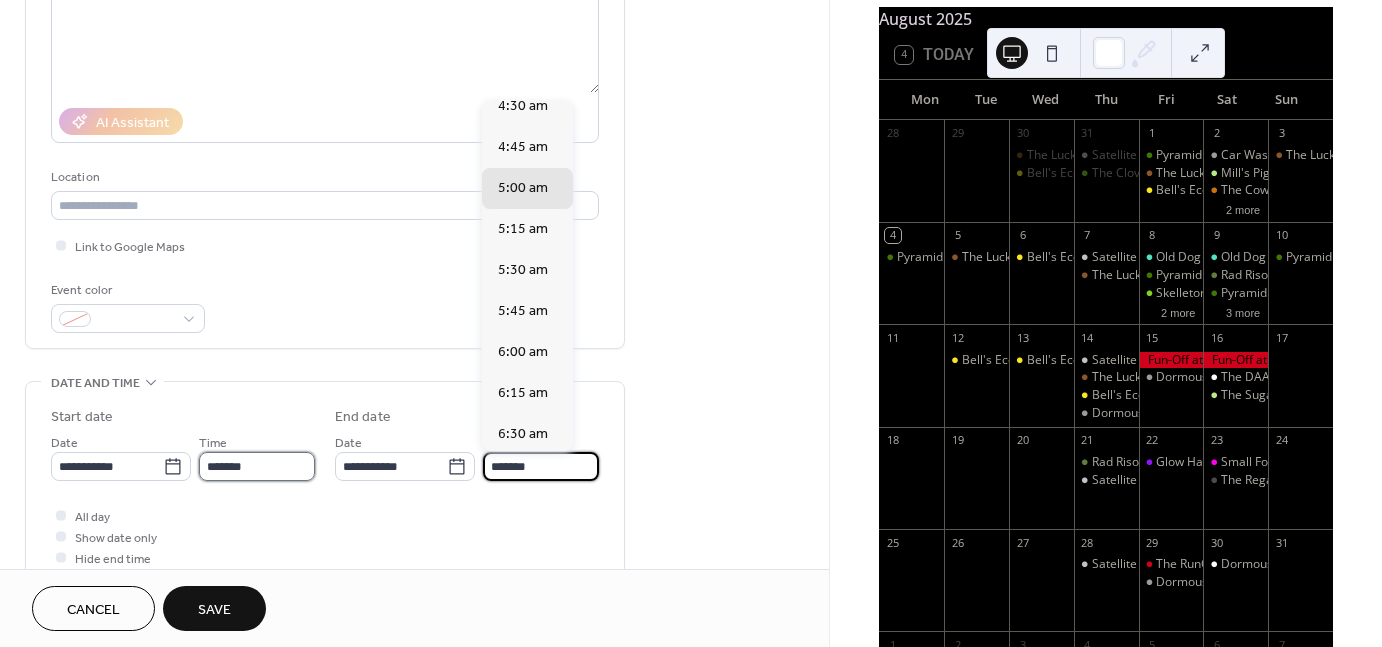 click on "*******" at bounding box center [257, 466] 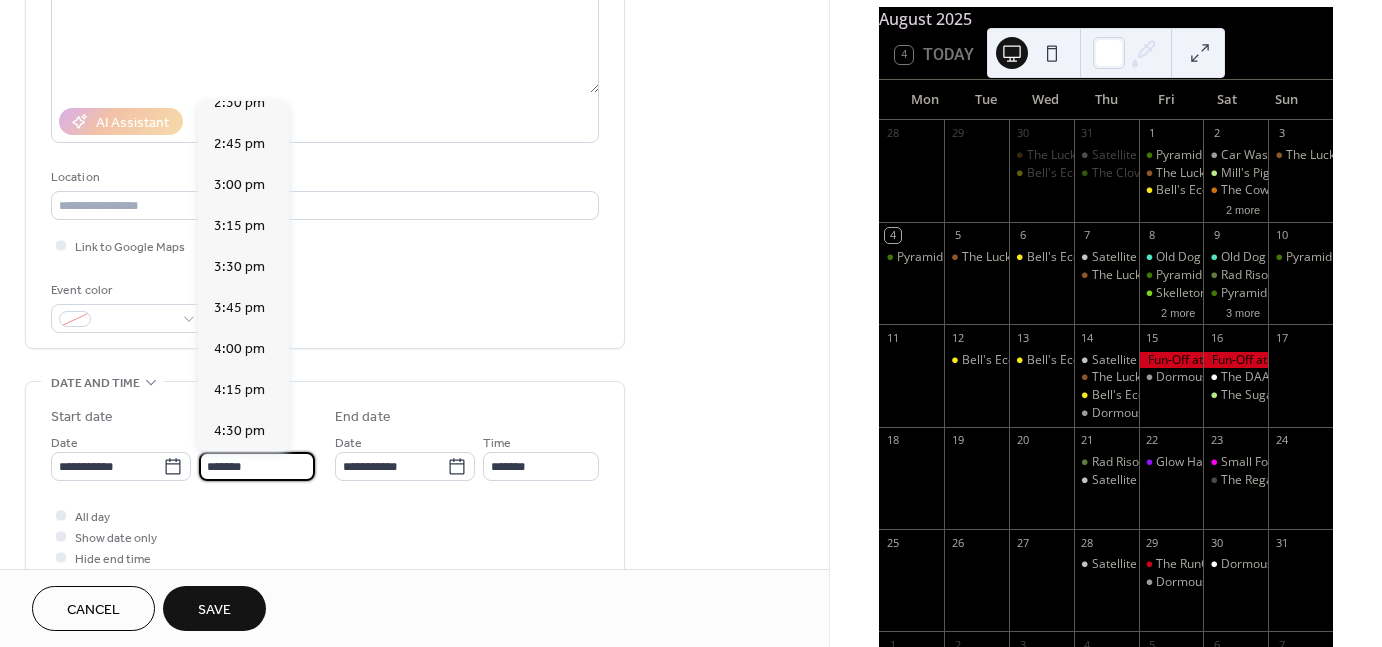 scroll, scrollTop: 2398, scrollLeft: 0, axis: vertical 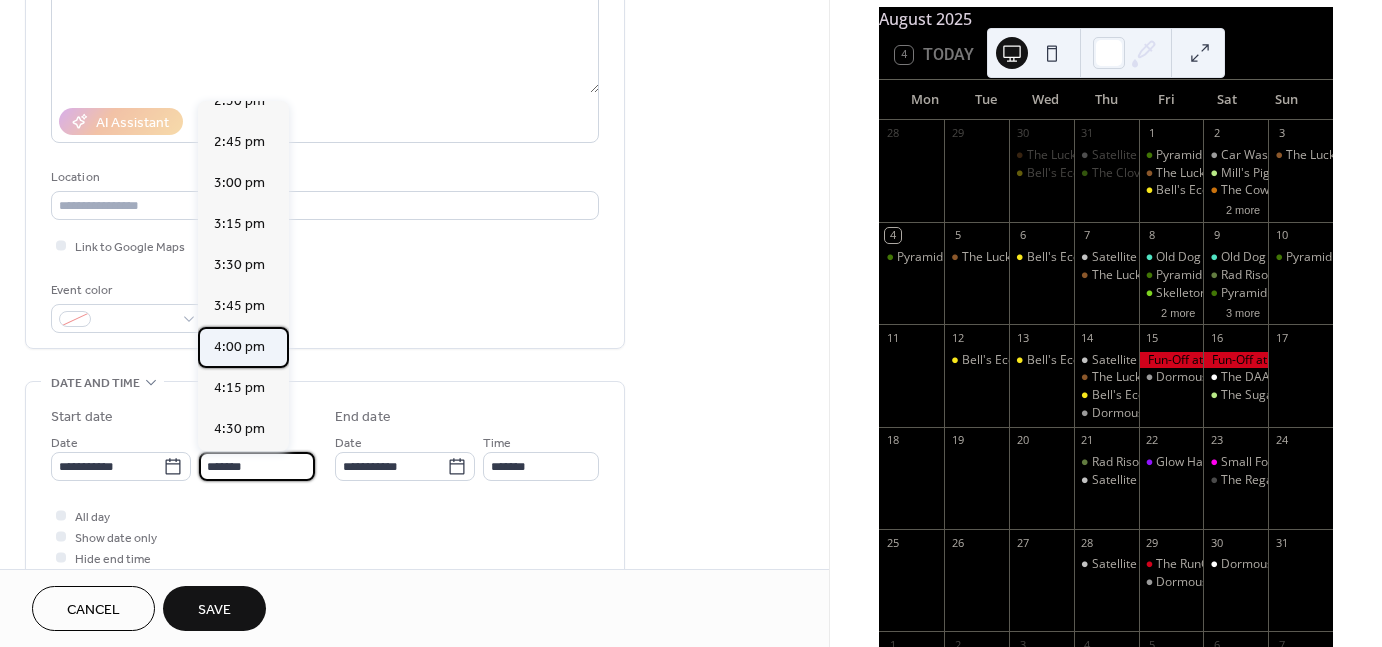 click on "4:00 pm" at bounding box center (239, 346) 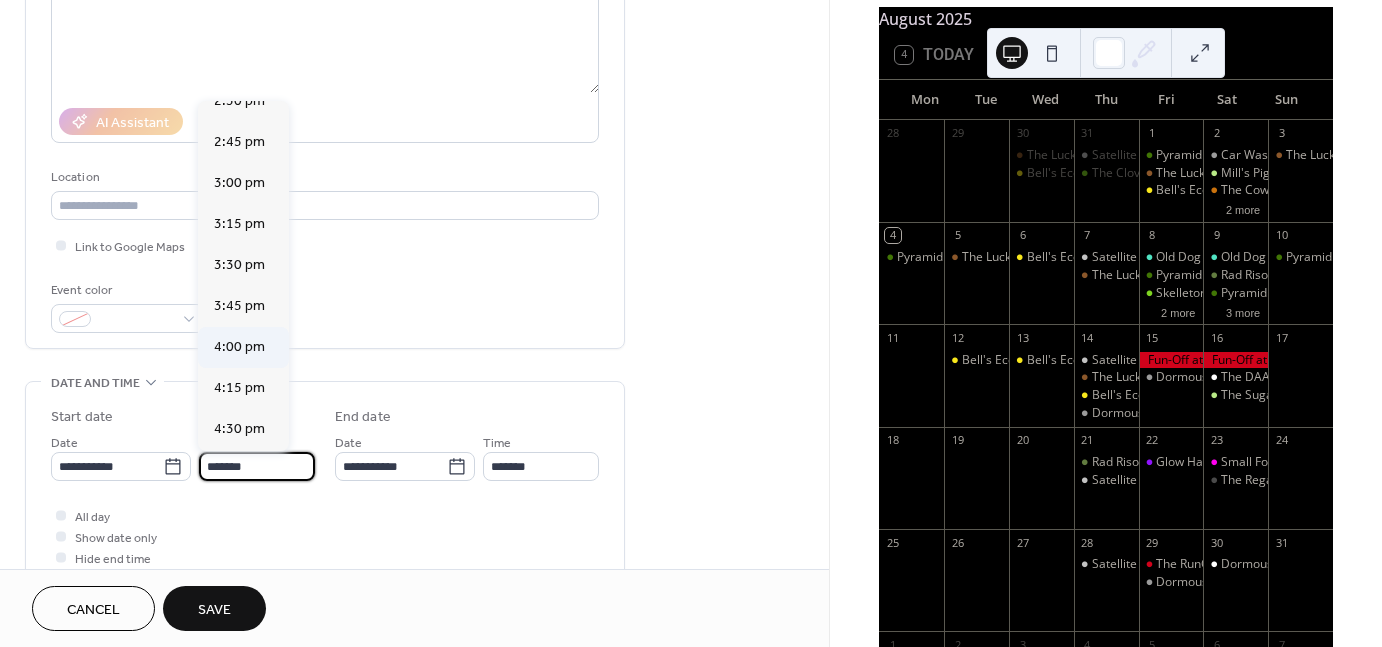 type on "*******" 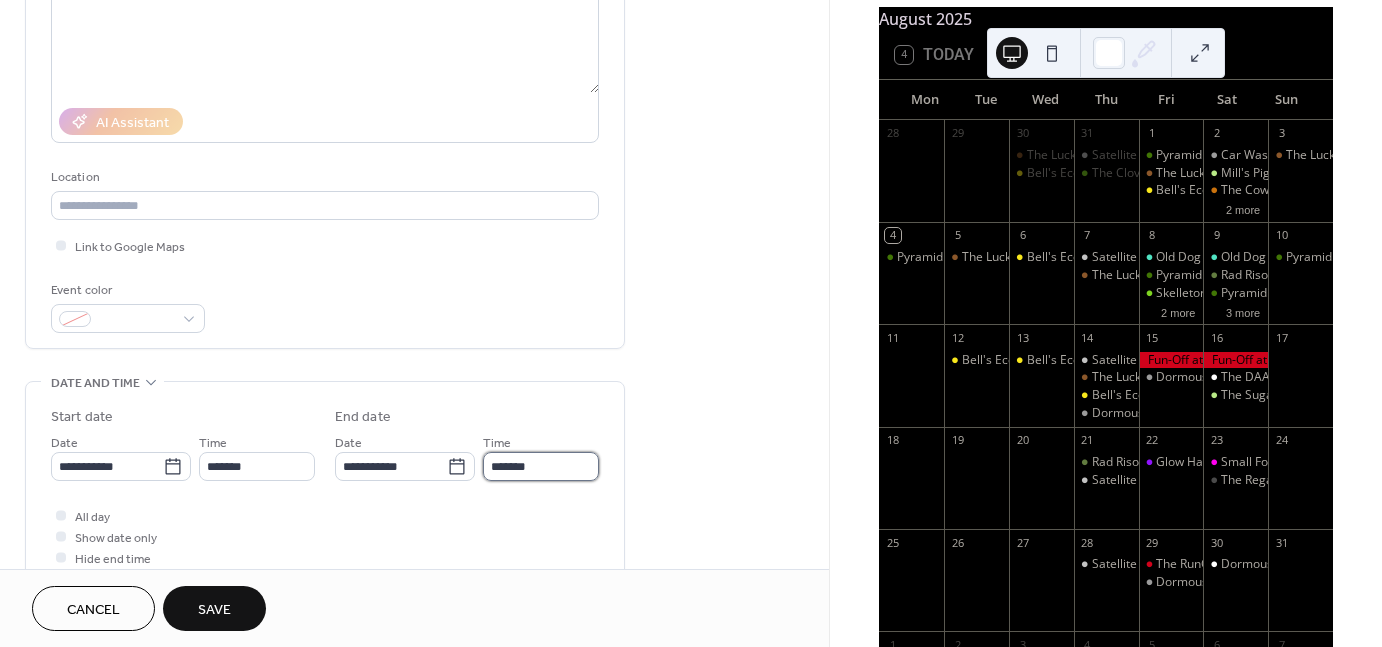 click on "*******" at bounding box center (541, 466) 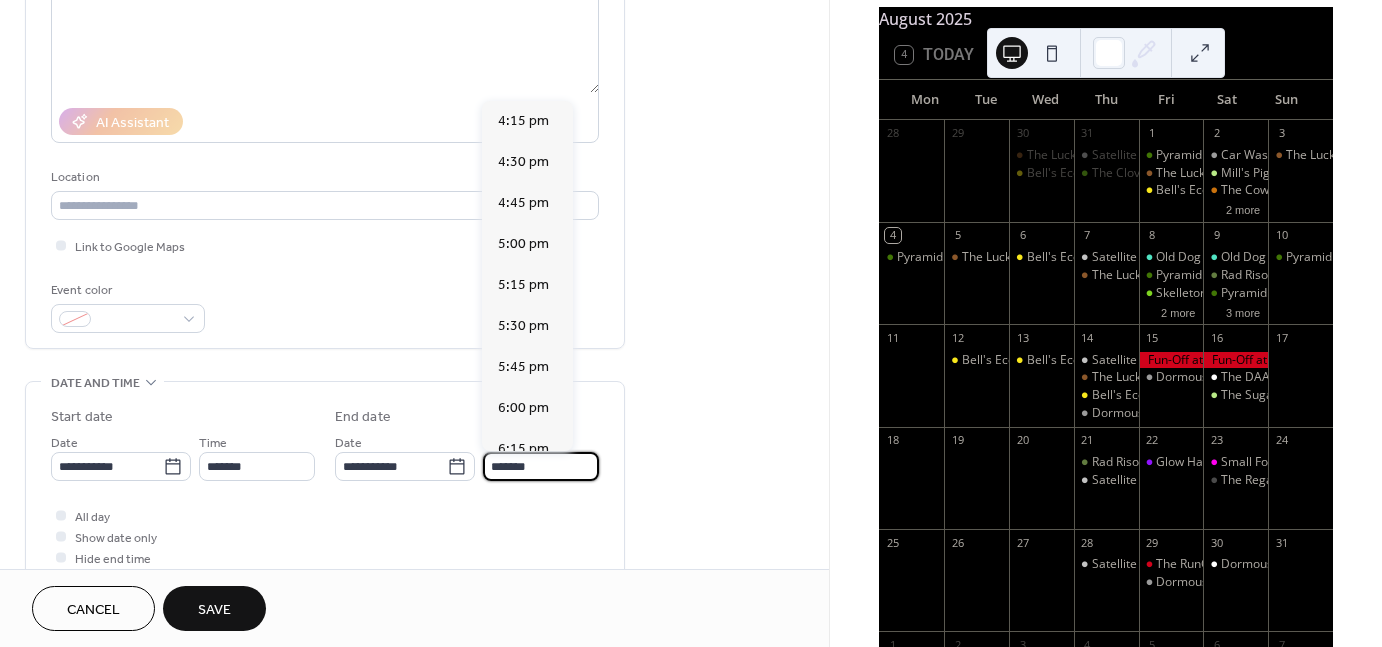 scroll, scrollTop: 451, scrollLeft: 0, axis: vertical 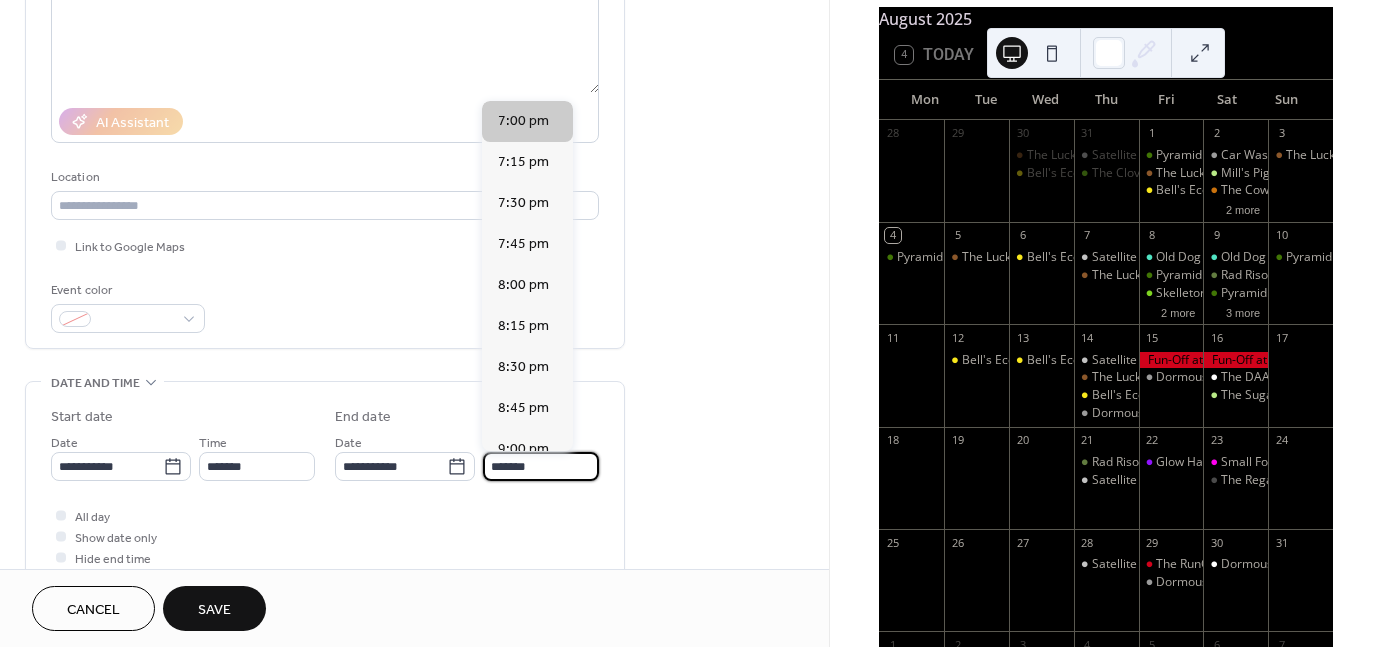 type on "*******" 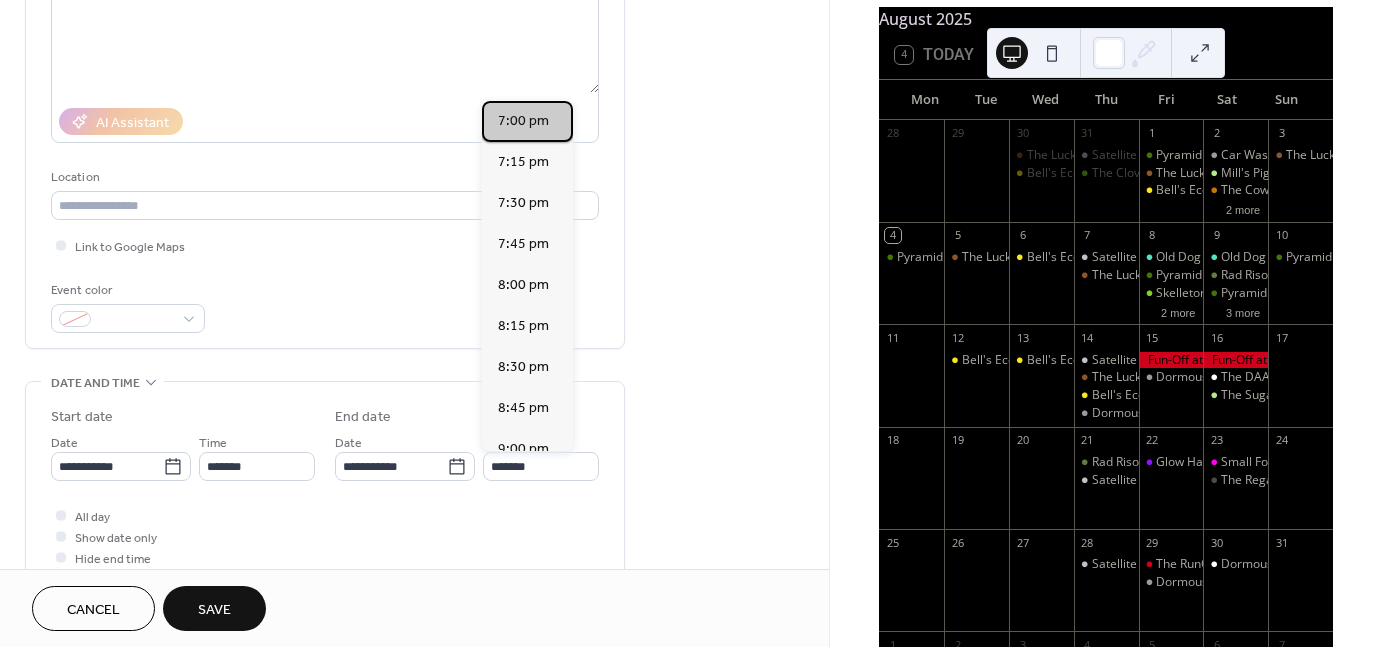 click on "7:00 pm" at bounding box center [527, 121] 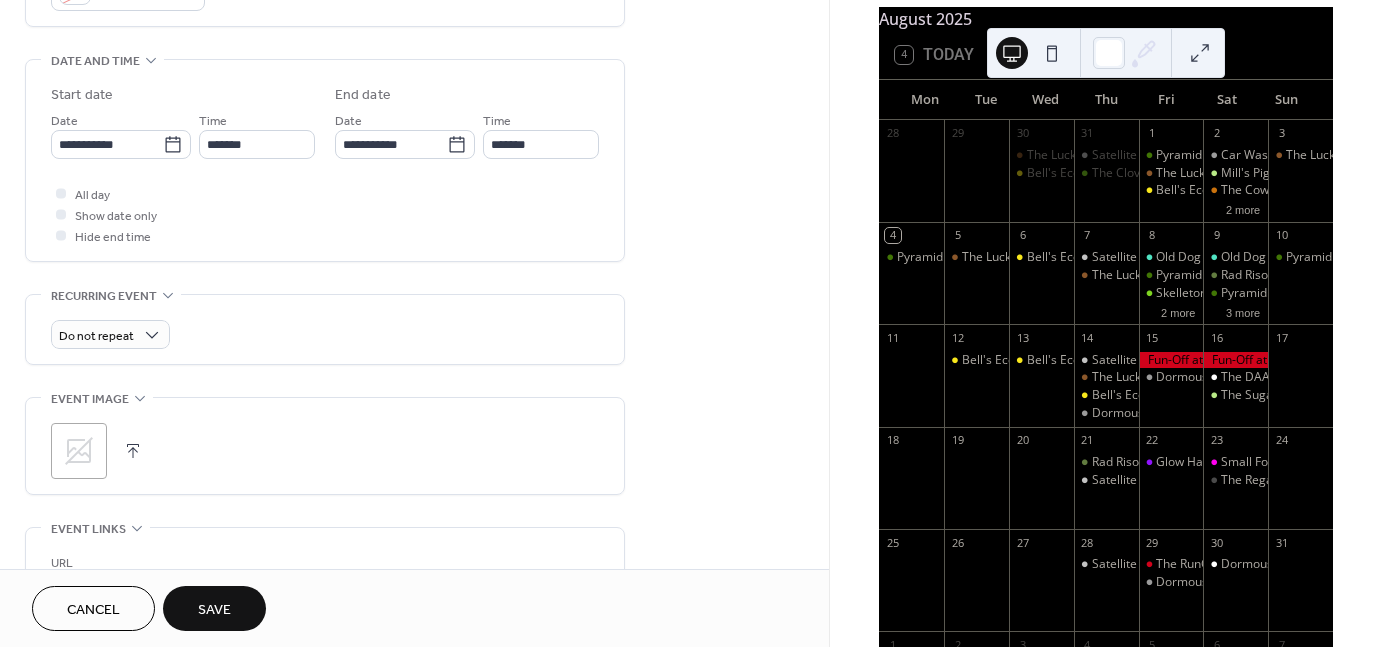 scroll, scrollTop: 594, scrollLeft: 0, axis: vertical 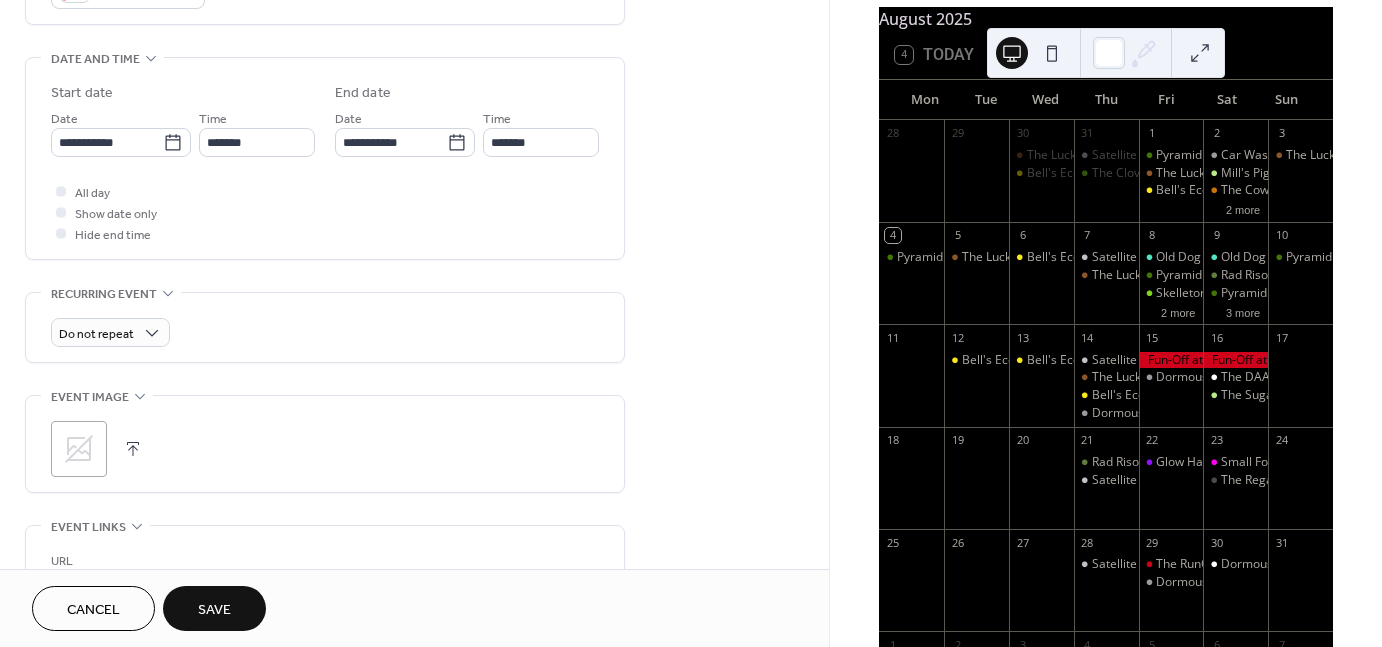 click 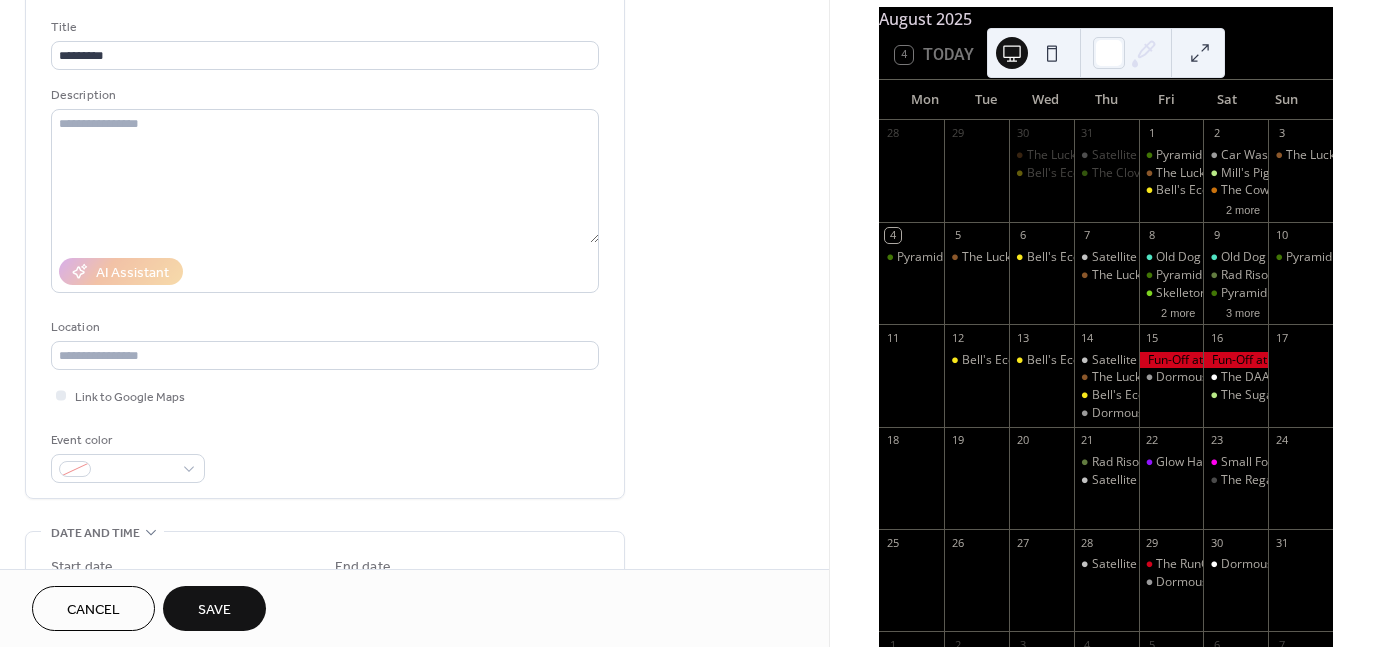 scroll, scrollTop: 112, scrollLeft: 0, axis: vertical 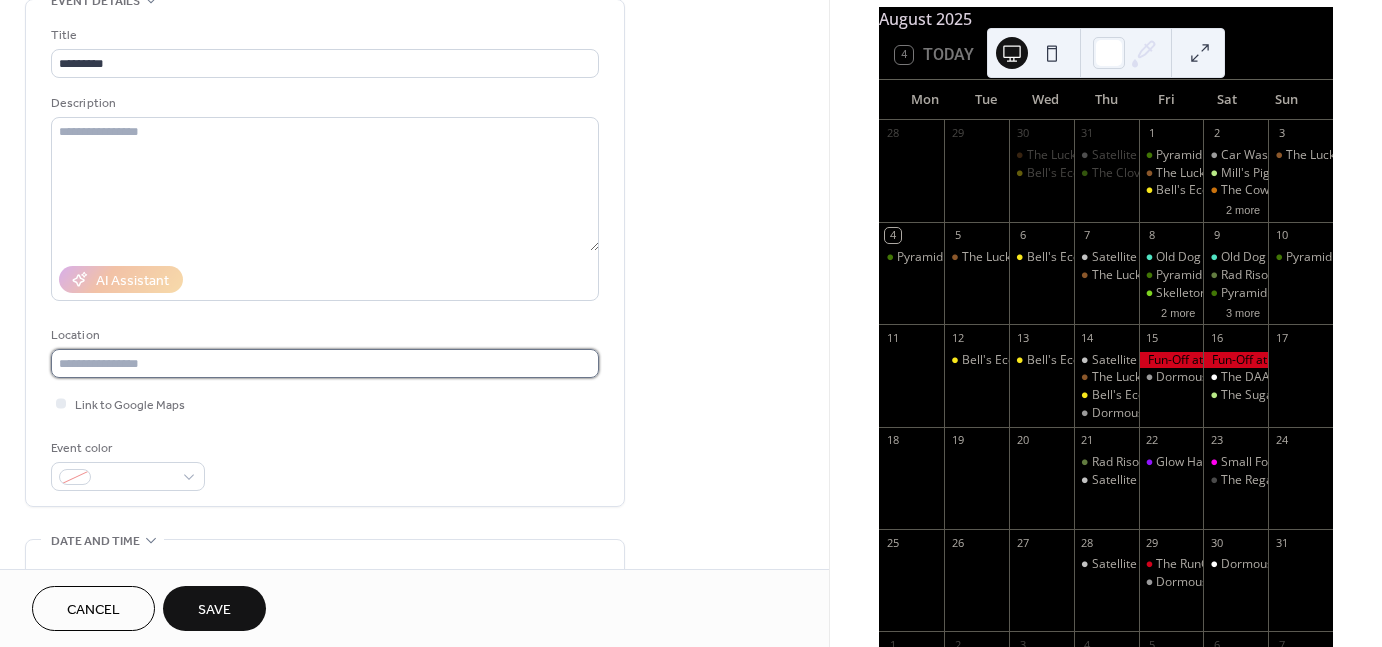 click at bounding box center [325, 363] 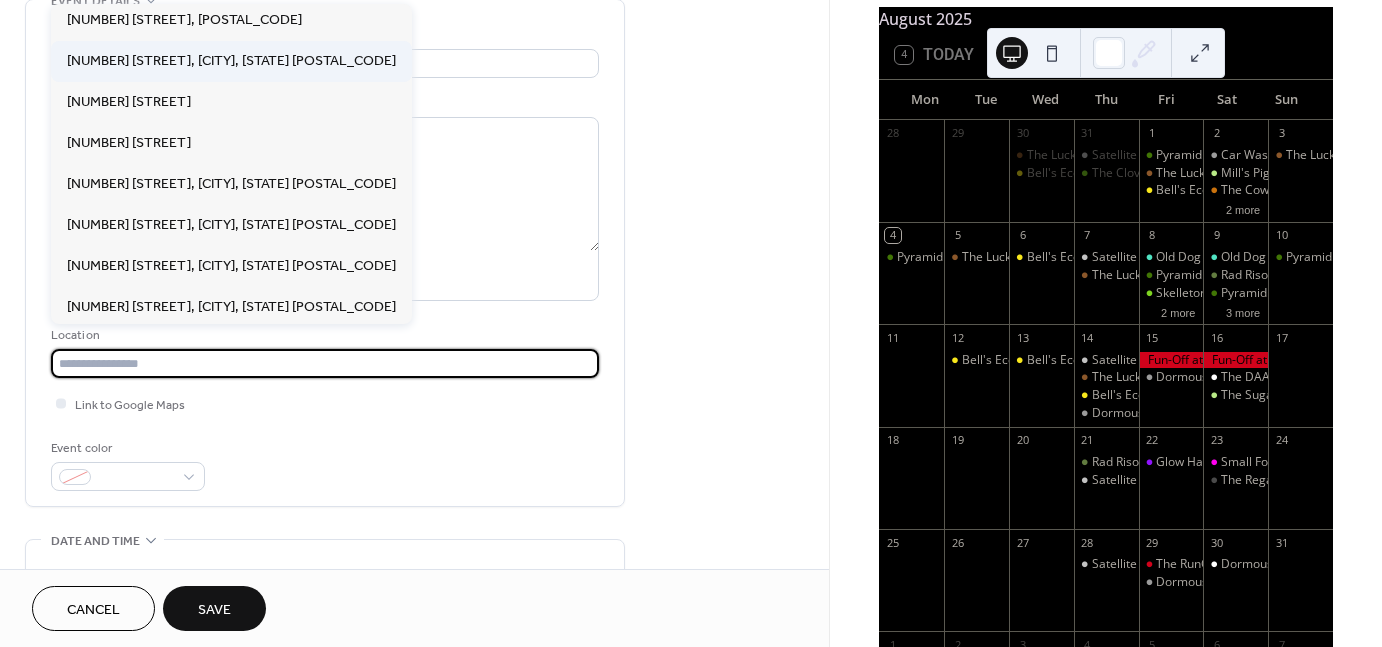 scroll, scrollTop: 130, scrollLeft: 0, axis: vertical 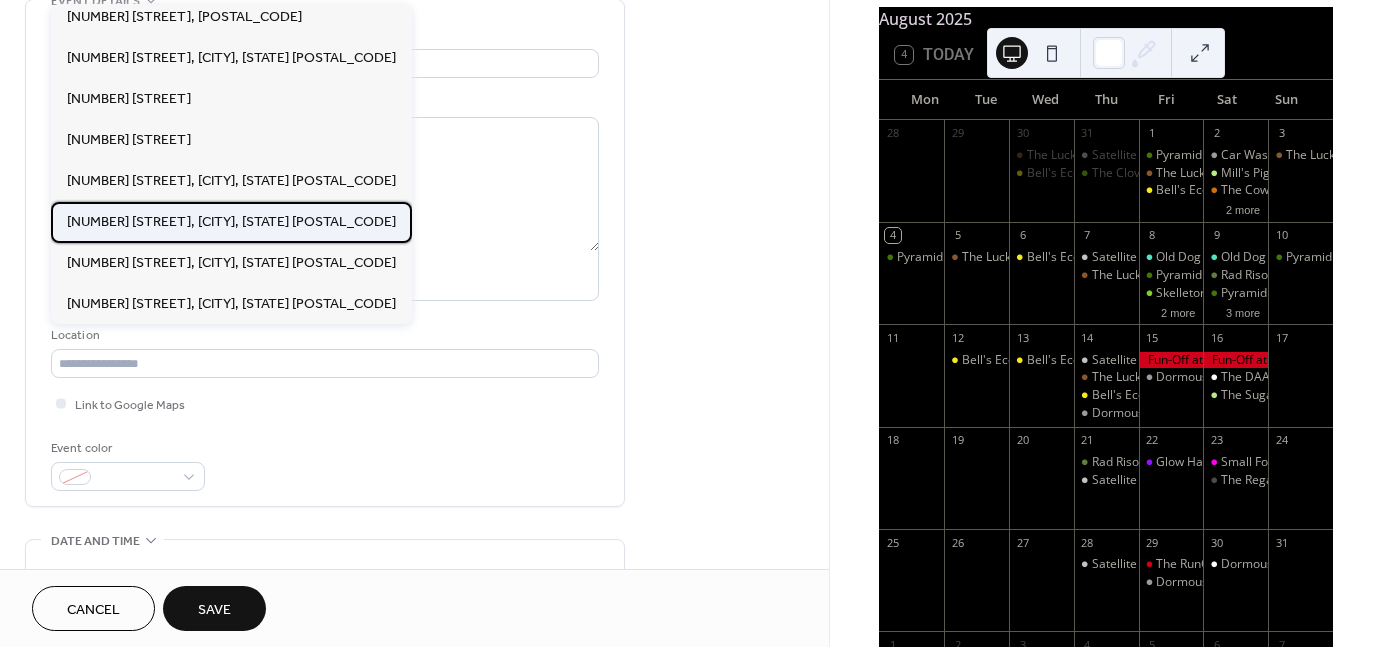 click on "246 N Kalamazoo Mall, Kalamazoo, MI 49007" at bounding box center [231, 222] 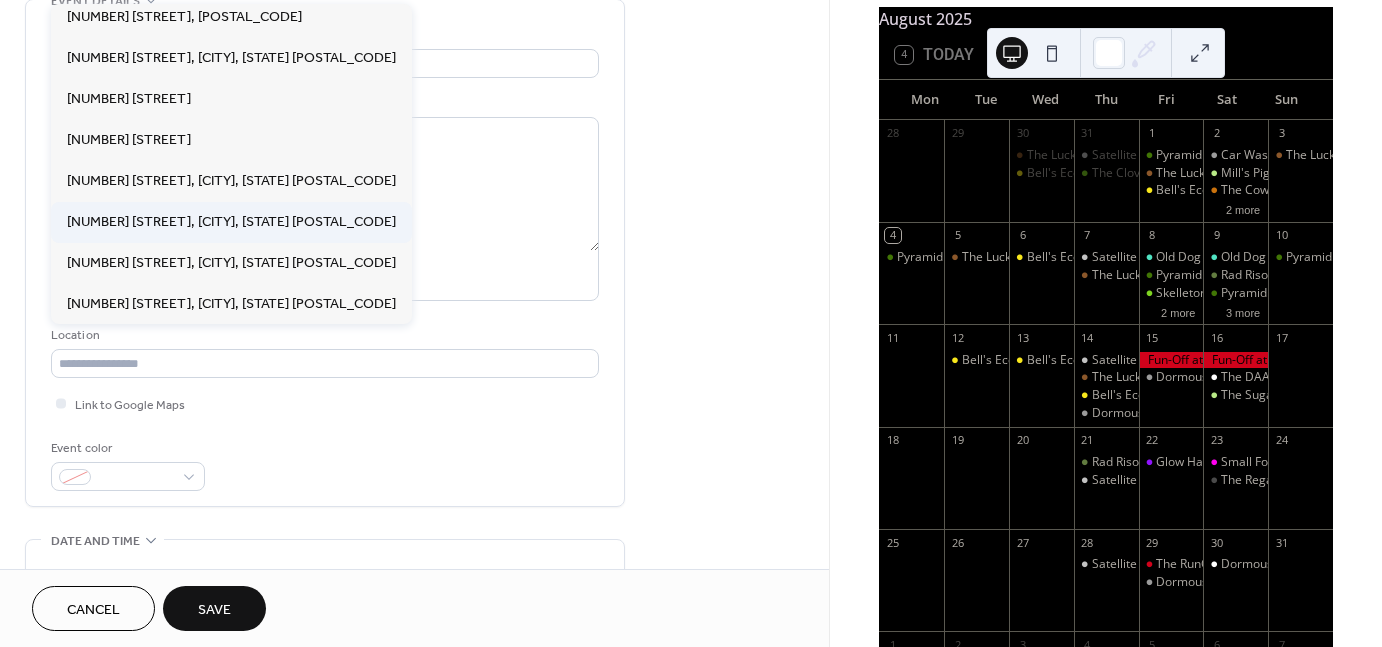 type on "**********" 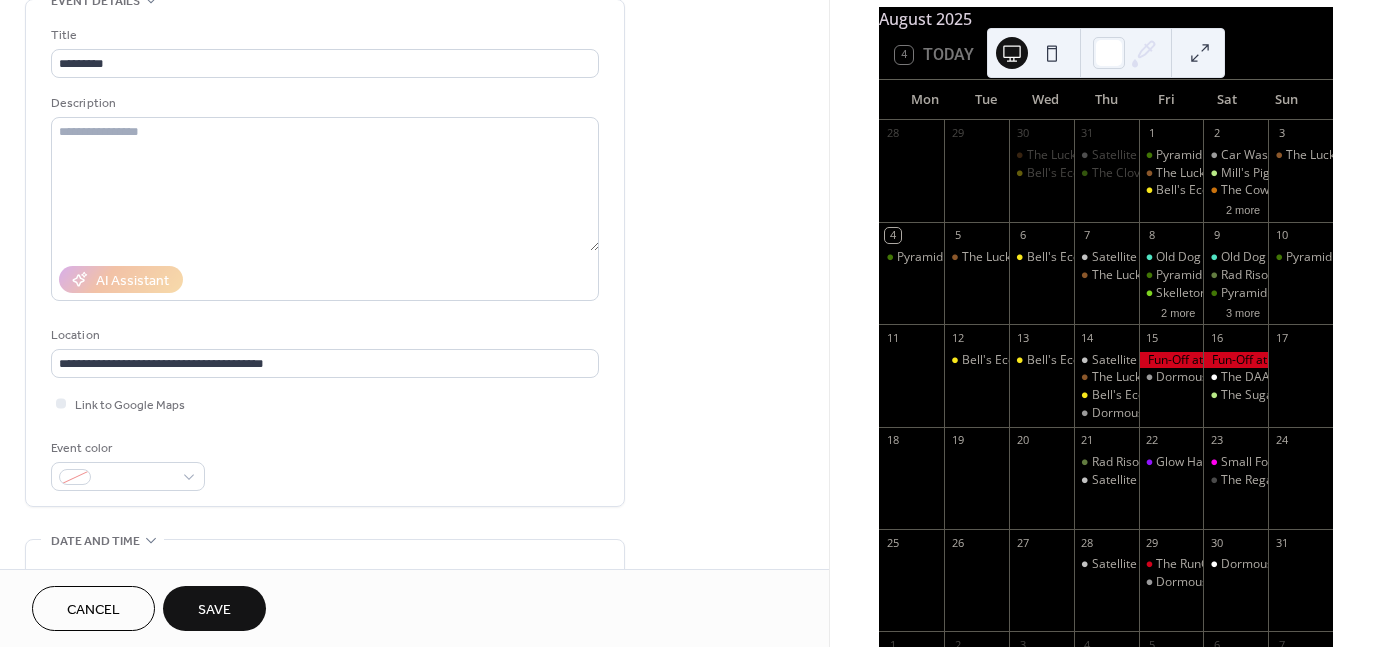 scroll, scrollTop: 0, scrollLeft: 0, axis: both 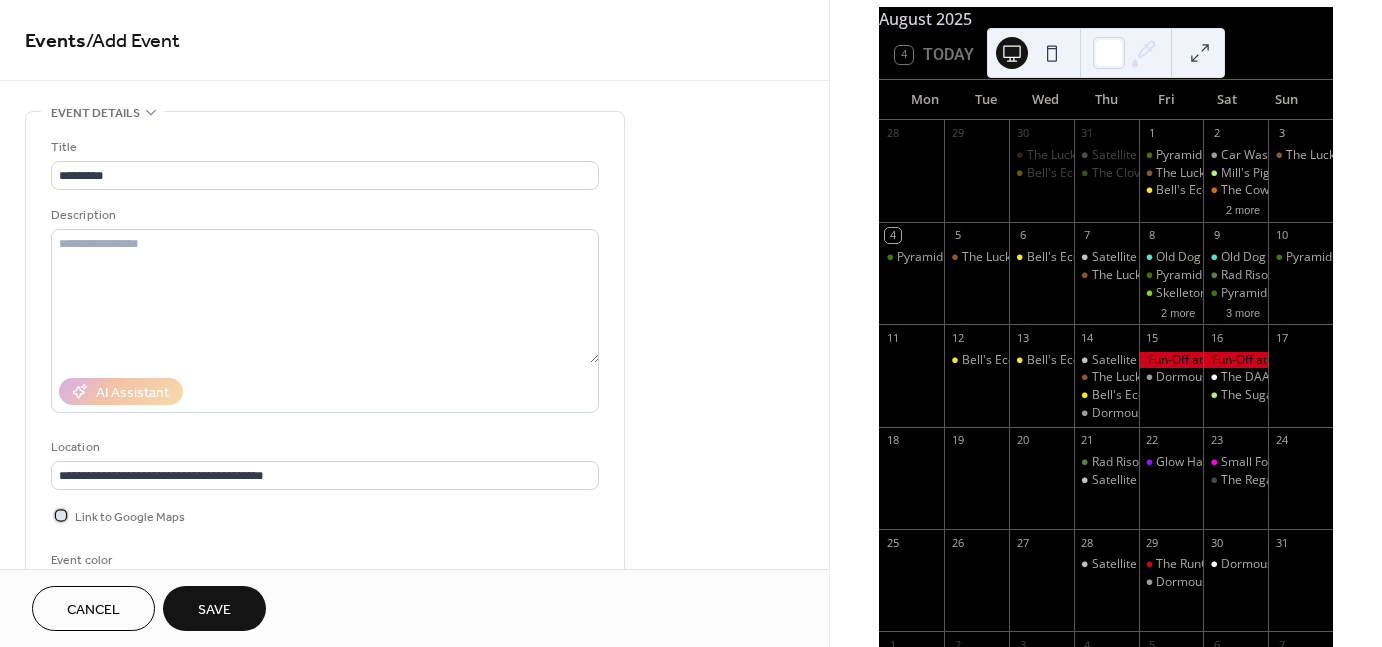 click on "Link to Google Maps" at bounding box center [130, 517] 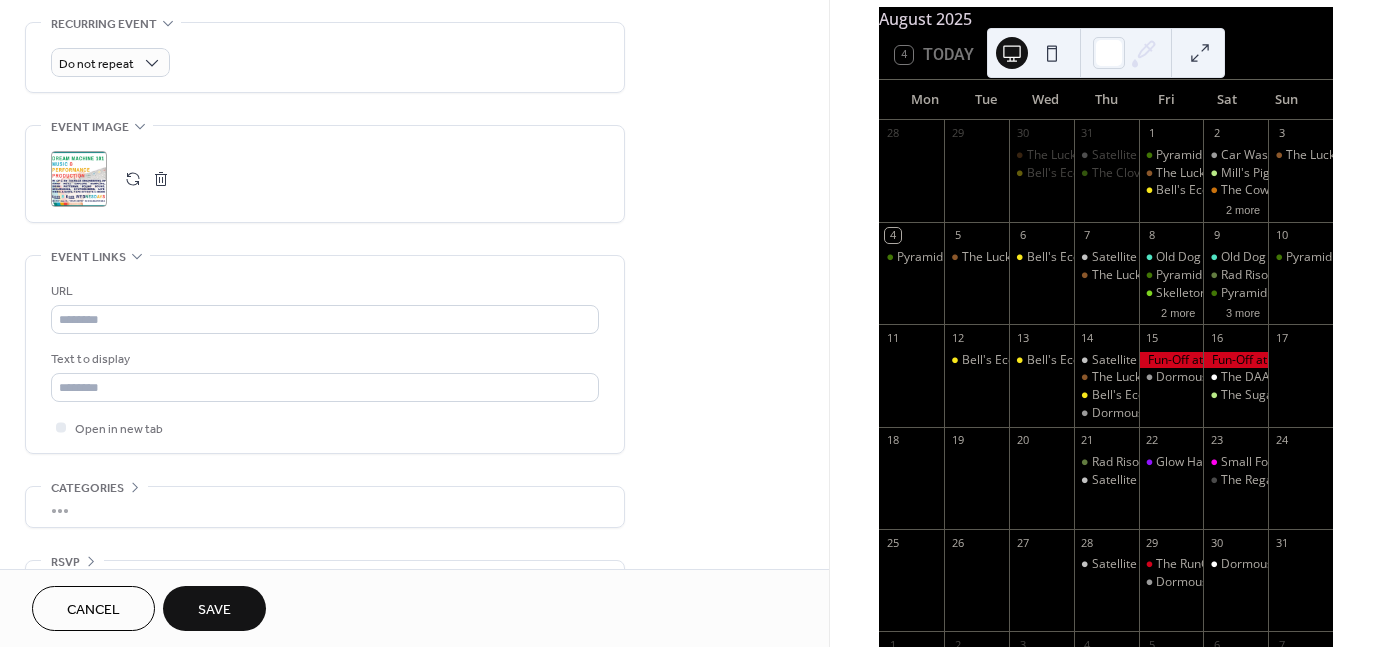 scroll, scrollTop: 872, scrollLeft: 0, axis: vertical 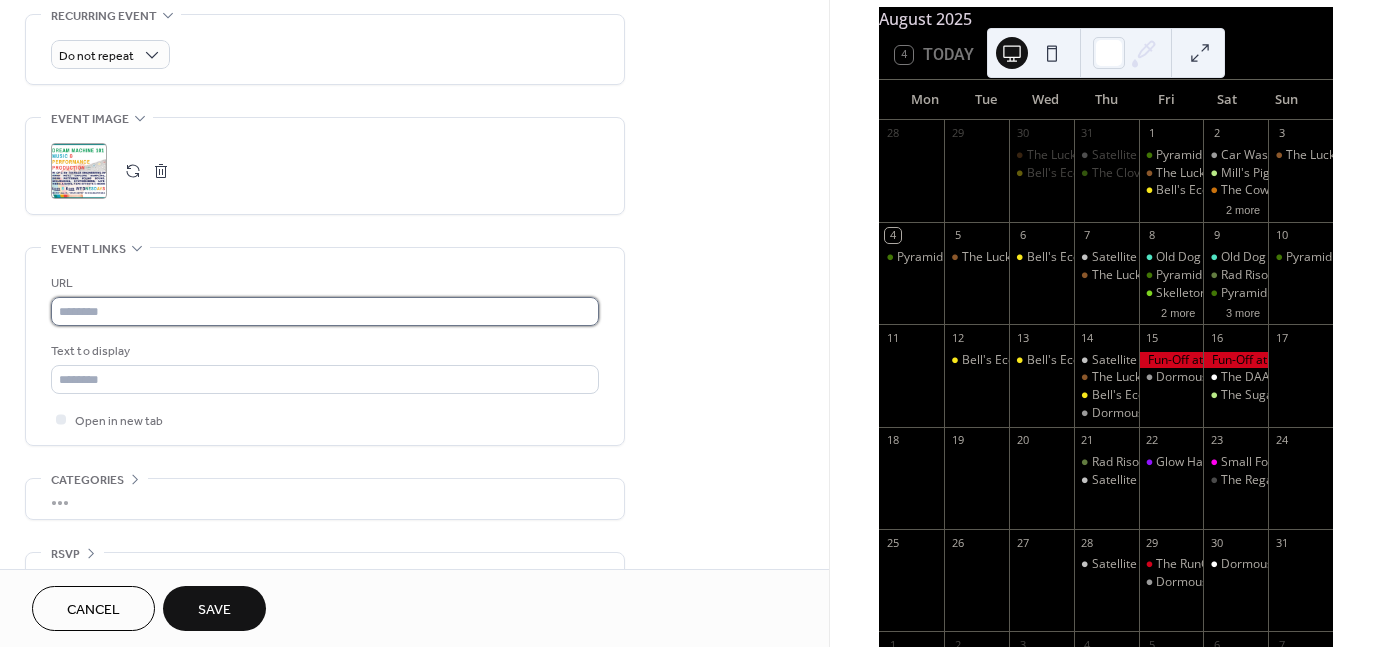 click at bounding box center (325, 311) 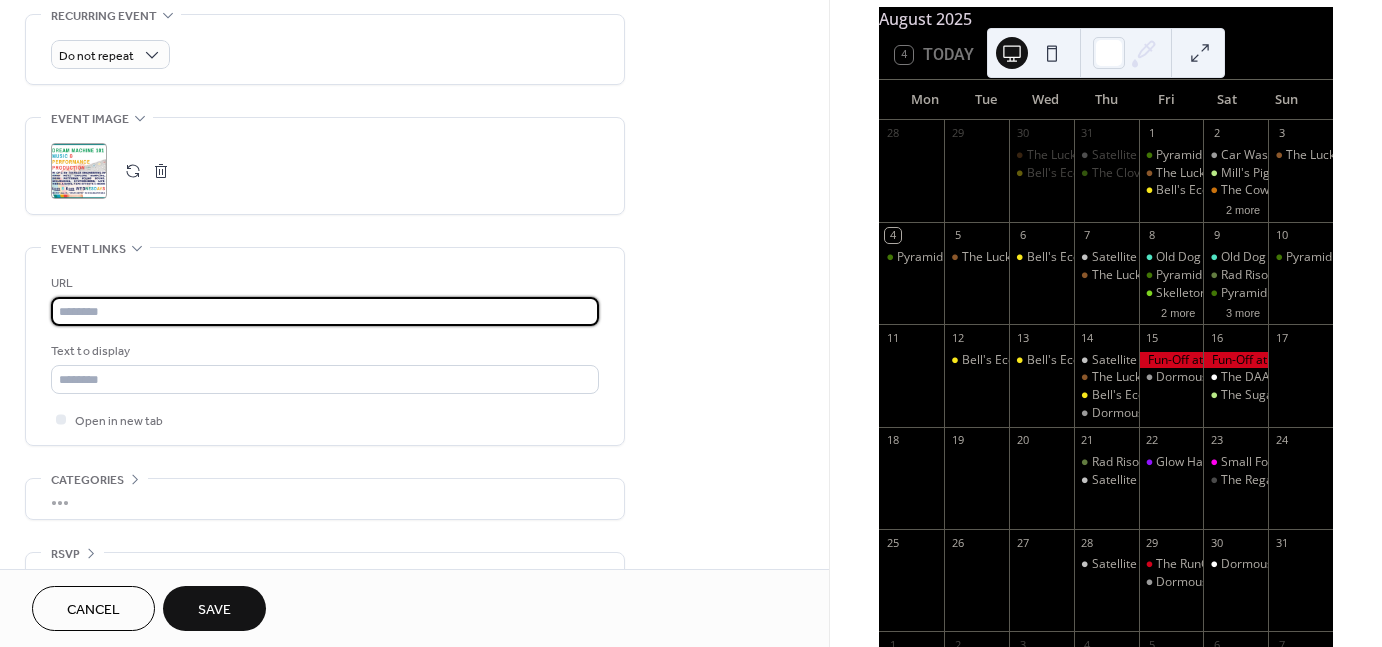 paste on "**********" 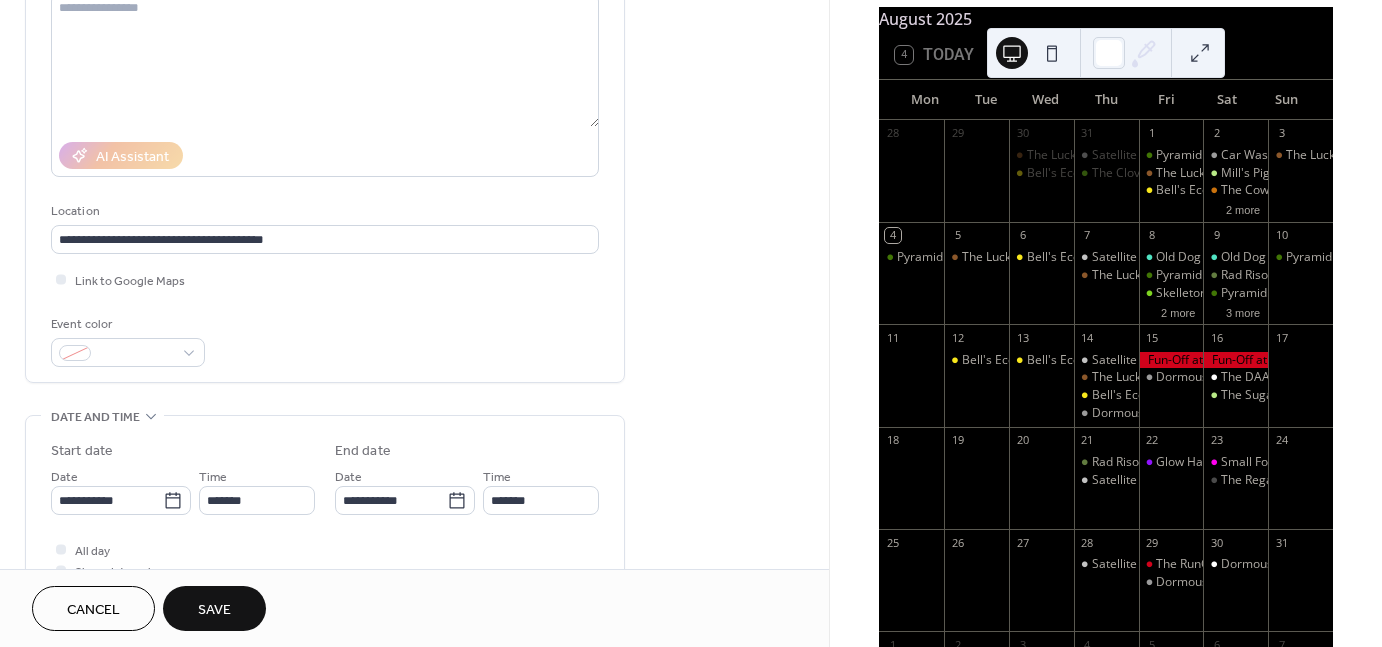 scroll, scrollTop: 184, scrollLeft: 0, axis: vertical 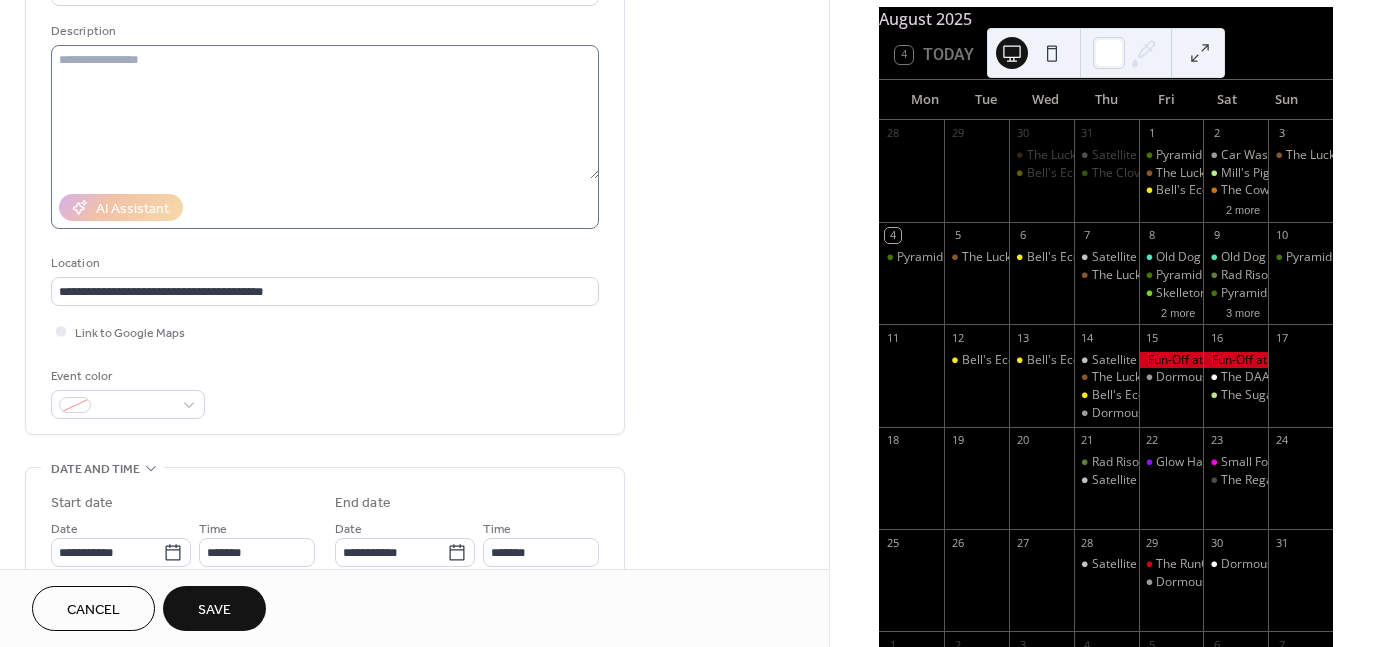 type on "**********" 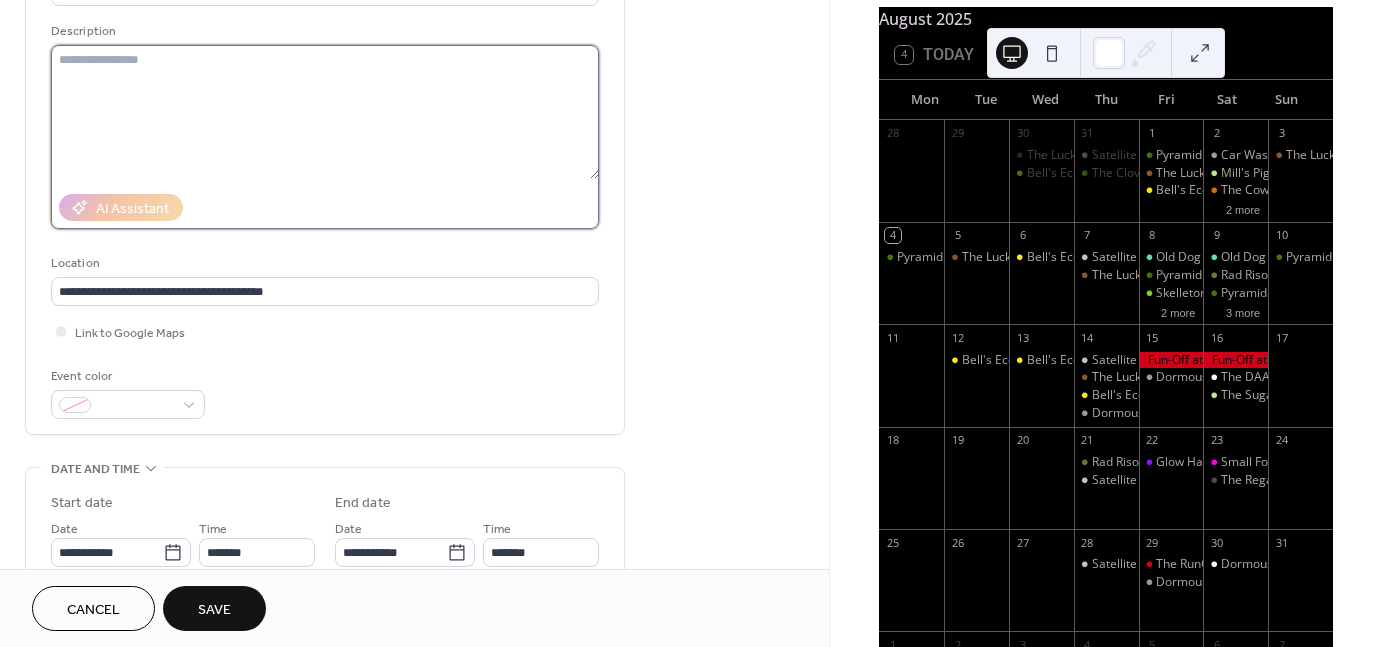 click at bounding box center [325, 112] 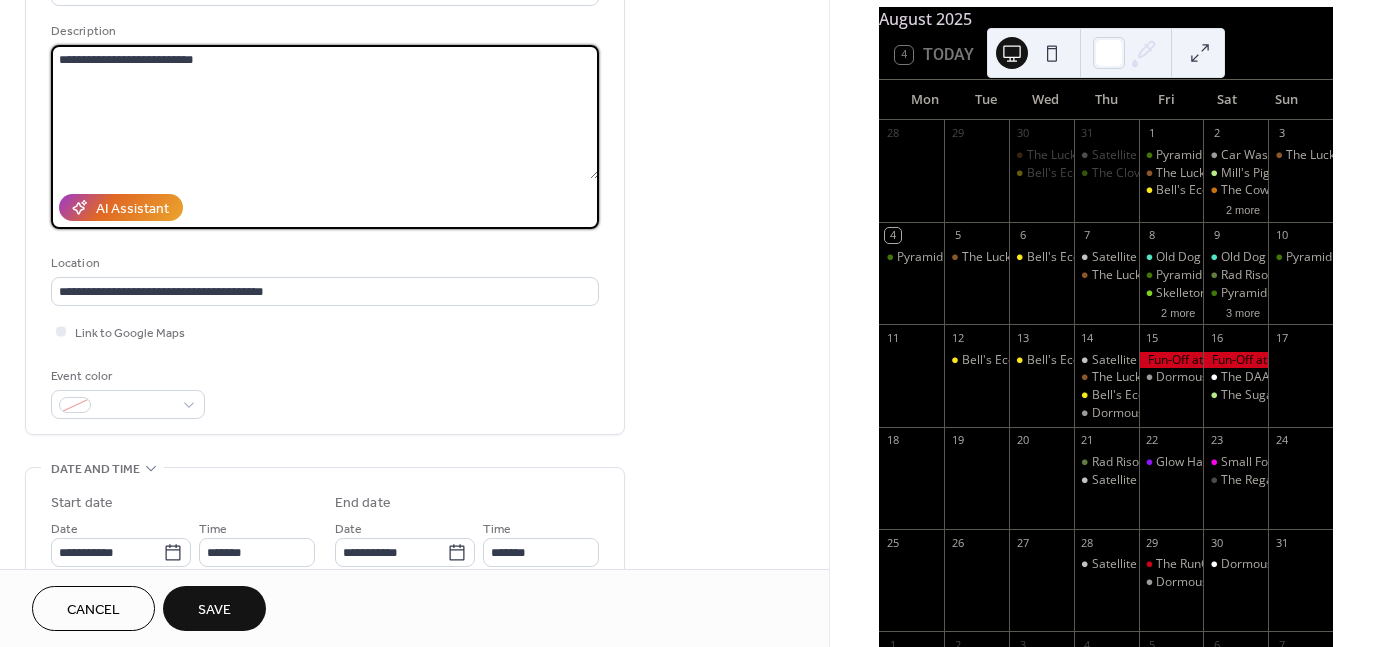 paste on "**********" 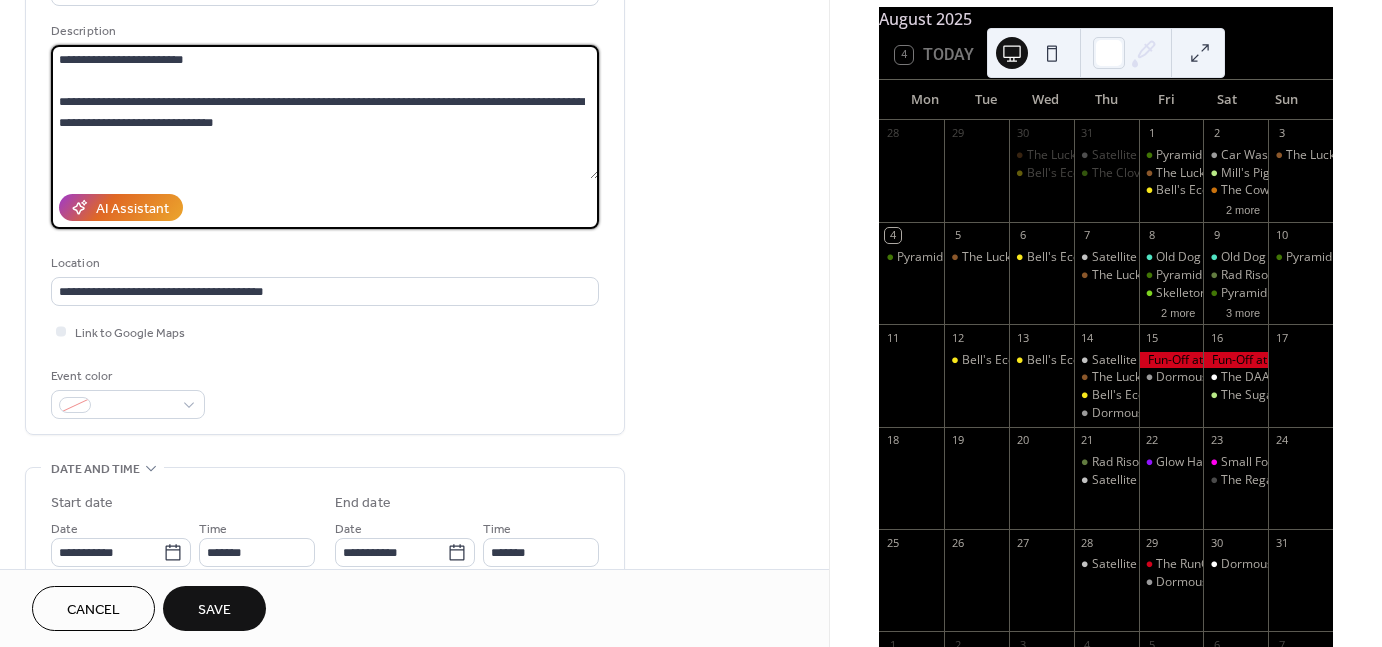 click on "**********" at bounding box center [325, 112] 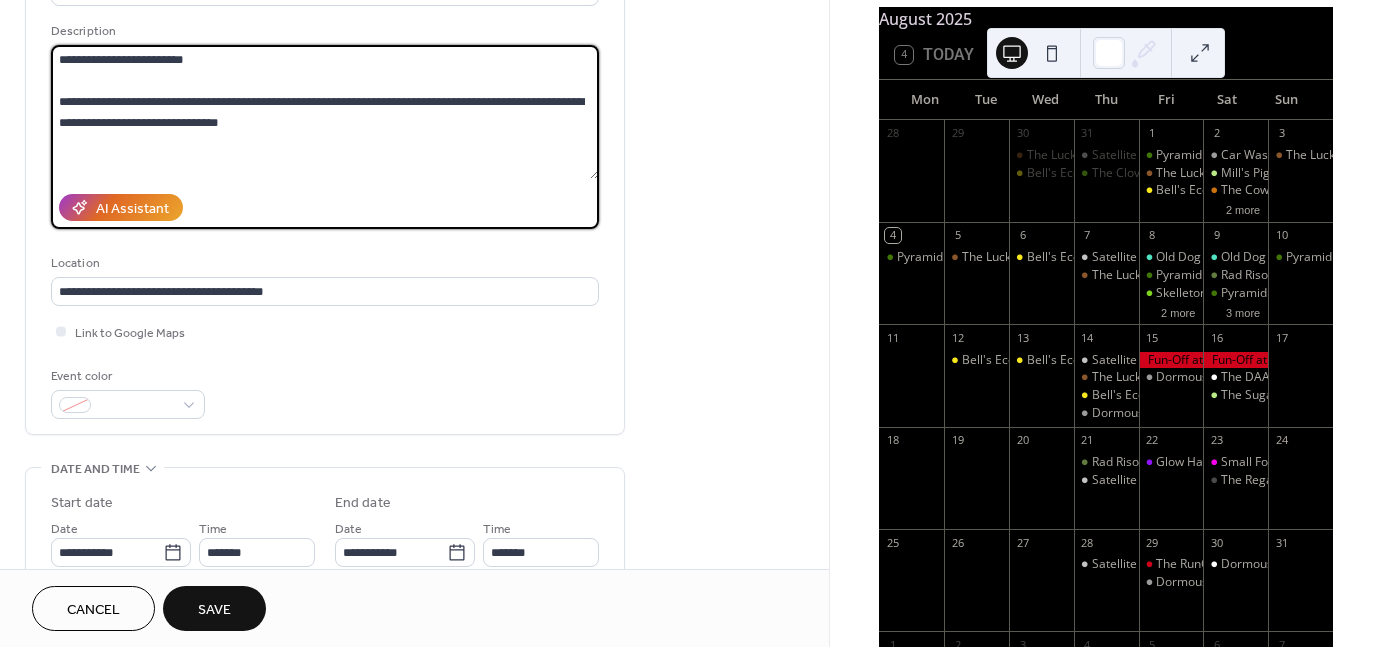 click on "**********" at bounding box center [325, 112] 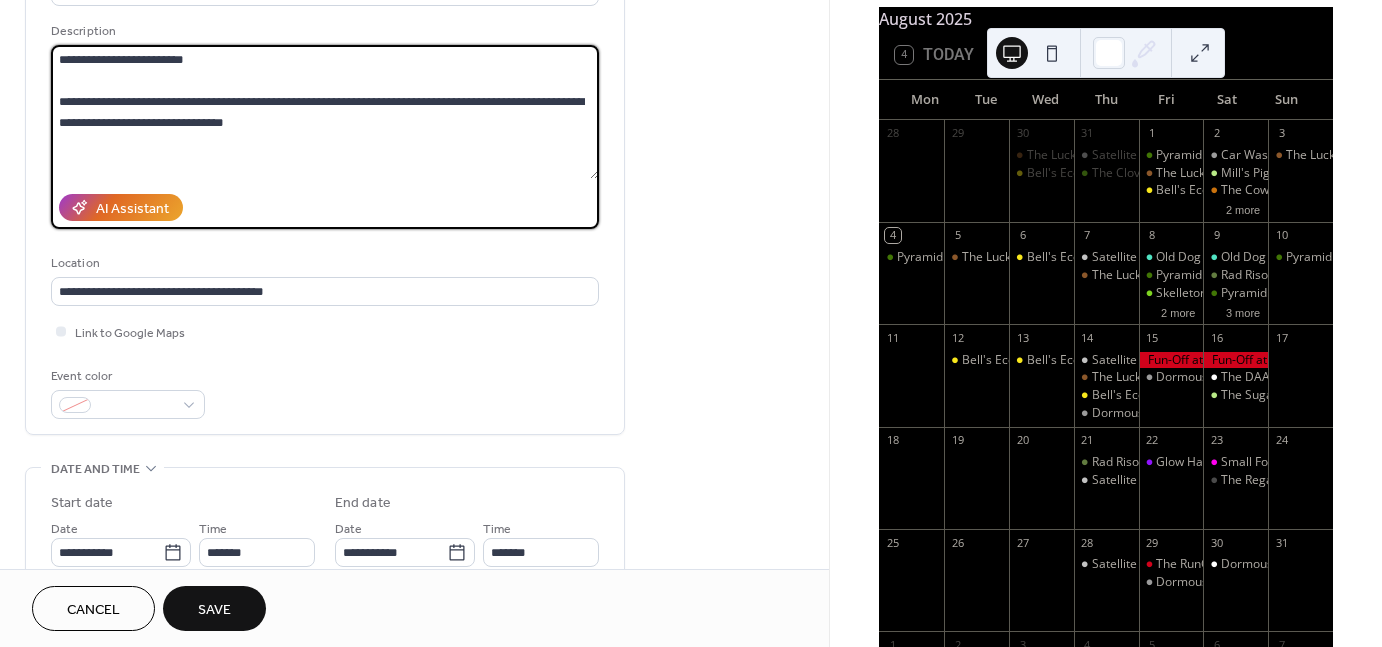 click on "**********" at bounding box center [325, 112] 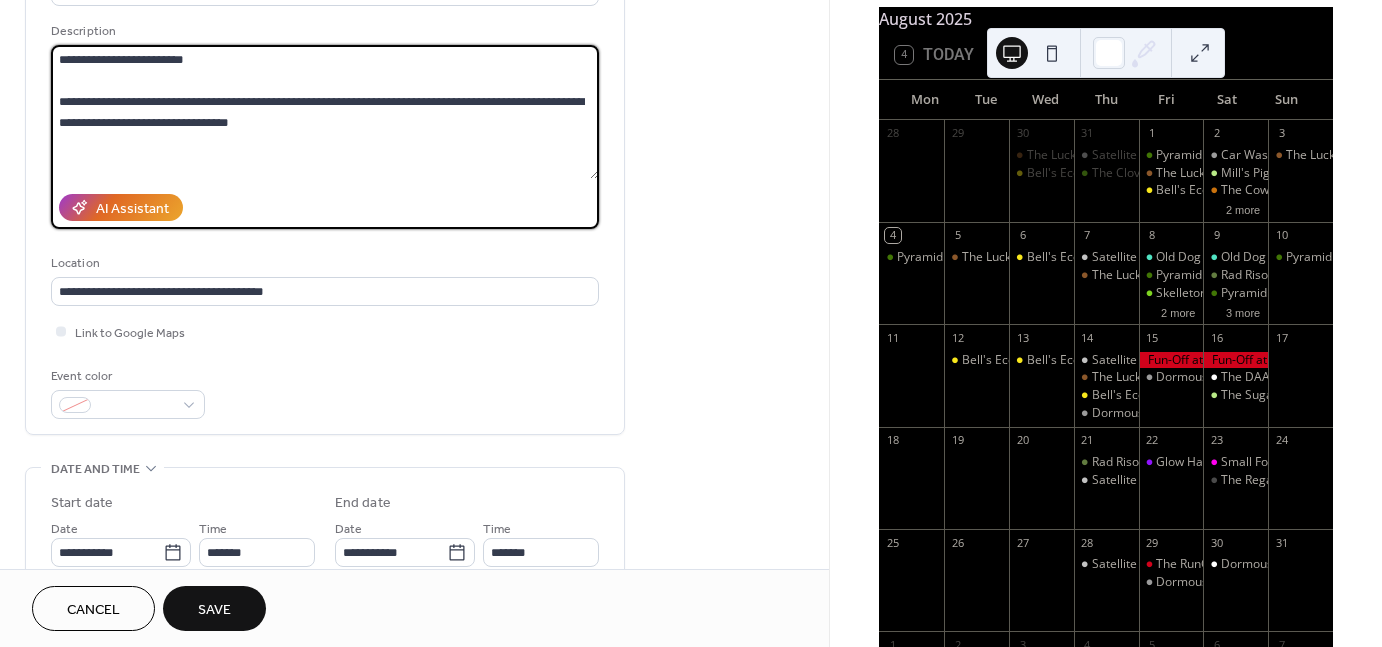 click on "**********" at bounding box center [325, 112] 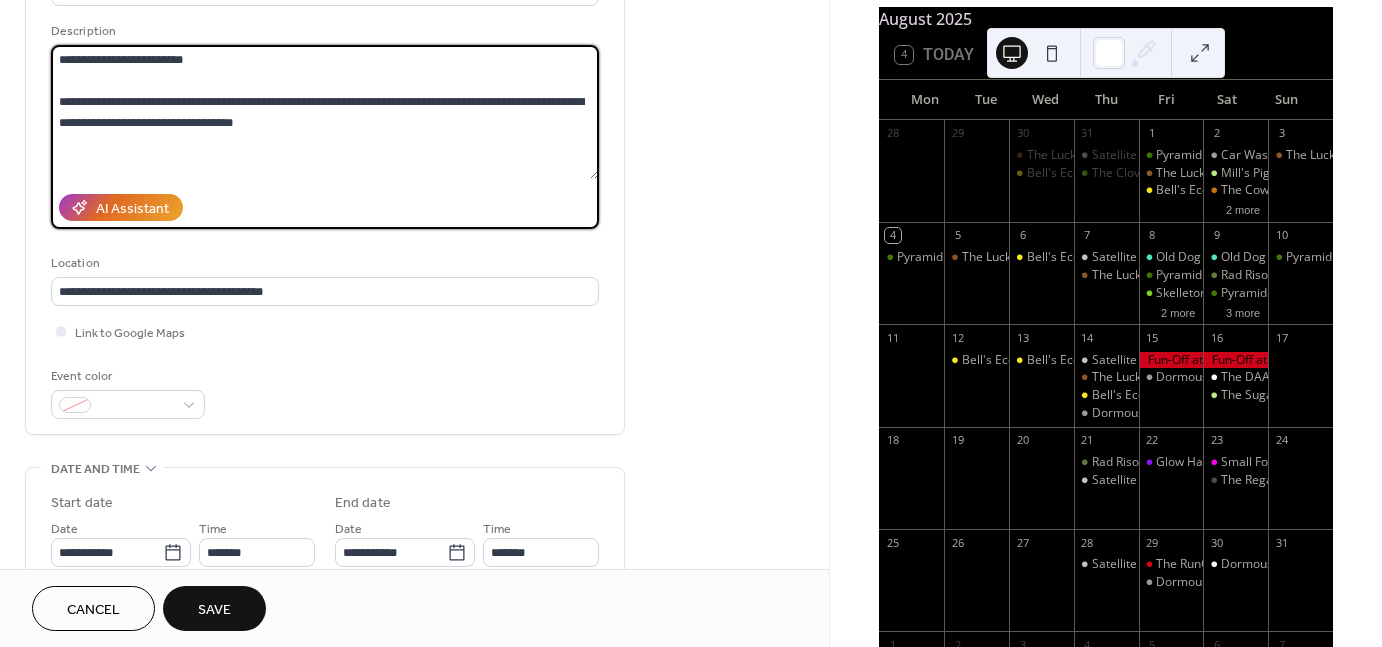 click on "AI Assistant" at bounding box center (325, 207) 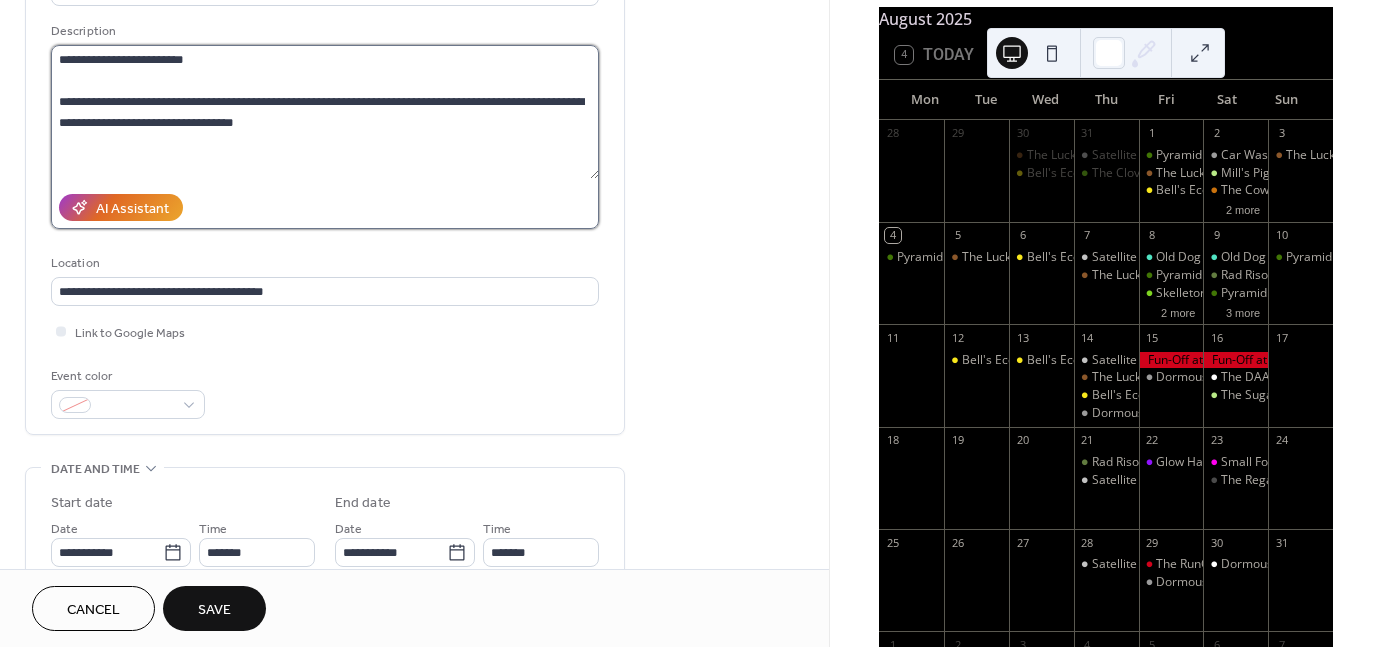click on "**********" at bounding box center (325, 112) 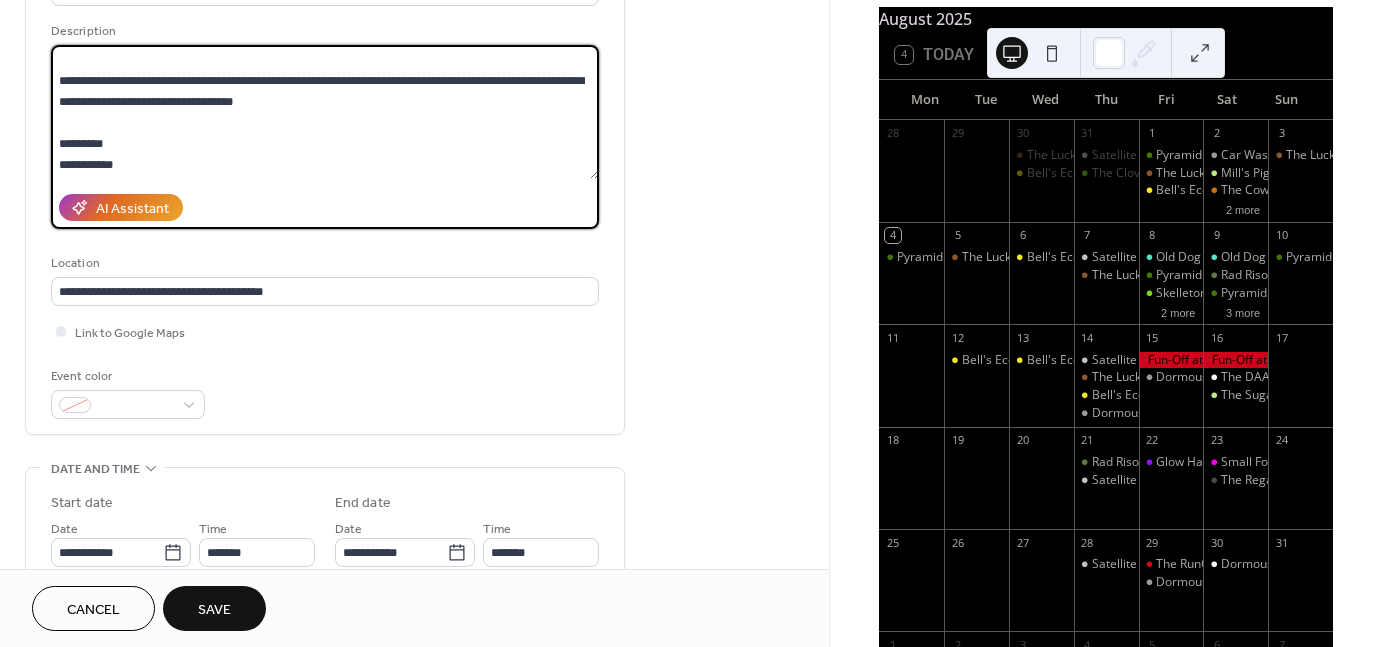 scroll, scrollTop: 60, scrollLeft: 0, axis: vertical 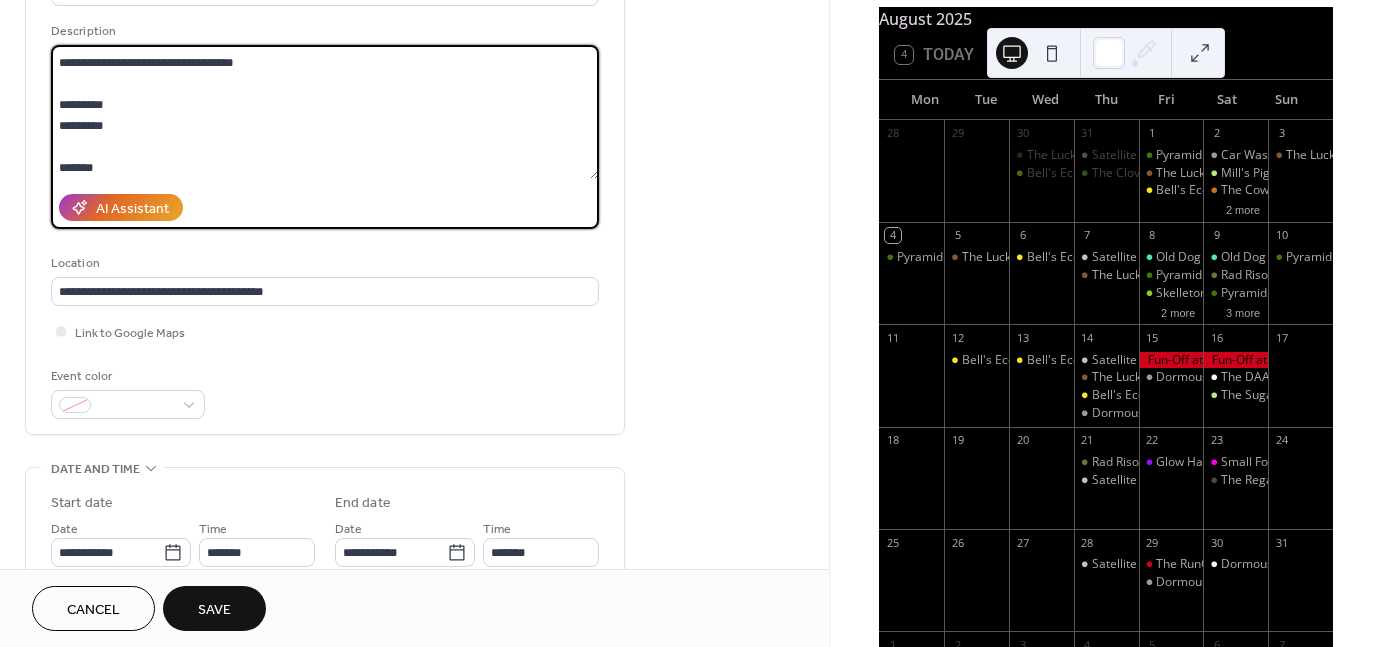 click on "**********" at bounding box center (325, 112) 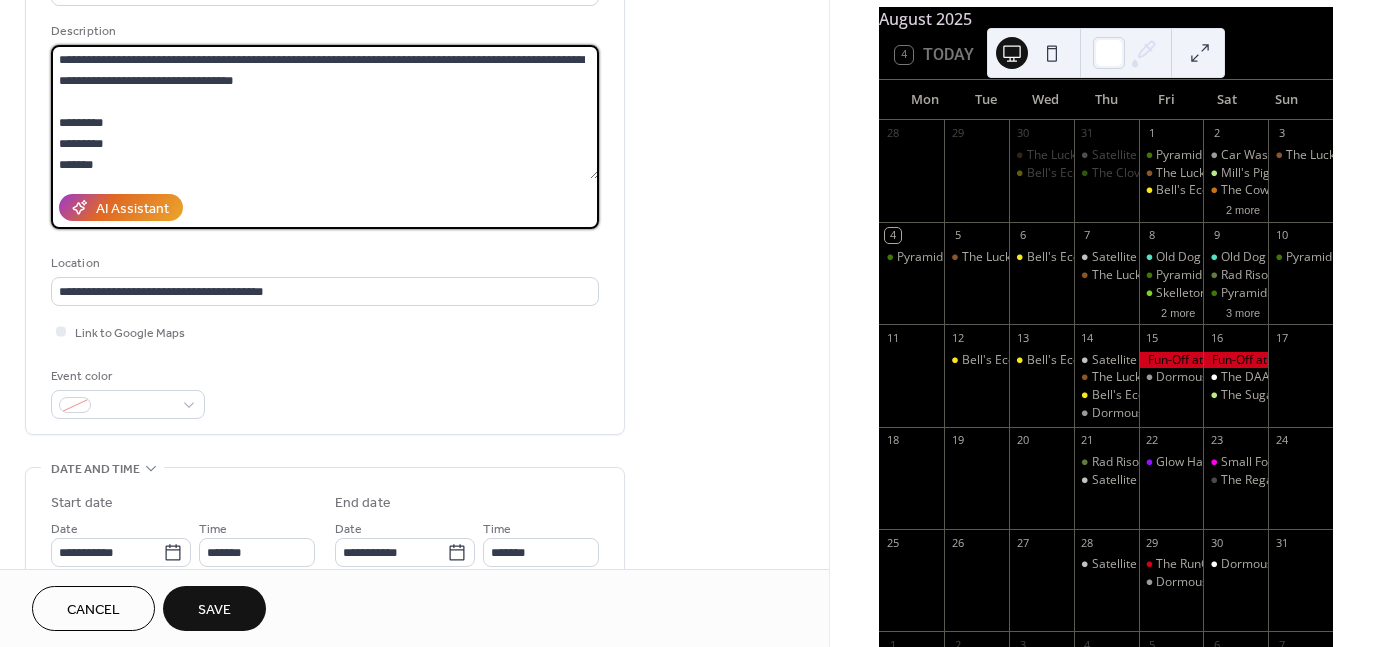 scroll, scrollTop: 41, scrollLeft: 0, axis: vertical 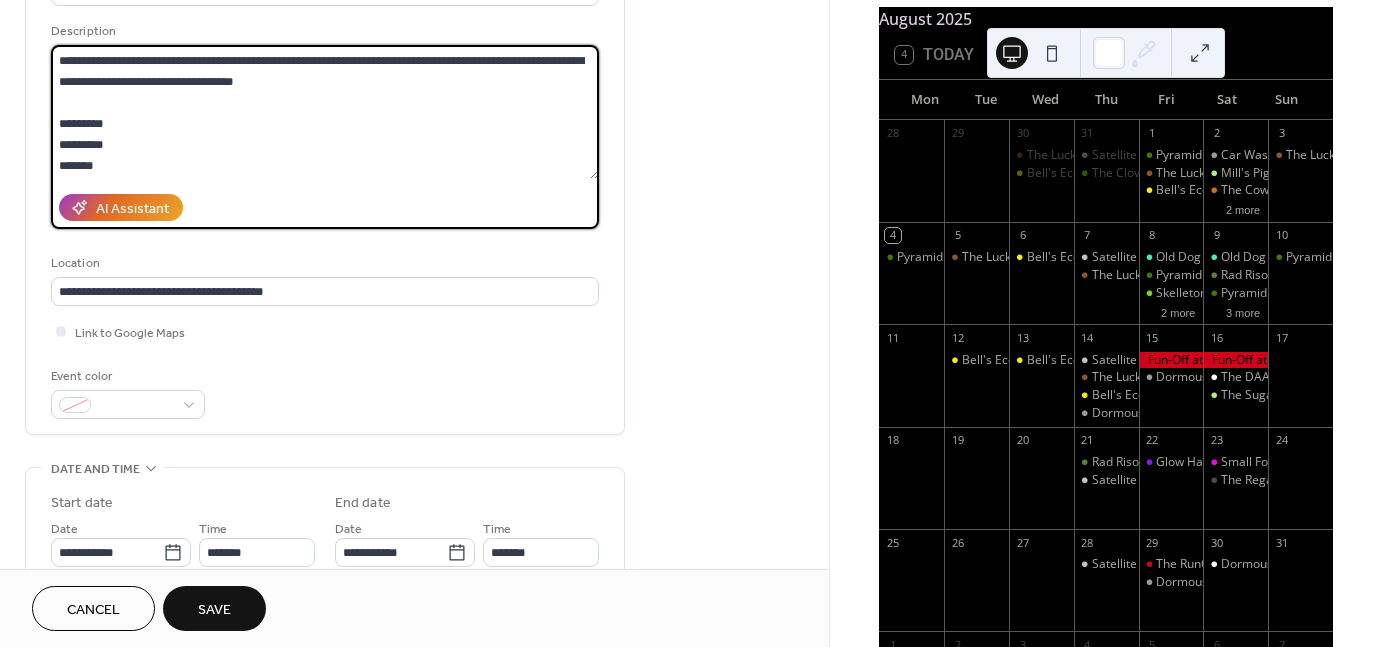 click on "**********" at bounding box center (325, 112) 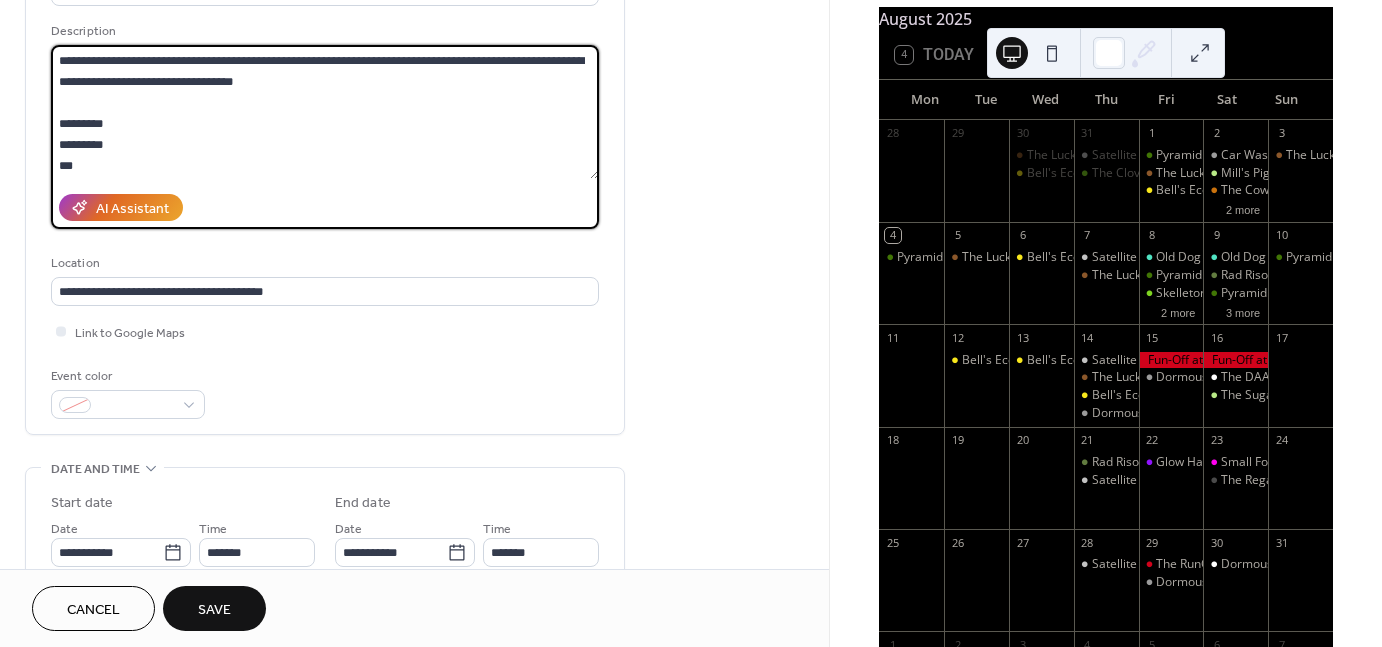 click on "**********" at bounding box center [325, 112] 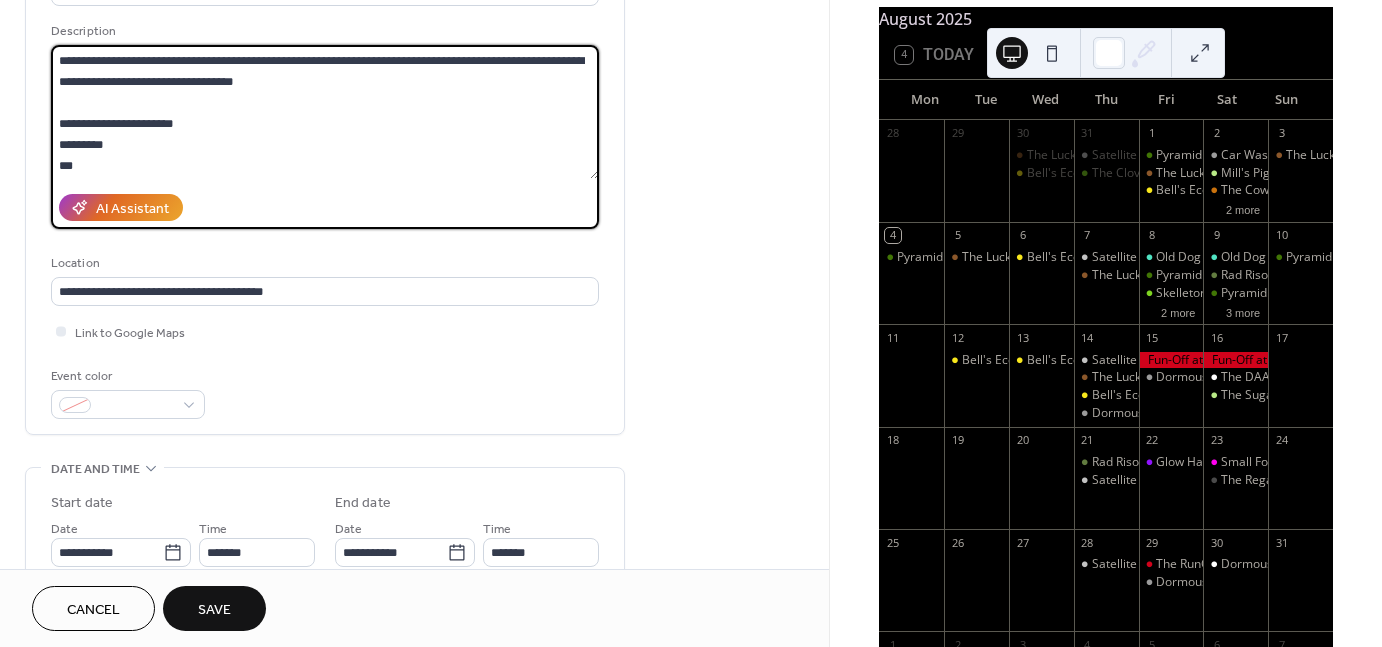 click on "**********" at bounding box center [325, 112] 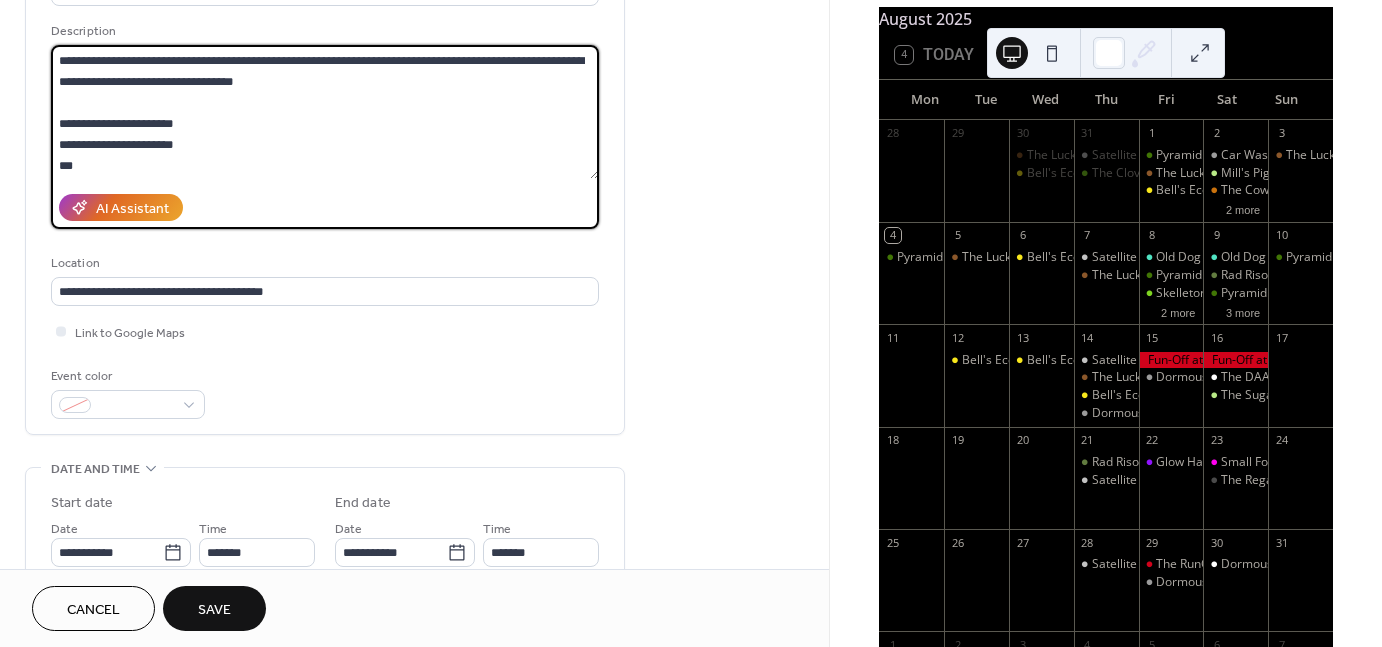 click on "**********" at bounding box center [325, 112] 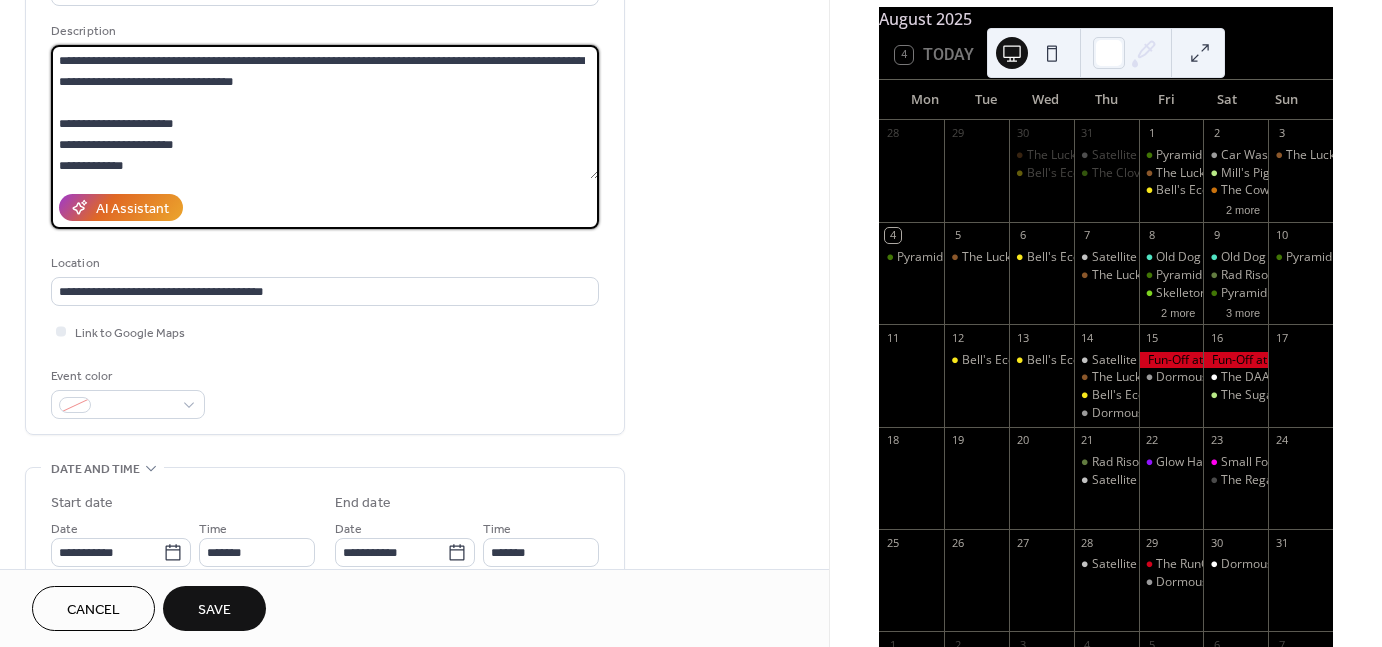click on "**********" at bounding box center (325, 112) 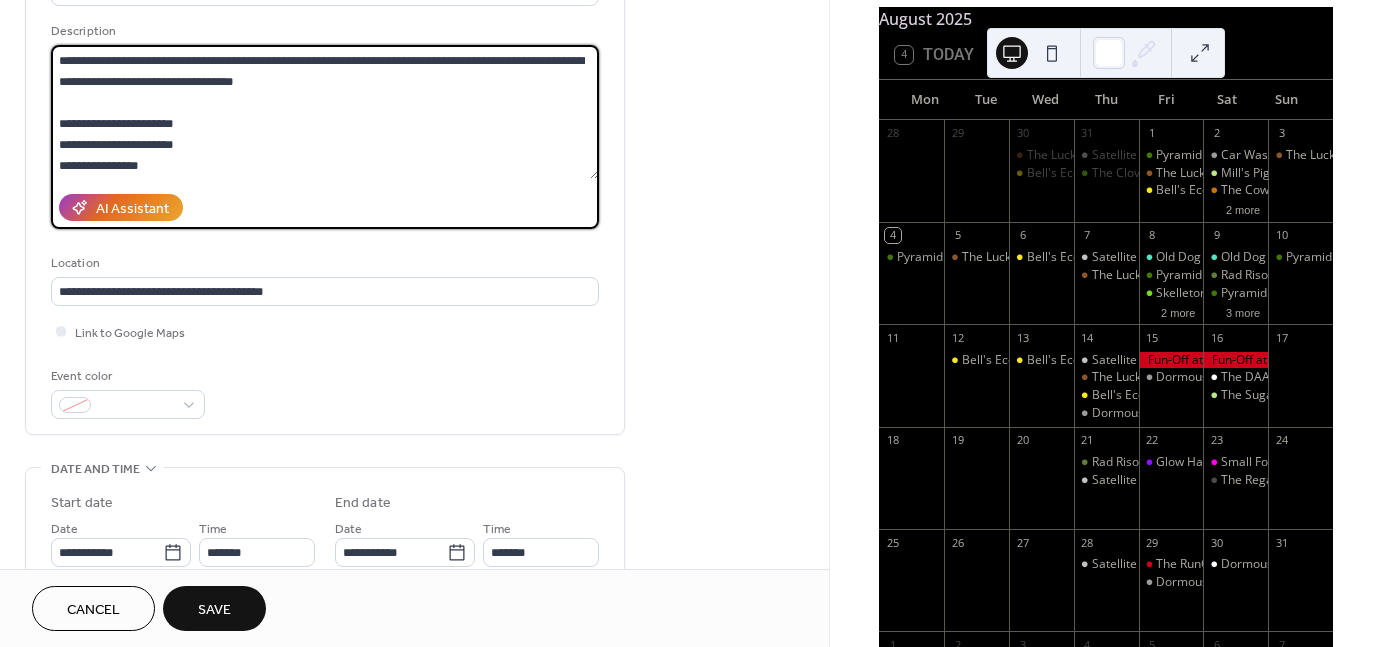 click on "**********" at bounding box center (325, 112) 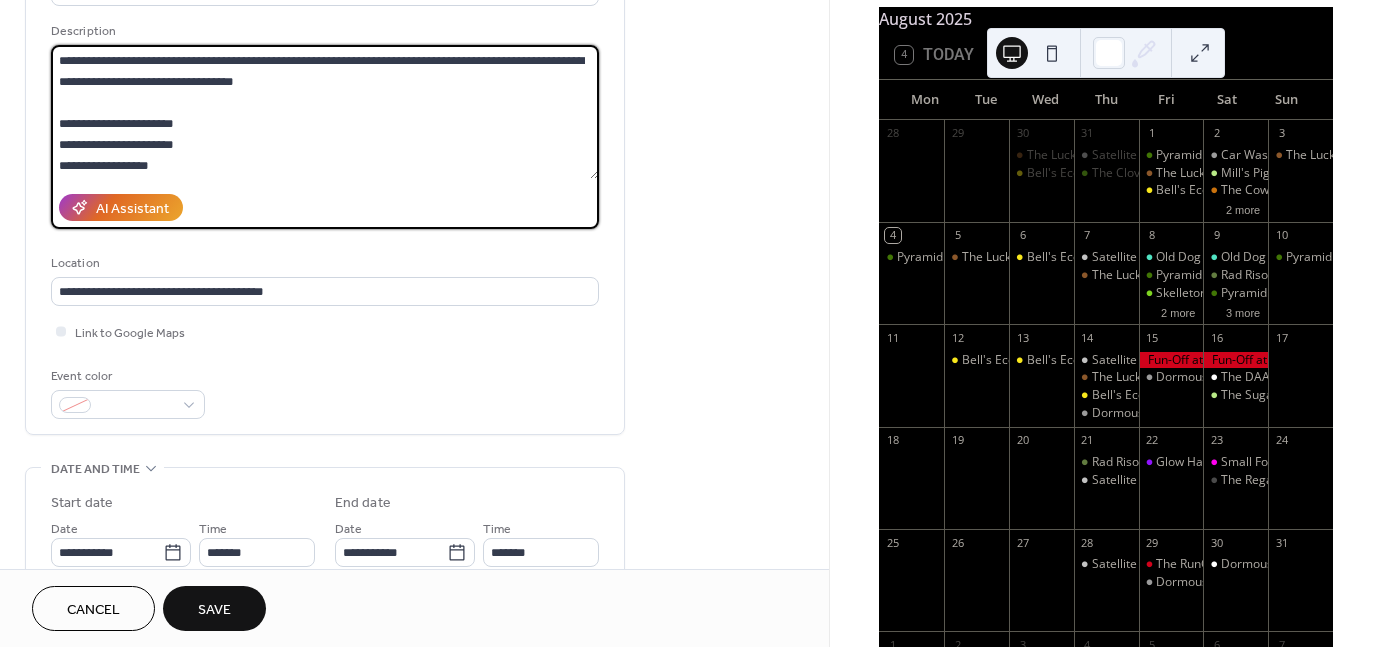 scroll, scrollTop: 60, scrollLeft: 0, axis: vertical 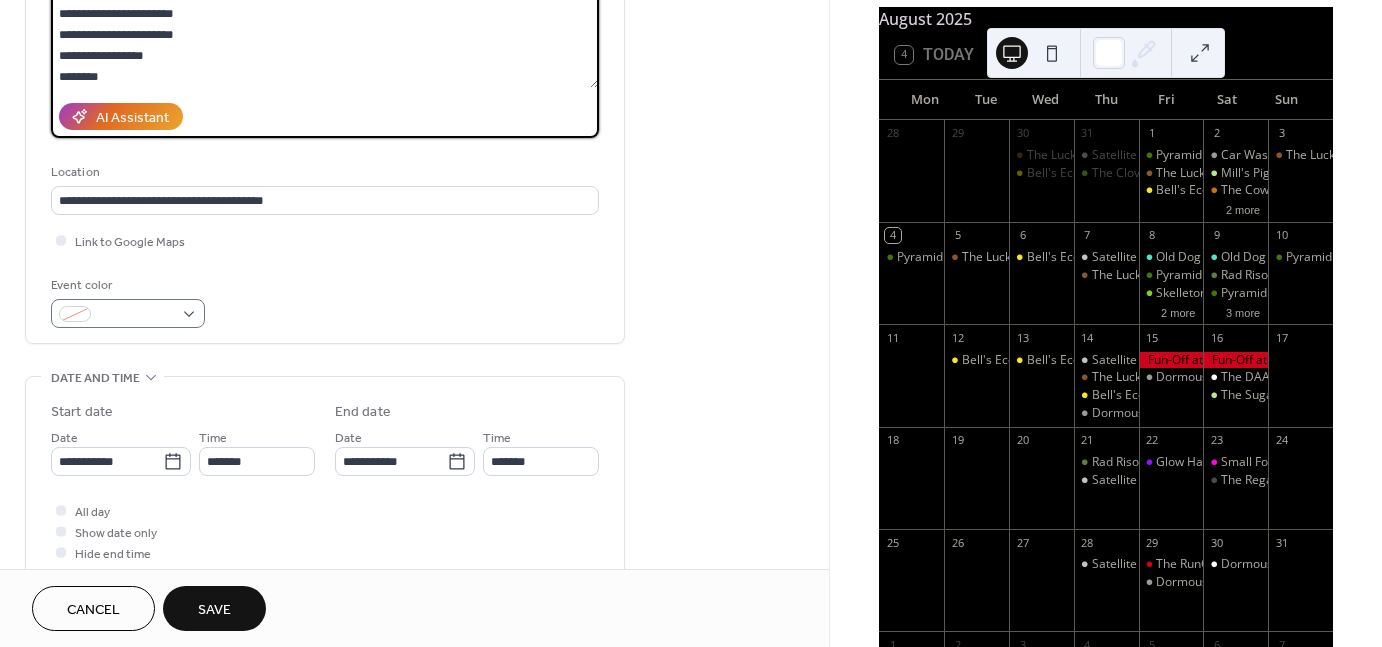 type on "**********" 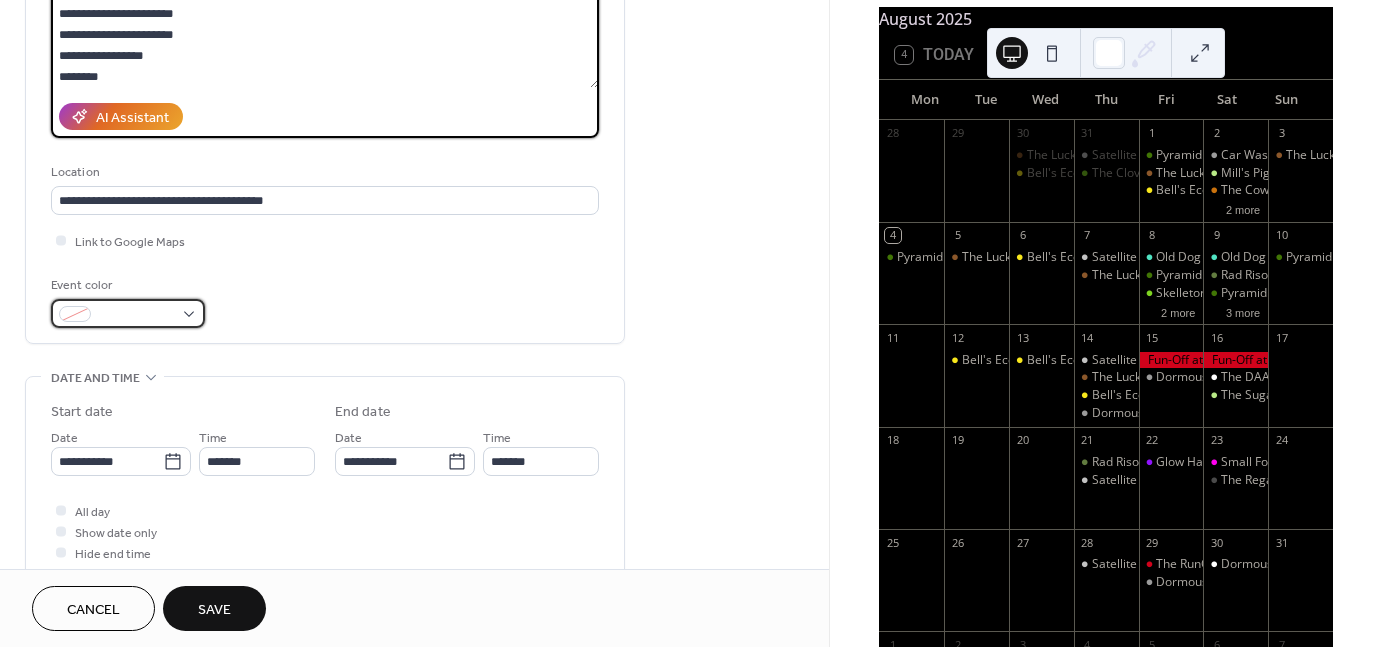 click at bounding box center [136, 315] 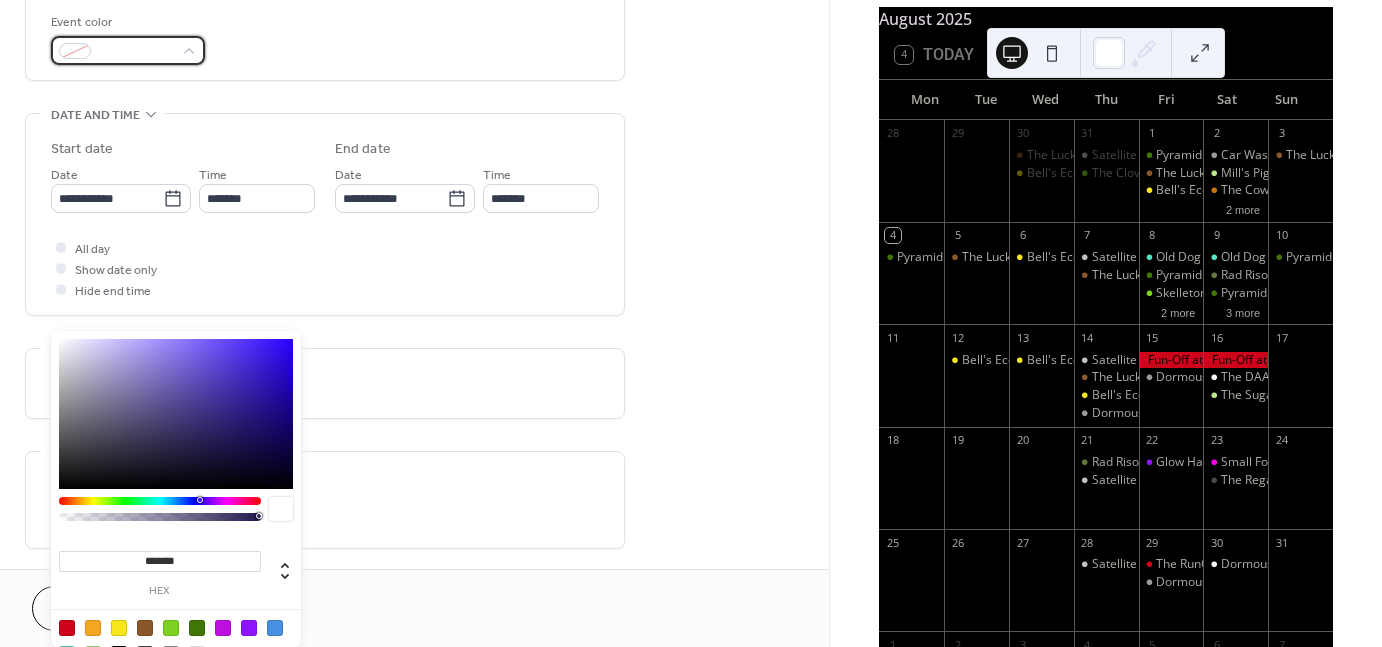 scroll, scrollTop: 532, scrollLeft: 0, axis: vertical 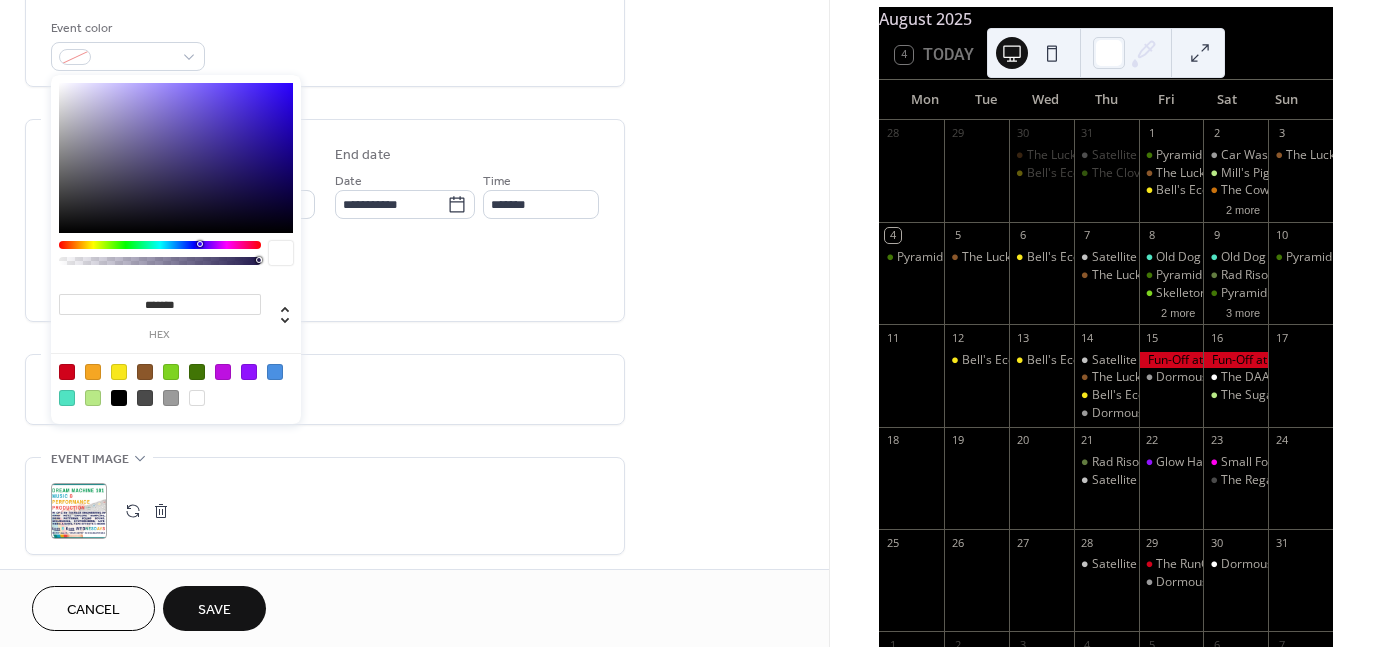 click at bounding box center [249, 372] 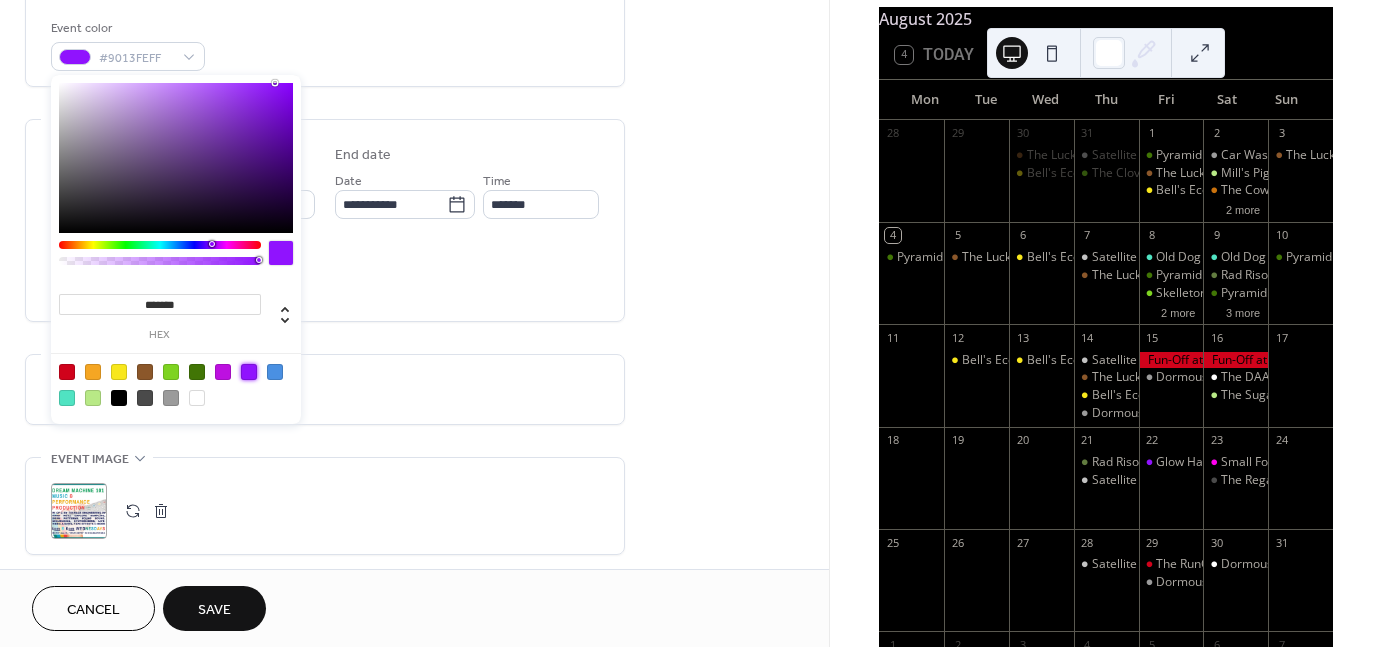 click on "**********" at bounding box center [325, 256] 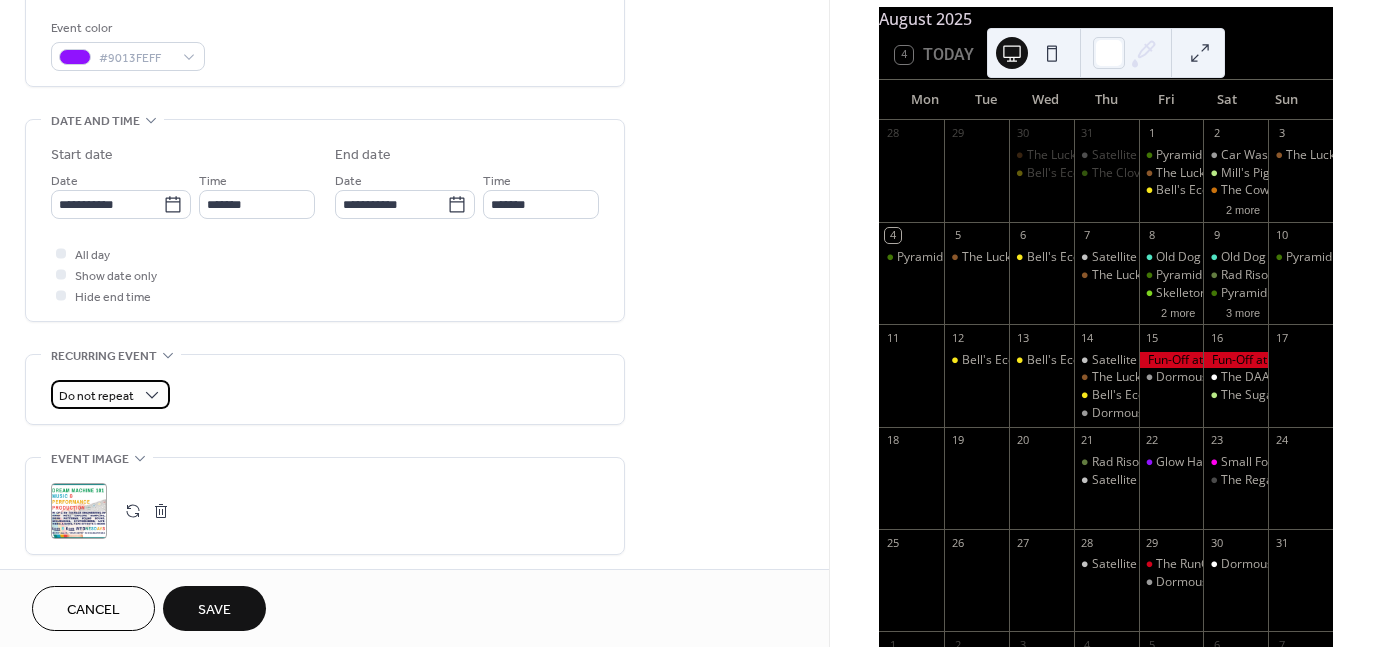 click on "Do not repeat" at bounding box center [110, 394] 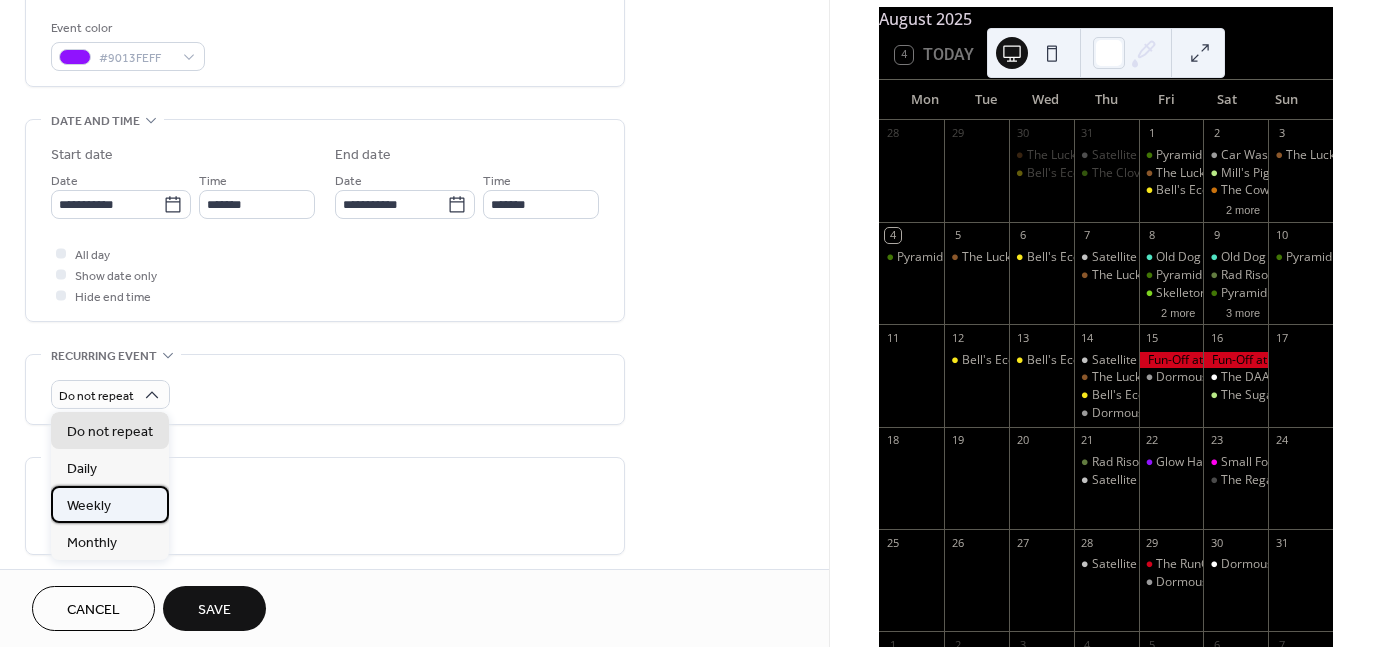 click on "Weekly" at bounding box center (89, 505) 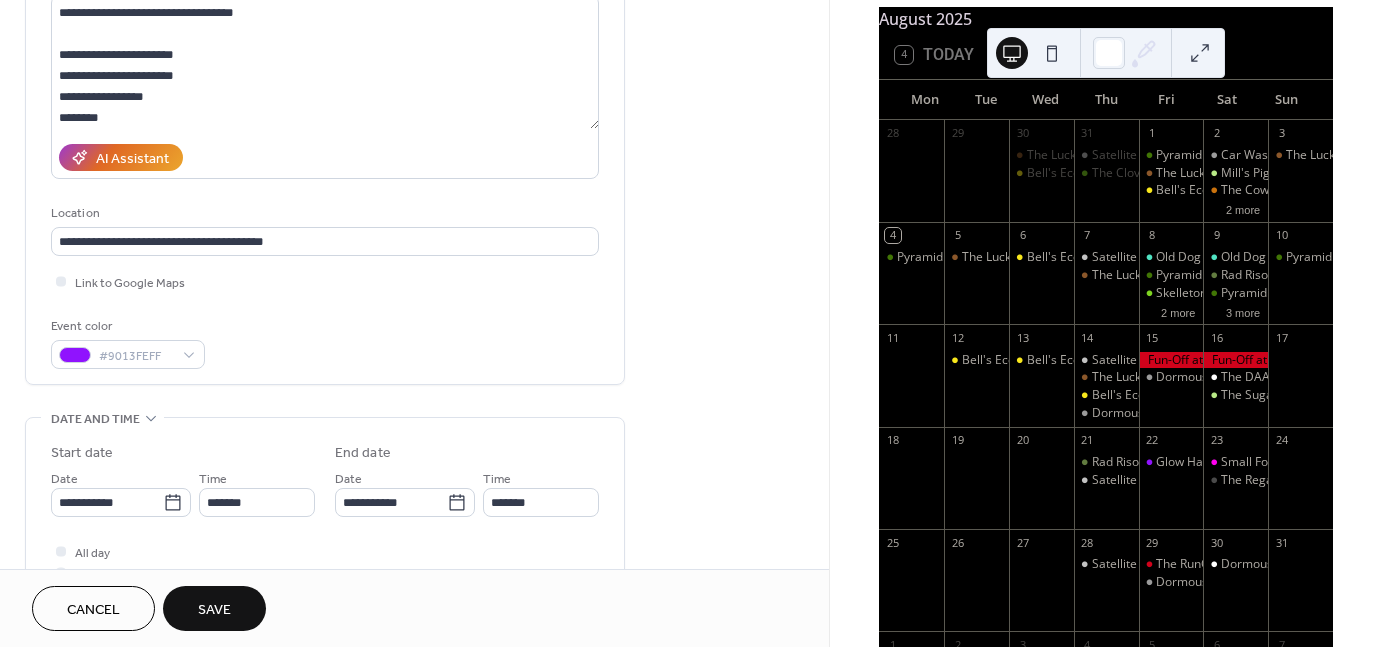 scroll, scrollTop: 0, scrollLeft: 0, axis: both 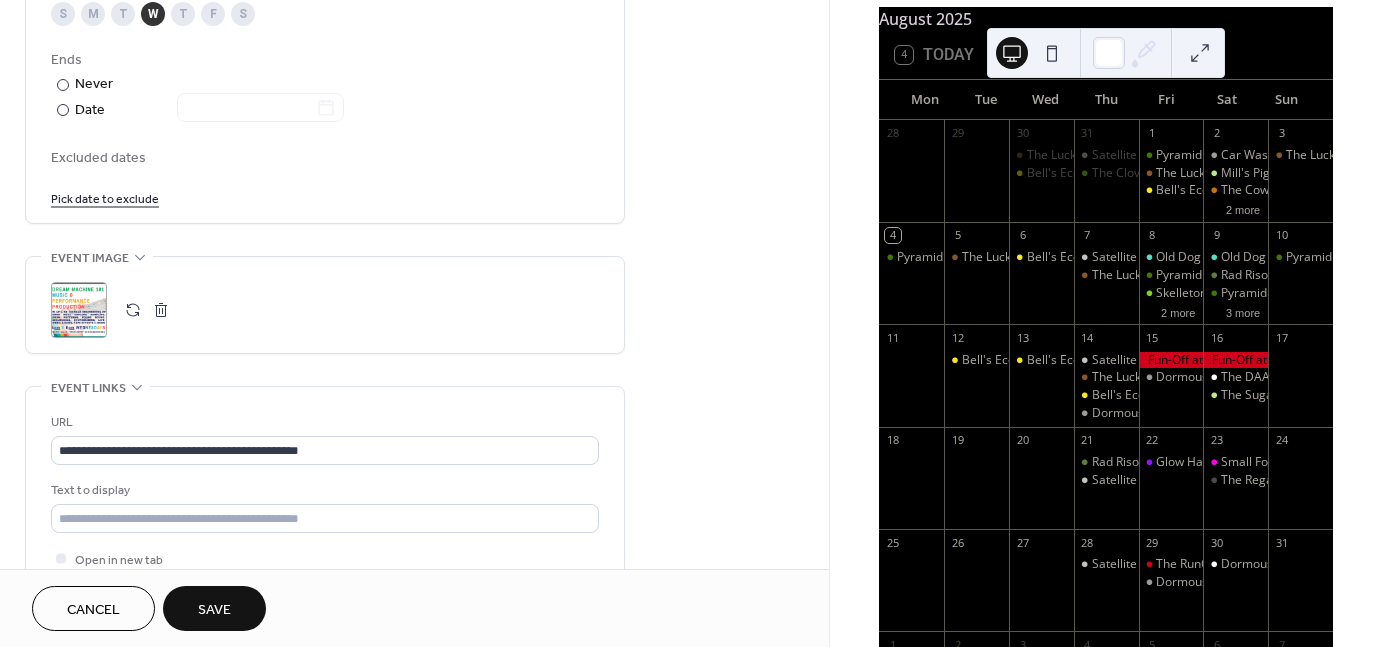 click on "Save" at bounding box center [214, 610] 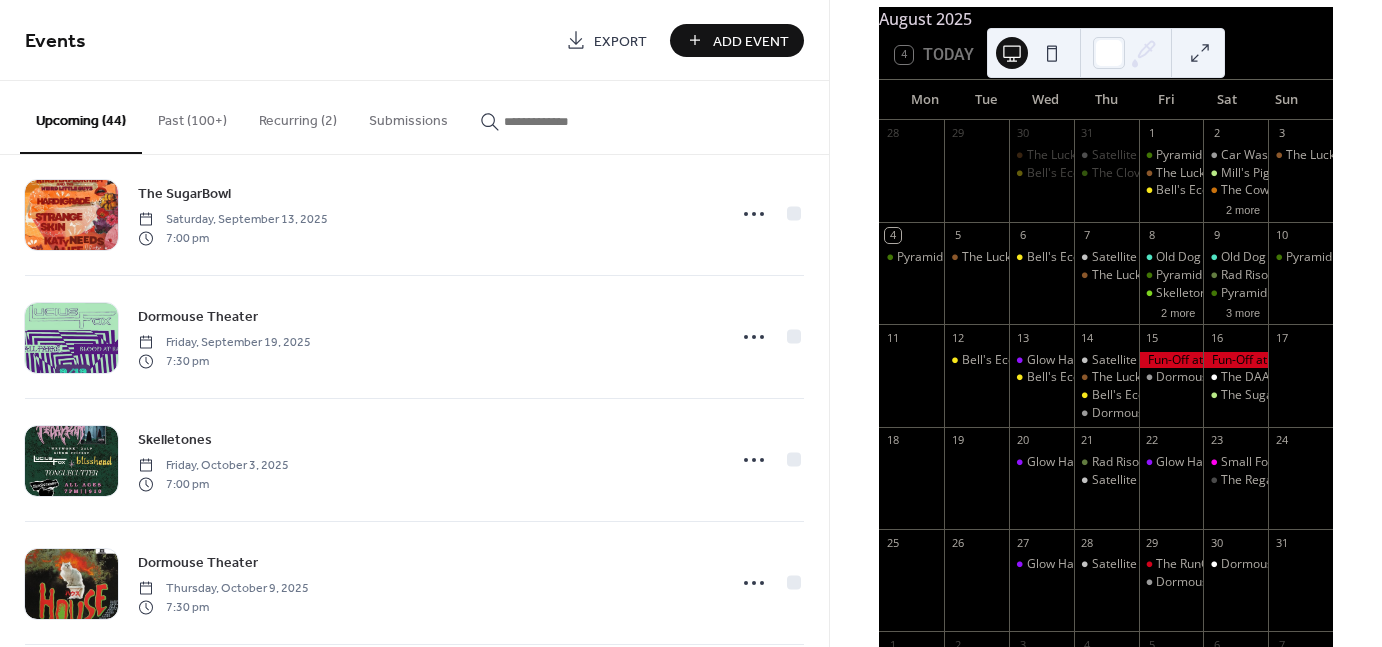 scroll, scrollTop: 4450, scrollLeft: 0, axis: vertical 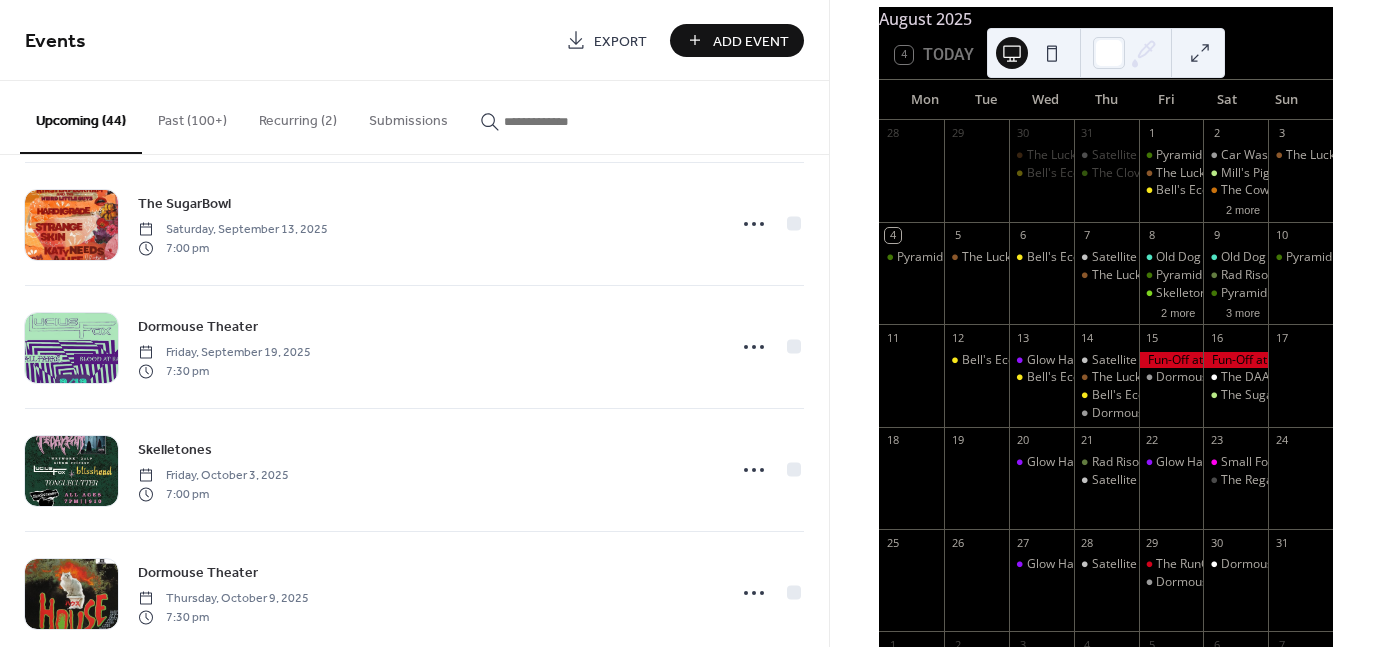 click on "Recurring (2)" at bounding box center [298, 116] 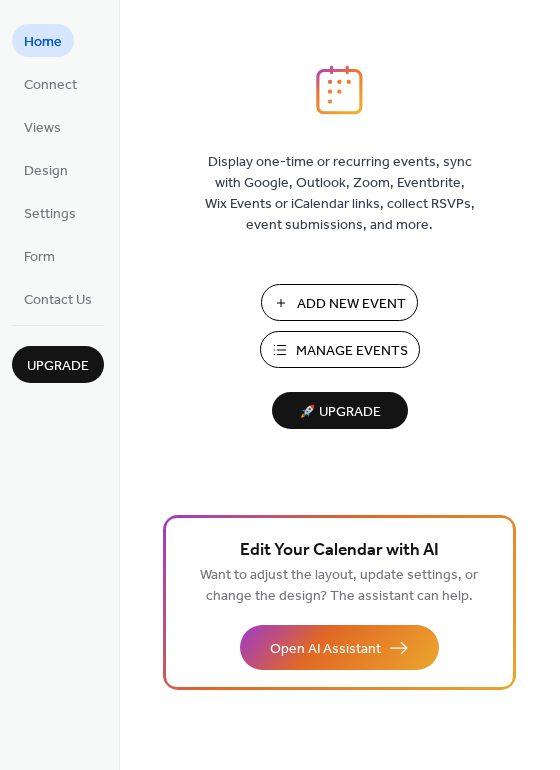 scroll, scrollTop: 0, scrollLeft: 0, axis: both 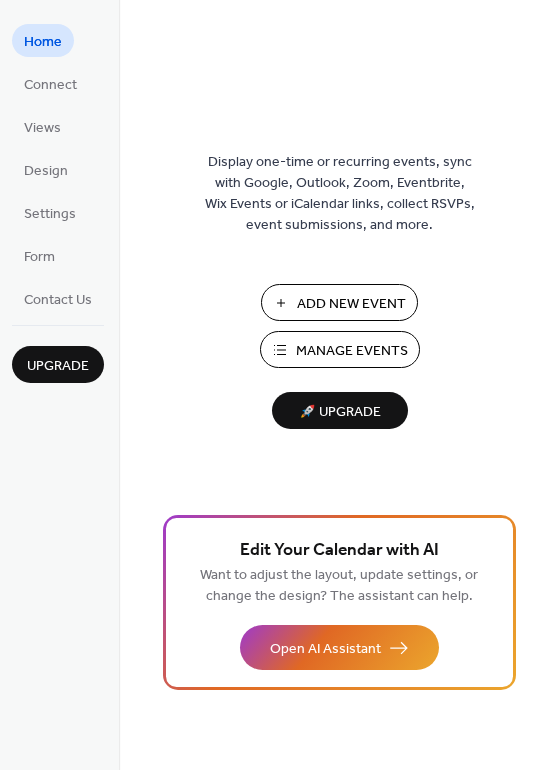 click on "Manage Events" at bounding box center (352, 351) 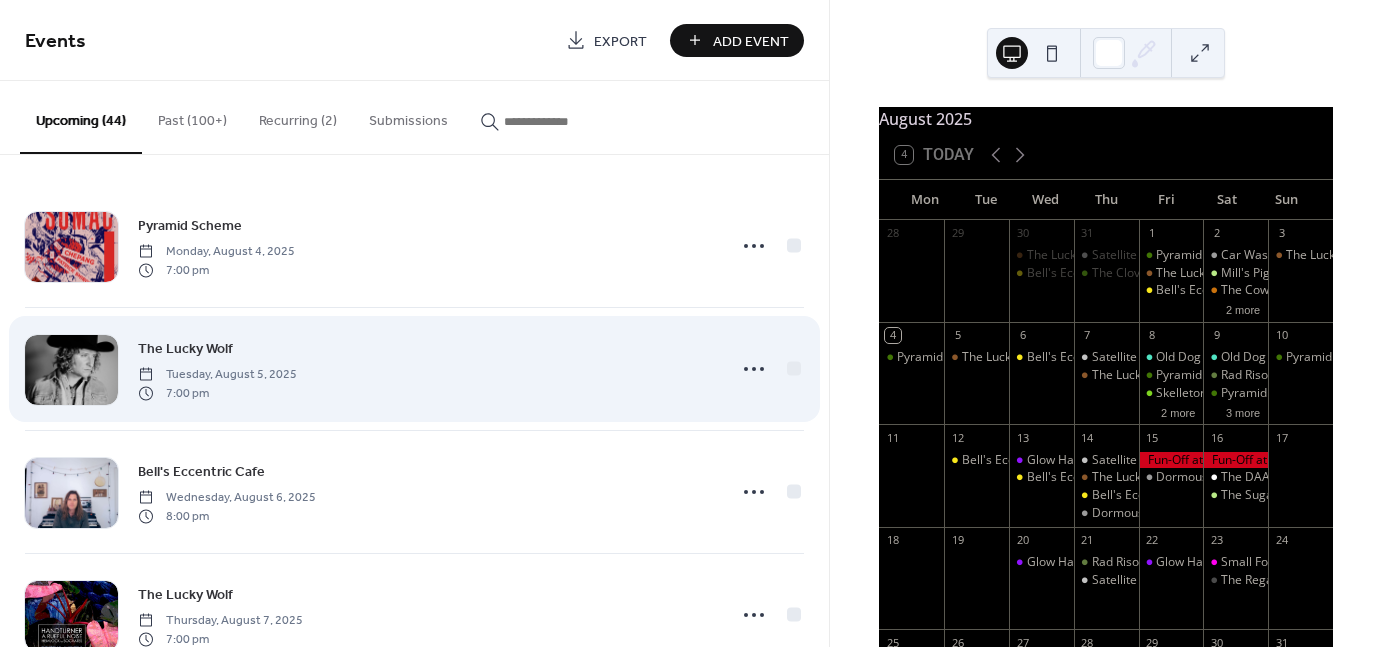 scroll, scrollTop: 0, scrollLeft: 0, axis: both 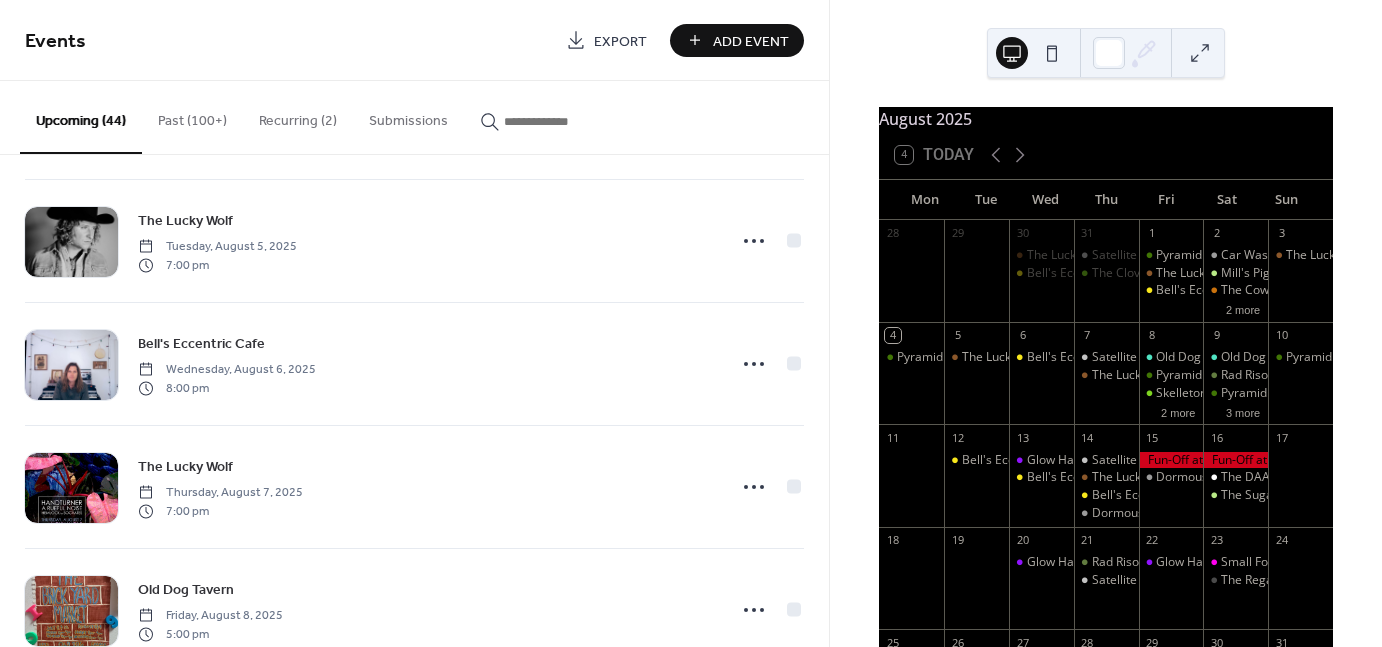 click on "Add Event" at bounding box center (737, 40) 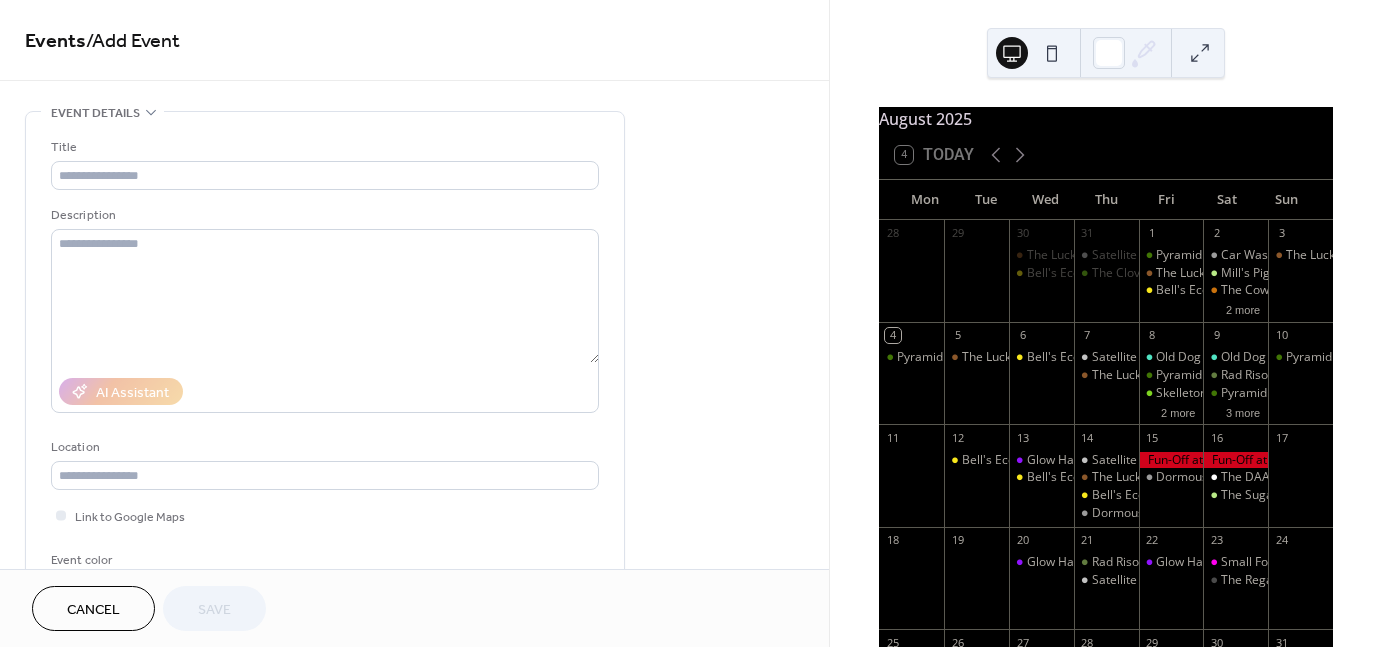 click on "Cancel" at bounding box center [93, 610] 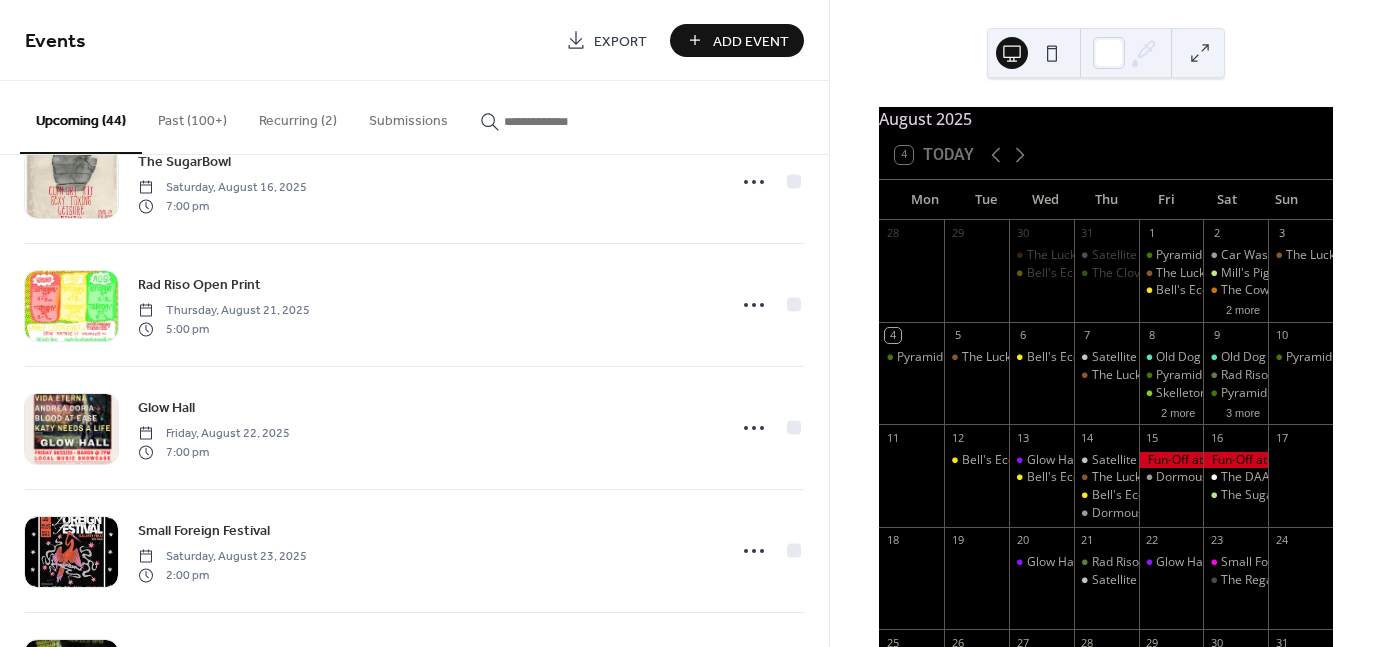 scroll, scrollTop: 3140, scrollLeft: 0, axis: vertical 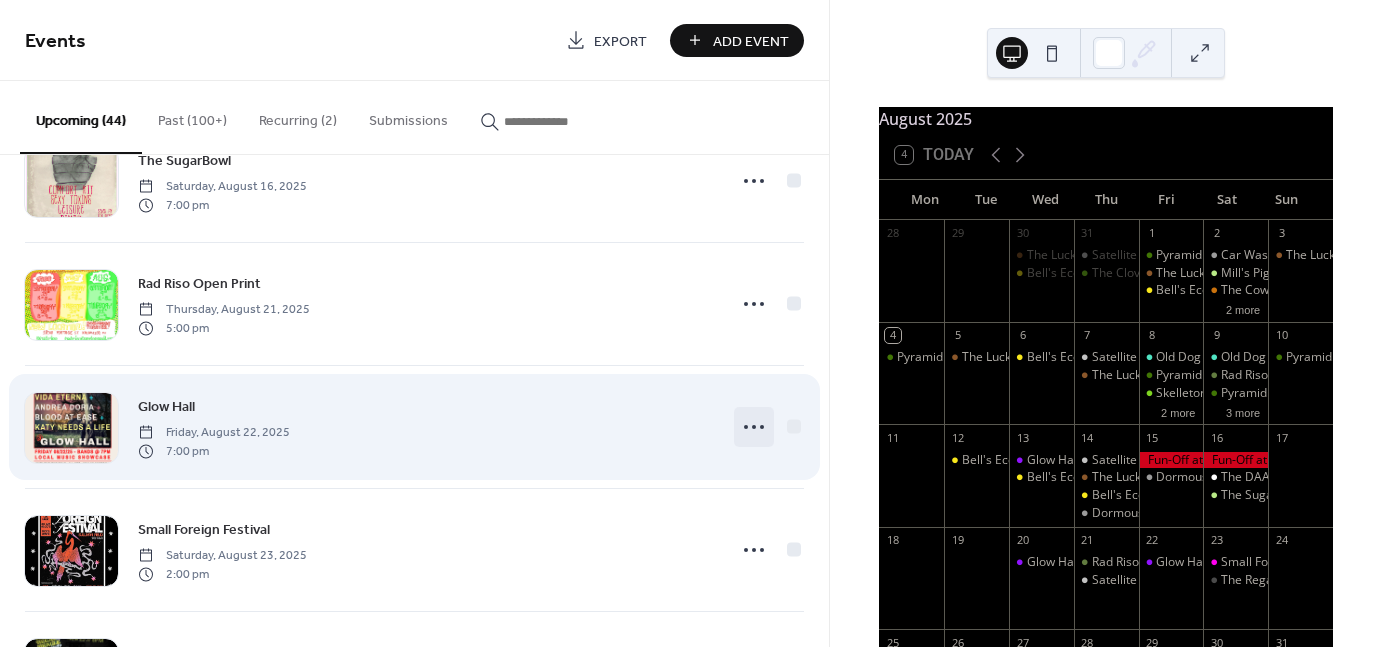 click 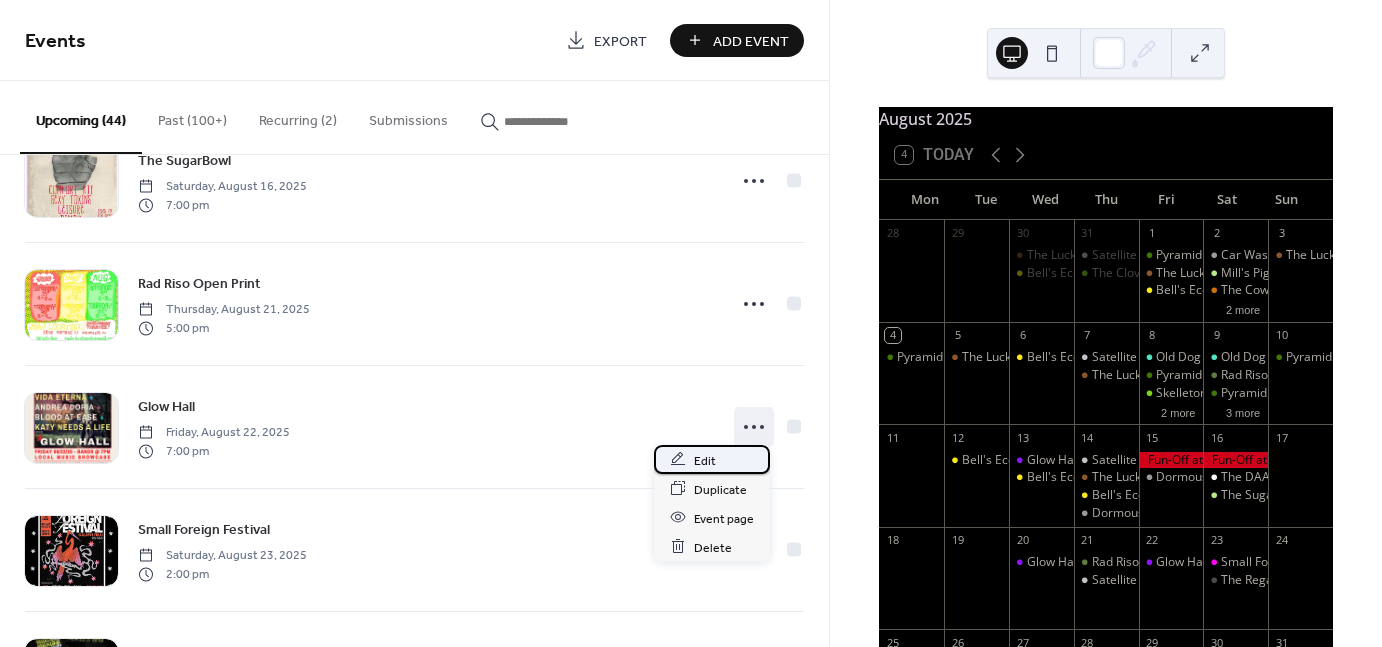 click on "Edit" at bounding box center (705, 460) 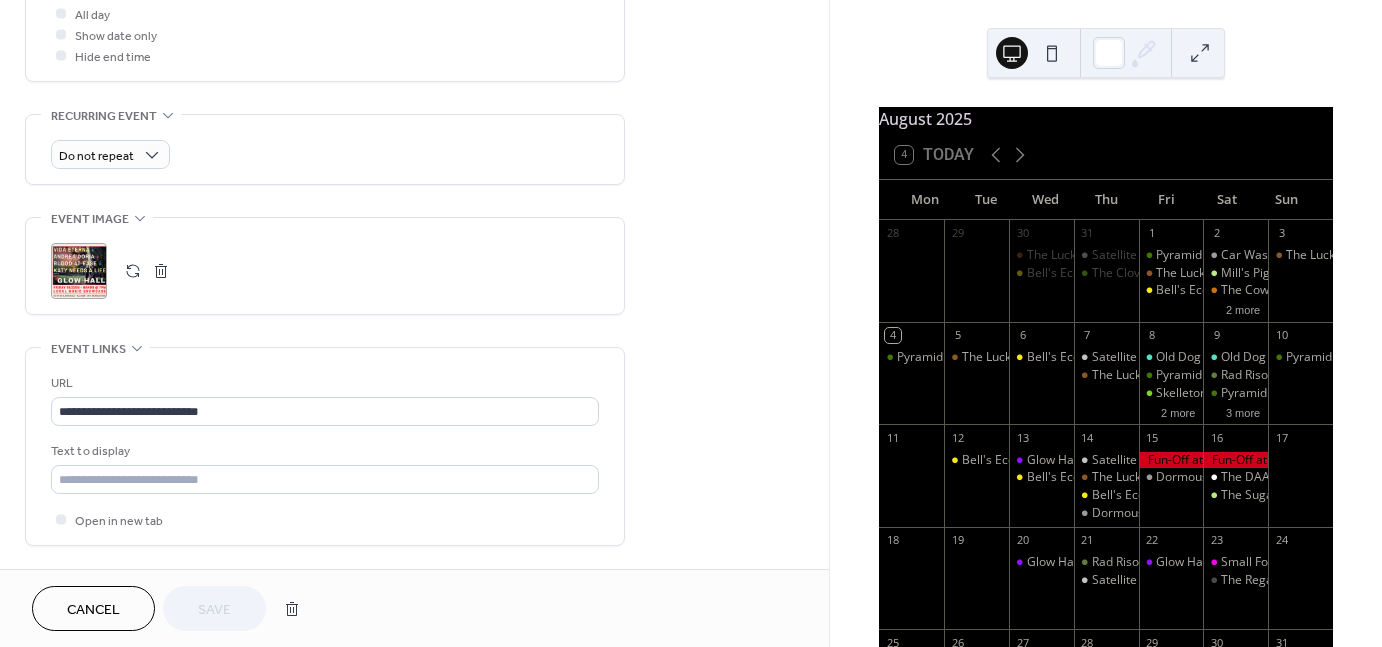 scroll, scrollTop: 772, scrollLeft: 0, axis: vertical 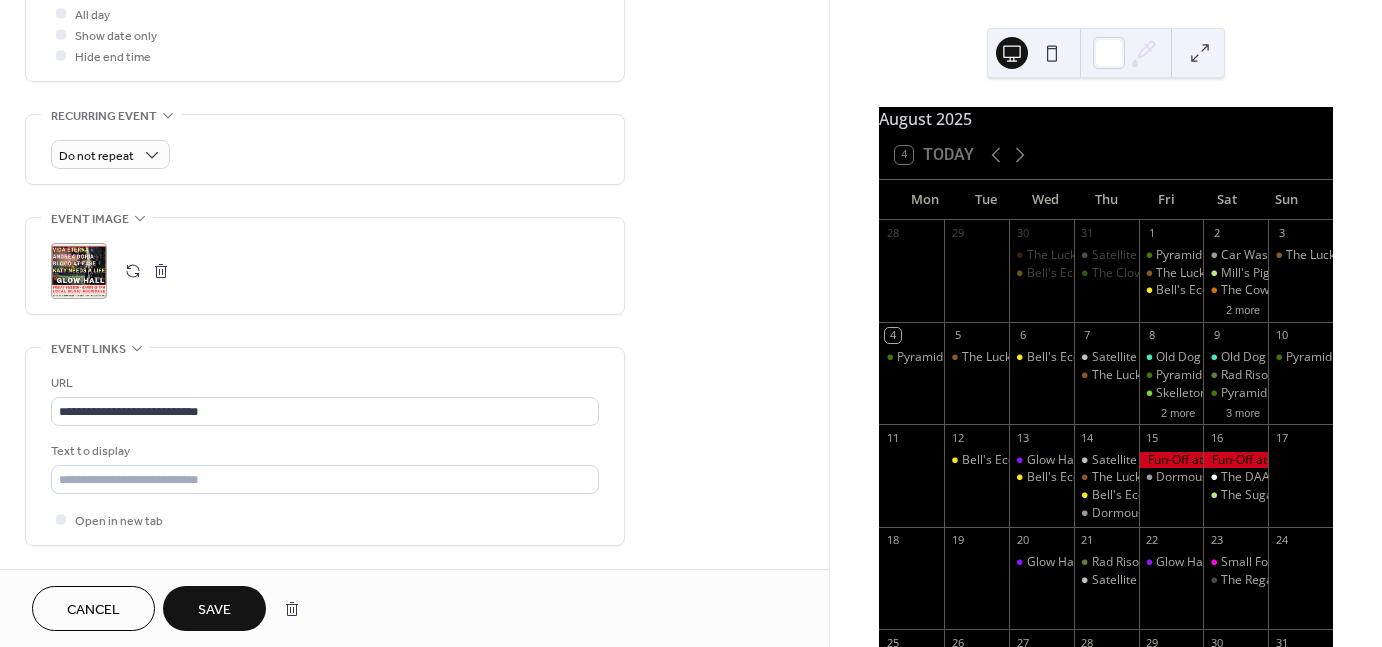 click on "Save" at bounding box center [214, 610] 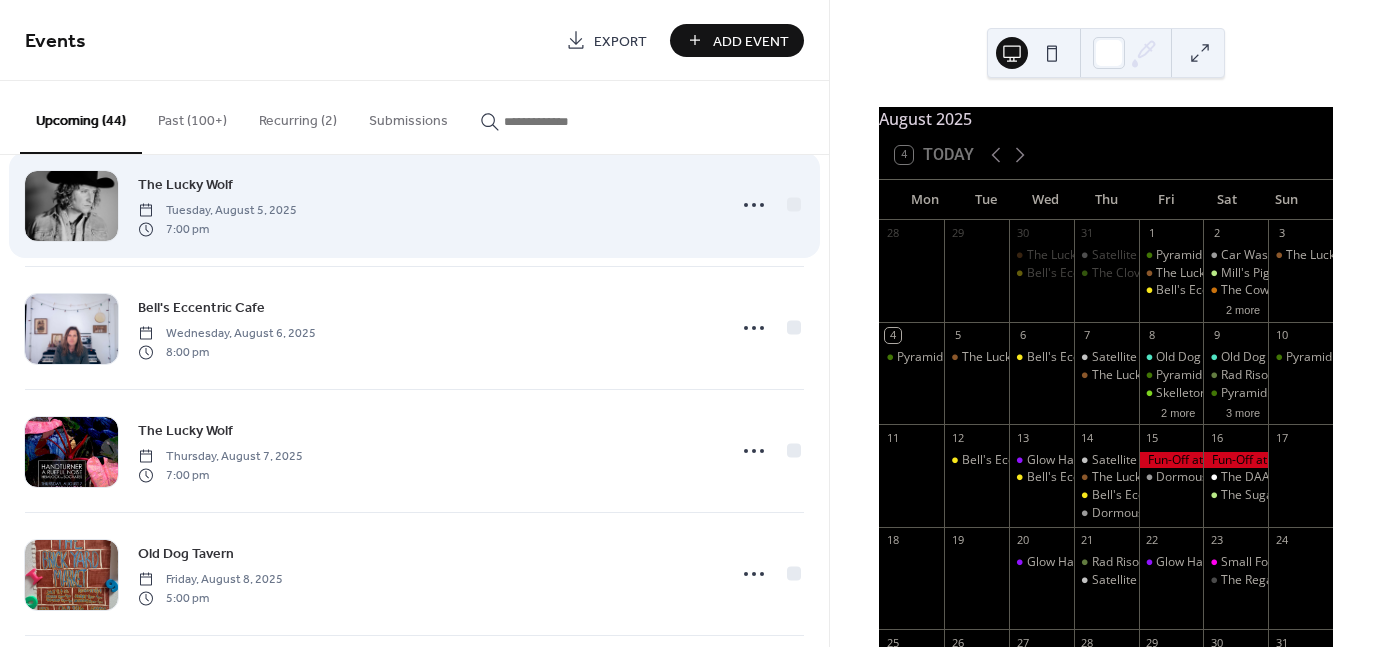 scroll, scrollTop: 0, scrollLeft: 0, axis: both 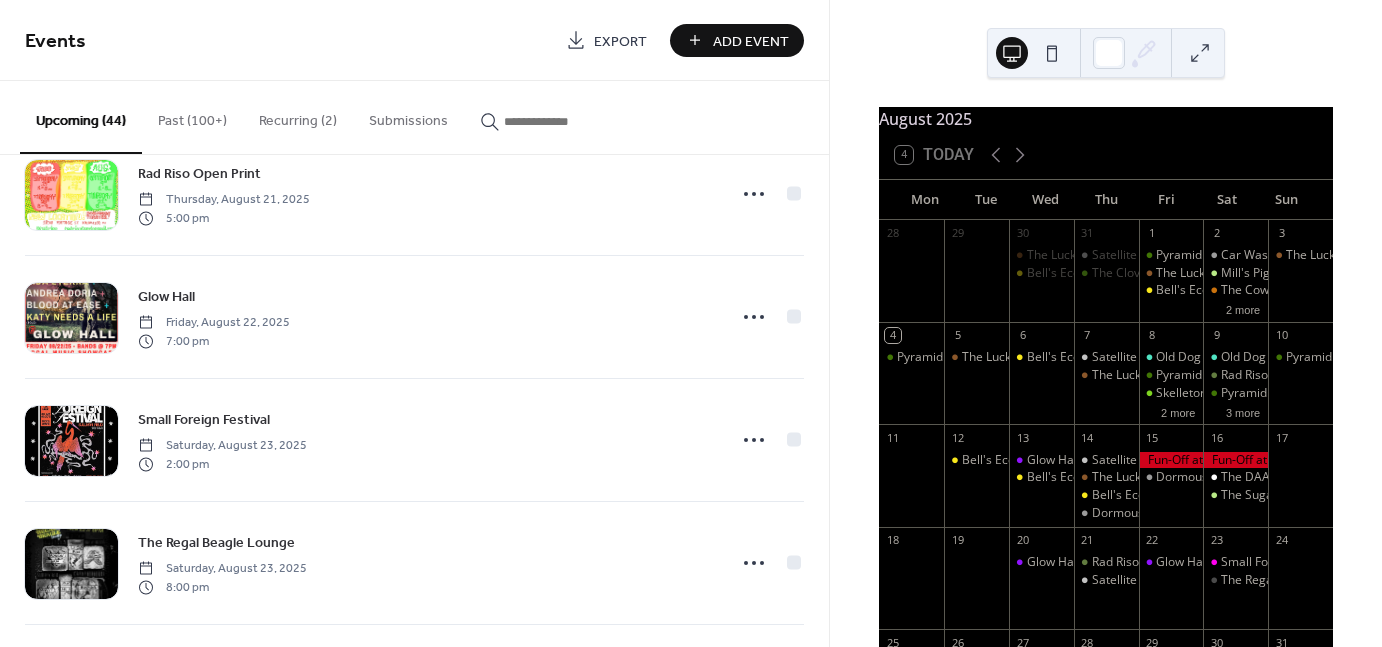 drag, startPoint x: 860, startPoint y: 517, endPoint x: 824, endPoint y: 22, distance: 496.30737 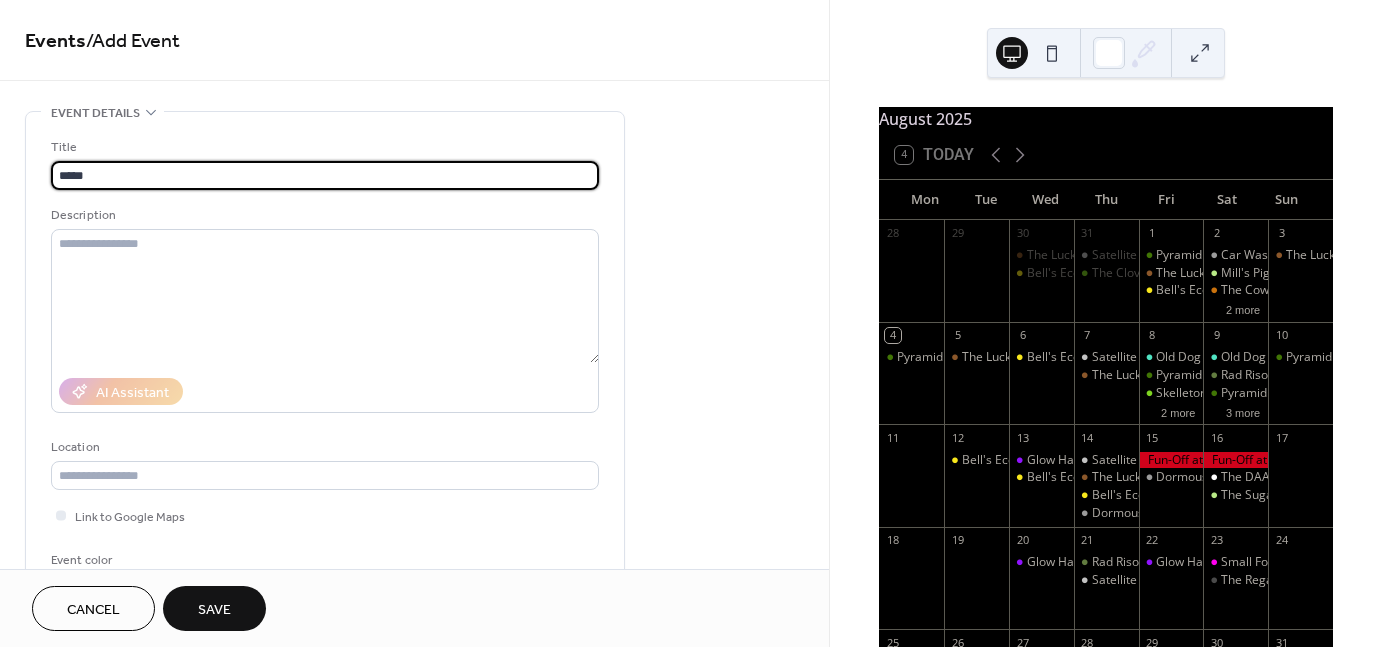 type on "****" 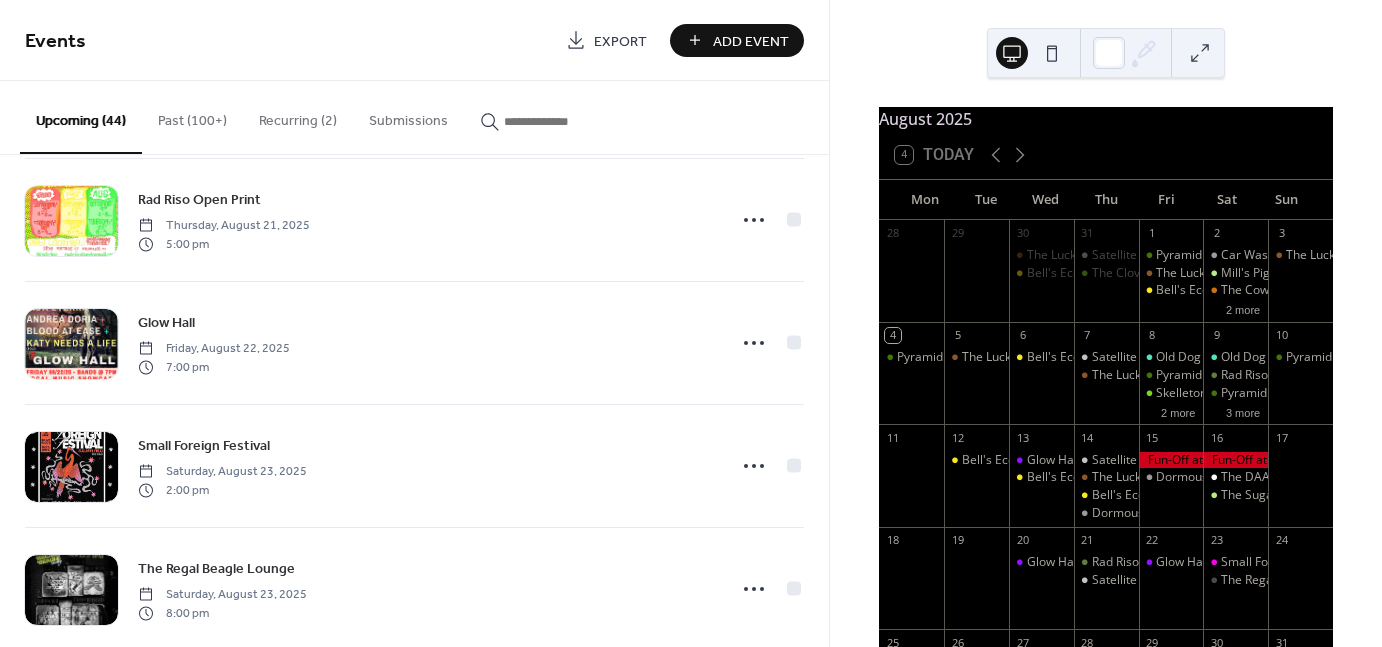 scroll, scrollTop: 3224, scrollLeft: 0, axis: vertical 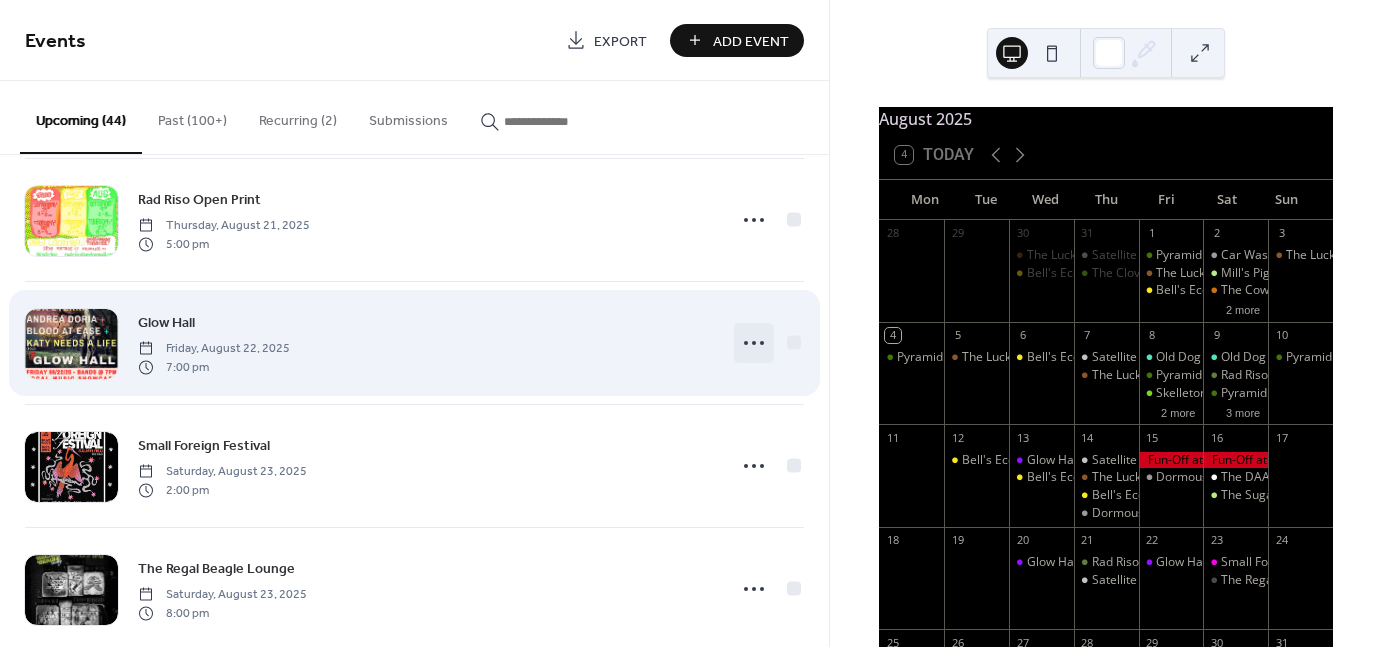 click 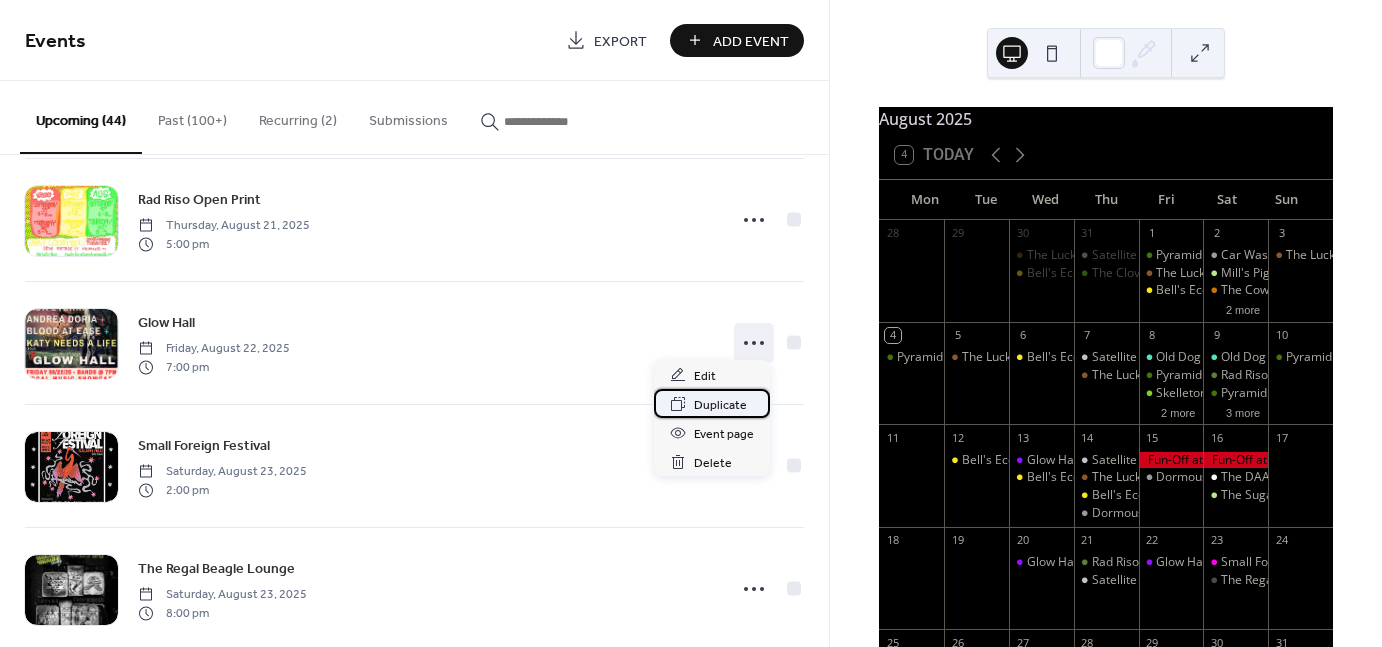 click on "Duplicate" at bounding box center [720, 405] 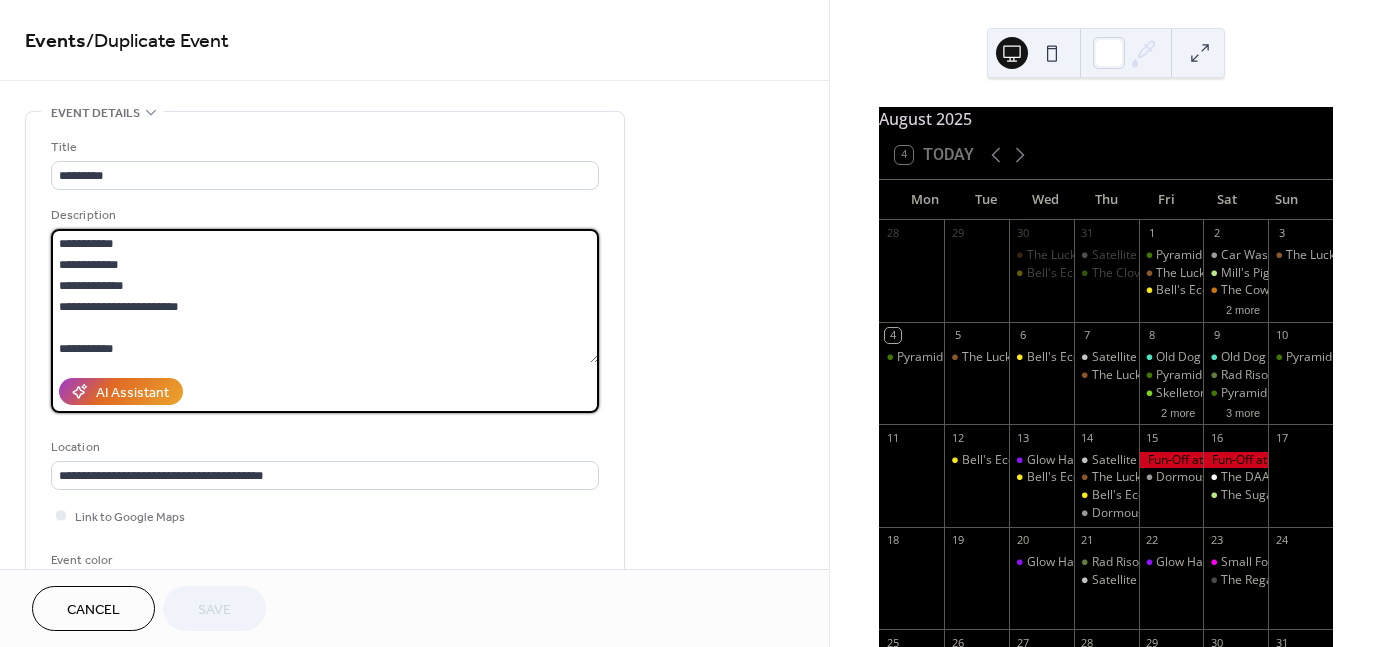 drag, startPoint x: 53, startPoint y: 244, endPoint x: 184, endPoint y: 312, distance: 147.59743 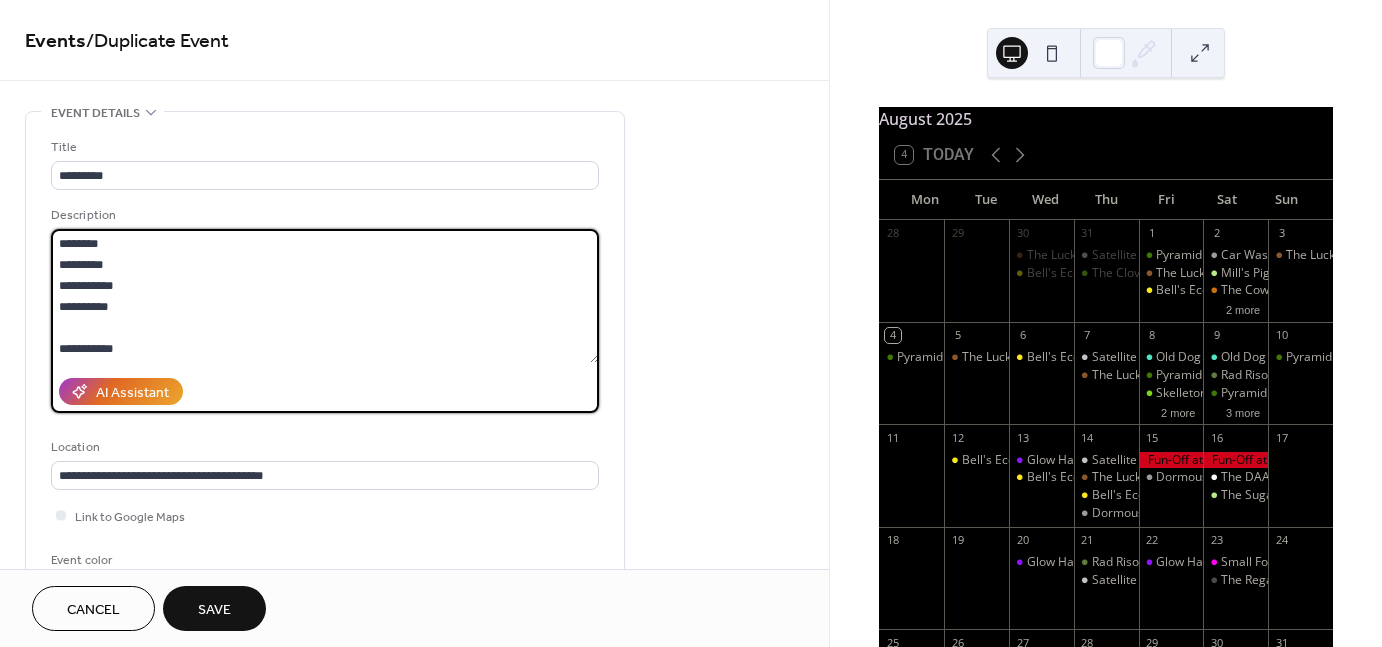 scroll, scrollTop: 41, scrollLeft: 0, axis: vertical 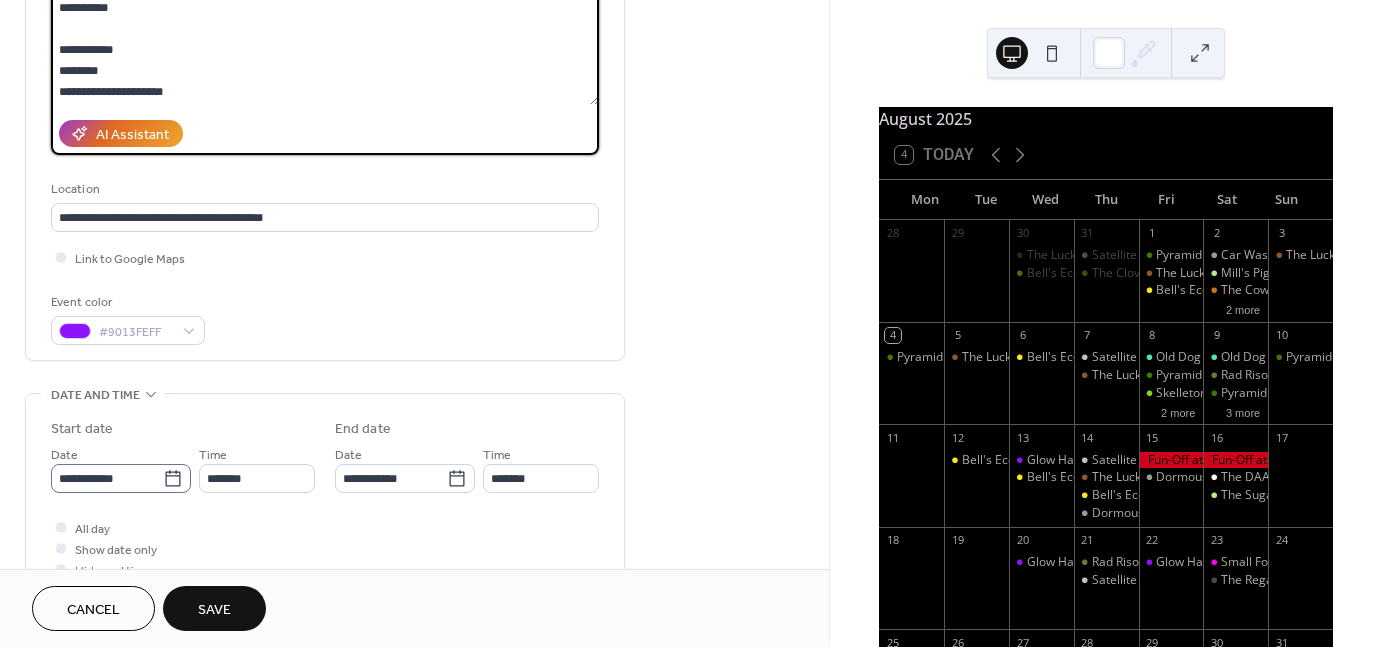 type on "**********" 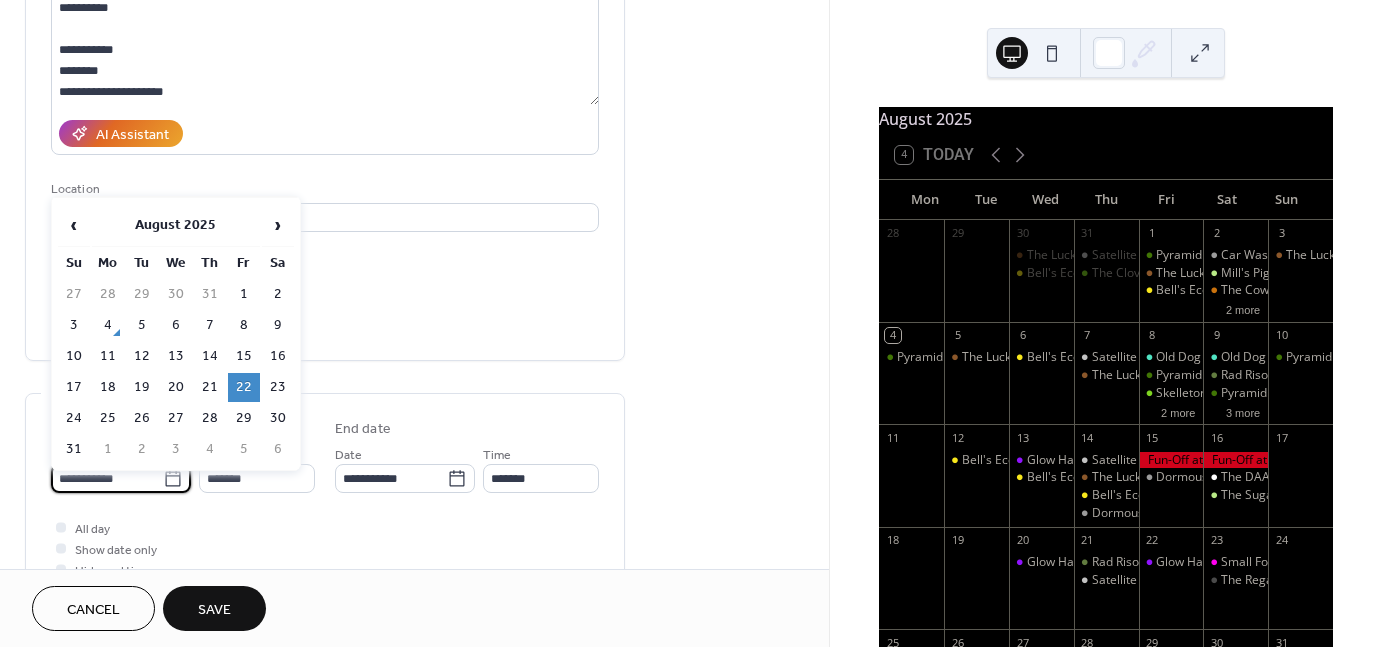click on "**********" at bounding box center [107, 478] 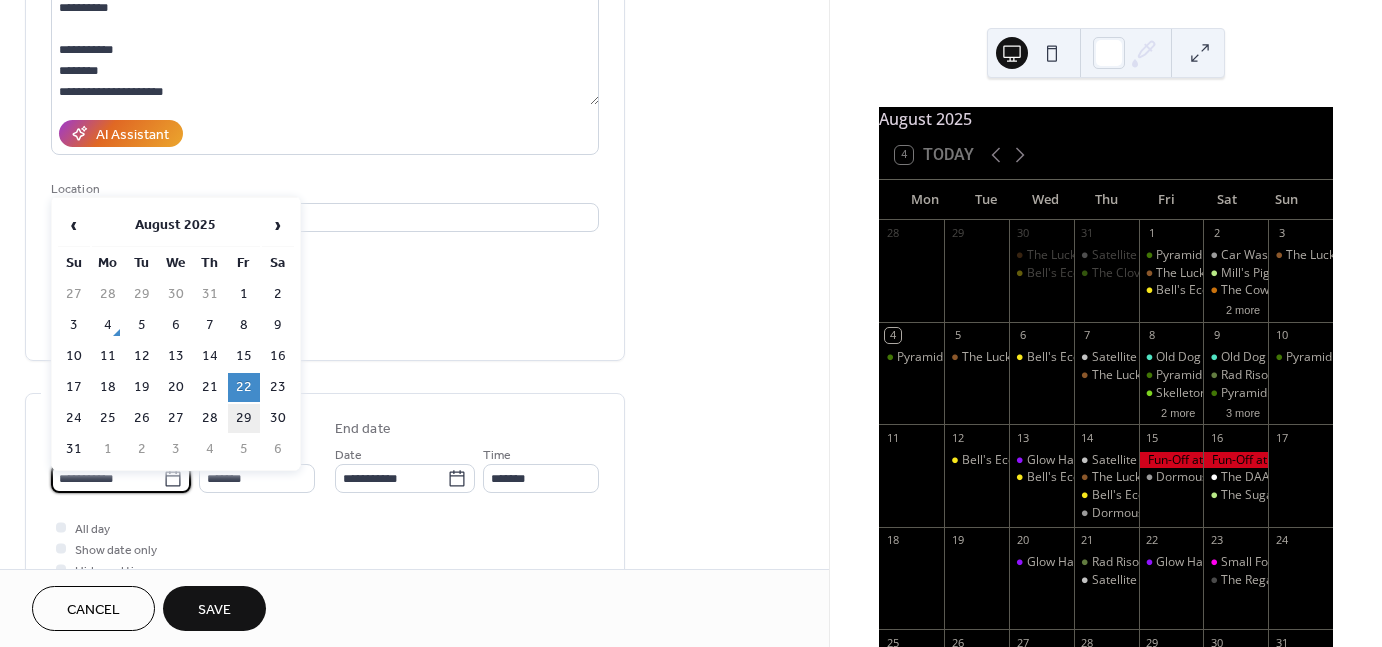 click on "29" at bounding box center (244, 418) 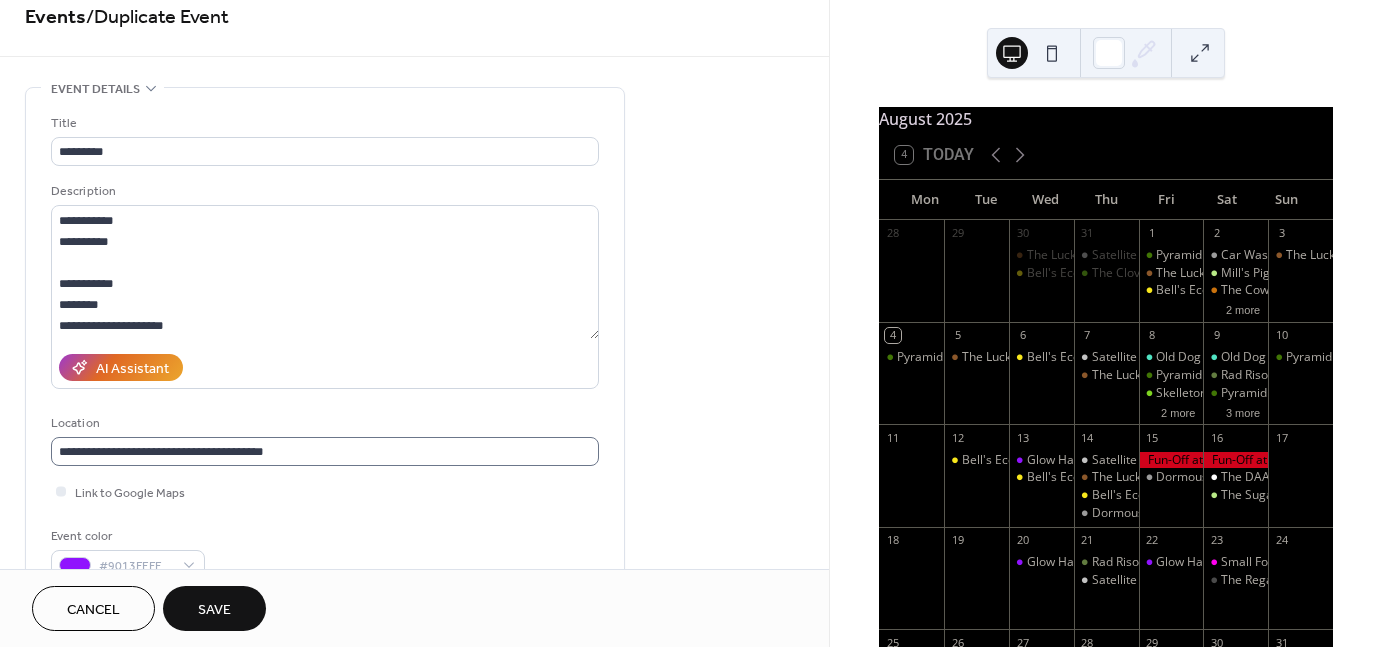 scroll, scrollTop: 20, scrollLeft: 0, axis: vertical 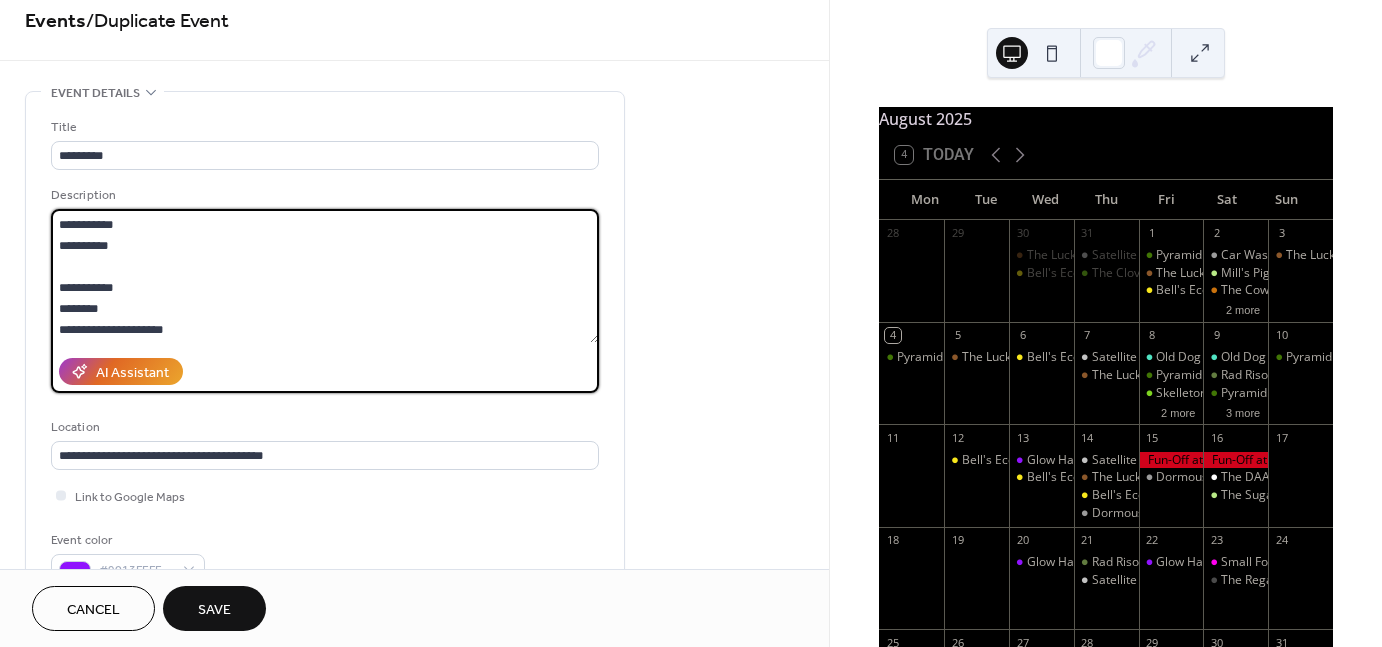 click on "**********" at bounding box center (325, 276) 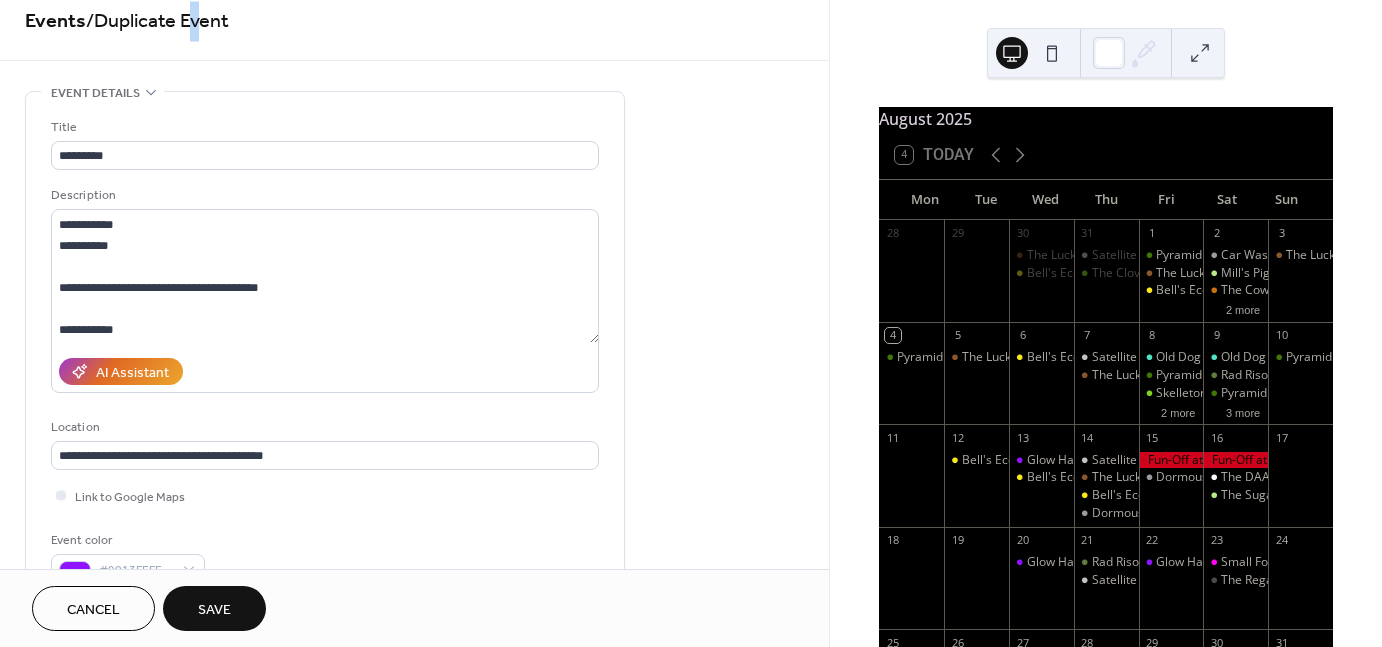 drag, startPoint x: 209, startPoint y: 18, endPoint x: 195, endPoint y: 21, distance: 14.3178215 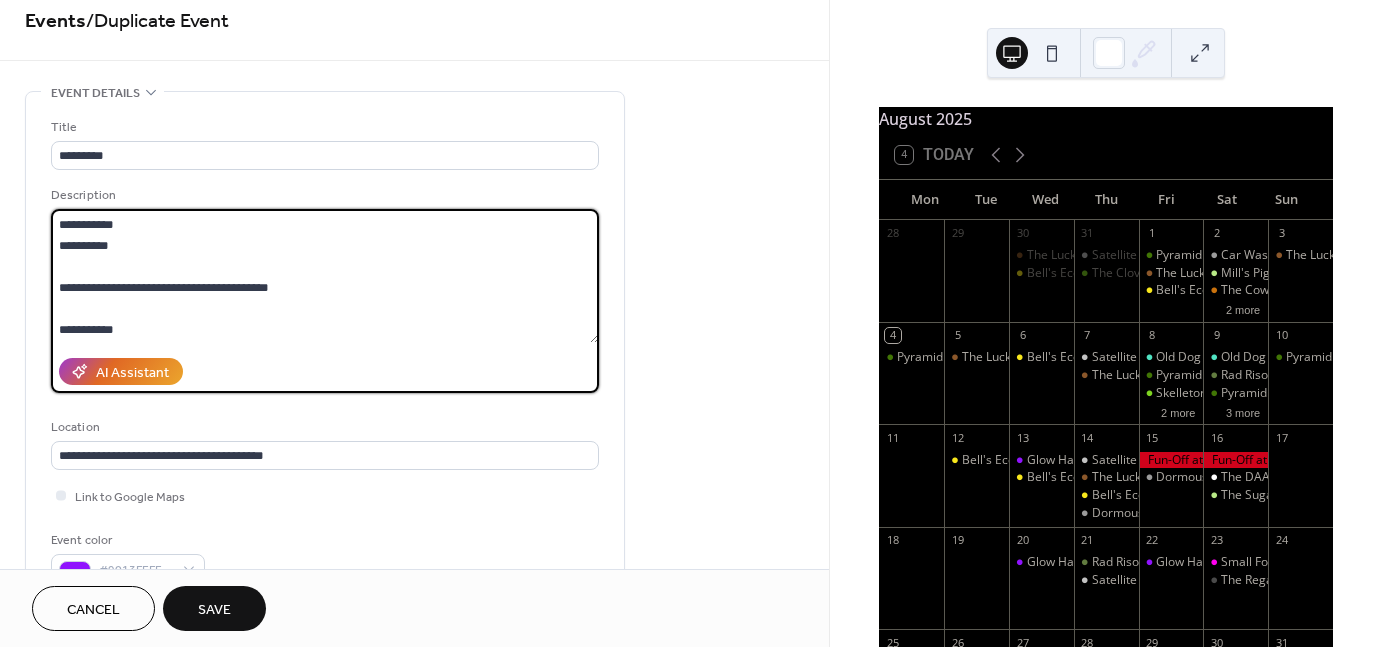 click on "**********" at bounding box center (325, 276) 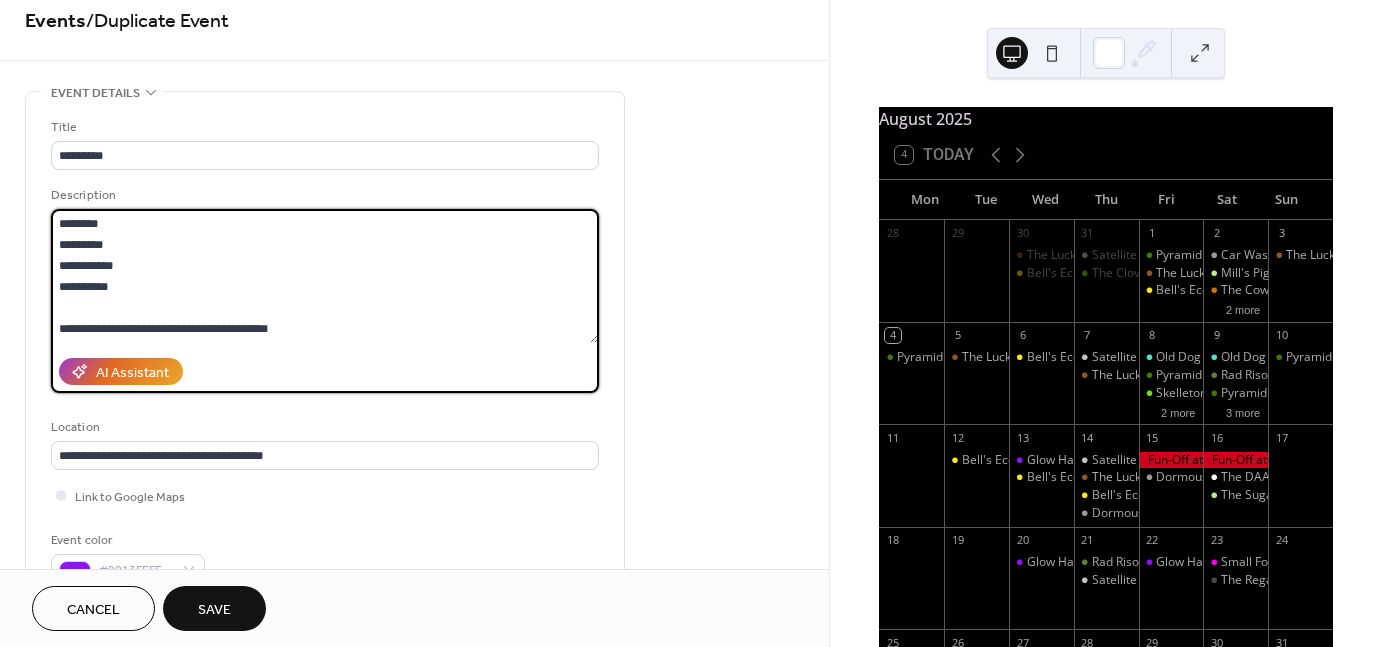 click on "**********" at bounding box center [325, 276] 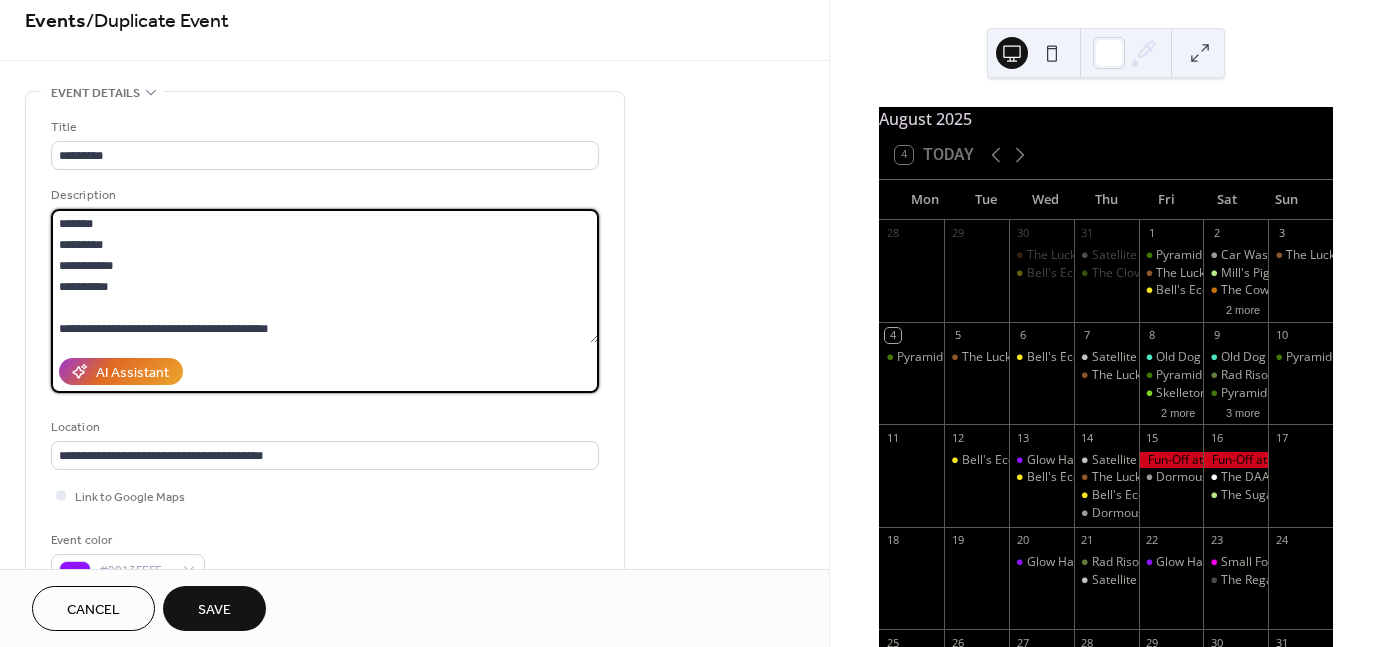 click on "**********" at bounding box center (325, 276) 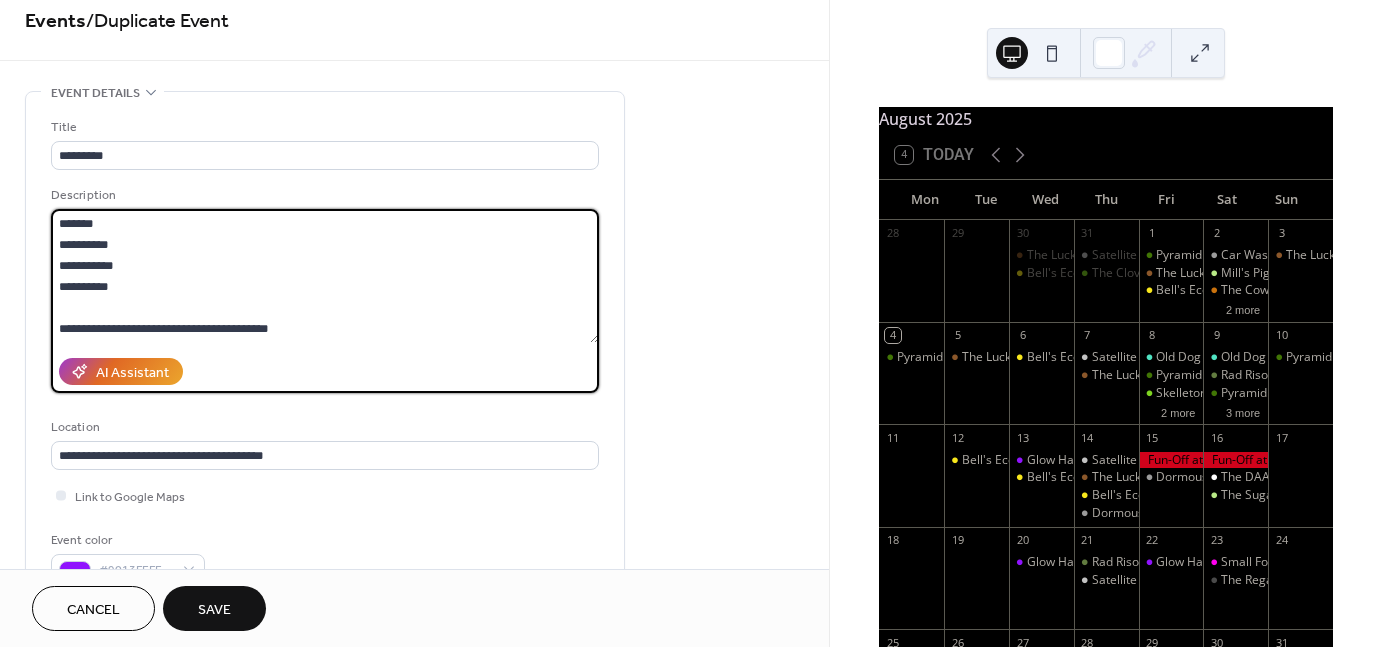 click on "**********" at bounding box center (325, 276) 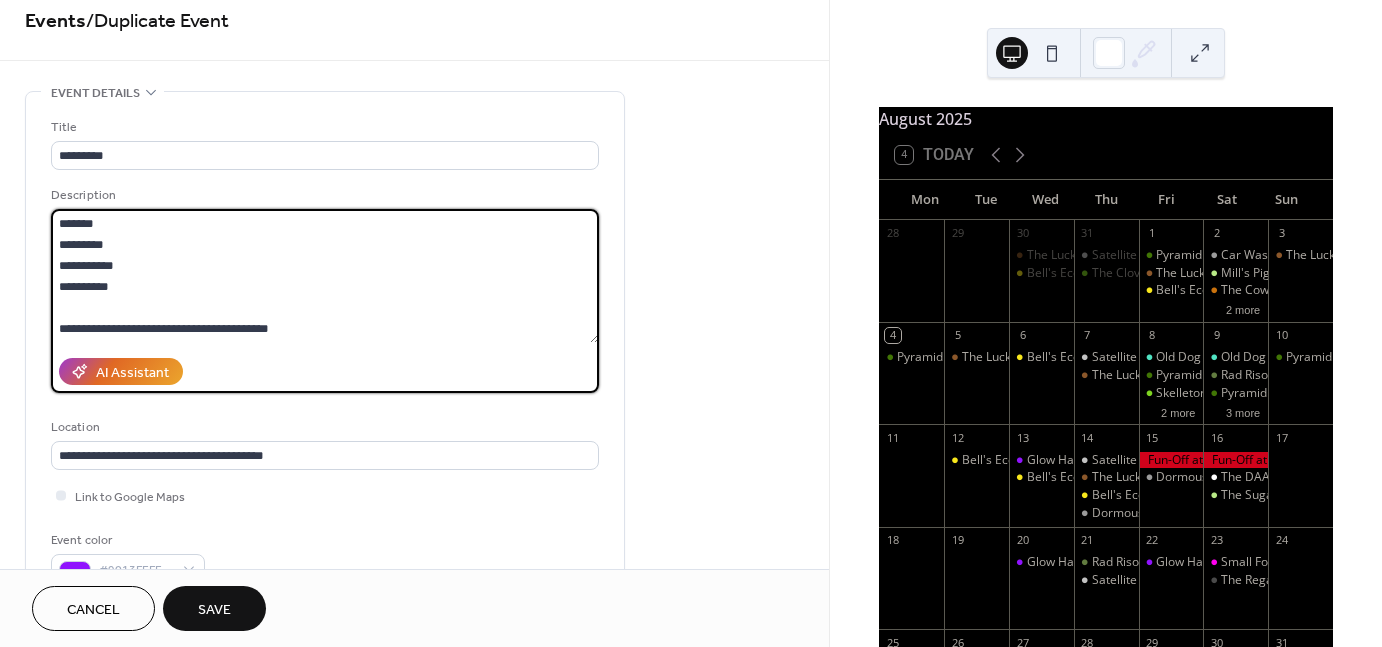 click on "**********" at bounding box center (325, 276) 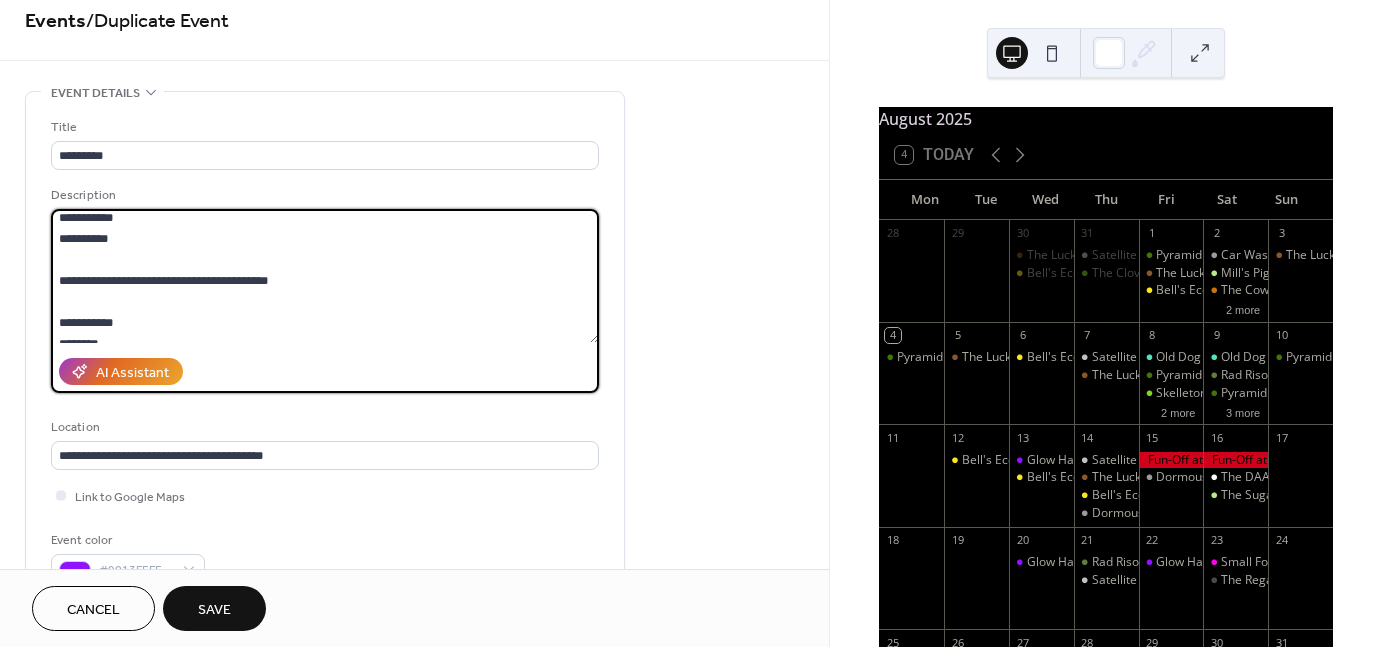 scroll, scrollTop: 47, scrollLeft: 0, axis: vertical 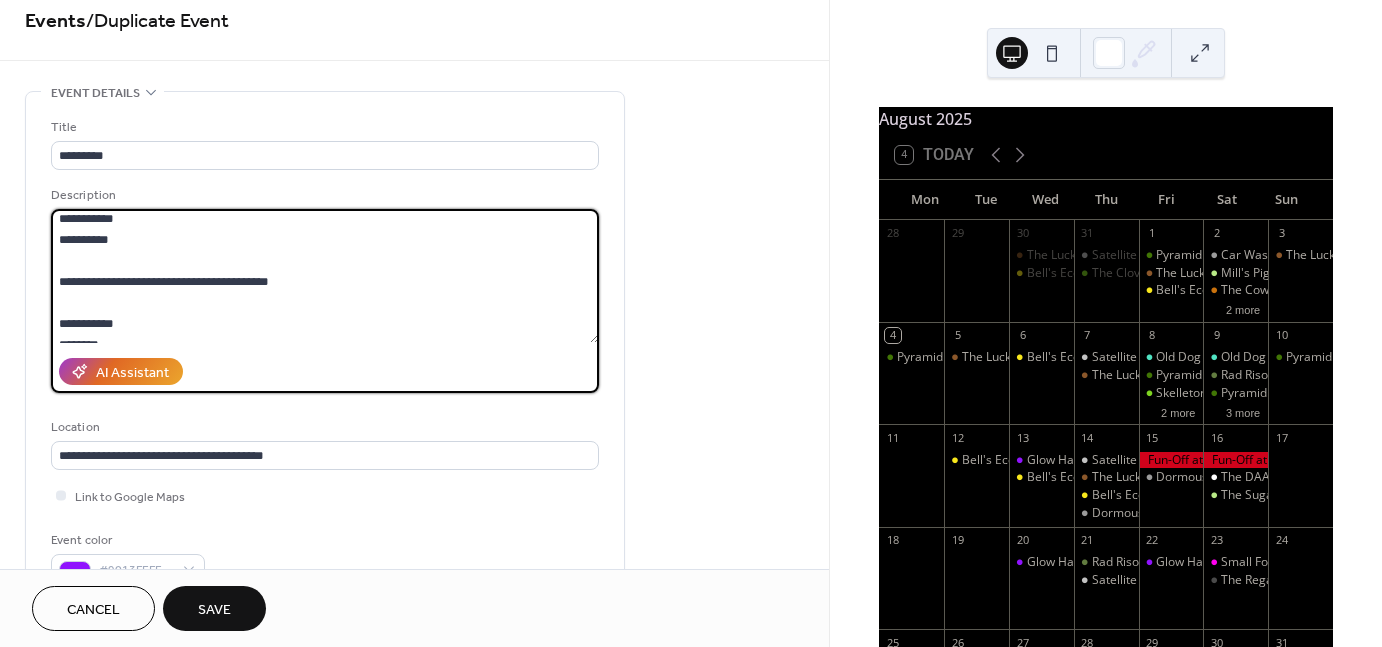 click on "**********" at bounding box center (325, 276) 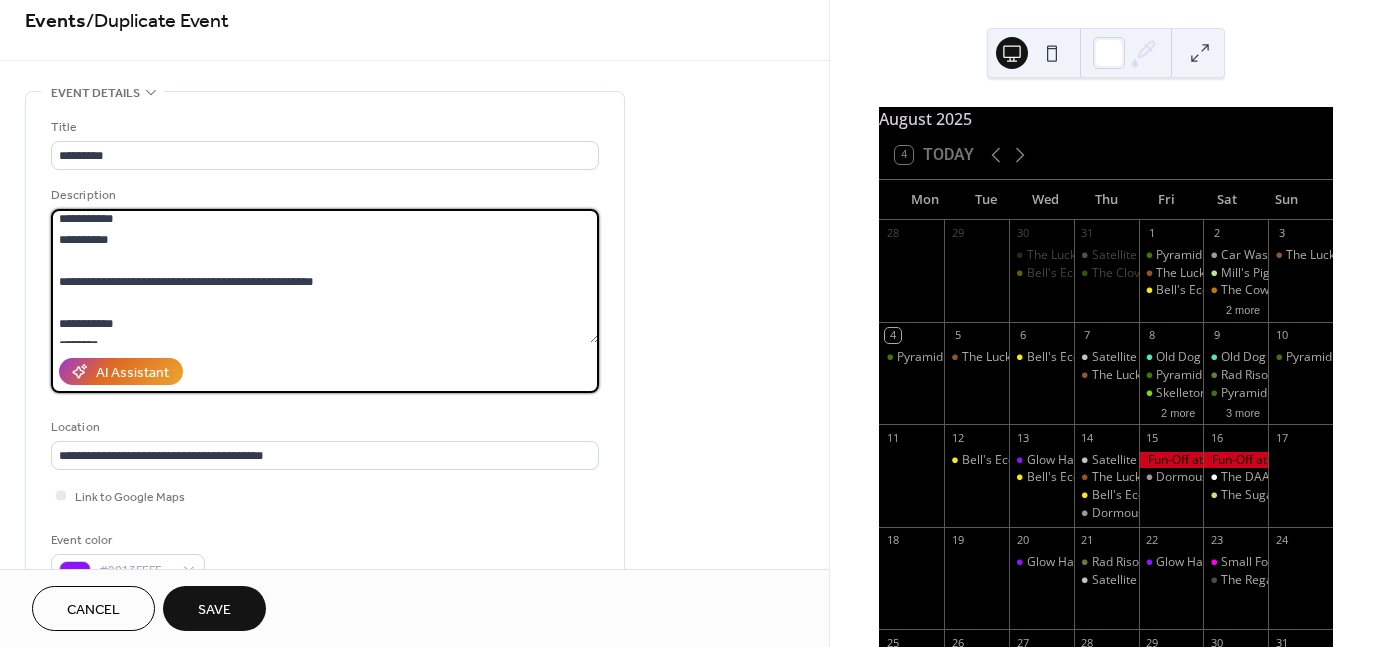 click on "**********" at bounding box center (325, 276) 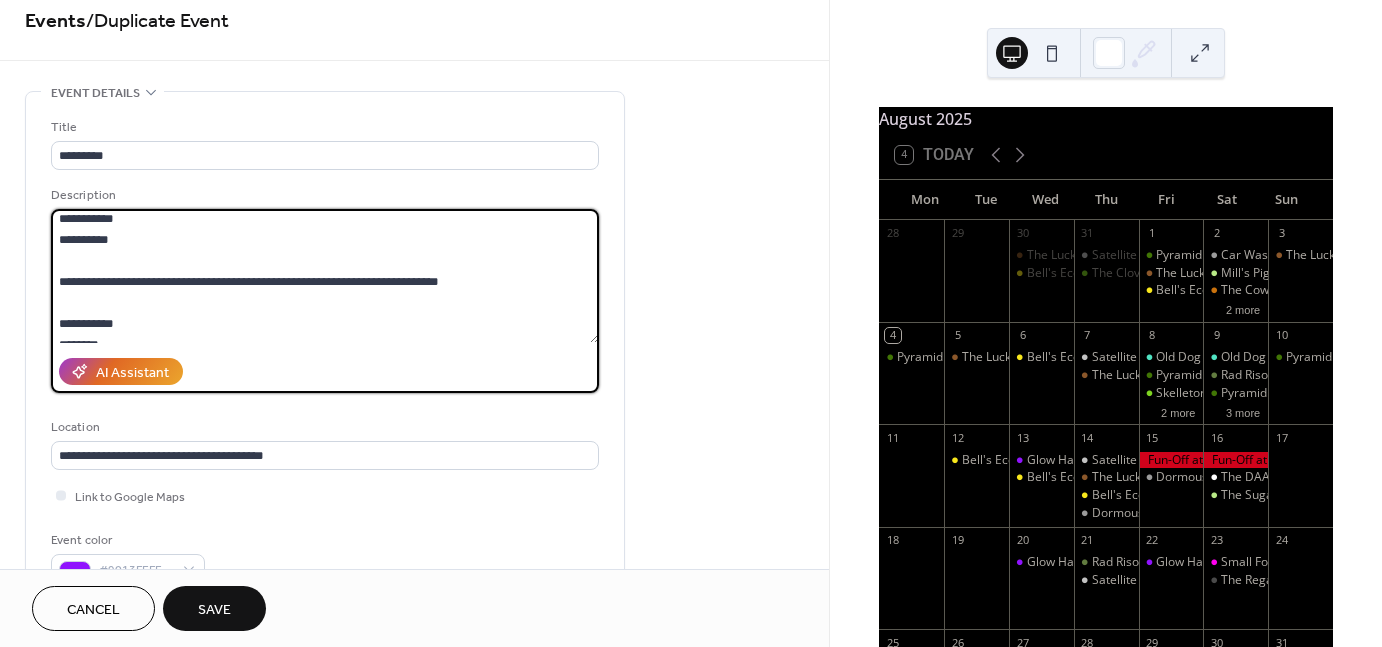 click on "**********" at bounding box center (325, 276) 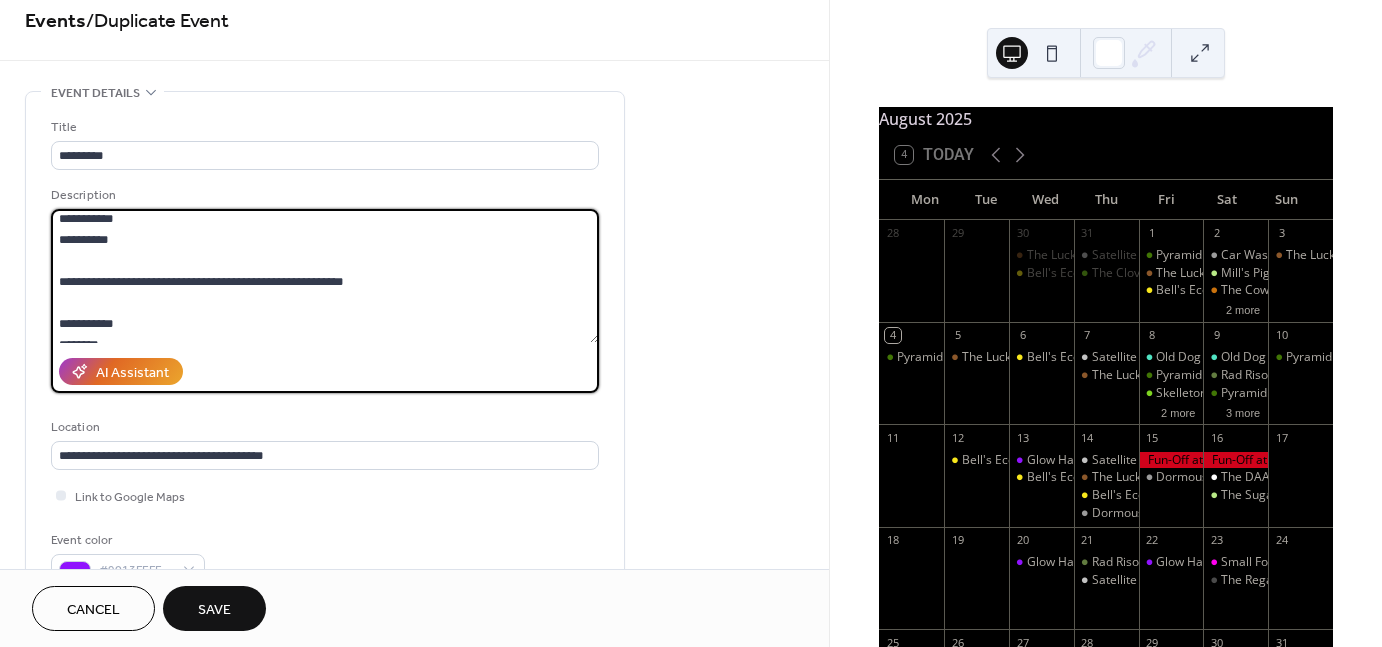 scroll, scrollTop: 84, scrollLeft: 0, axis: vertical 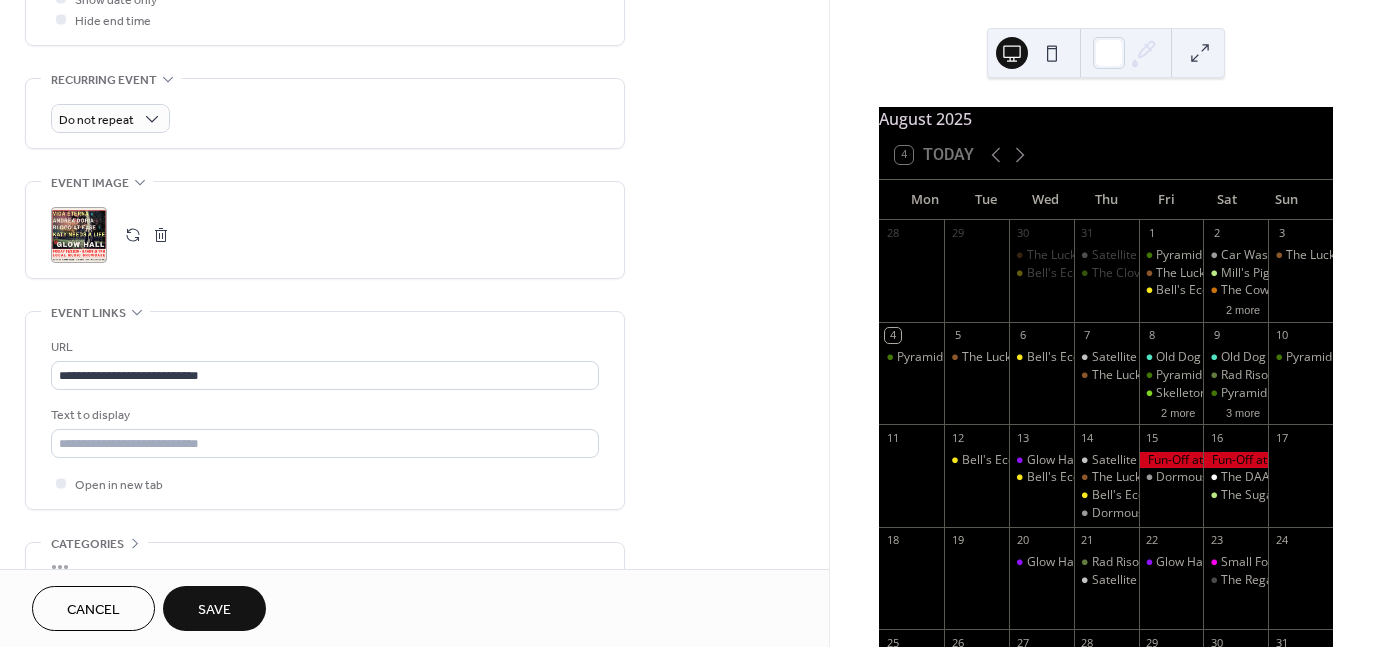 type on "**********" 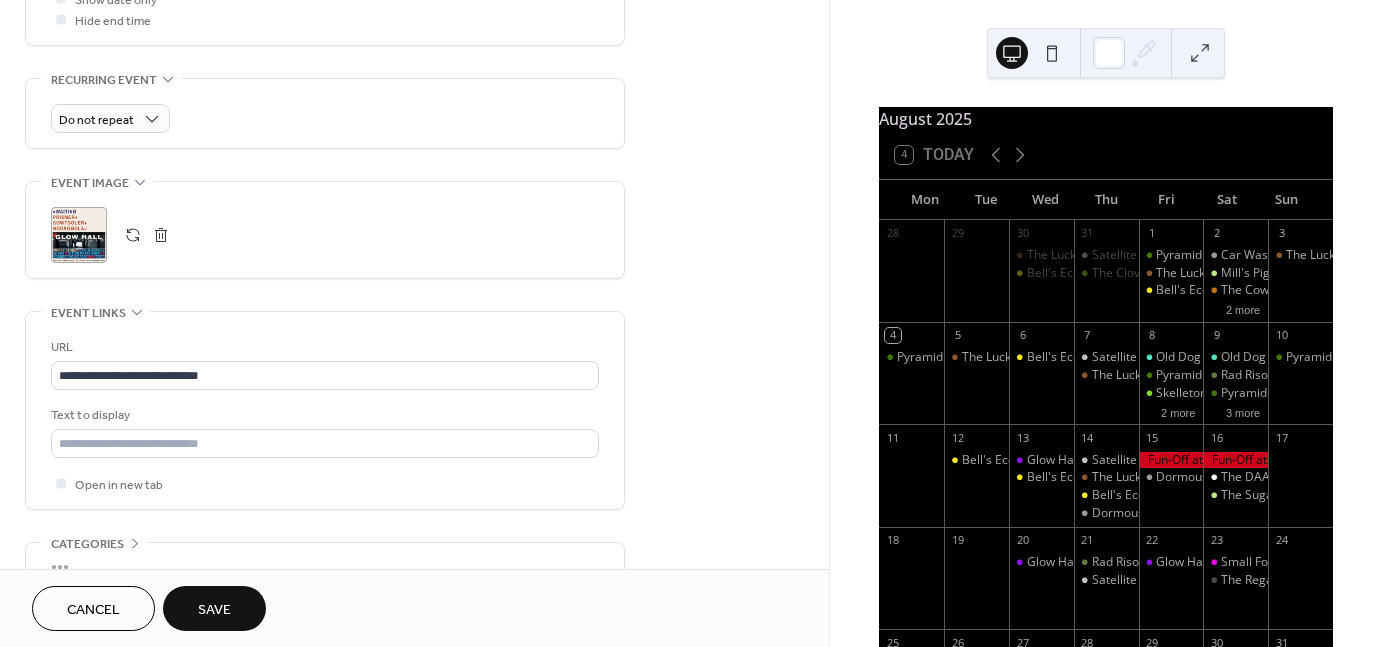 click on "Save" at bounding box center (214, 610) 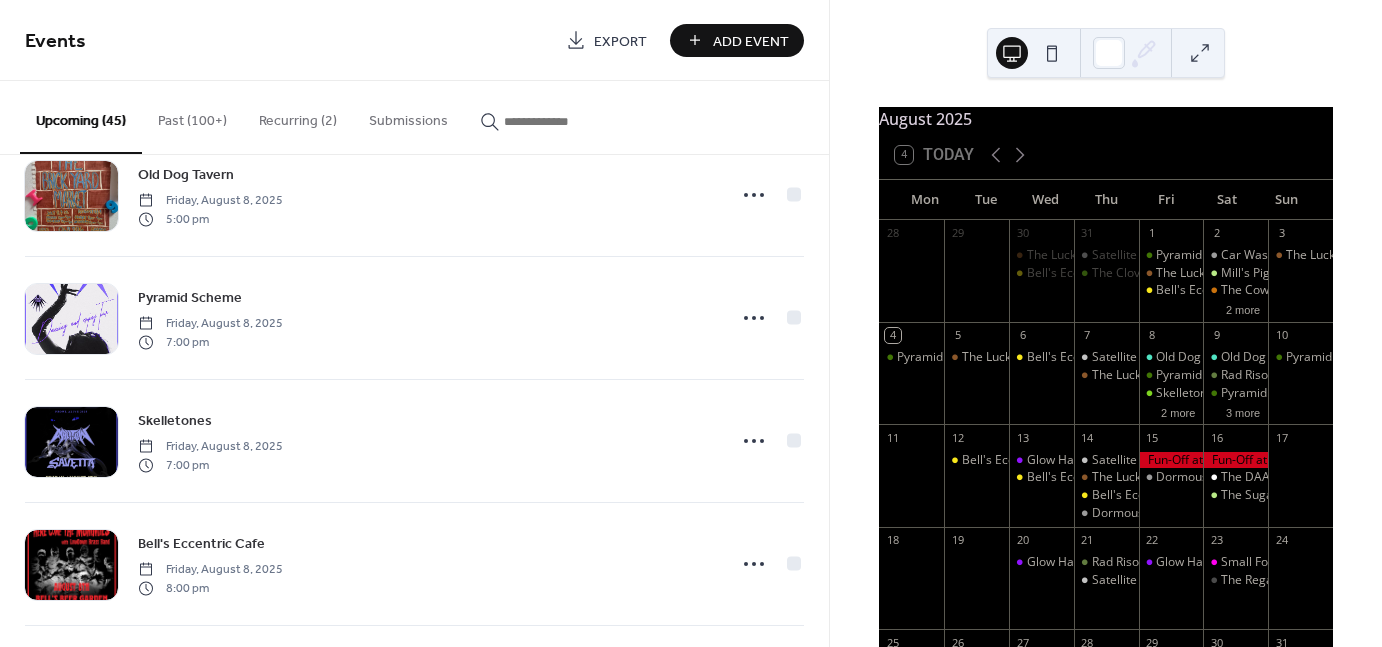 scroll, scrollTop: 0, scrollLeft: 0, axis: both 